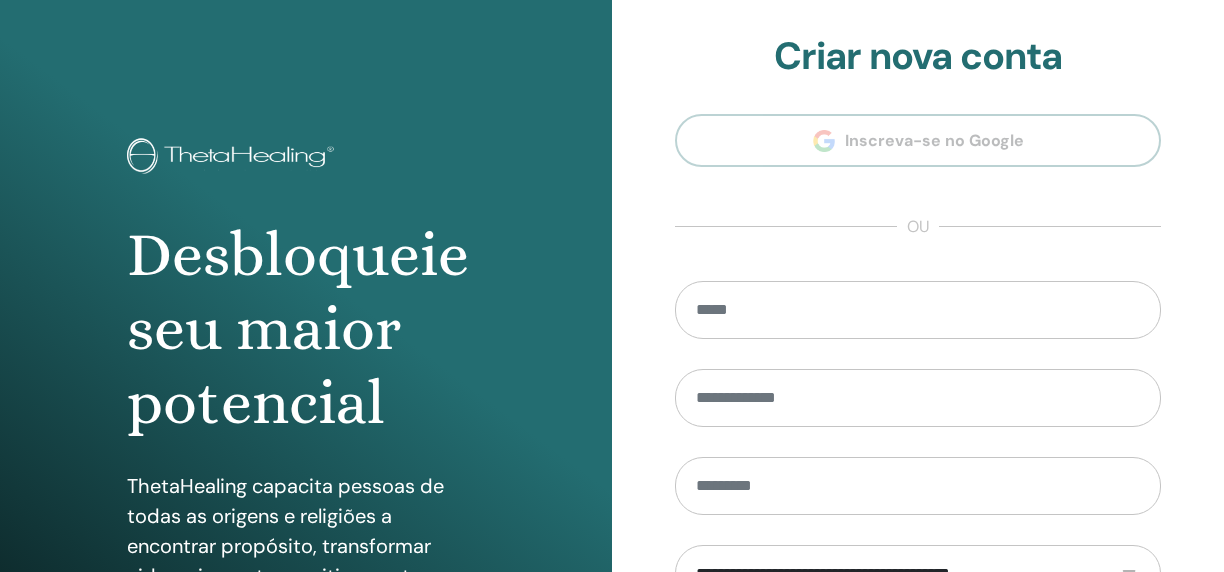 scroll, scrollTop: 0, scrollLeft: 0, axis: both 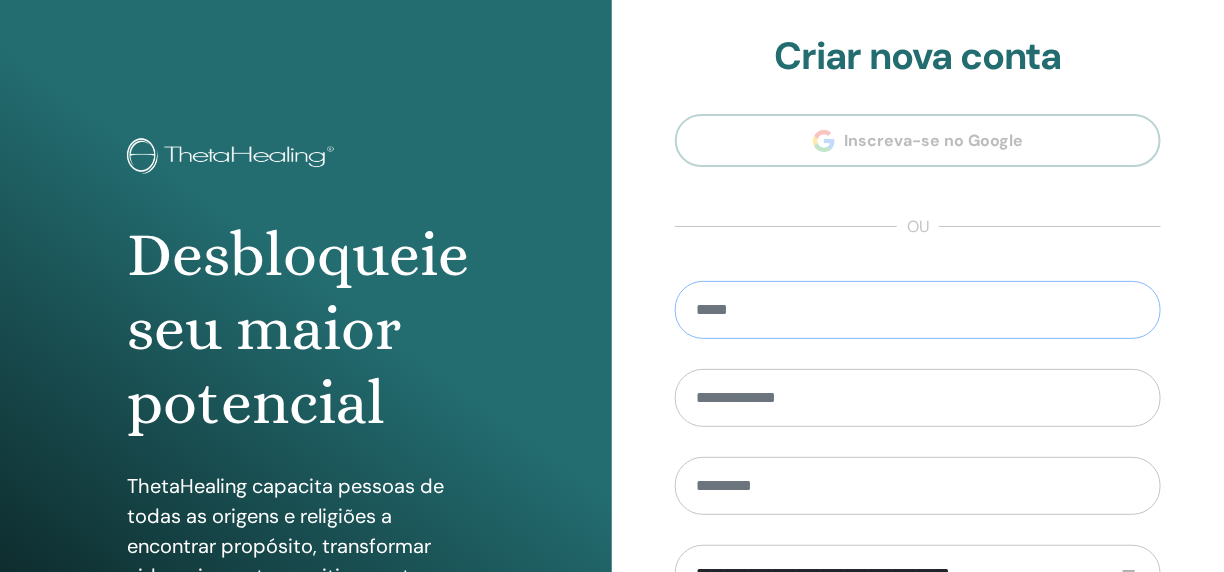 click at bounding box center [918, 310] 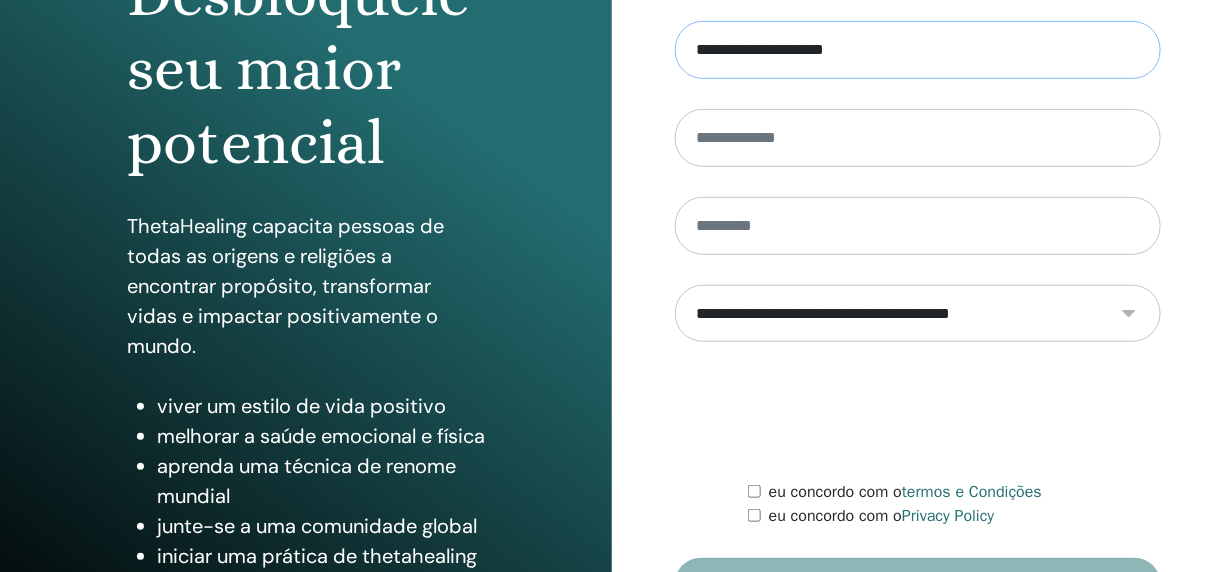 scroll, scrollTop: 387, scrollLeft: 0, axis: vertical 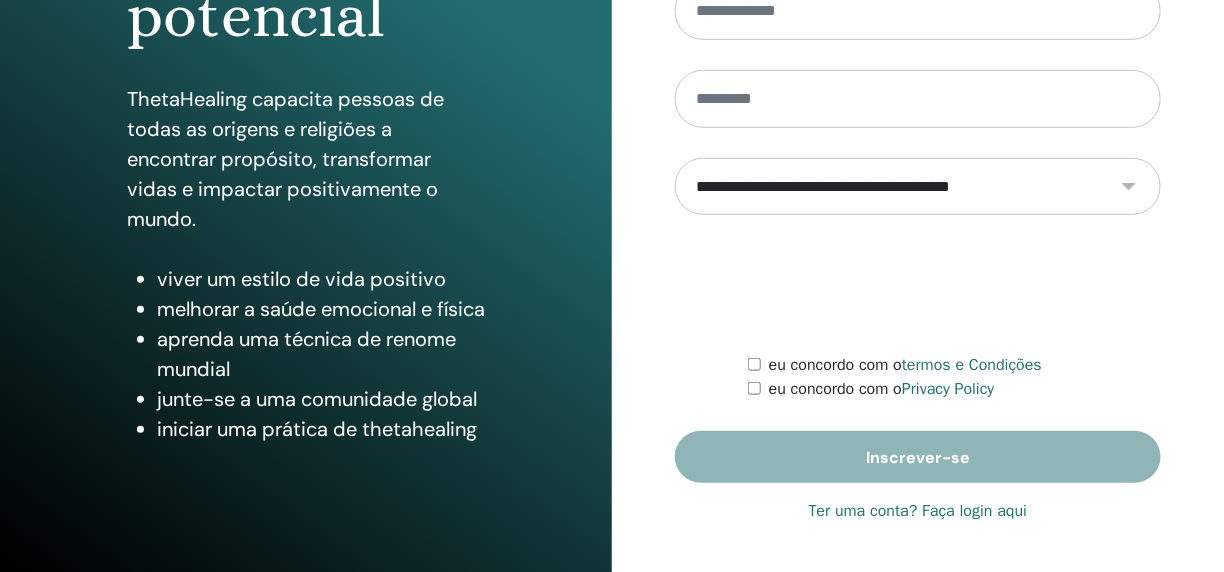 click on "Ter uma conta? Faça login aqui" at bounding box center (918, 511) 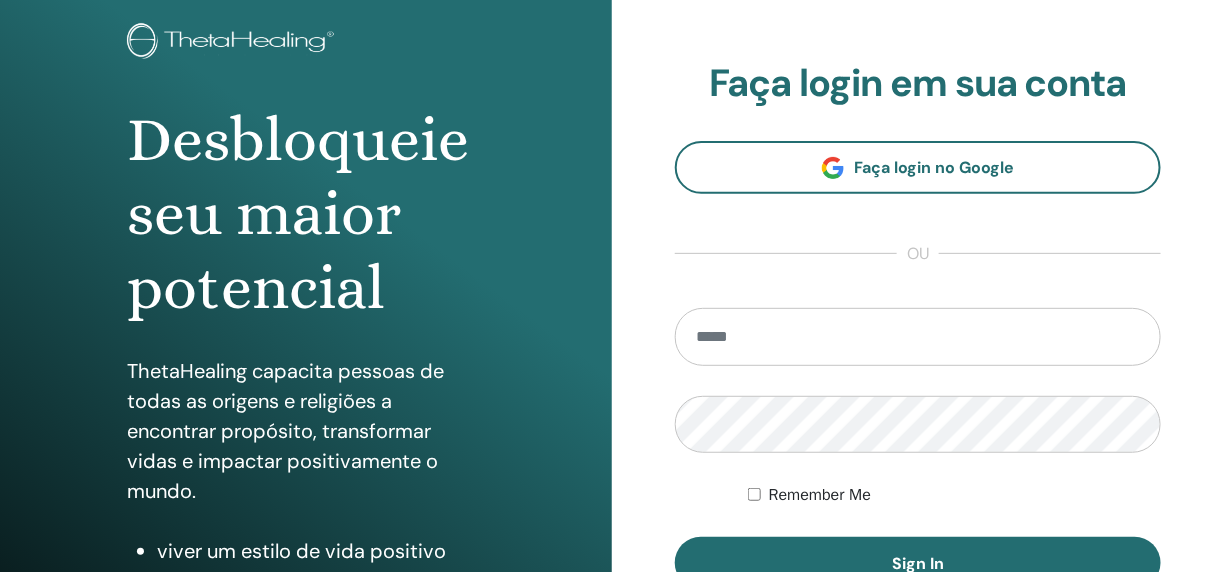 scroll, scrollTop: 200, scrollLeft: 0, axis: vertical 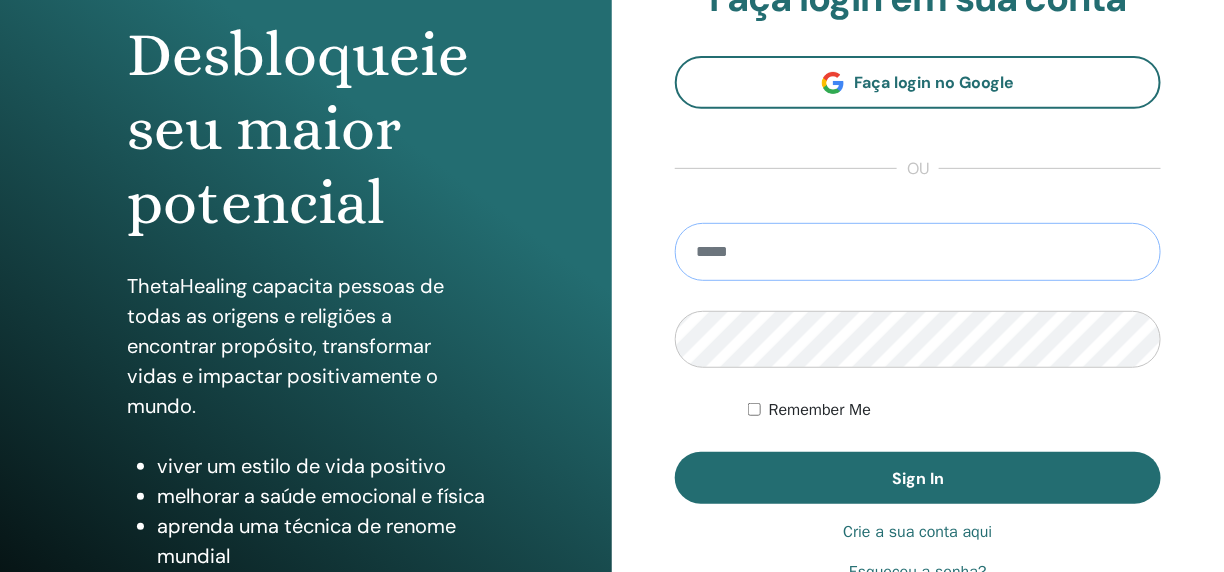 click at bounding box center (918, 252) 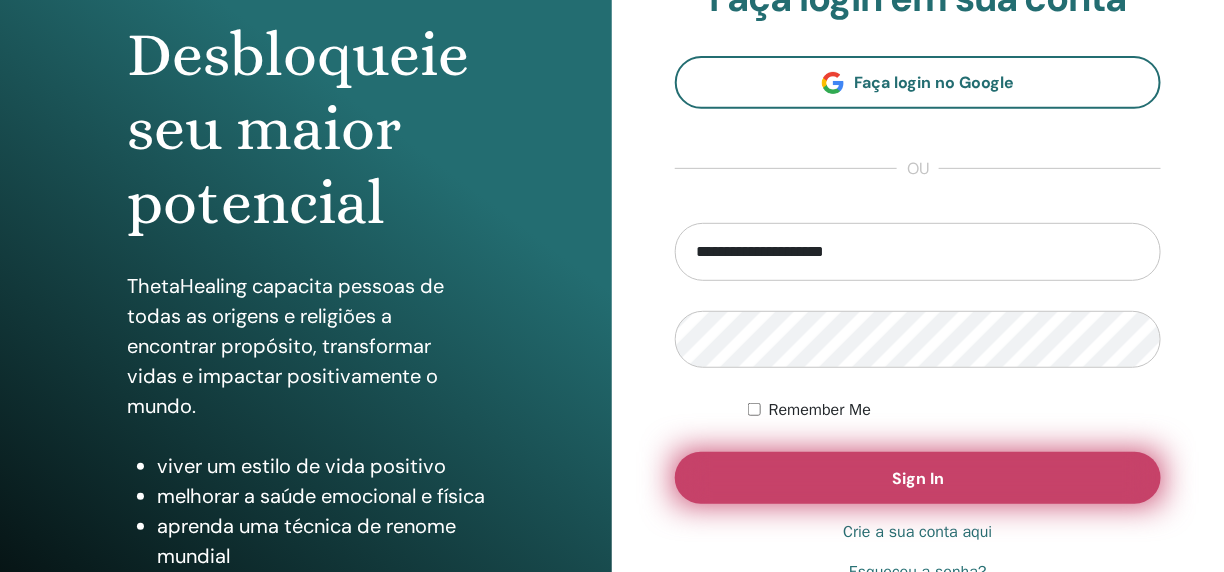 click on "Sign In" at bounding box center [918, 478] 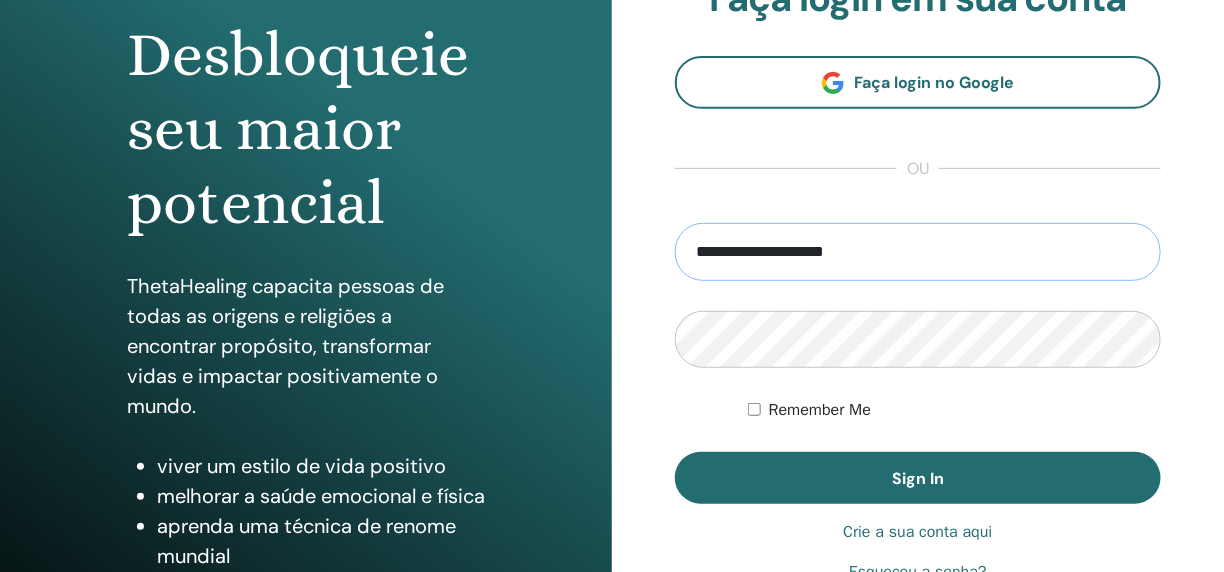 drag, startPoint x: 887, startPoint y: 265, endPoint x: 623, endPoint y: 233, distance: 265.9323 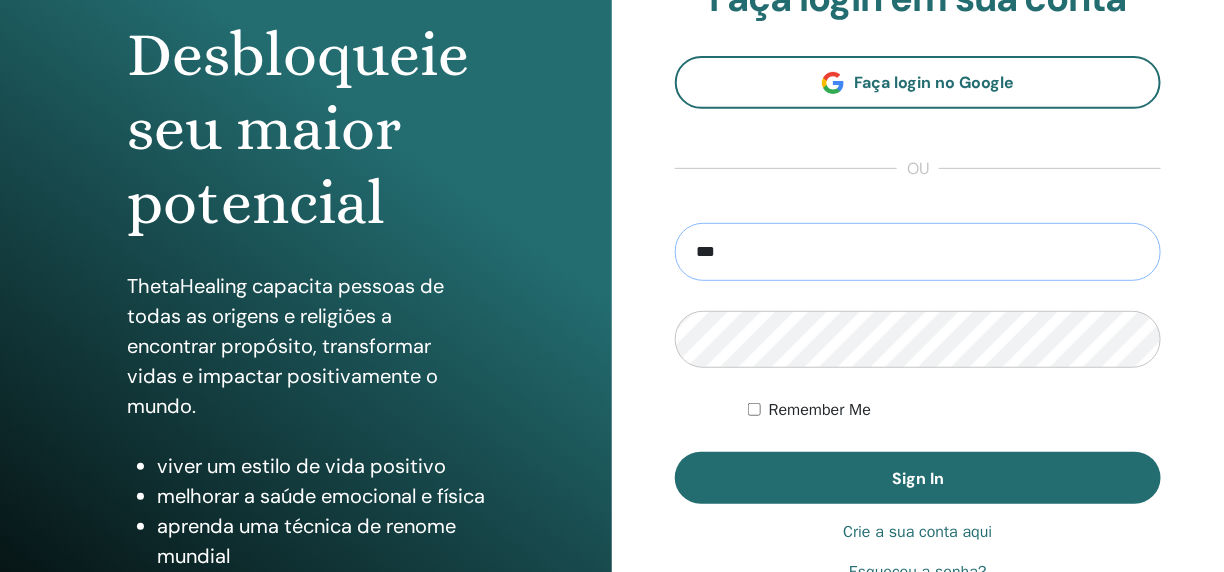 type on "**********" 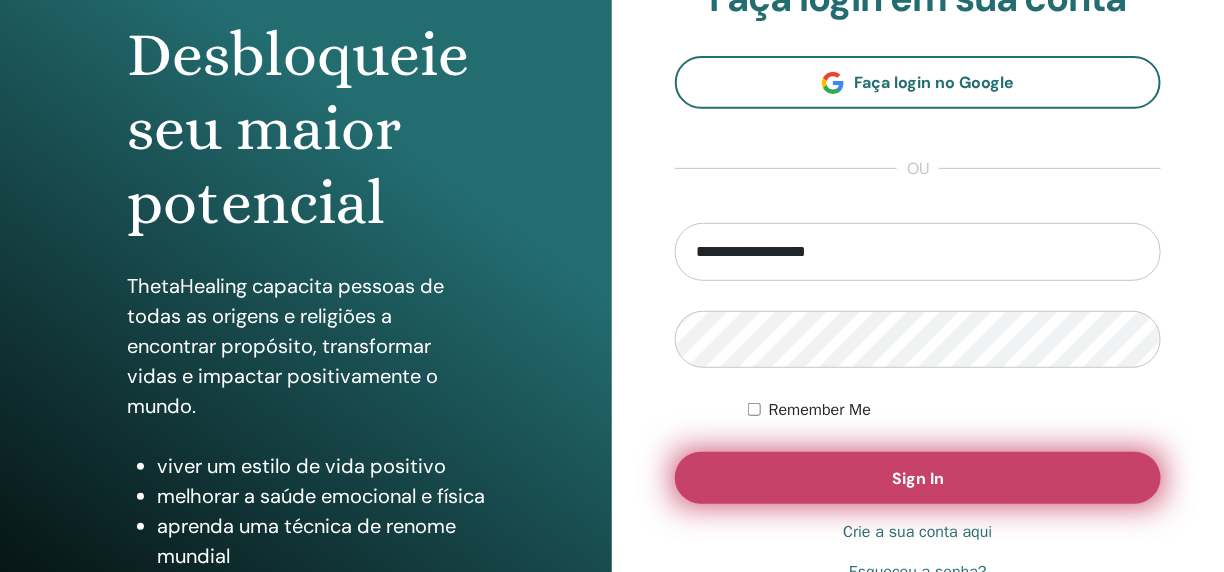 click on "Sign In" at bounding box center (918, 478) 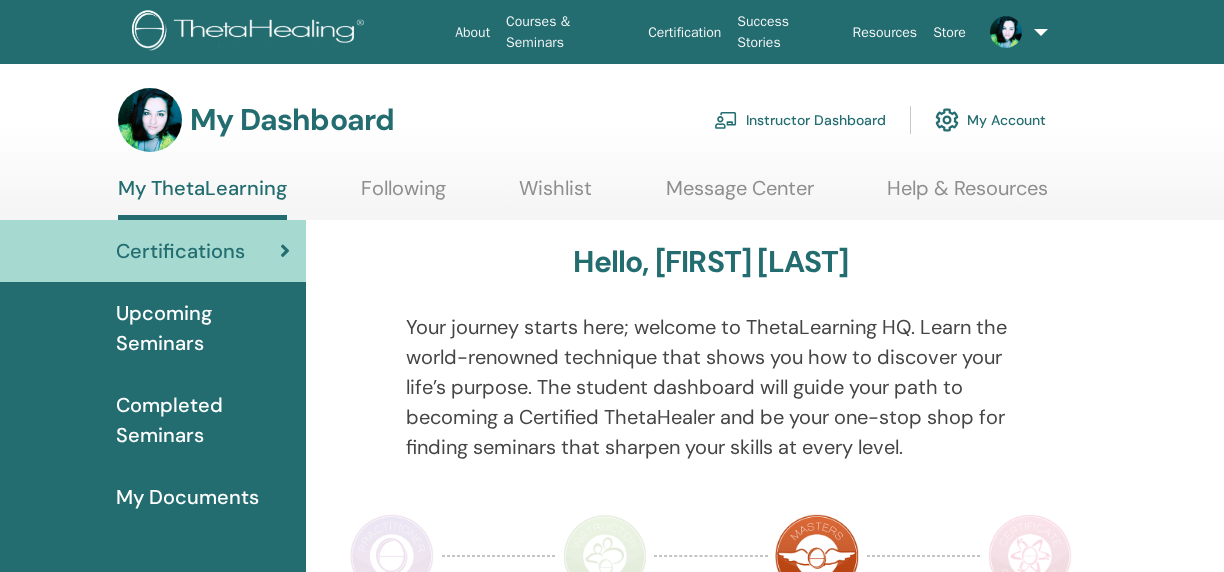 scroll, scrollTop: 0, scrollLeft: 0, axis: both 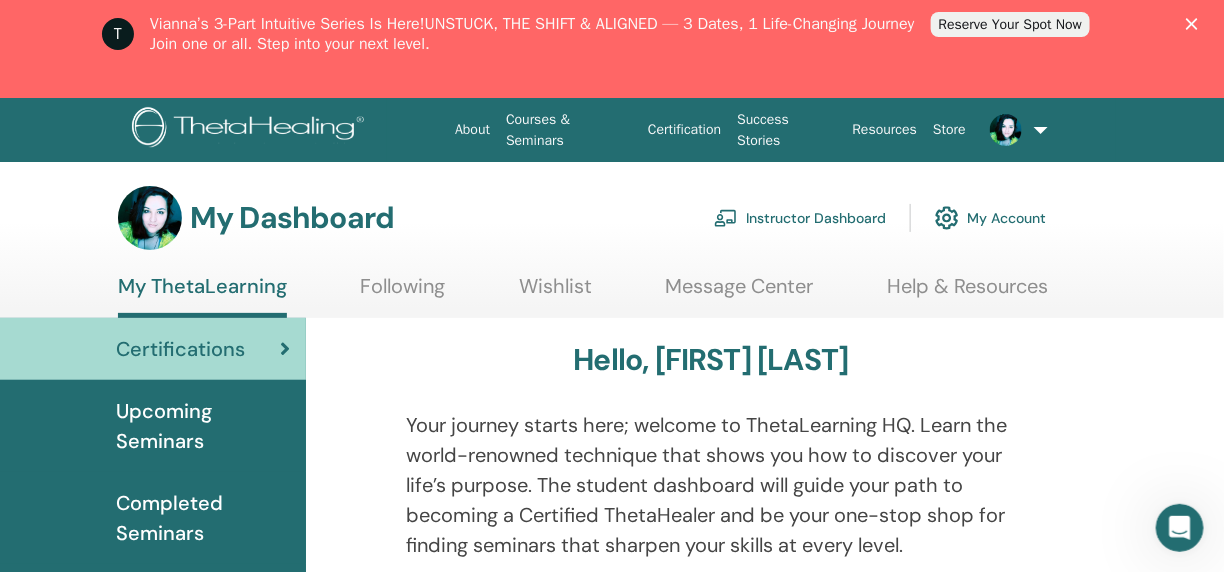 click on "Instructor Dashboard" at bounding box center [800, 218] 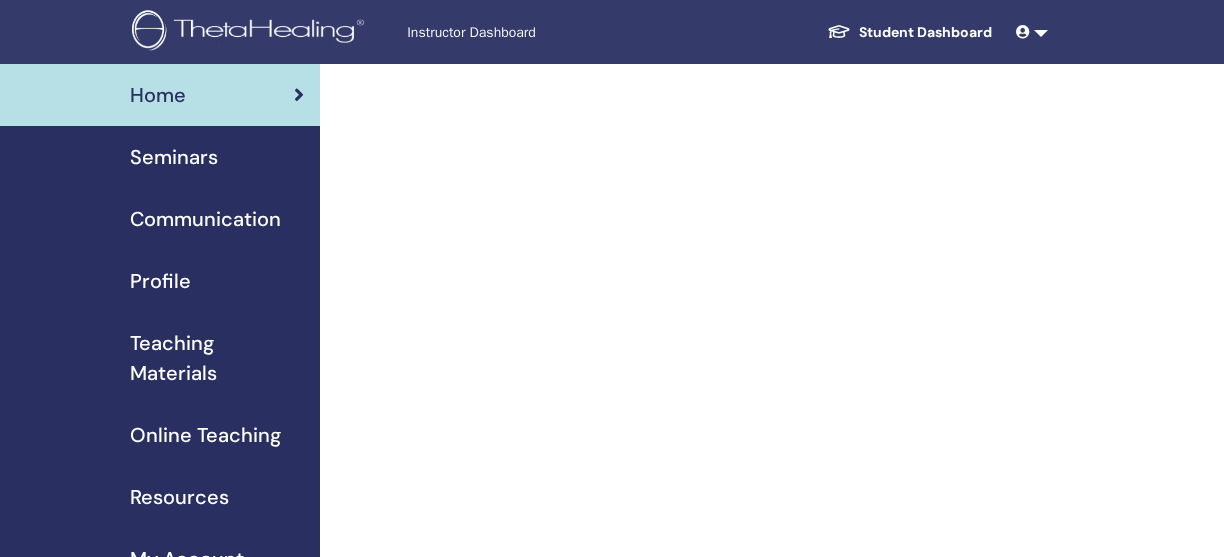 scroll, scrollTop: 0, scrollLeft: 0, axis: both 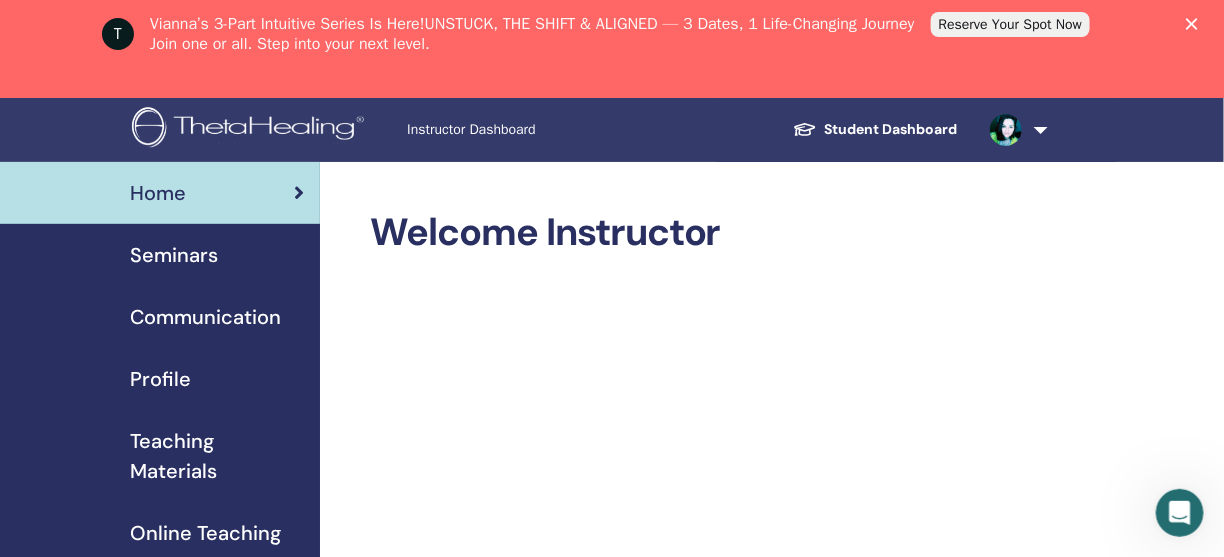 click 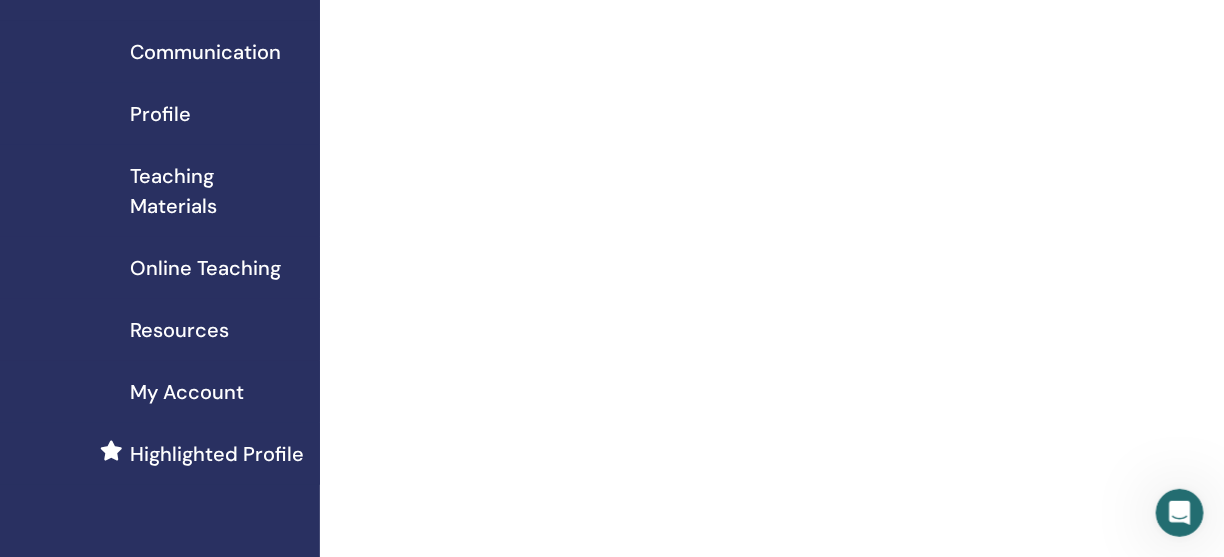 scroll, scrollTop: 100, scrollLeft: 0, axis: vertical 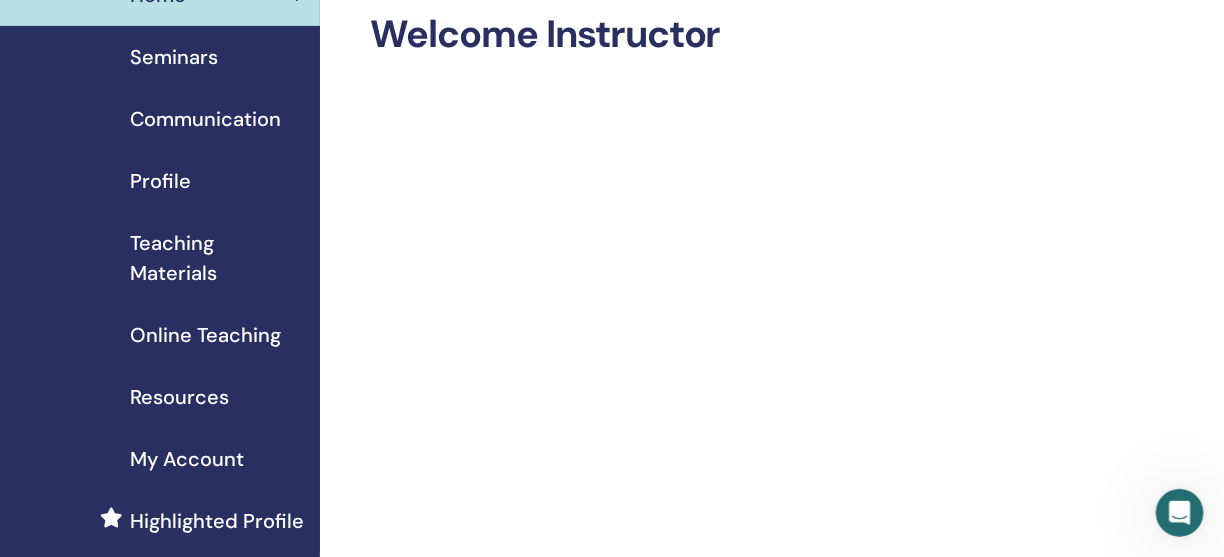 click on "Profile" at bounding box center (160, 181) 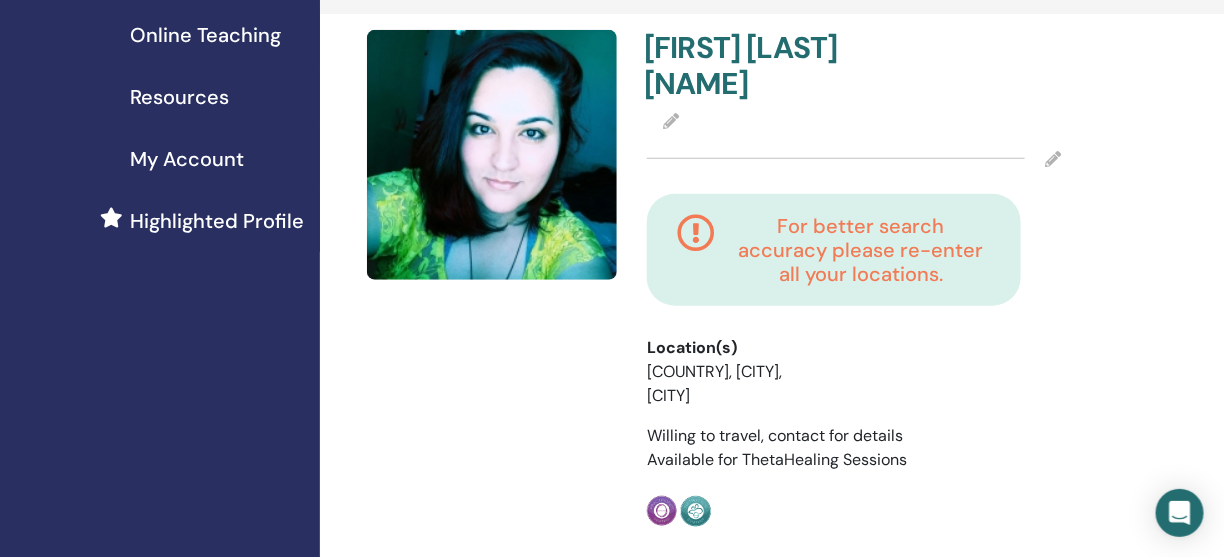 scroll, scrollTop: 0, scrollLeft: 0, axis: both 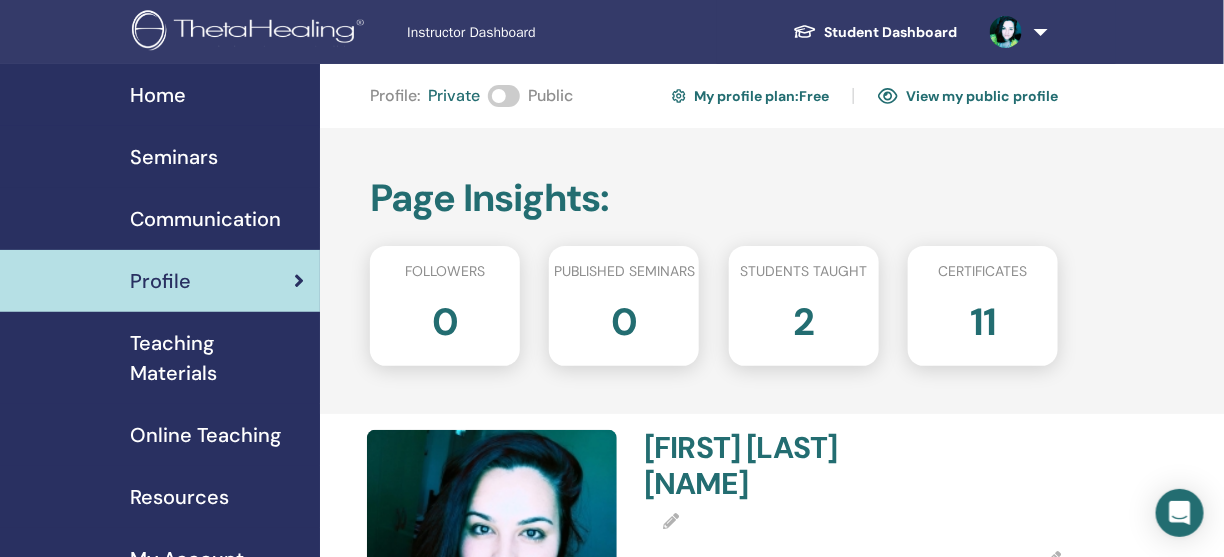 click on "Teaching Materials" at bounding box center [217, 358] 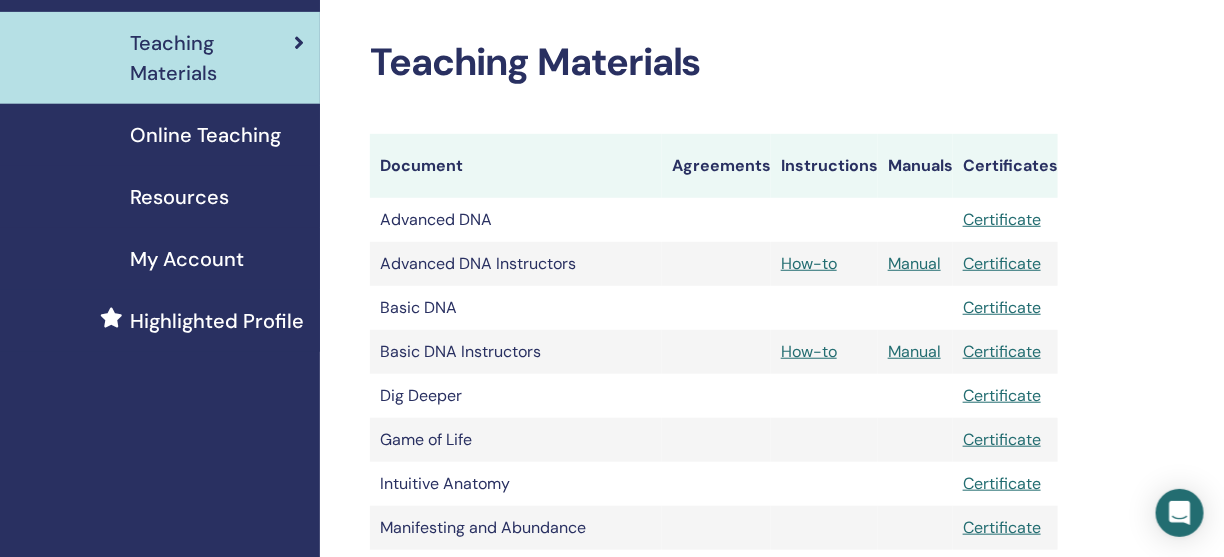scroll, scrollTop: 400, scrollLeft: 0, axis: vertical 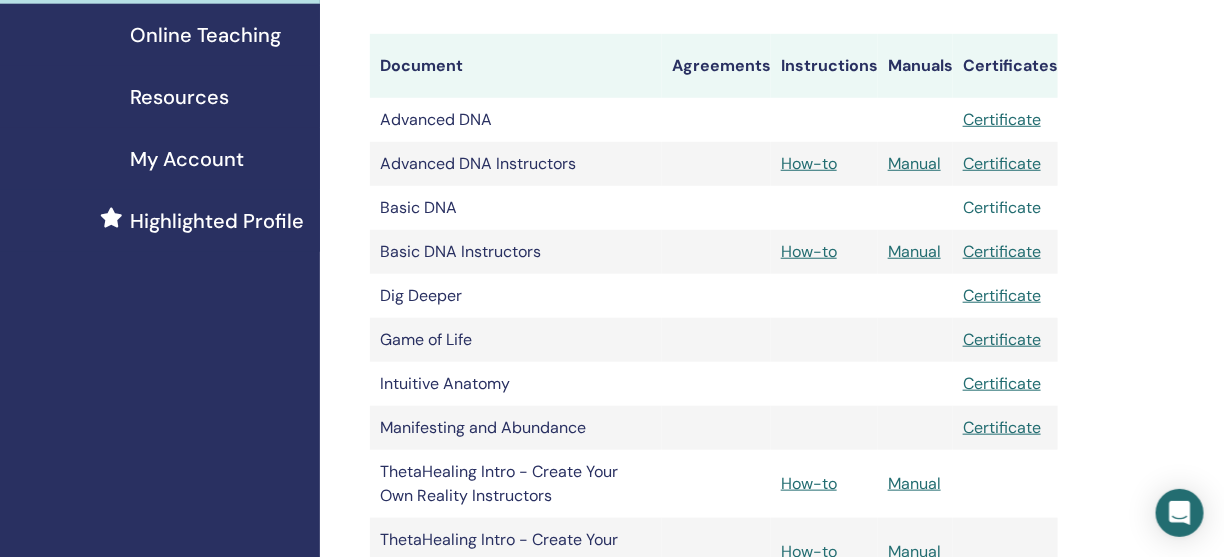 click on "Certificate" at bounding box center (1002, 207) 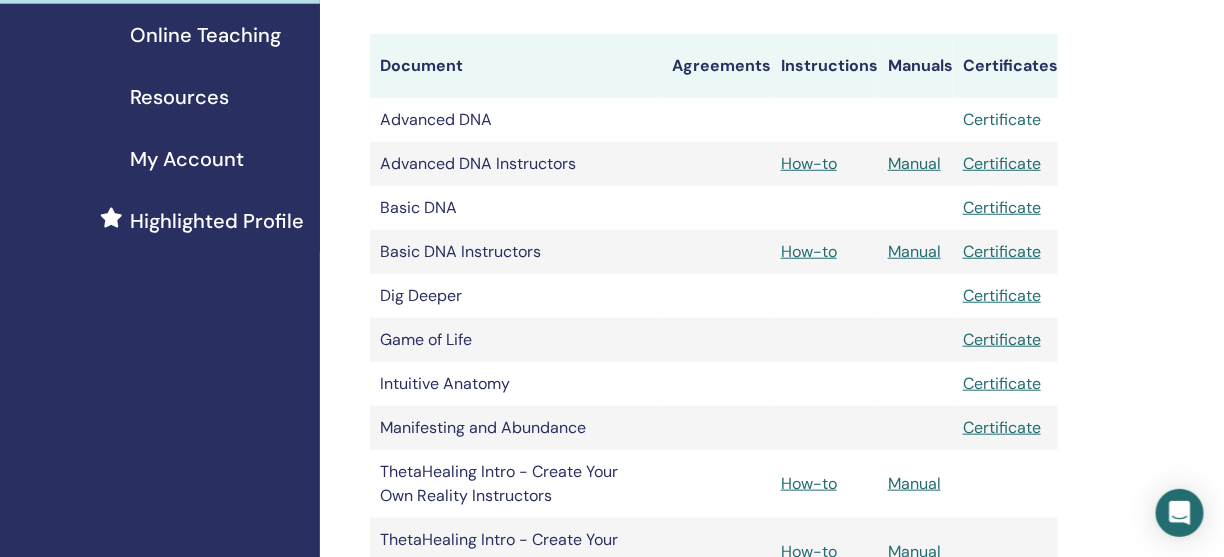 click on "Certificate" at bounding box center [1002, 119] 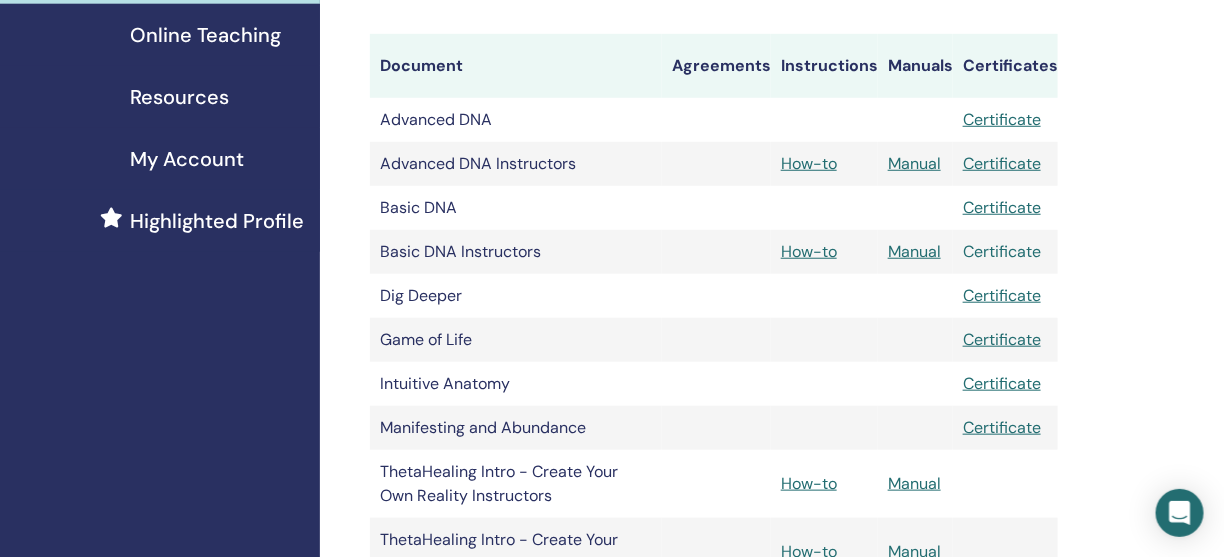 click on "Certificate" at bounding box center [1002, 251] 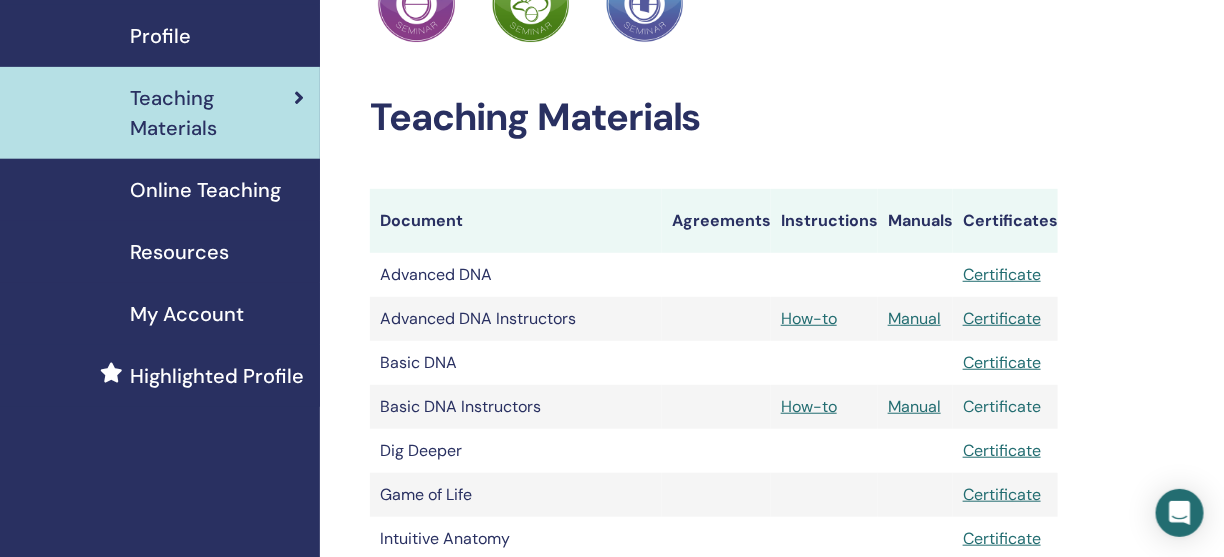 scroll, scrollTop: 200, scrollLeft: 0, axis: vertical 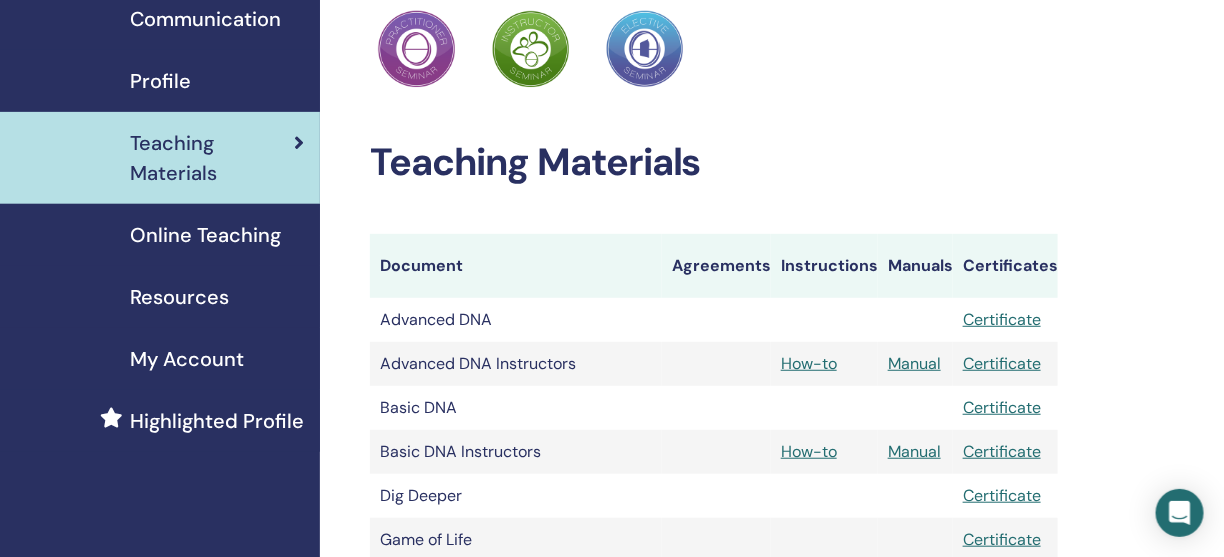 click on "Resources" at bounding box center [179, 297] 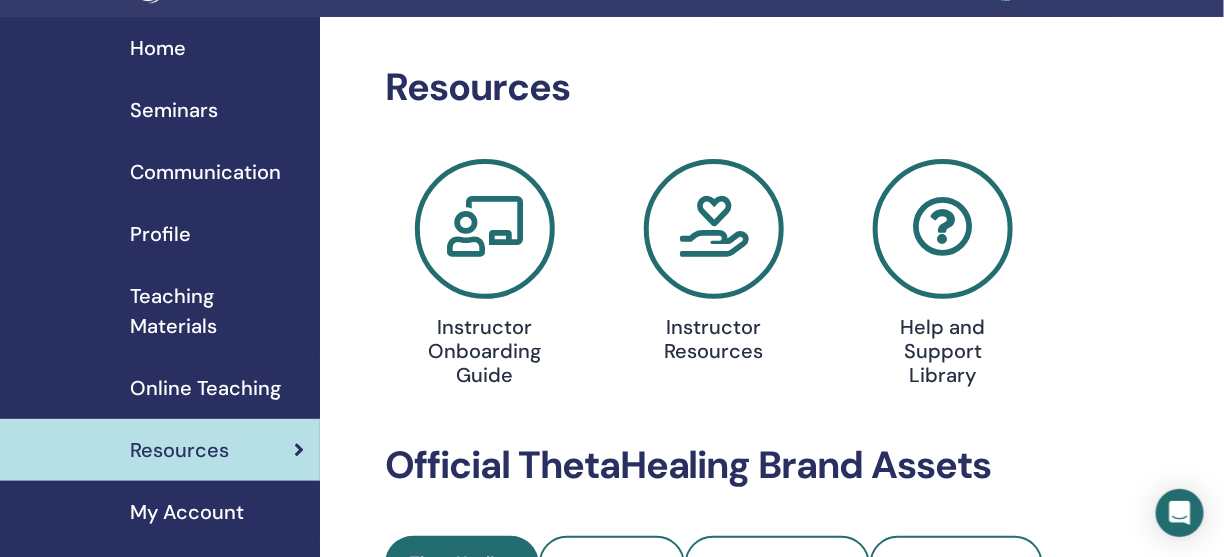 scroll, scrollTop: 0, scrollLeft: 0, axis: both 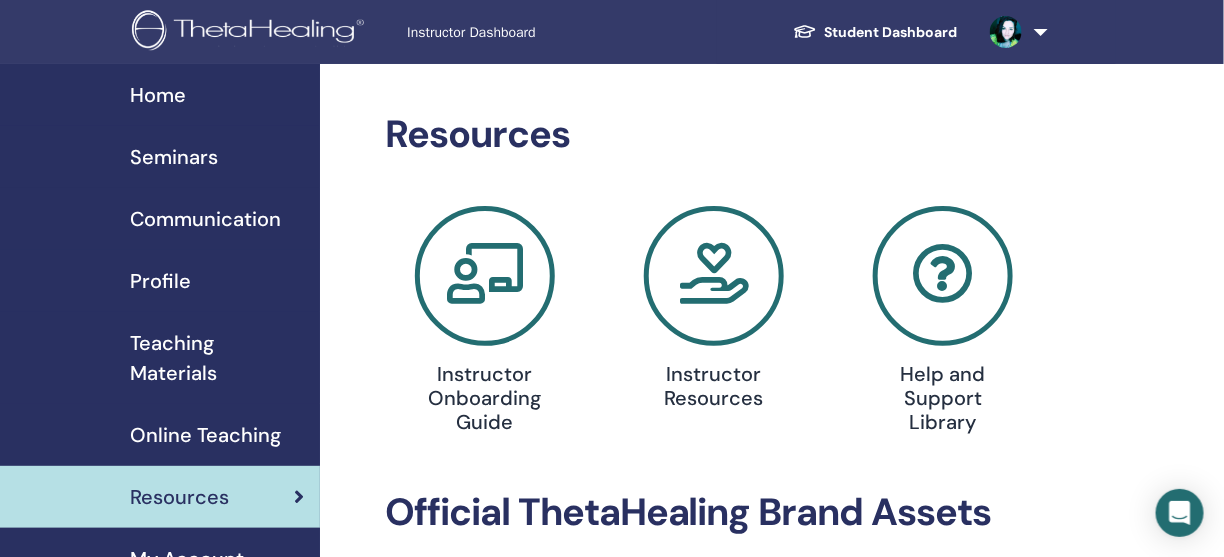 click on "Seminars" at bounding box center (174, 157) 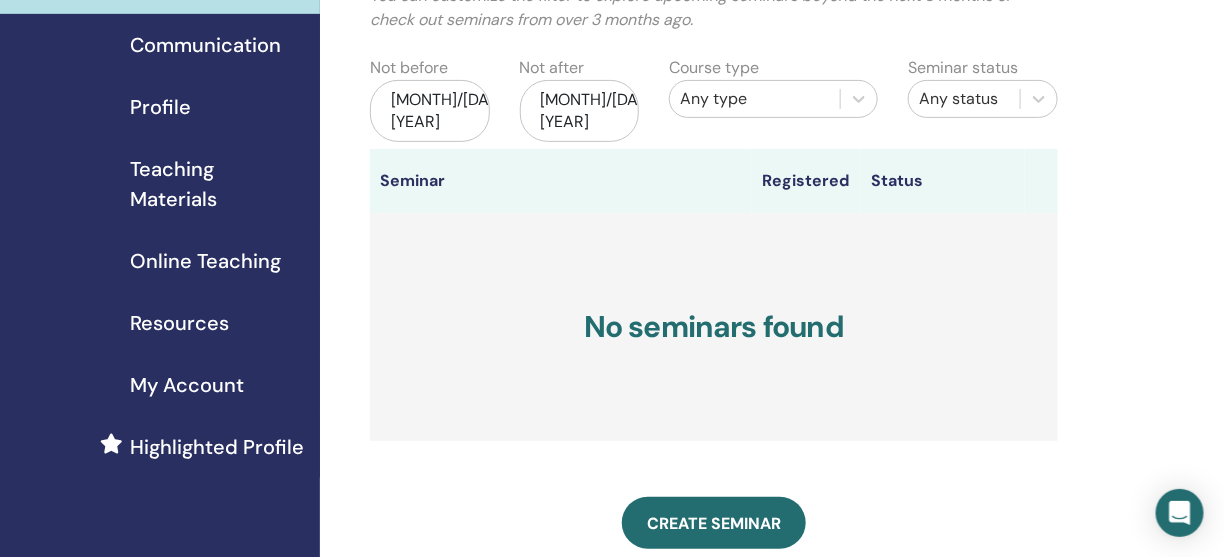 scroll, scrollTop: 200, scrollLeft: 0, axis: vertical 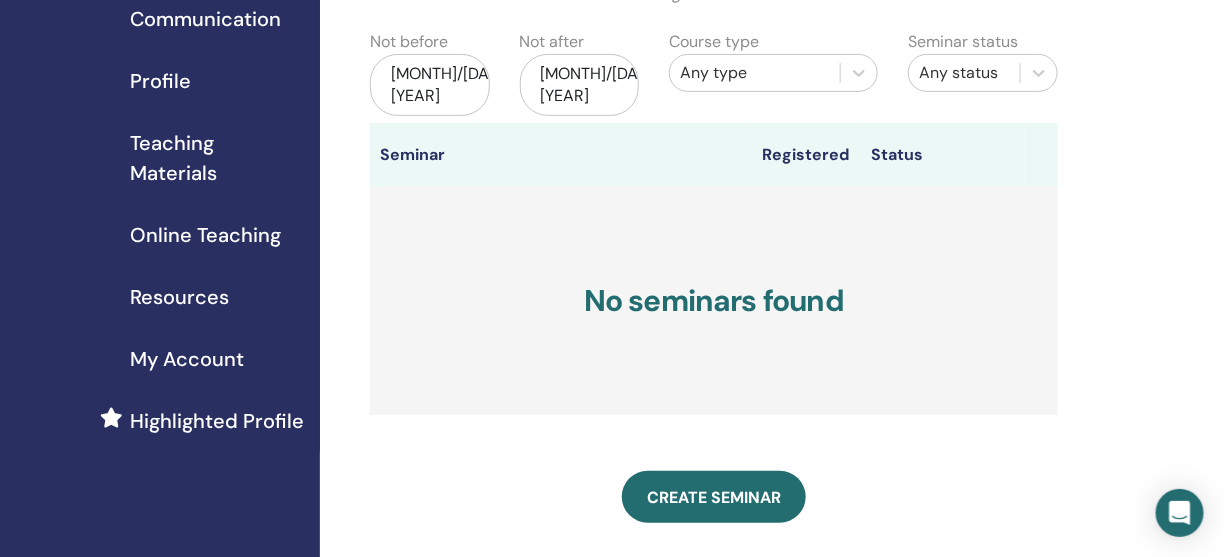 click on "Resources" at bounding box center (179, 297) 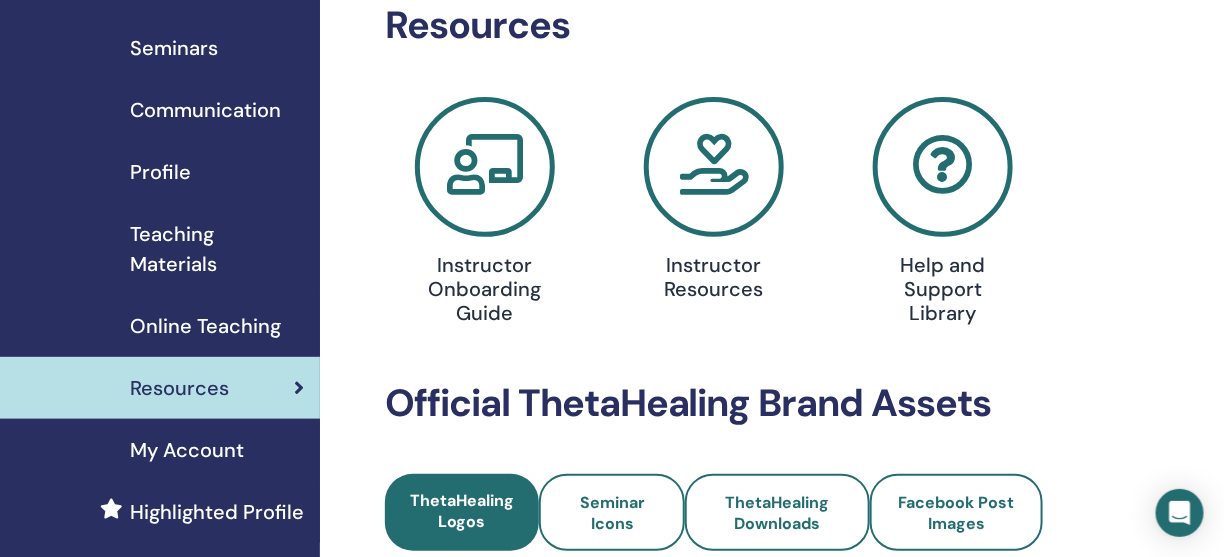 scroll, scrollTop: 0, scrollLeft: 0, axis: both 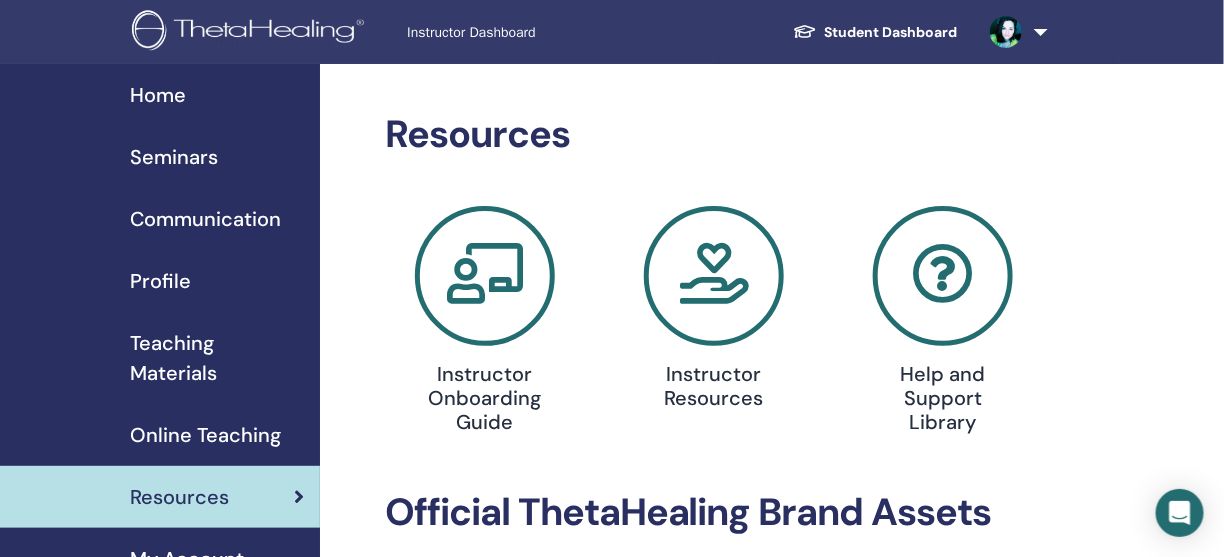 click at bounding box center [485, 276] 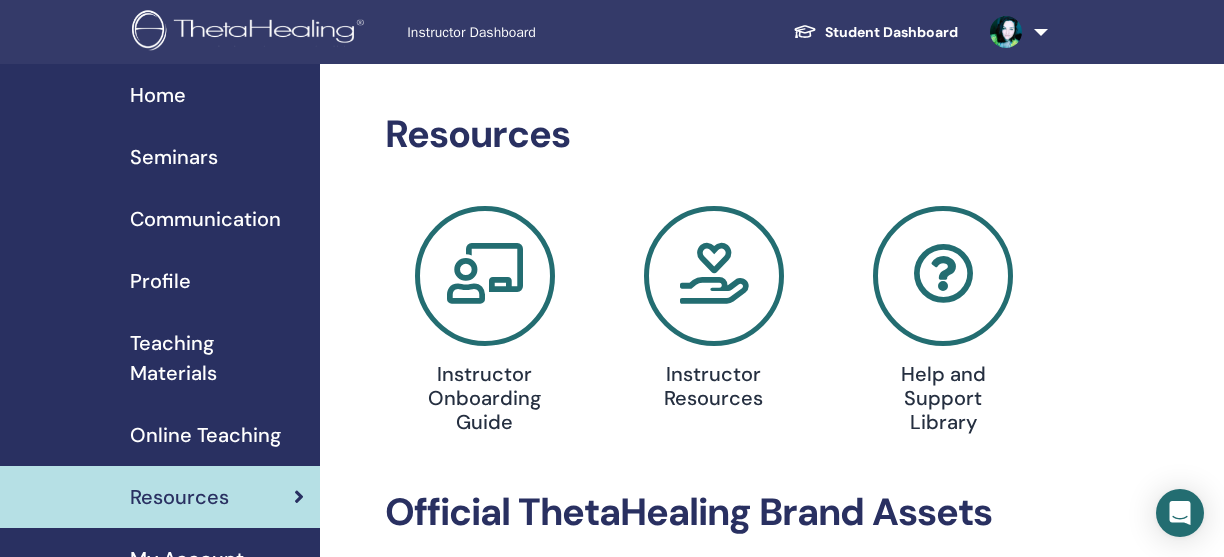 scroll, scrollTop: 0, scrollLeft: 0, axis: both 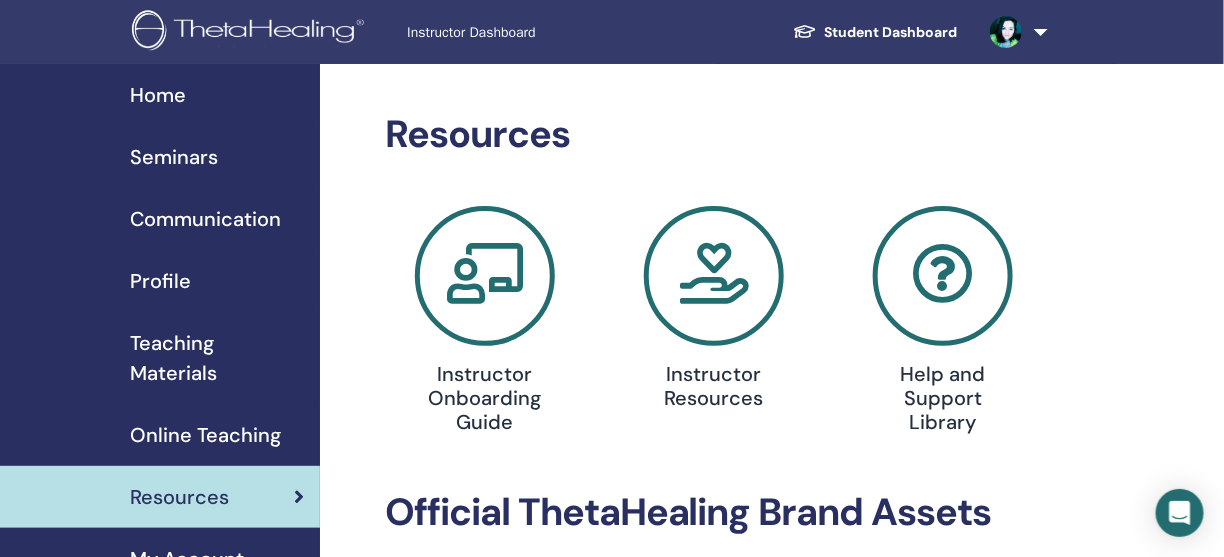 click on "Seminars" at bounding box center (174, 157) 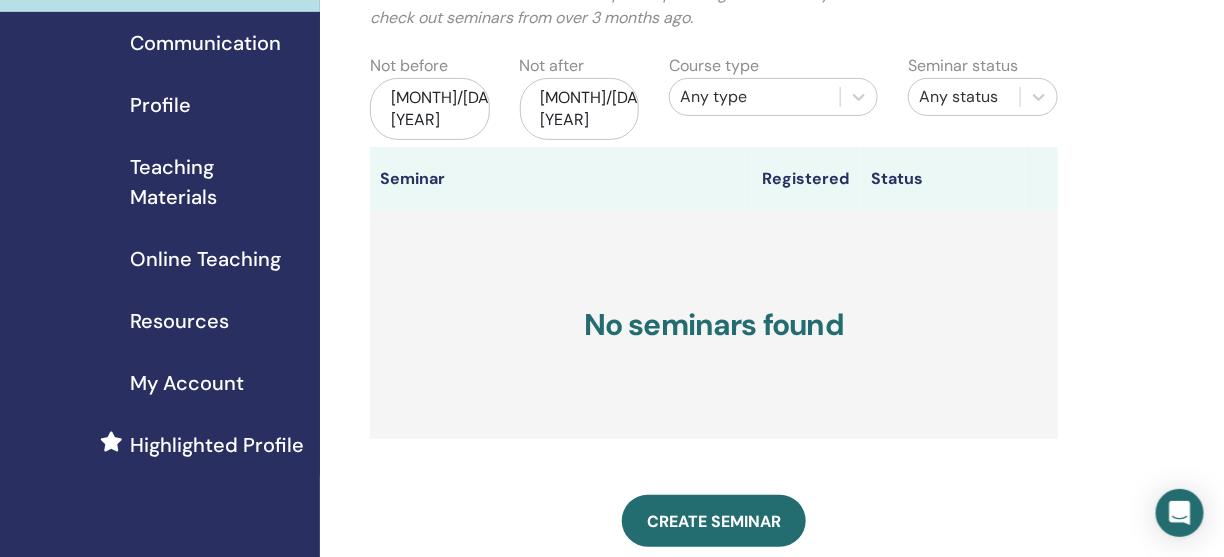 scroll, scrollTop: 400, scrollLeft: 0, axis: vertical 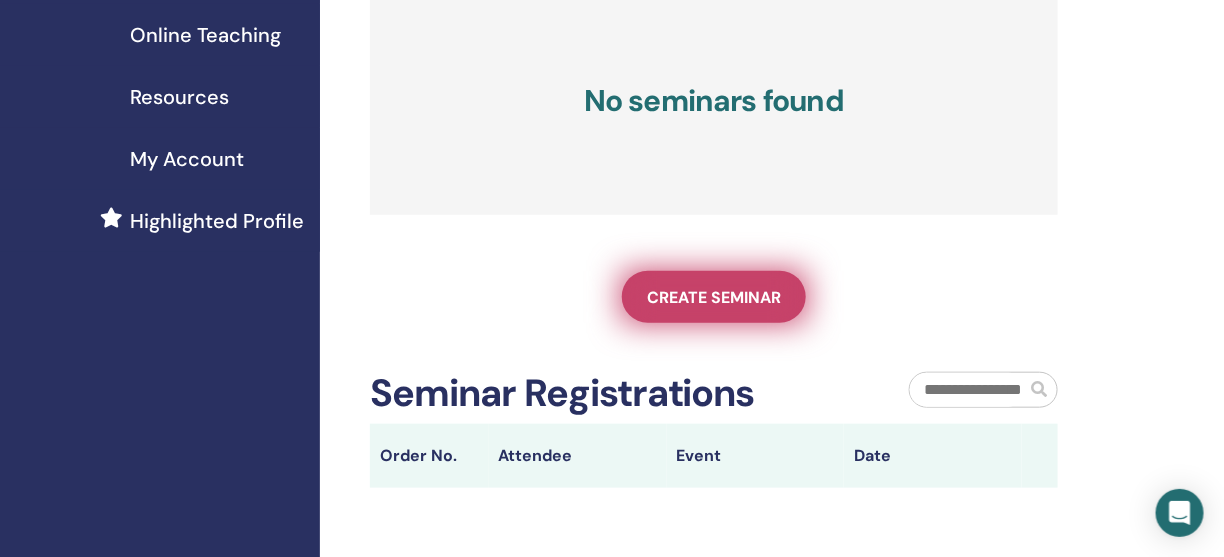 click on "Create seminar" at bounding box center [714, 297] 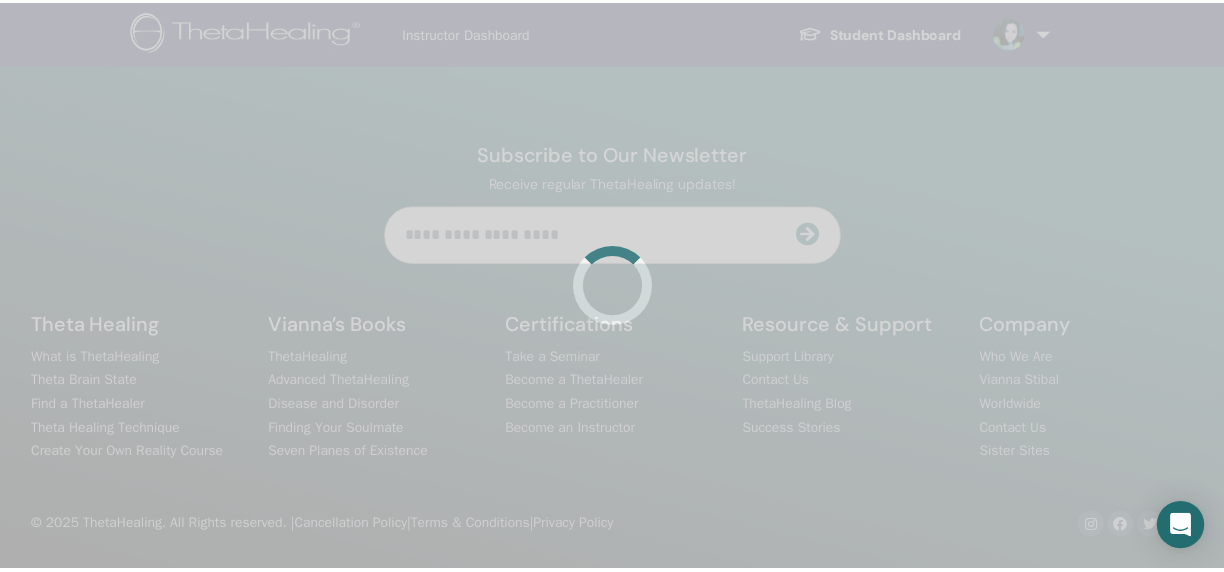 scroll, scrollTop: 0, scrollLeft: 0, axis: both 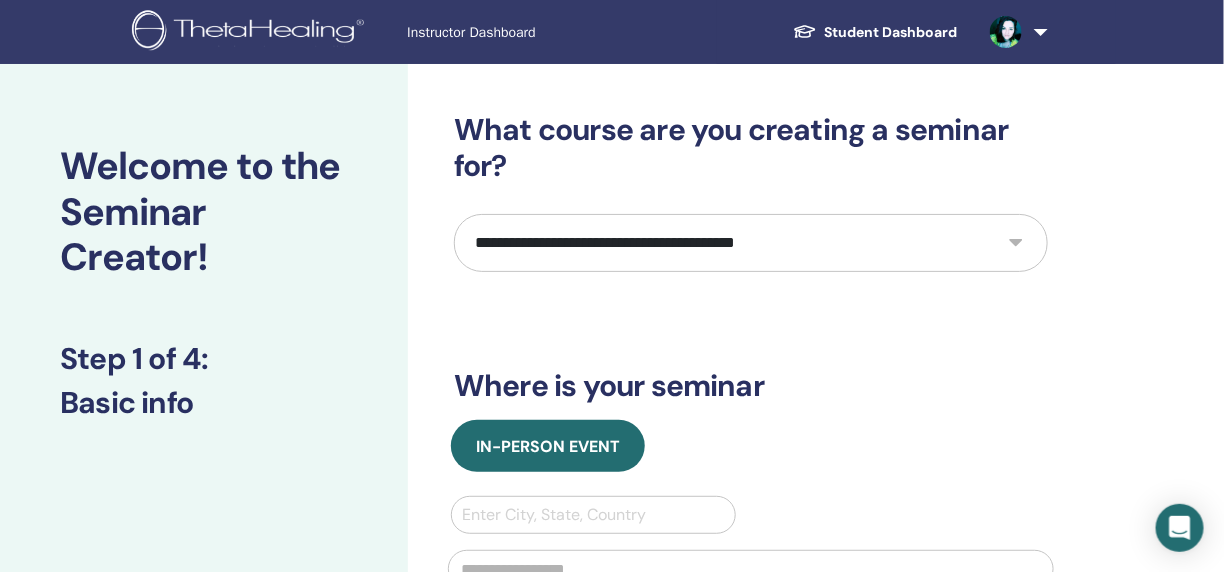 click on "**********" at bounding box center (751, 243) 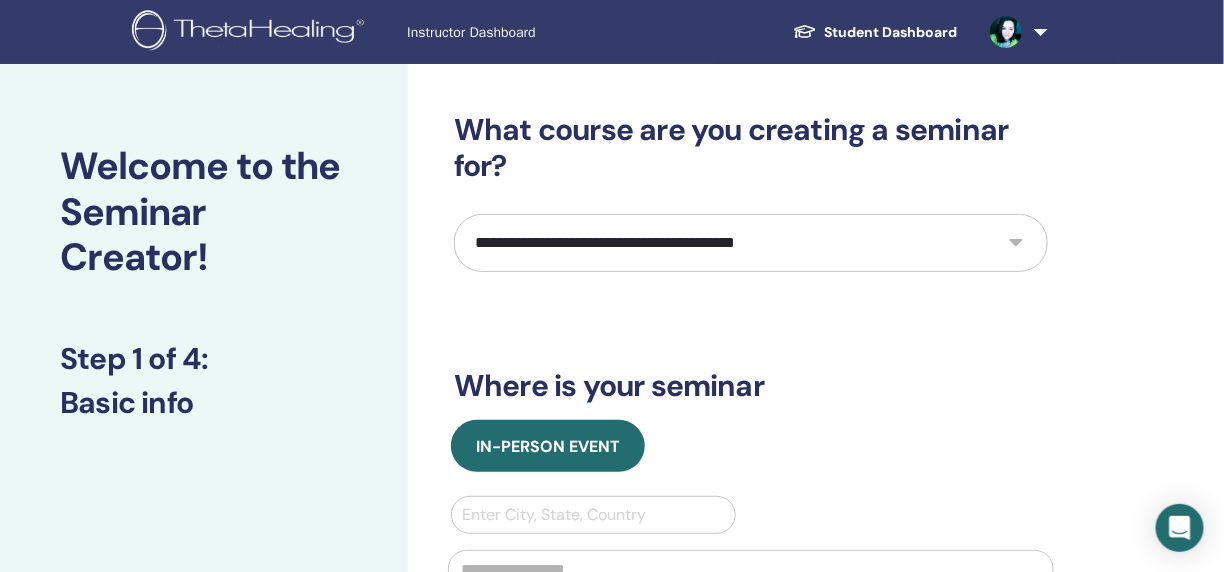 select on "*" 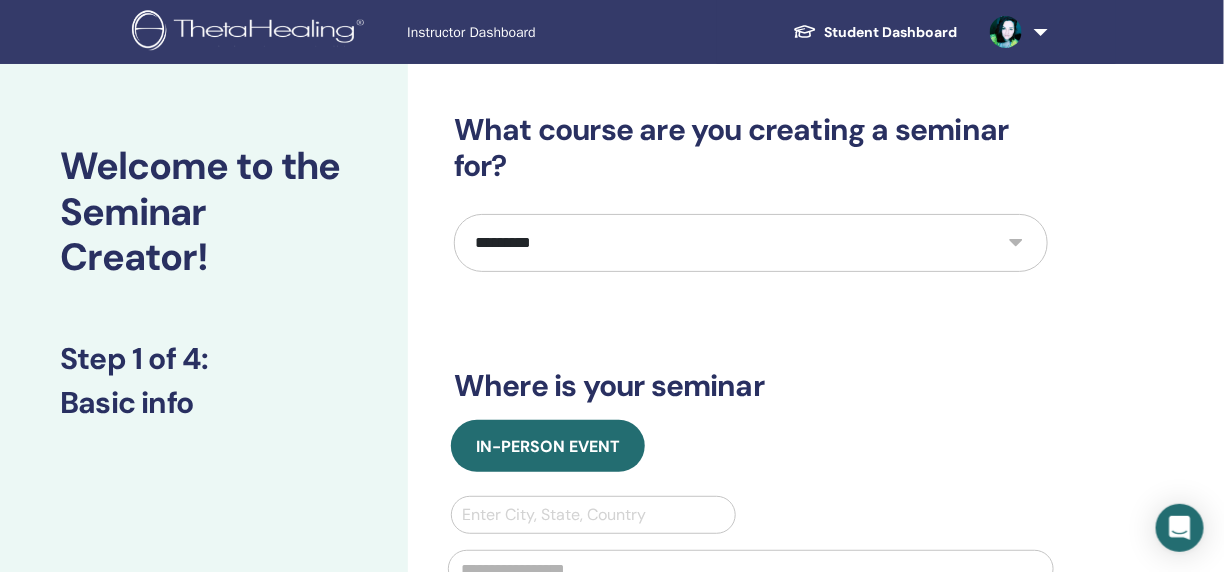 click on "**********" at bounding box center [751, 243] 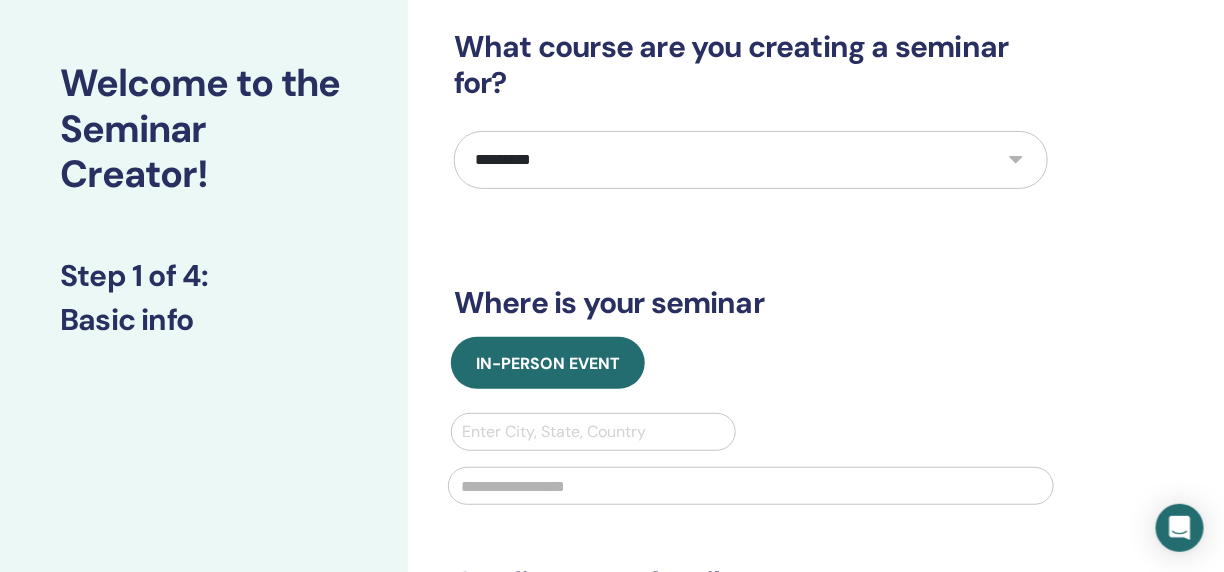 scroll, scrollTop: 200, scrollLeft: 0, axis: vertical 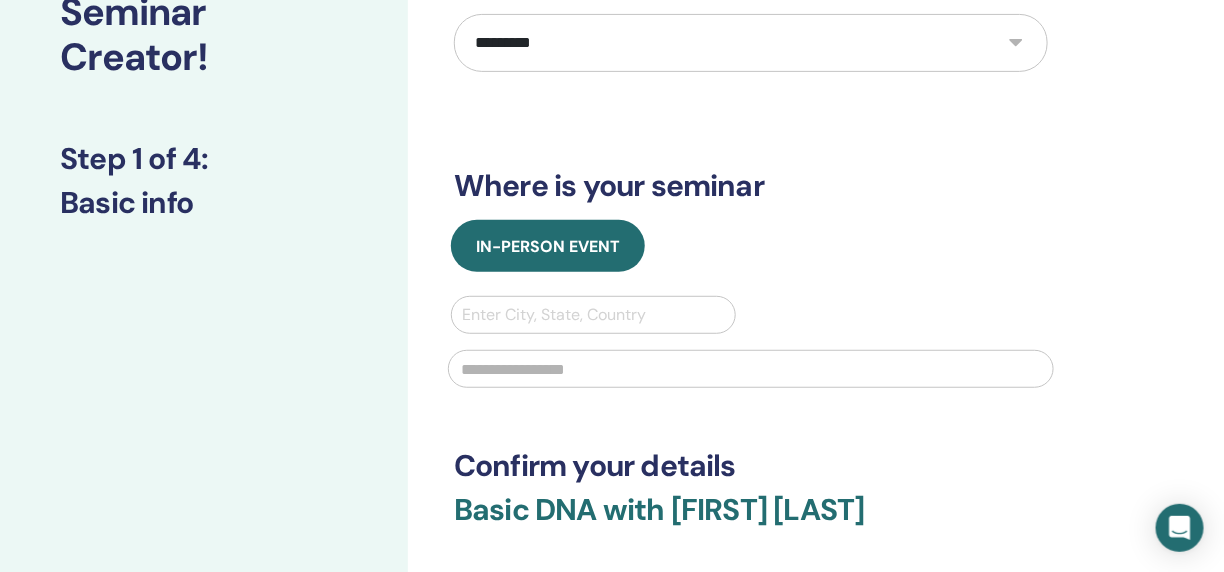 click at bounding box center [593, 315] 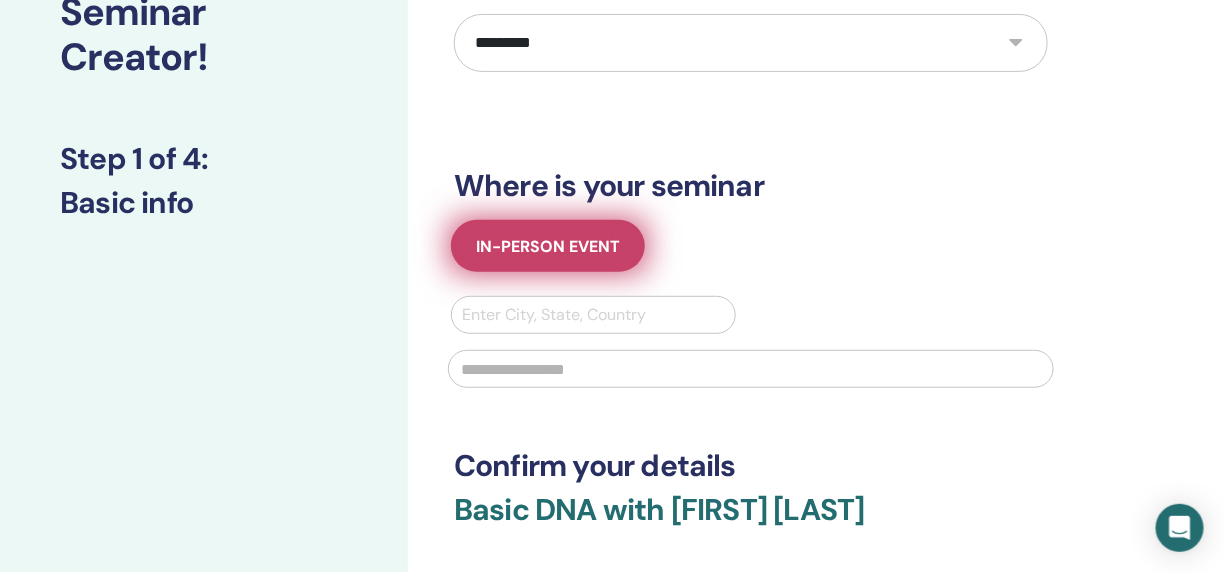click on "In-Person Event" at bounding box center [548, 246] 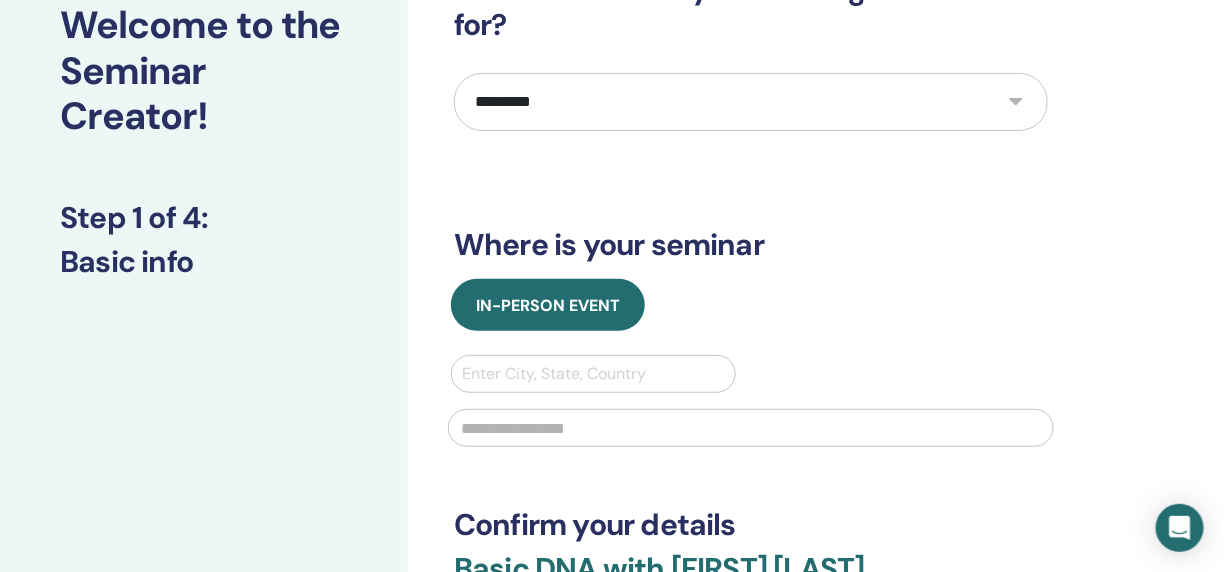 scroll, scrollTop: 100, scrollLeft: 0, axis: vertical 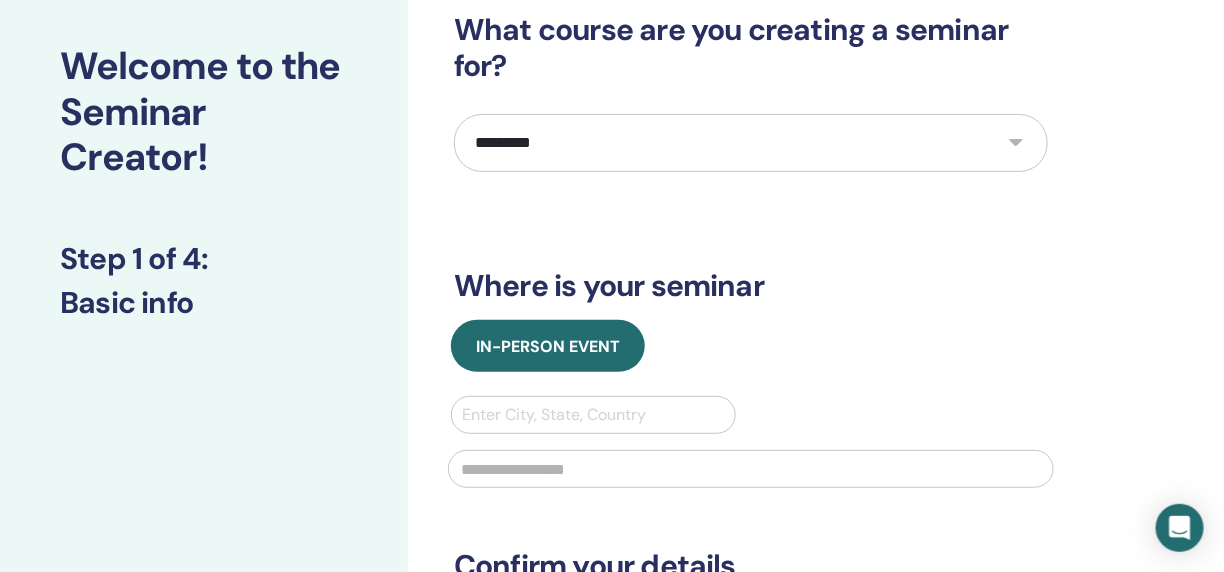 click at bounding box center [593, 415] 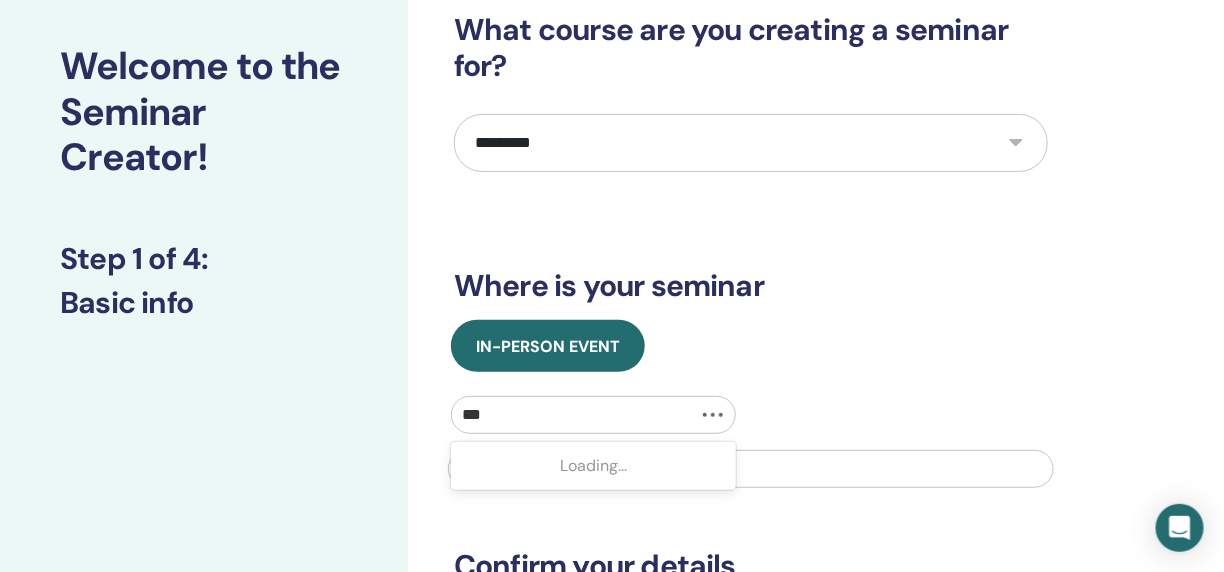 type on "****" 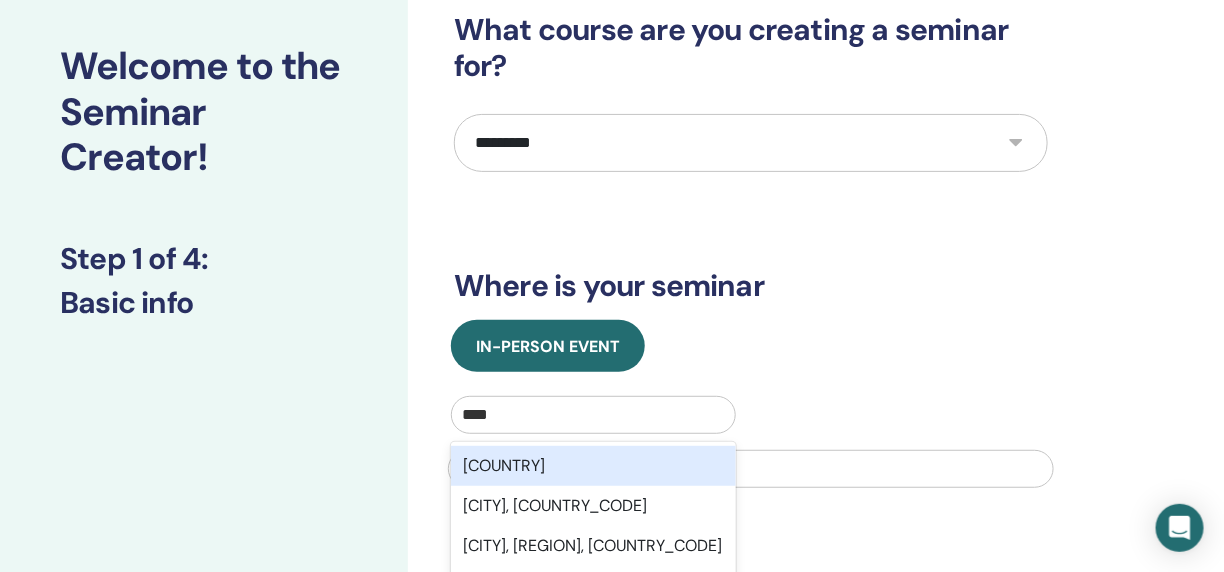 click on "Brazil" at bounding box center [593, 466] 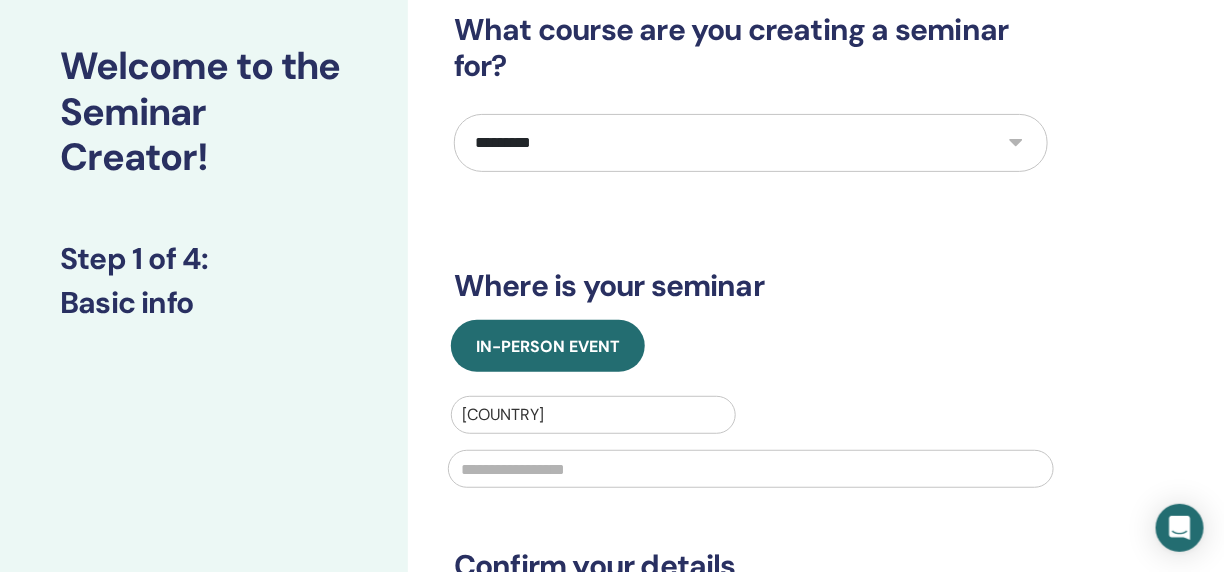scroll, scrollTop: 200, scrollLeft: 0, axis: vertical 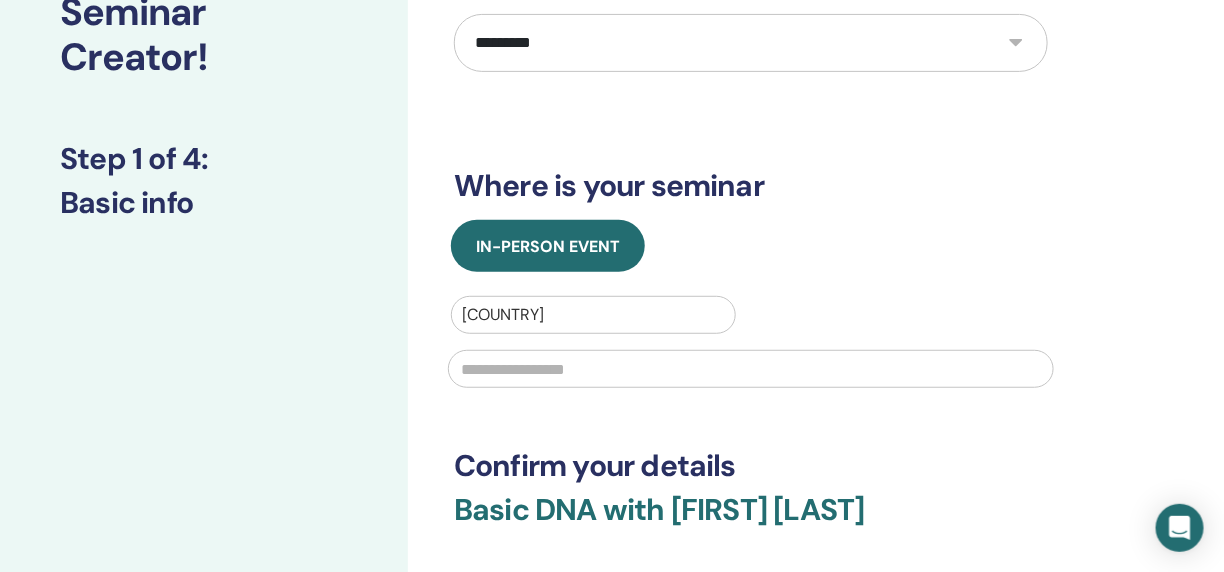 click at bounding box center [751, 369] 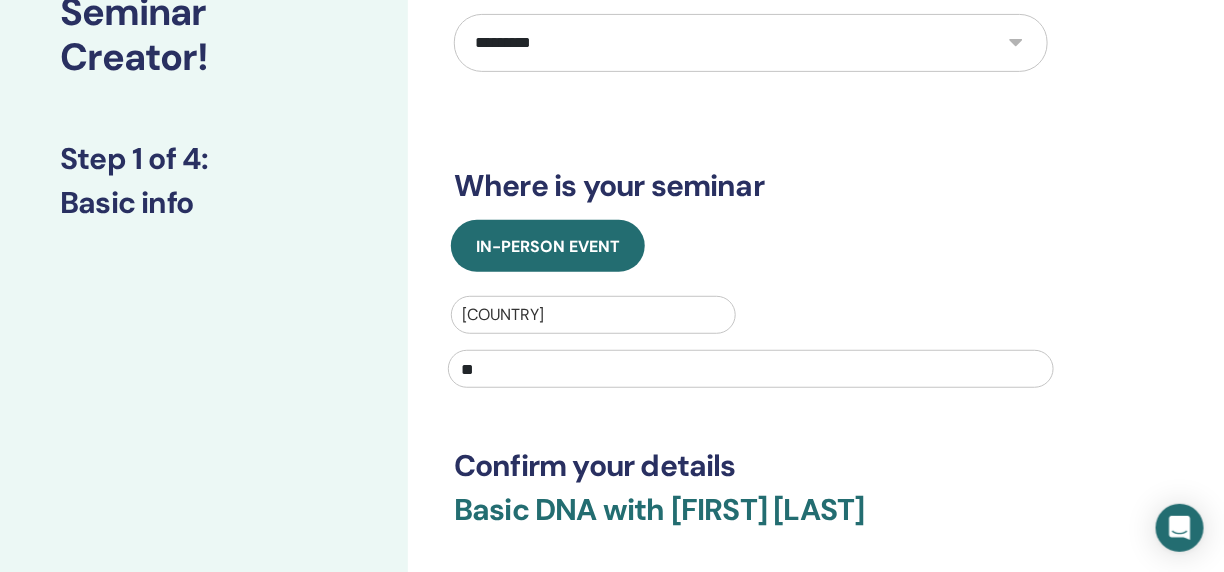 type on "*" 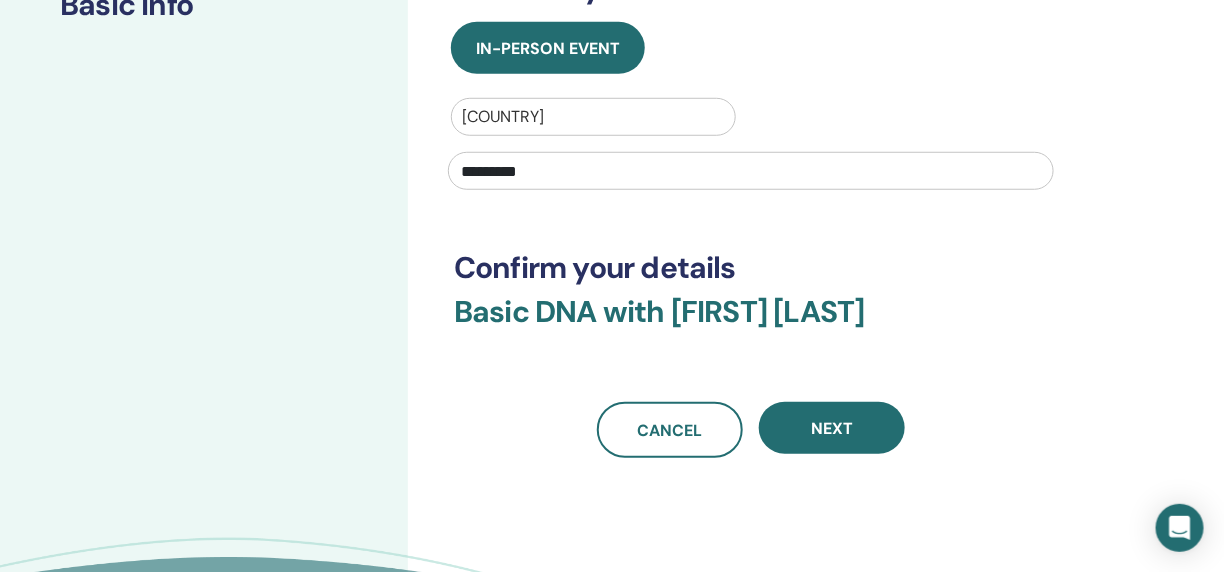 scroll, scrollTop: 400, scrollLeft: 0, axis: vertical 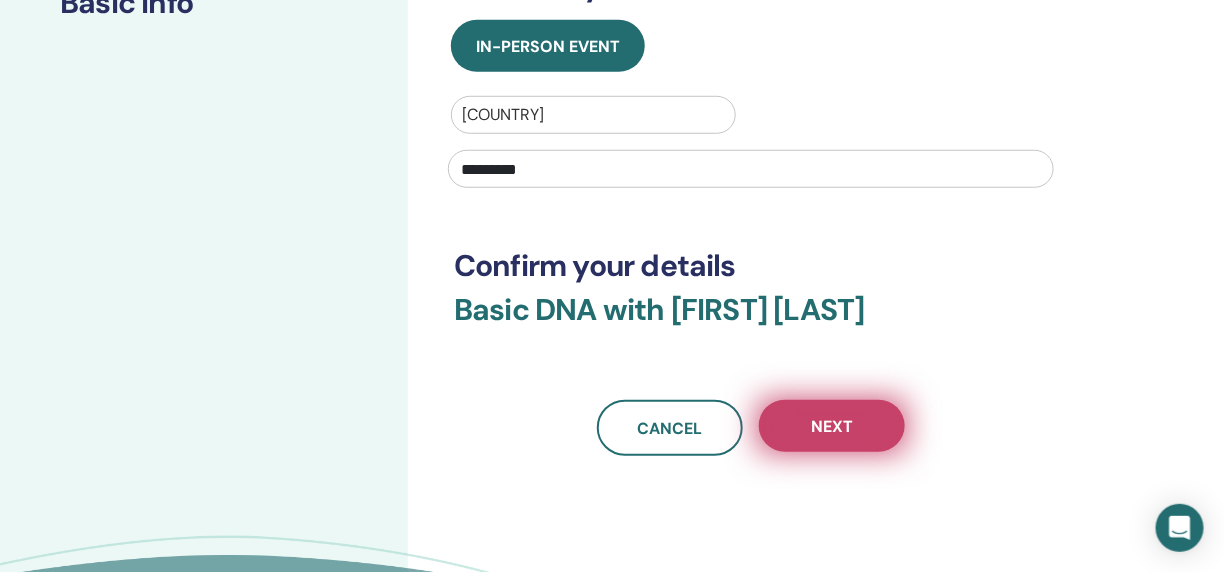 type on "*********" 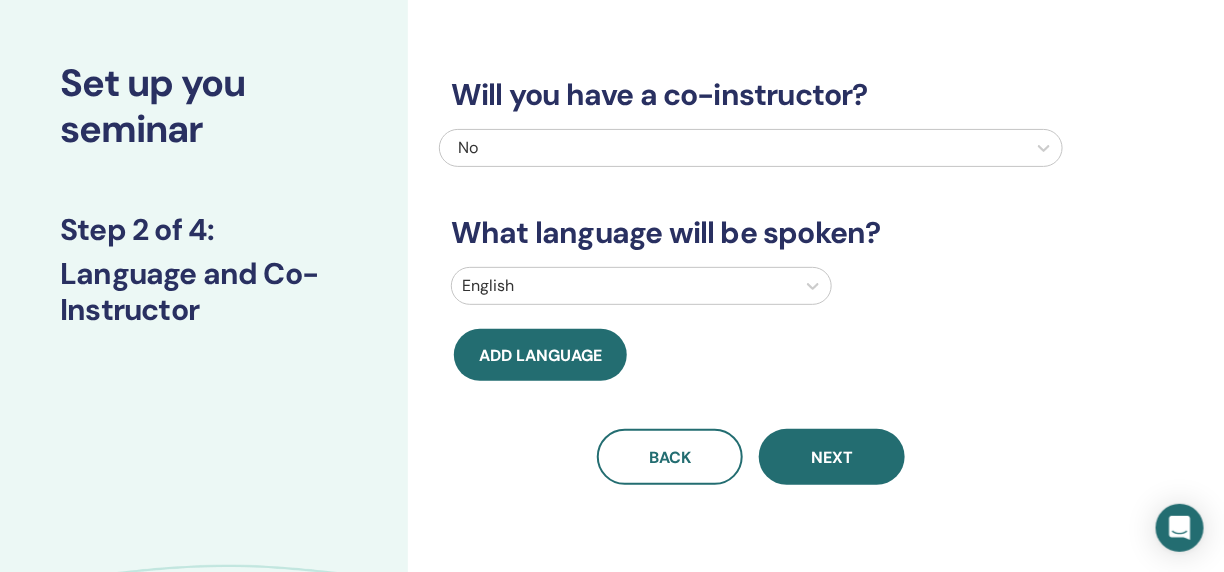 scroll, scrollTop: 54, scrollLeft: 0, axis: vertical 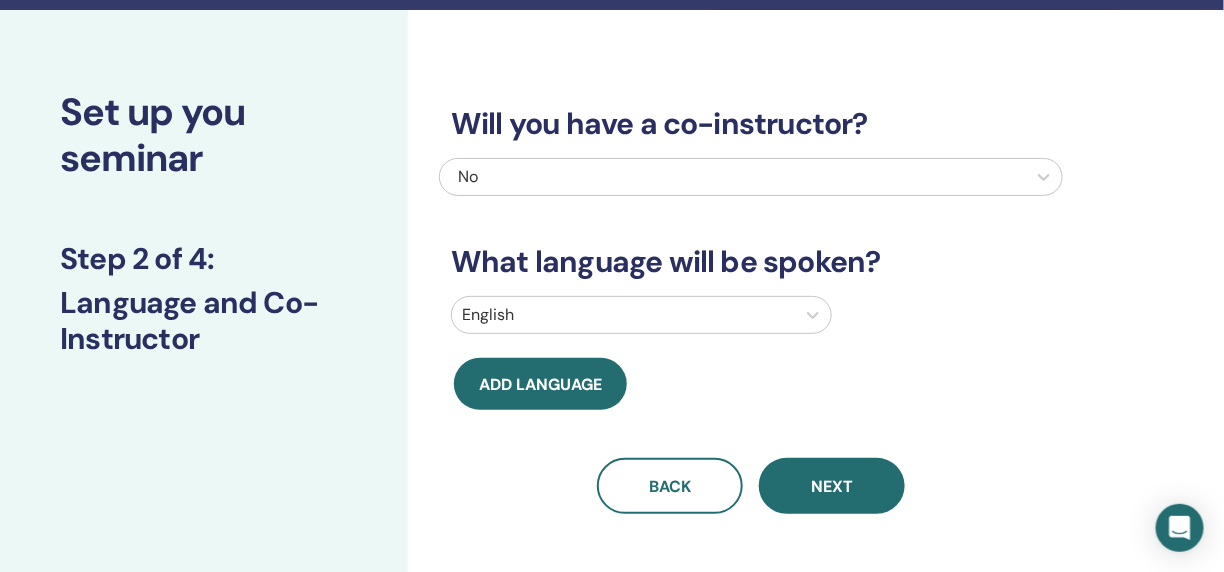 click at bounding box center [623, 315] 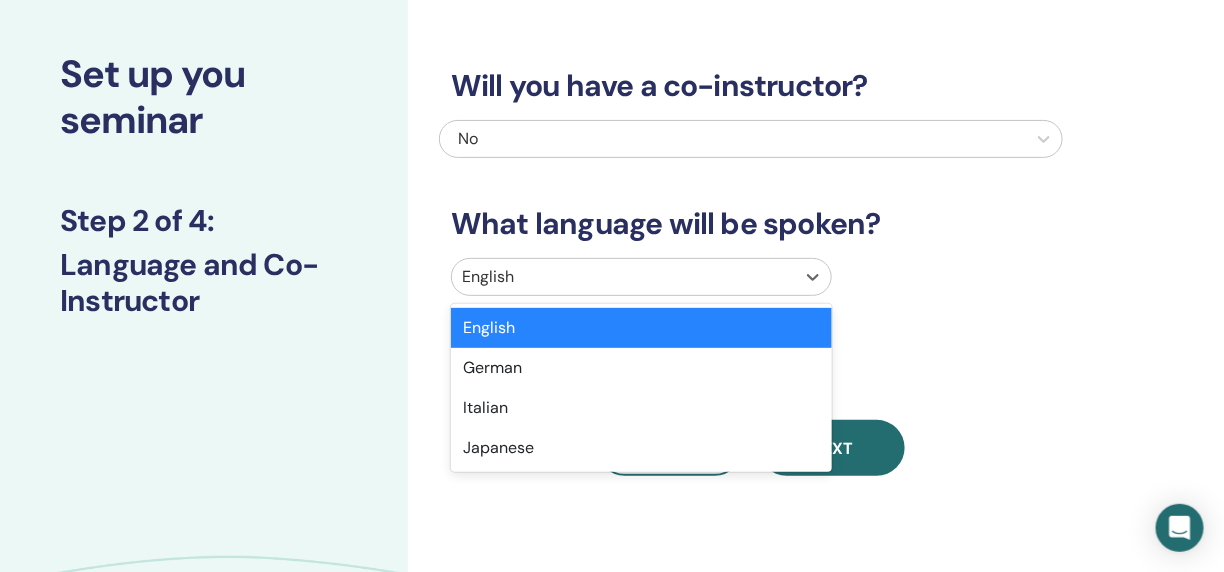 scroll, scrollTop: 132, scrollLeft: 0, axis: vertical 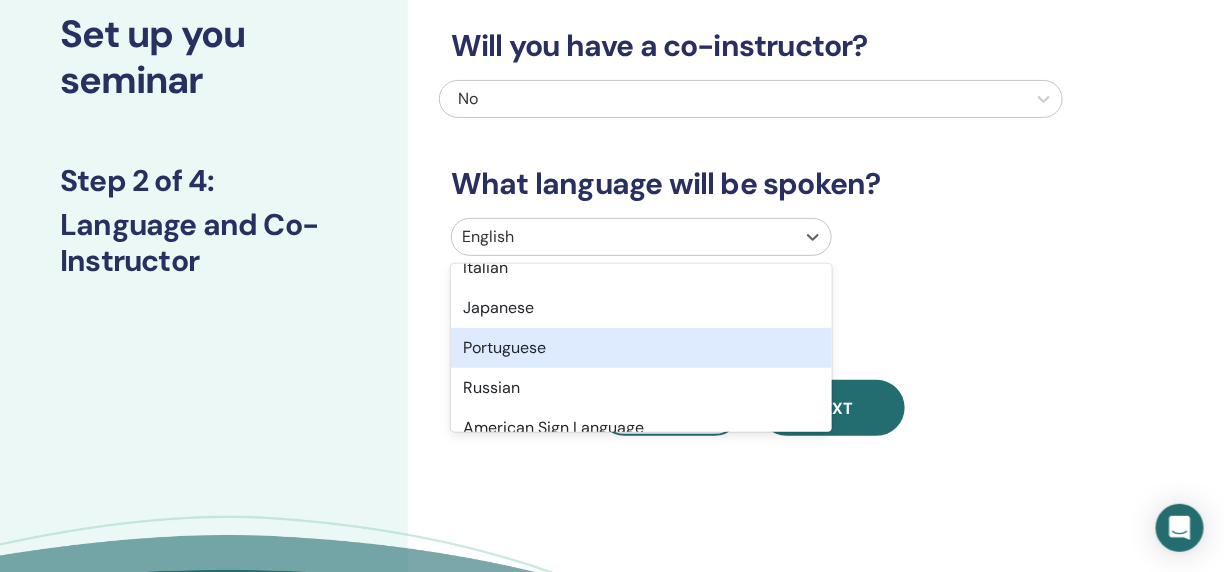 click on "Portuguese" at bounding box center [641, 348] 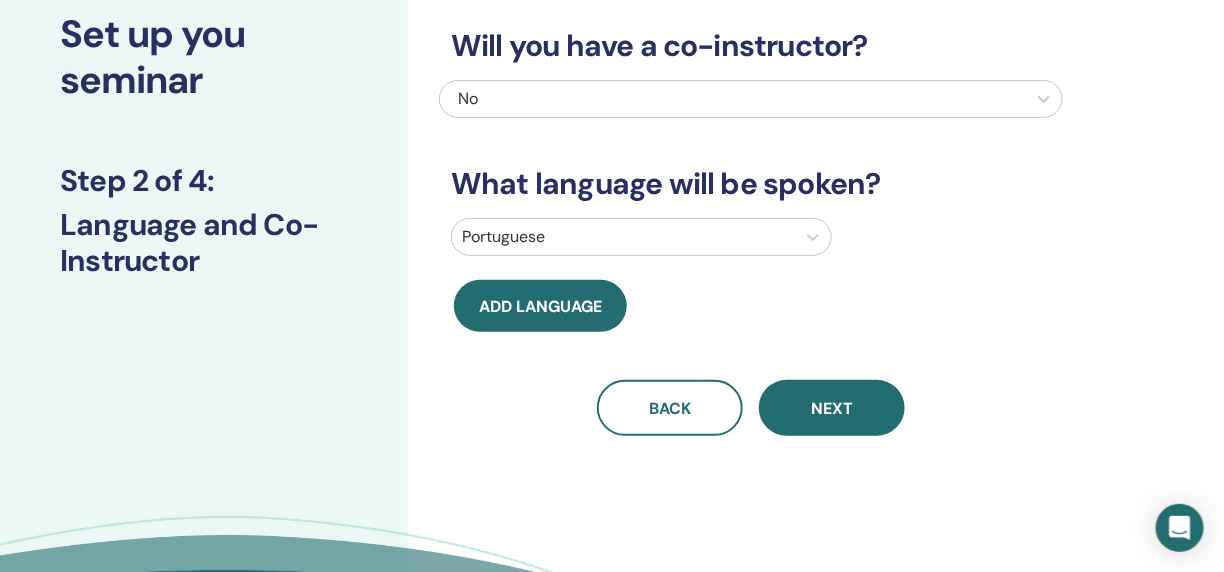 click on "Next" at bounding box center (832, 408) 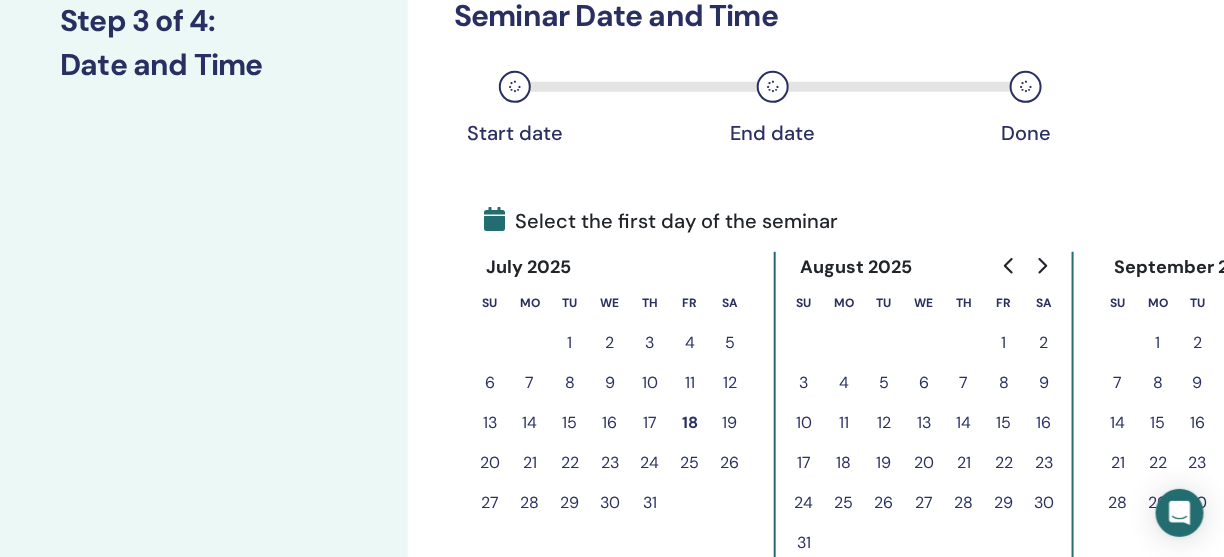 scroll, scrollTop: 332, scrollLeft: 0, axis: vertical 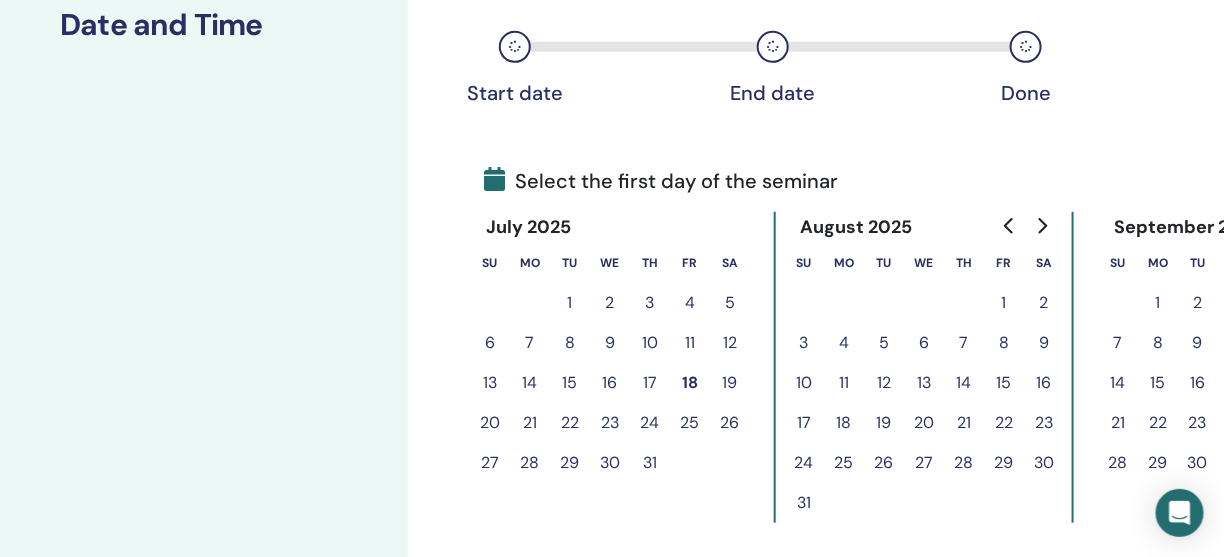 click on "25" at bounding box center [690, 423] 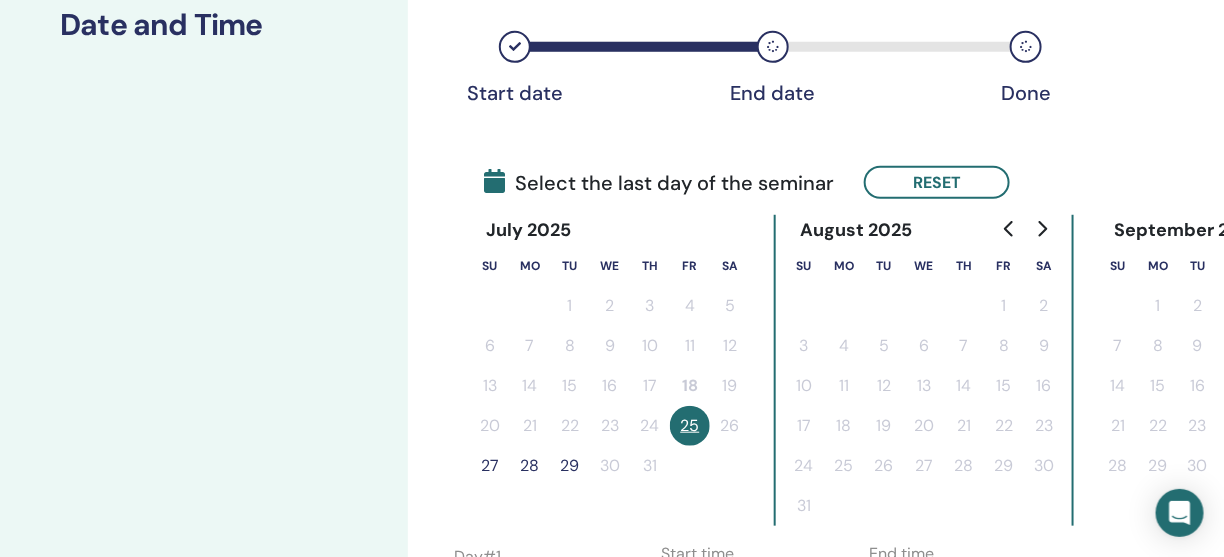 click on "28" at bounding box center [530, 466] 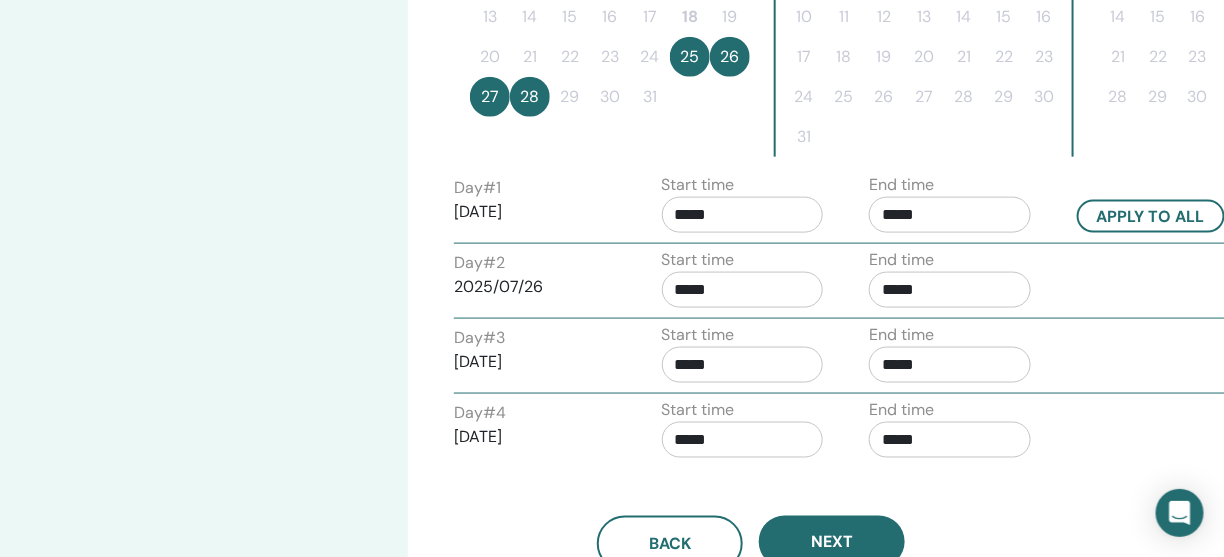 scroll, scrollTop: 732, scrollLeft: 0, axis: vertical 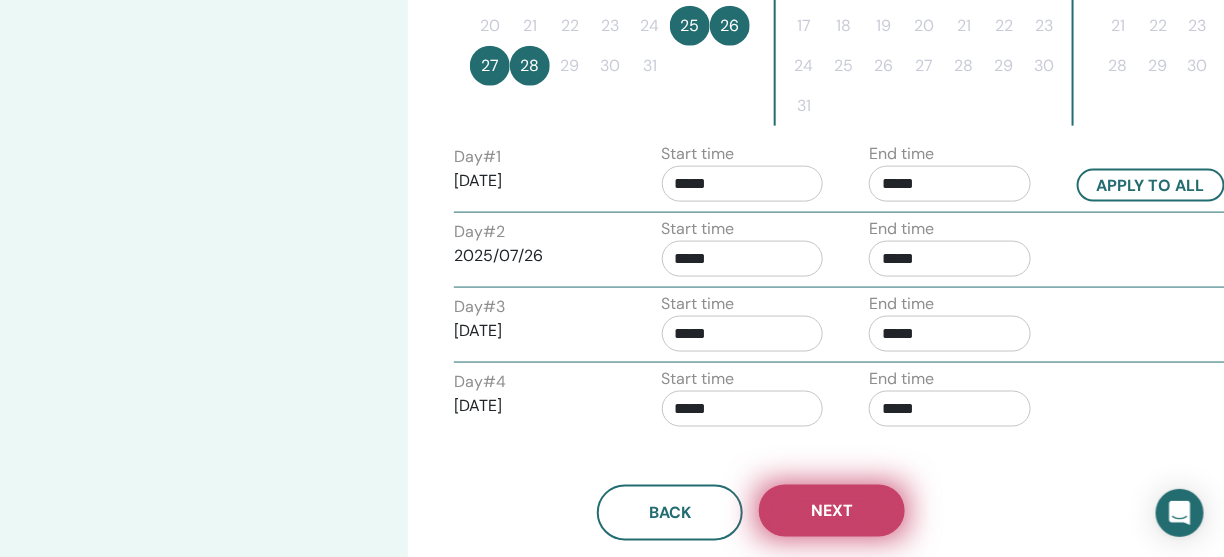 click on "Next" at bounding box center [832, 511] 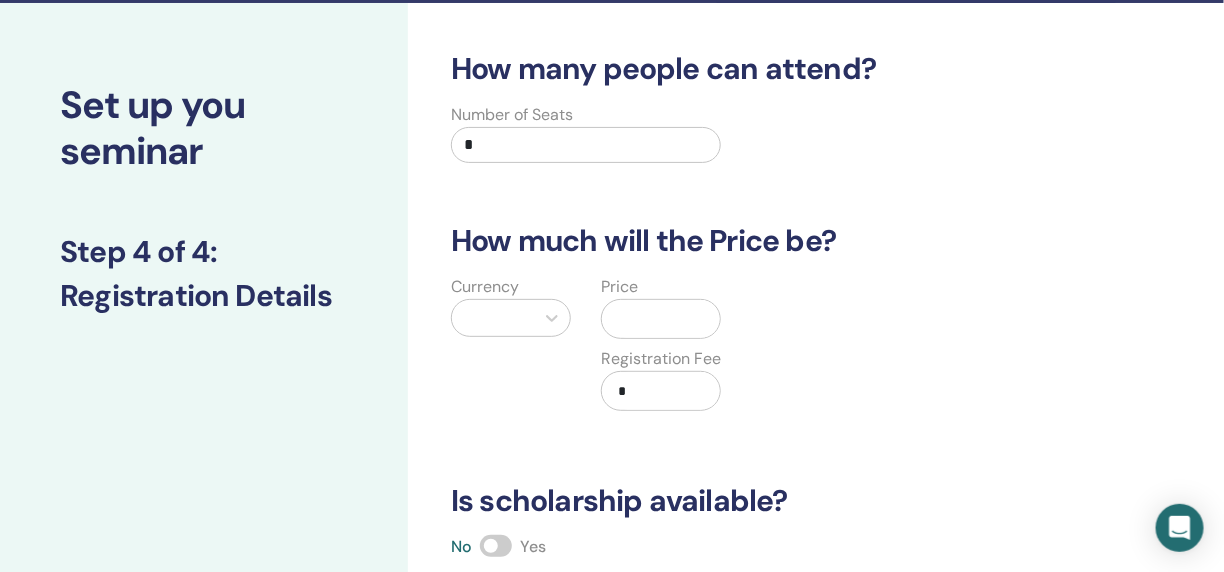 scroll, scrollTop: 0, scrollLeft: 0, axis: both 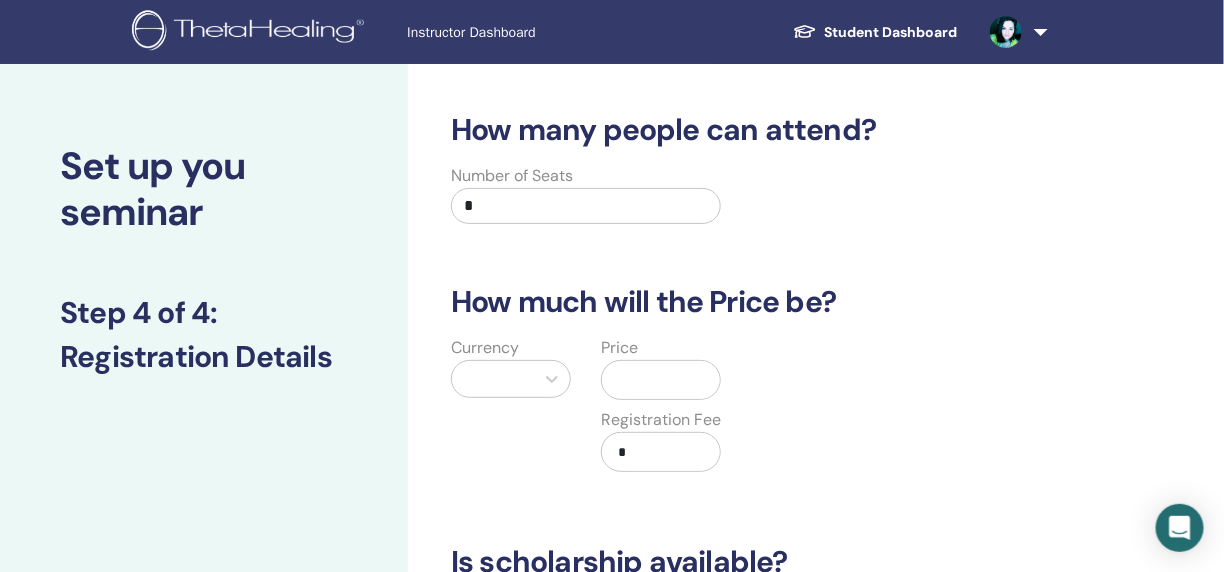 click on "*" at bounding box center (586, 206) 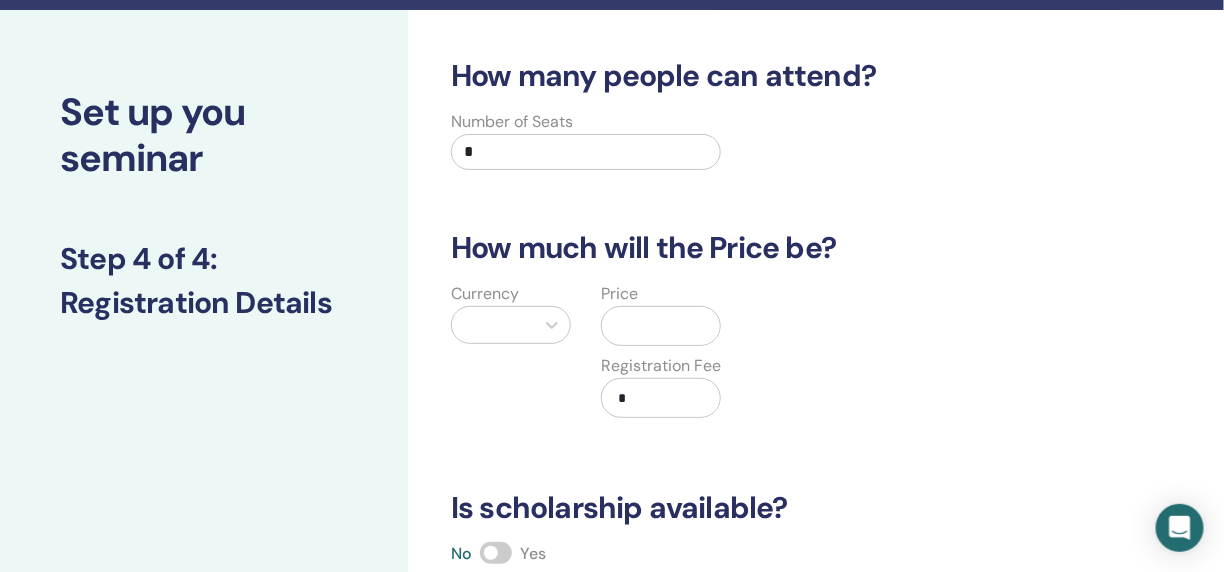 scroll, scrollTop: 100, scrollLeft: 0, axis: vertical 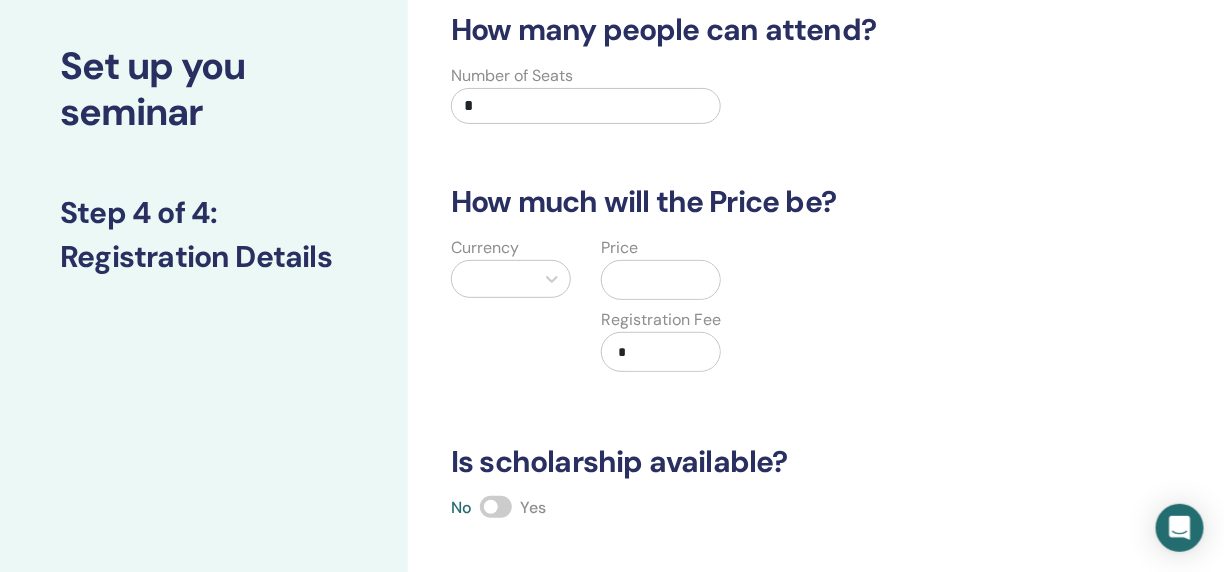 type on "*" 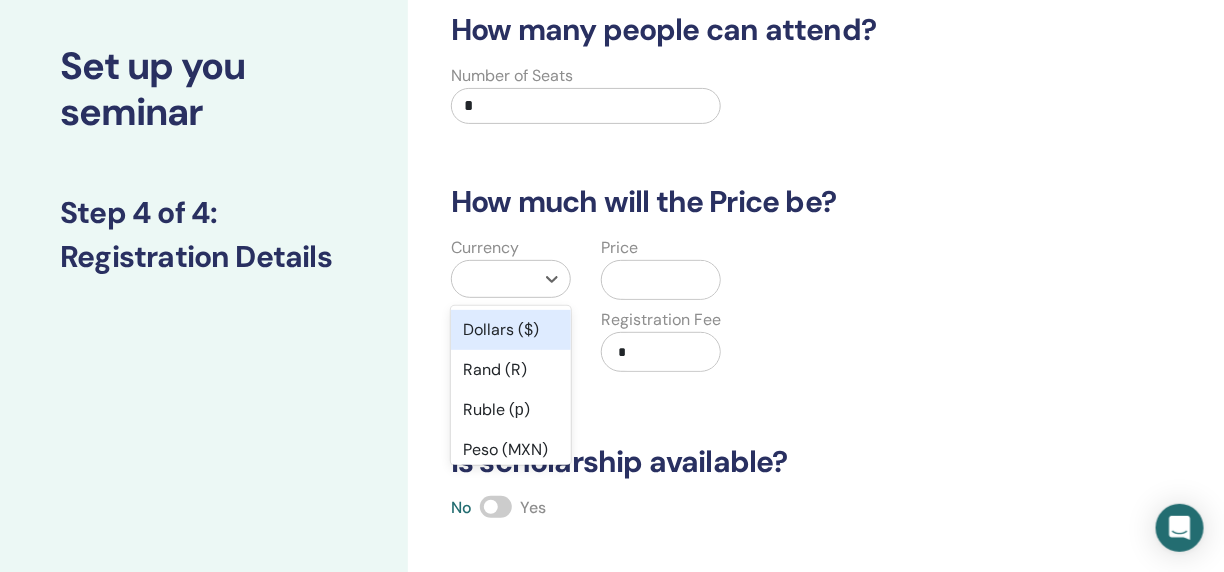 click at bounding box center [493, 279] 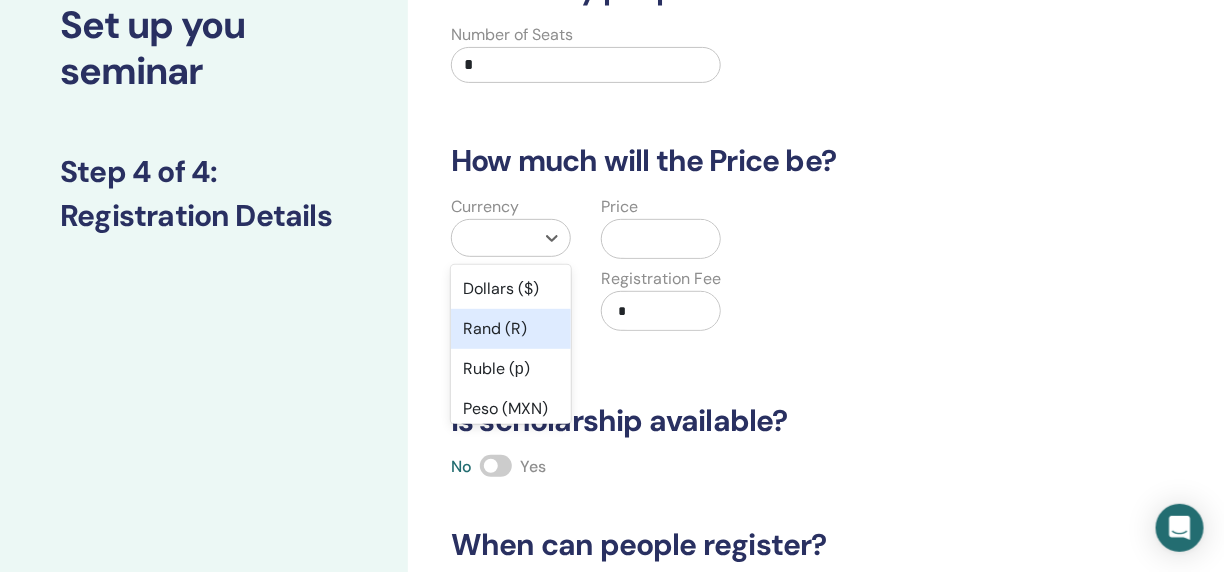 scroll, scrollTop: 98, scrollLeft: 0, axis: vertical 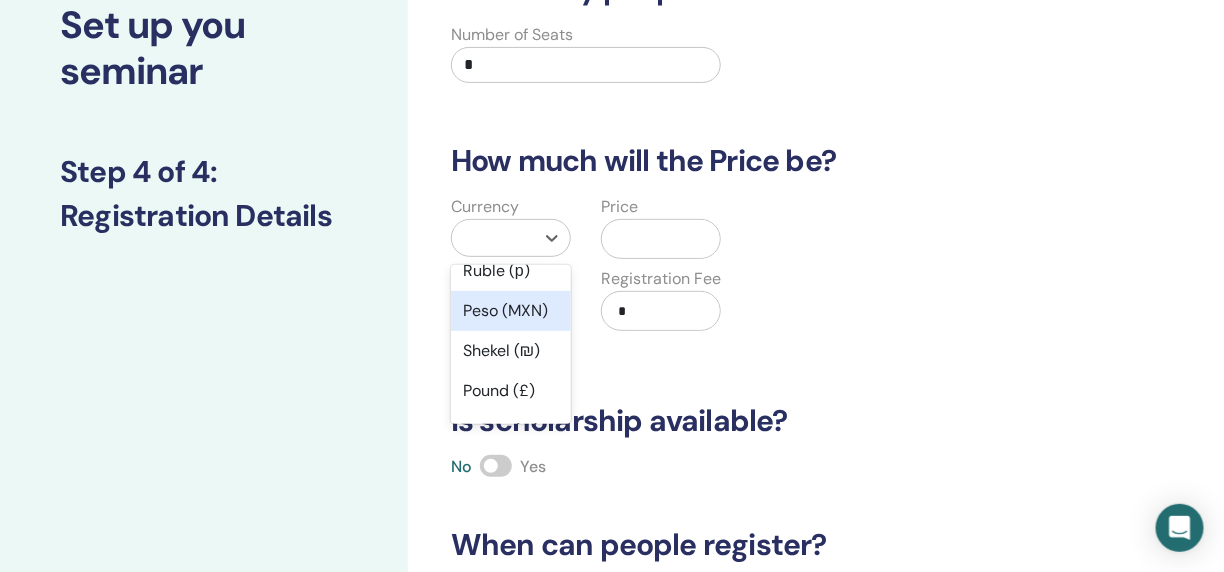 click on "Is scholarship available?" at bounding box center [751, 421] 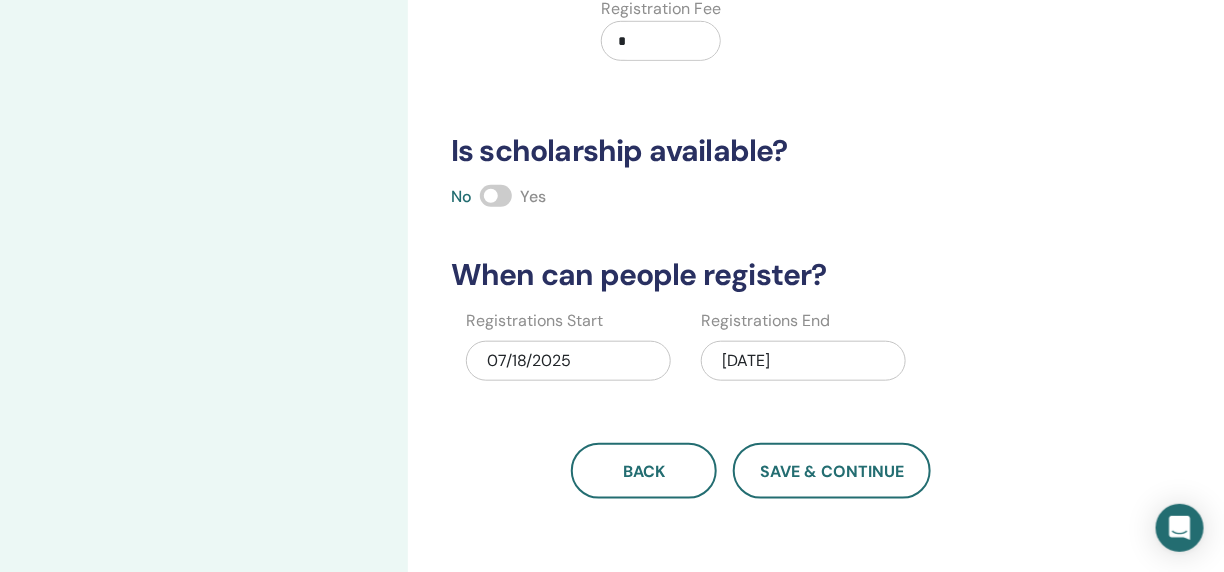 scroll, scrollTop: 441, scrollLeft: 0, axis: vertical 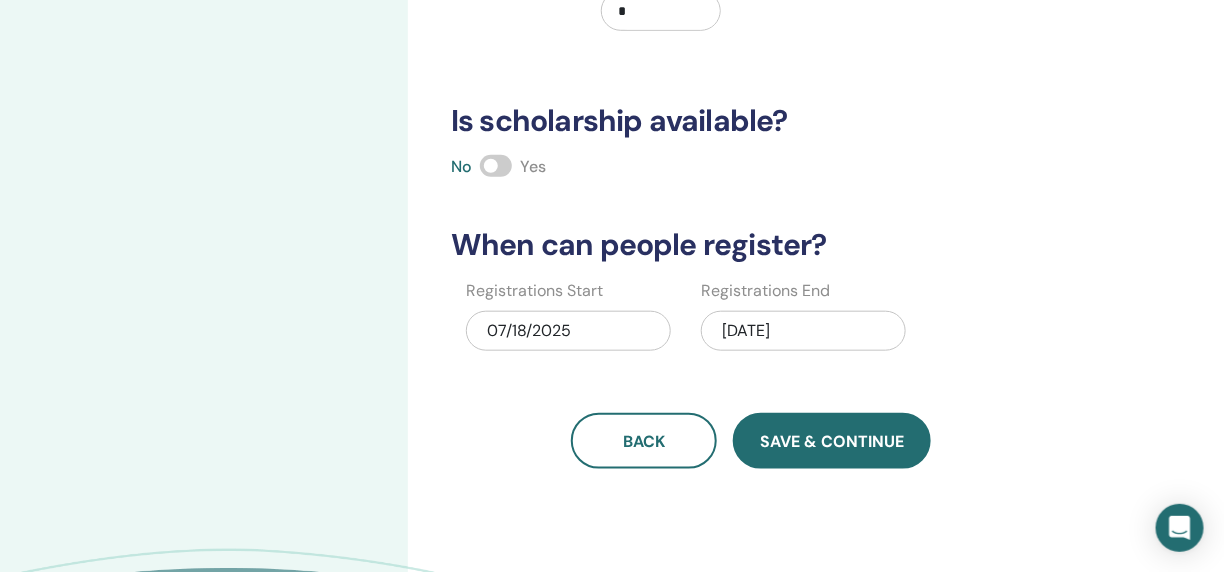 click on "Save & Continue" at bounding box center [832, 441] 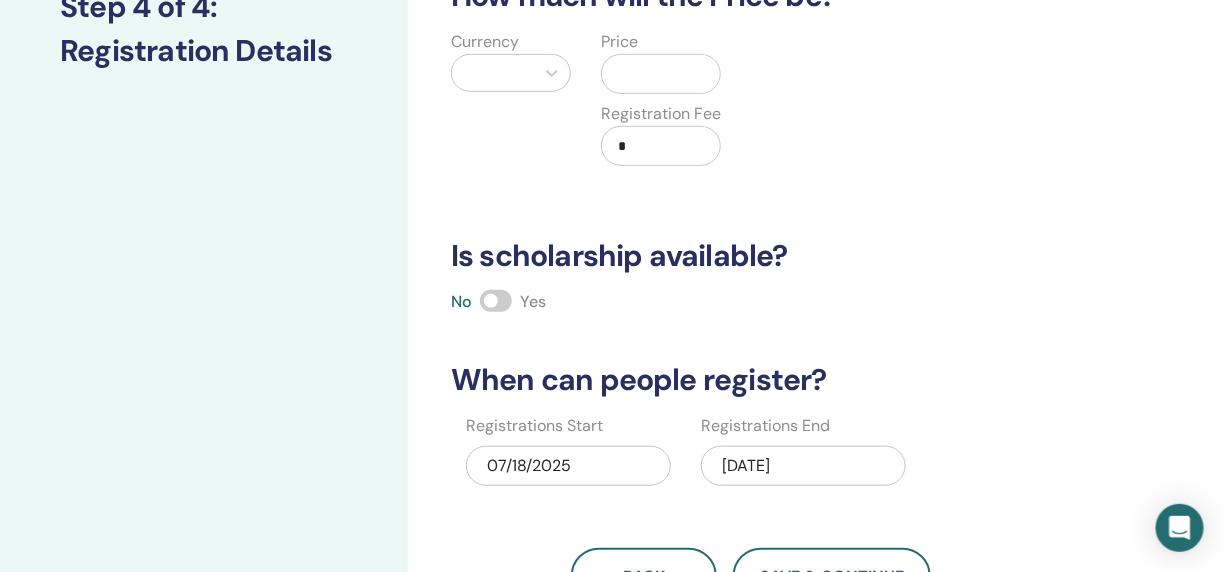 scroll, scrollTop: 41, scrollLeft: 0, axis: vertical 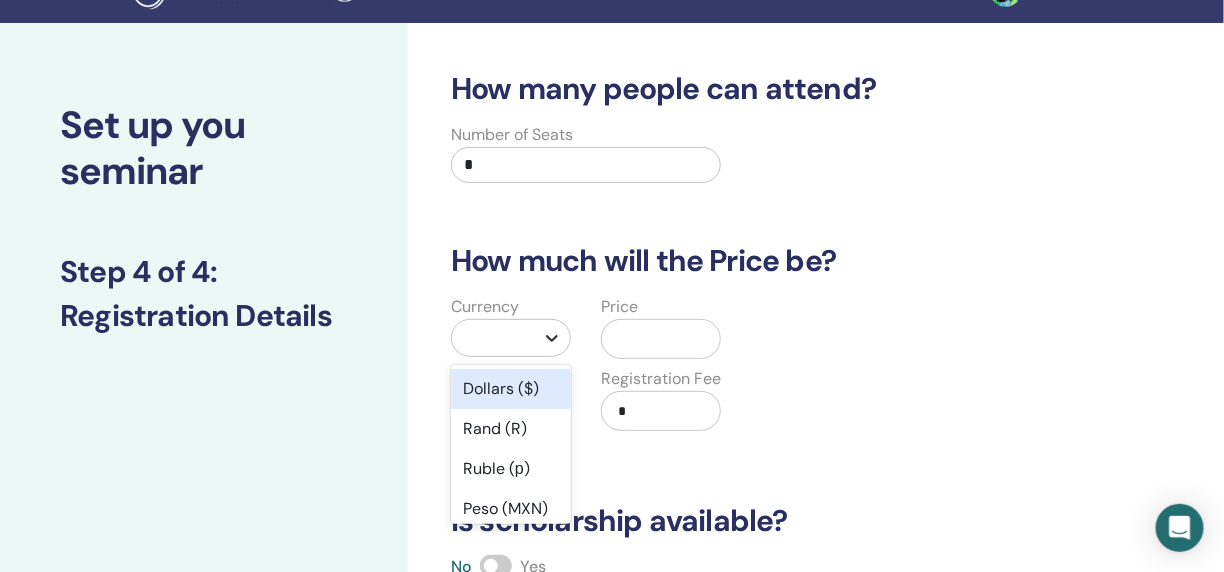 click at bounding box center [552, 338] 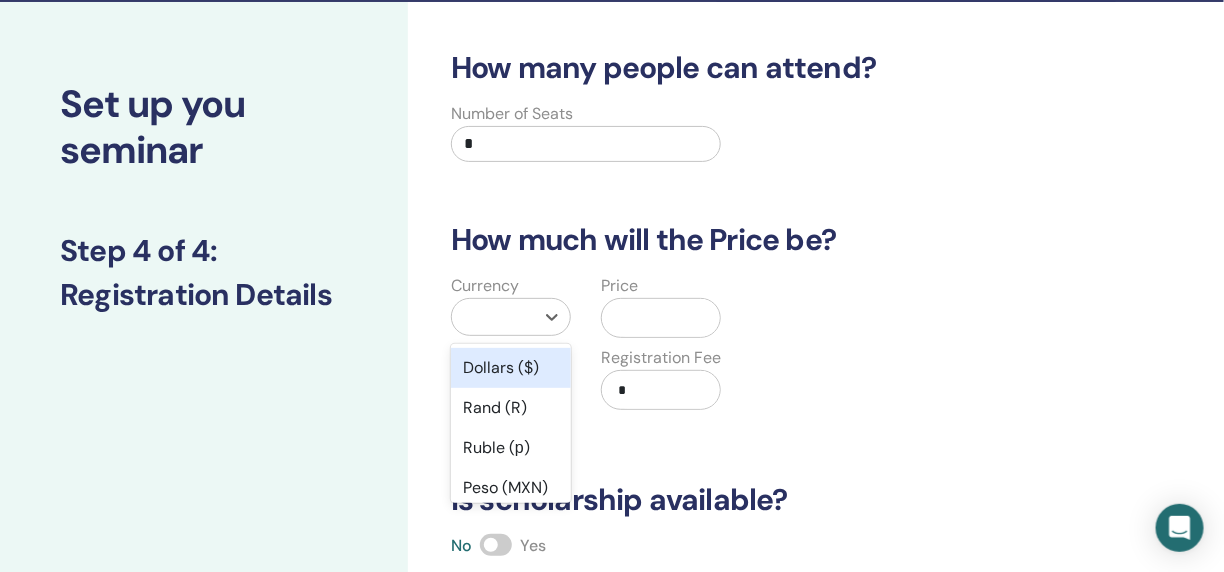 scroll, scrollTop: 141, scrollLeft: 0, axis: vertical 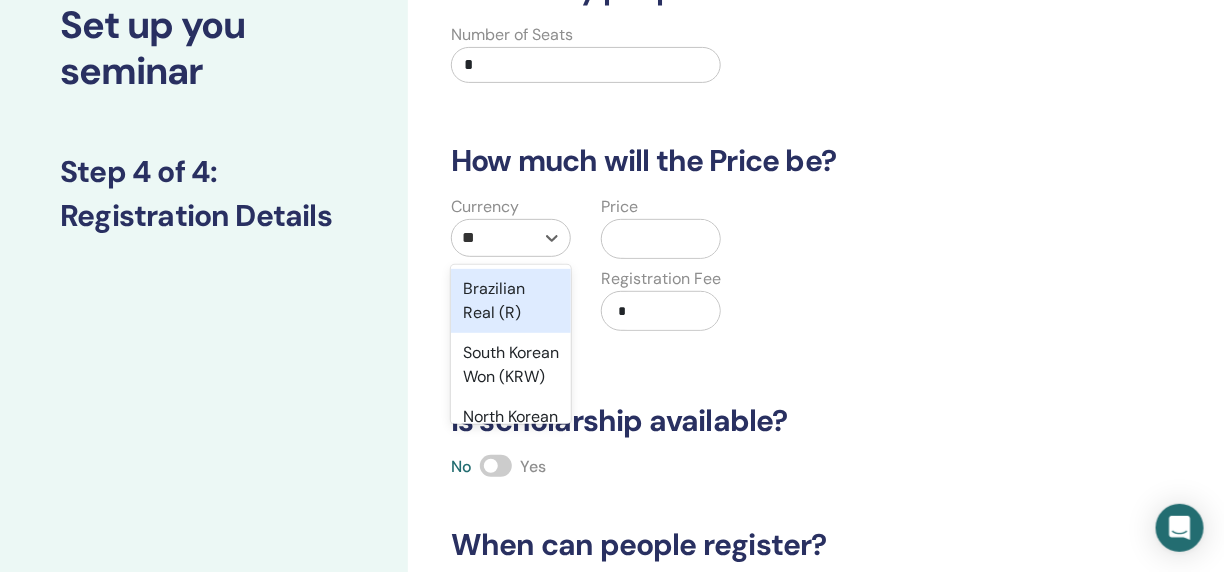 type on "***" 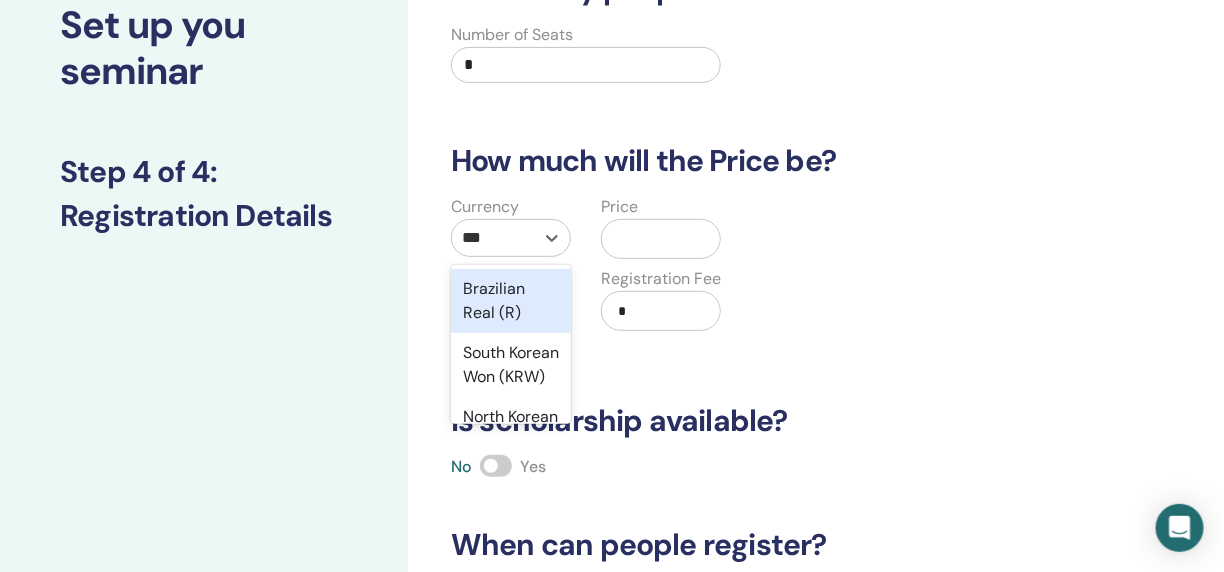 click on "Brazilian Real (R)" at bounding box center [511, 301] 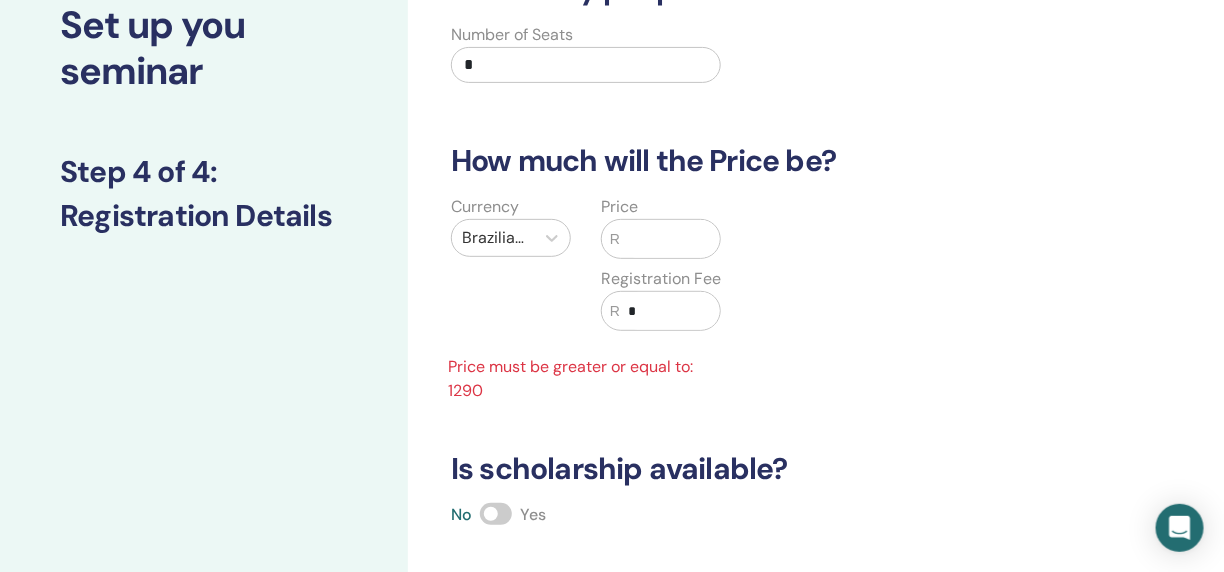 click at bounding box center (670, 239) 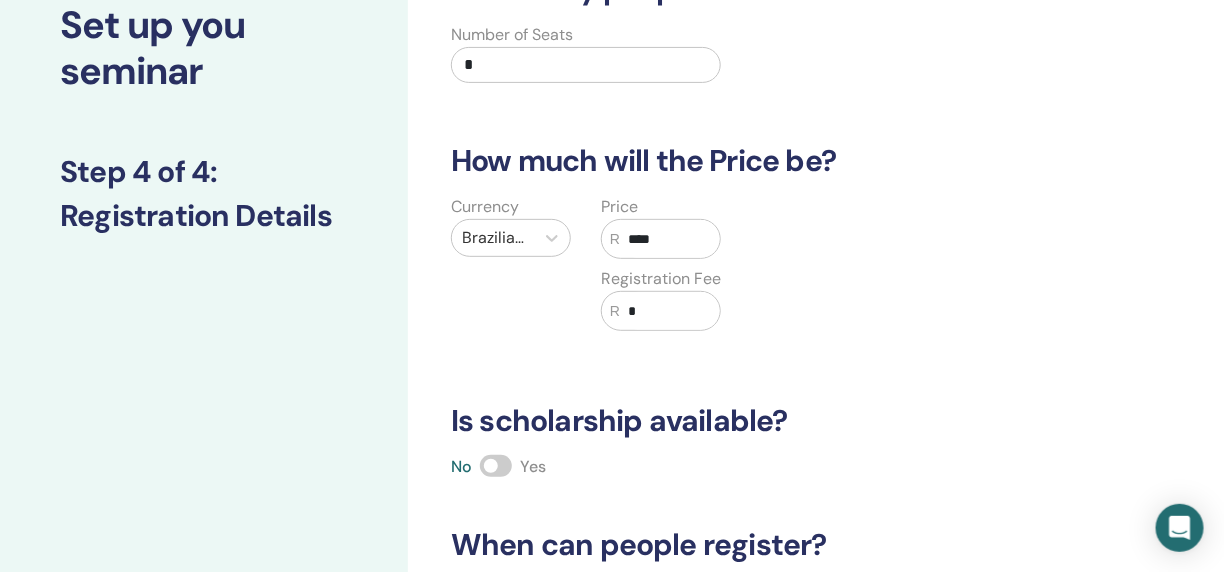 type on "****" 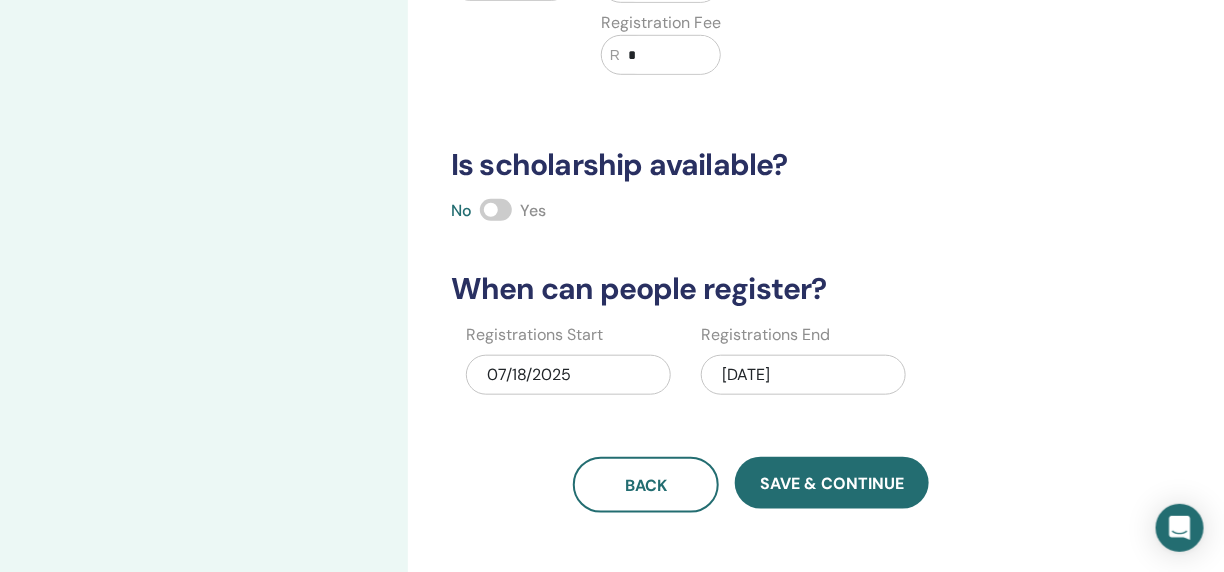 scroll, scrollTop: 441, scrollLeft: 0, axis: vertical 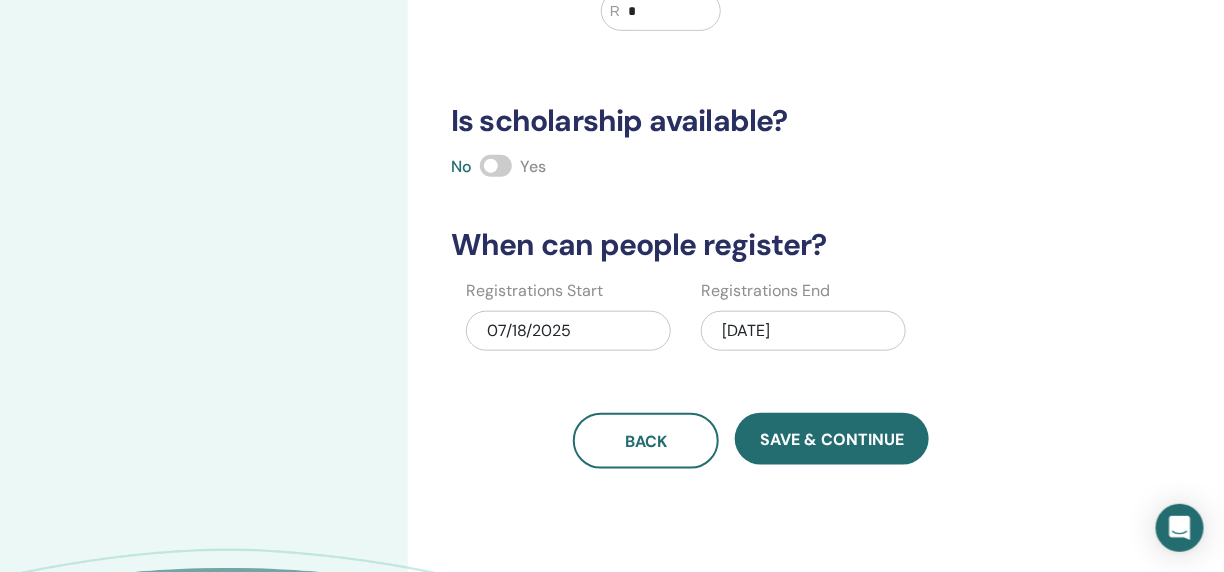 click on "07/18/2025" at bounding box center [568, 331] 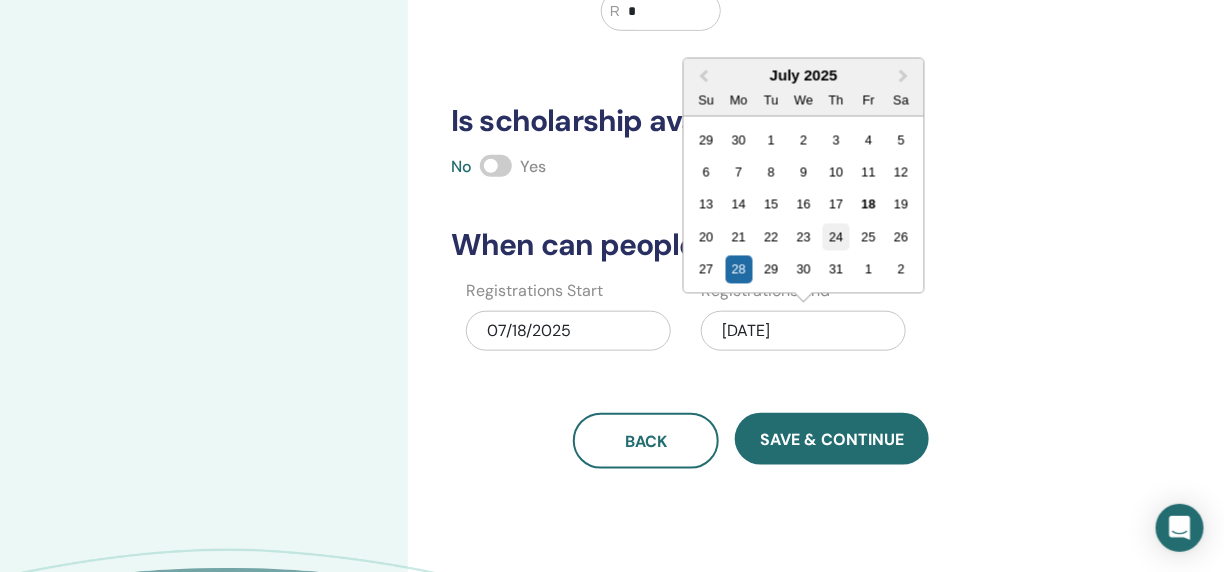 click on "24" at bounding box center [836, 237] 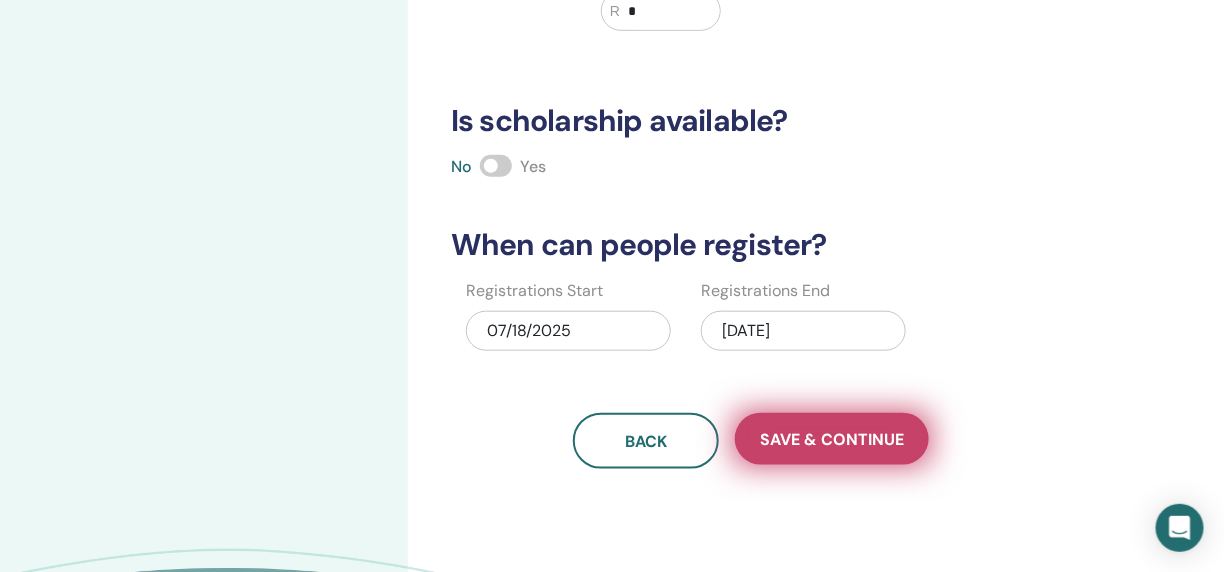click on "Save & Continue" at bounding box center [832, 439] 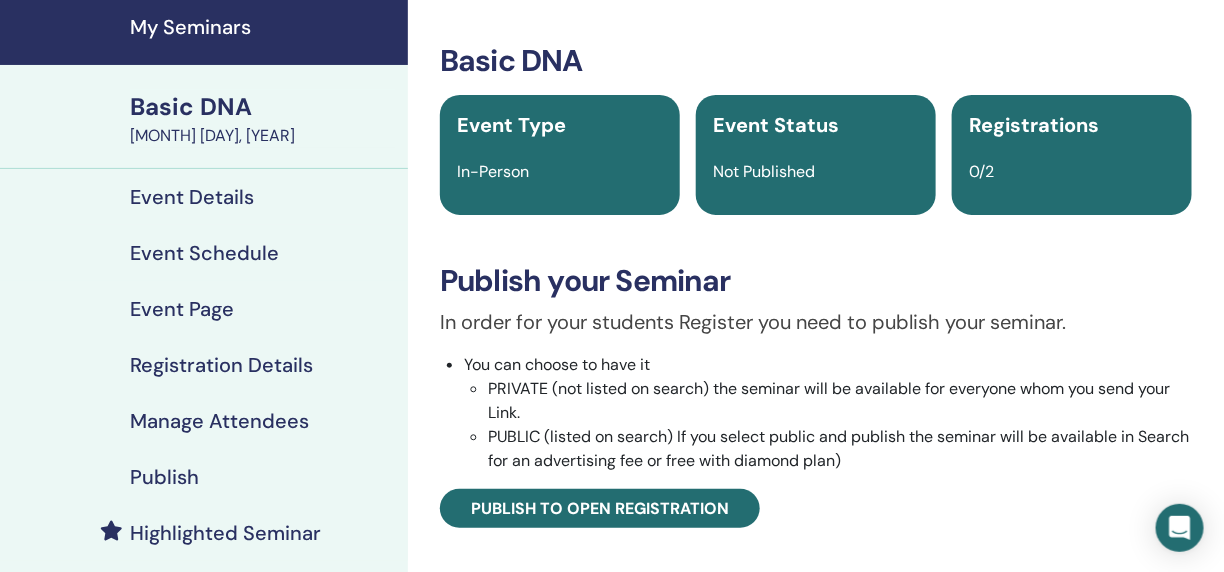 scroll, scrollTop: 100, scrollLeft: 0, axis: vertical 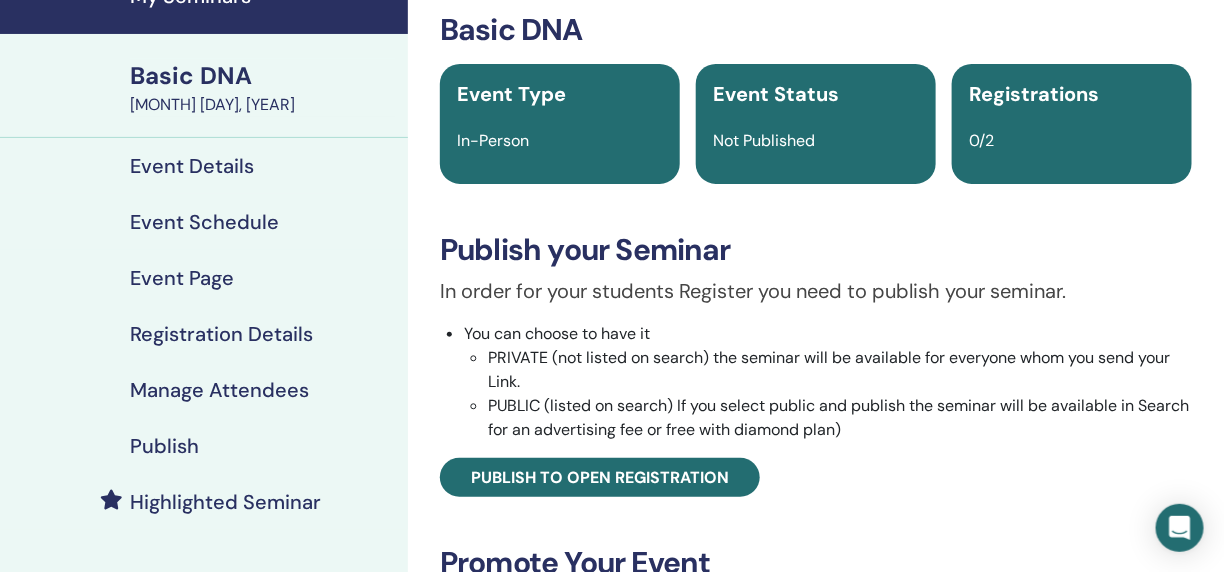 click on "Registration Details" at bounding box center (221, 334) 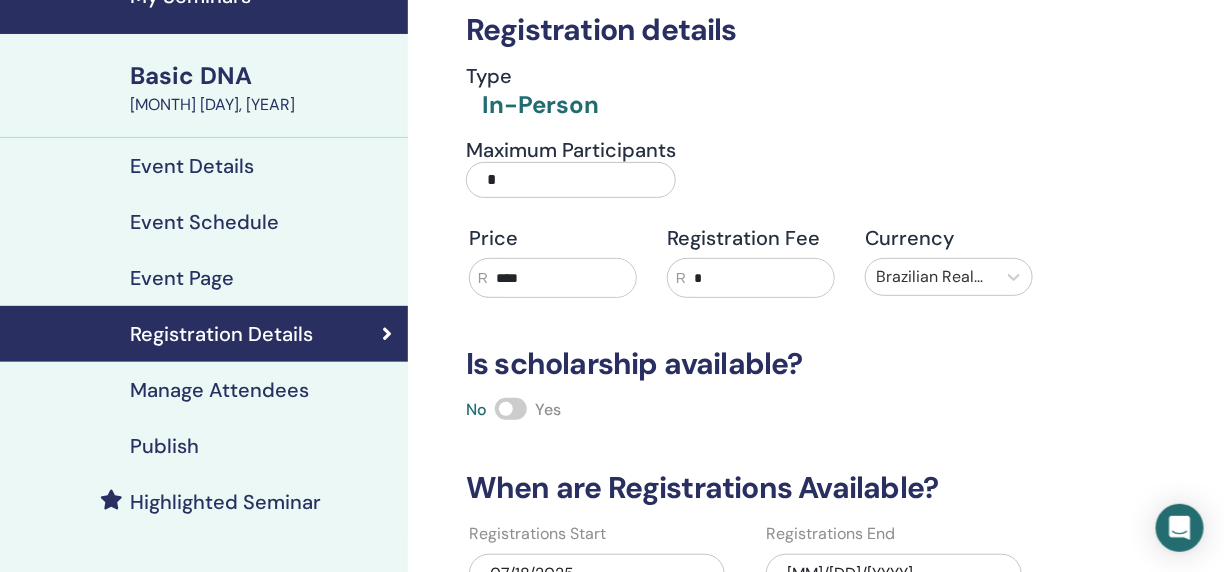 click on "Manage Attendees" at bounding box center [219, 390] 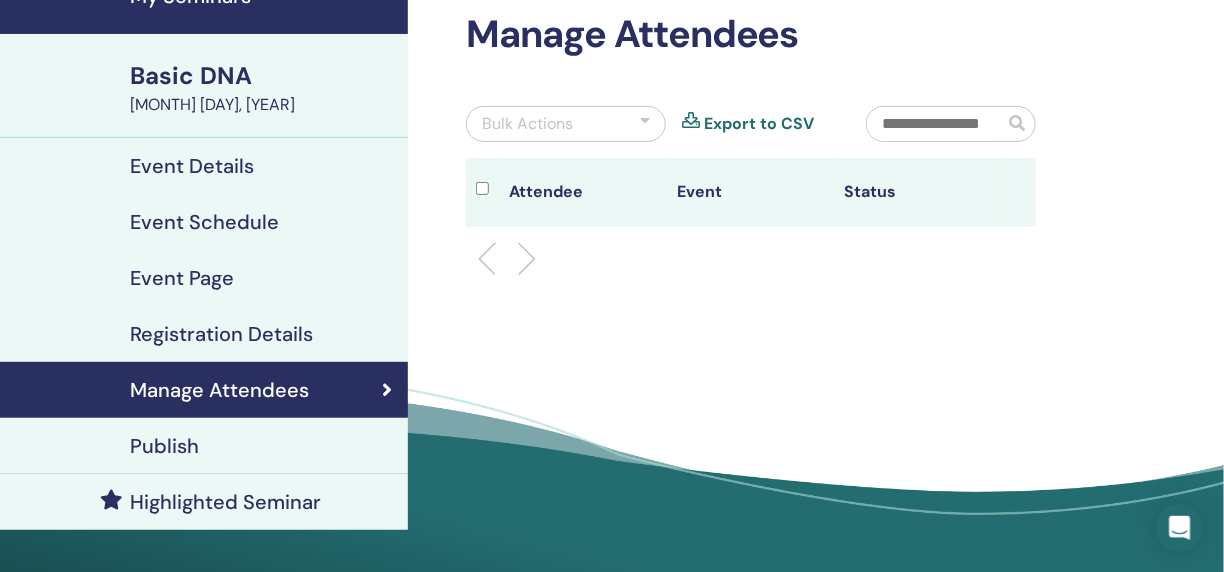 click on "Event Details" at bounding box center [192, 166] 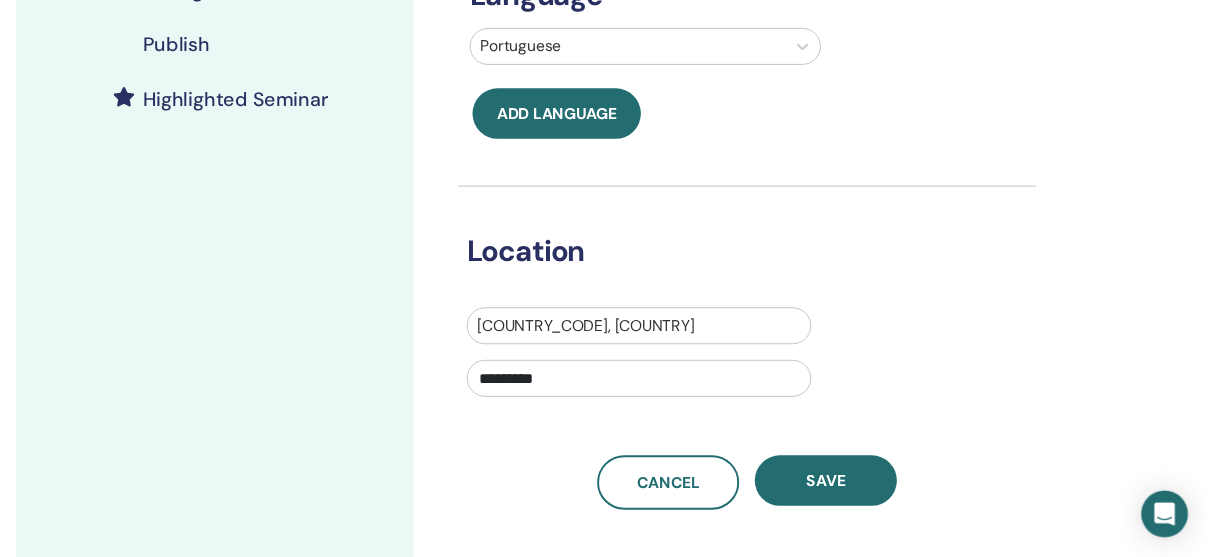 scroll, scrollTop: 0, scrollLeft: 0, axis: both 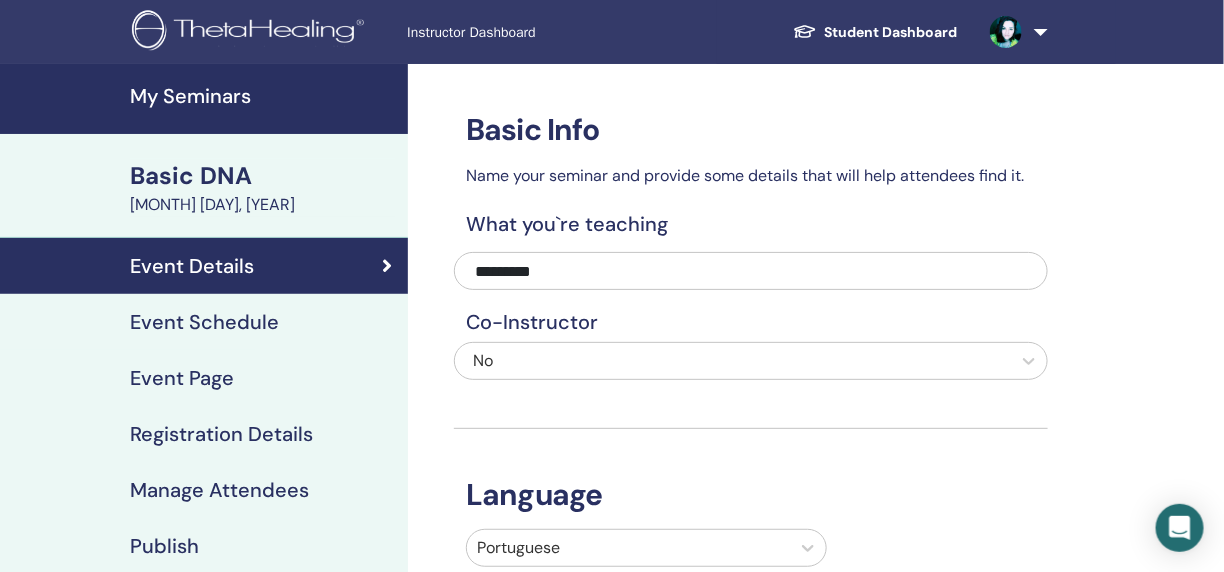 click on "Event Schedule" at bounding box center (204, 322) 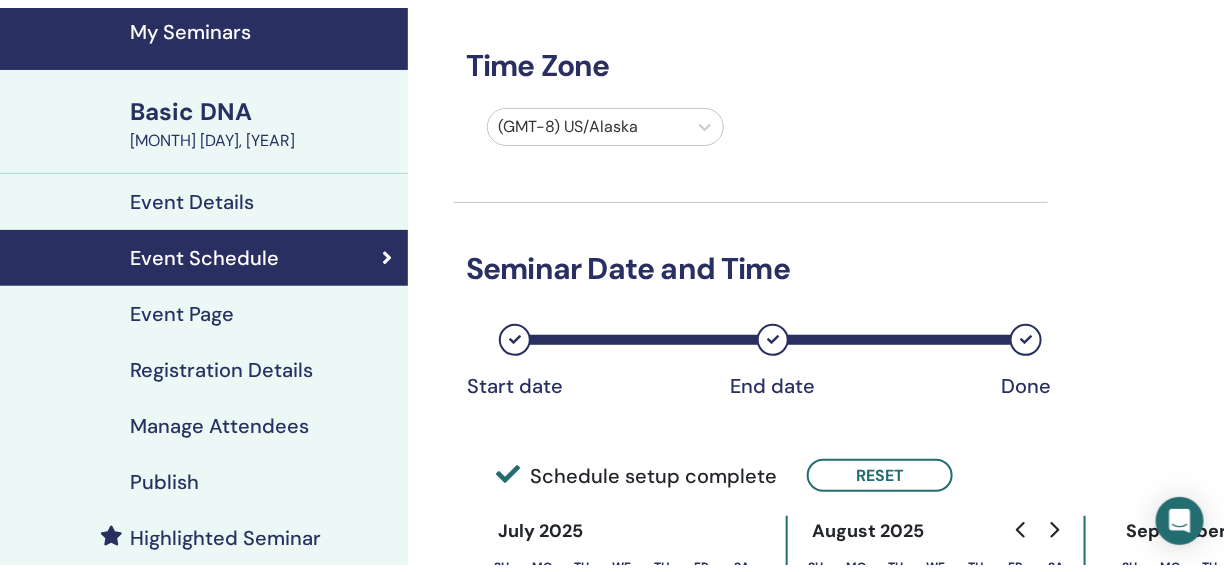 scroll, scrollTop: 100, scrollLeft: 0, axis: vertical 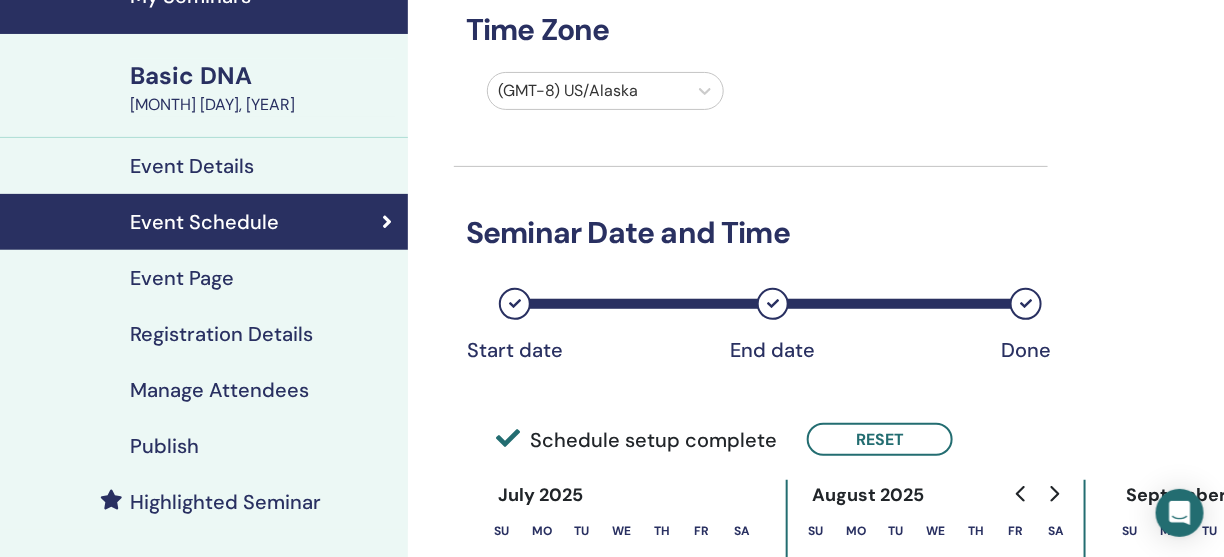 click on "Event Page" at bounding box center (182, 278) 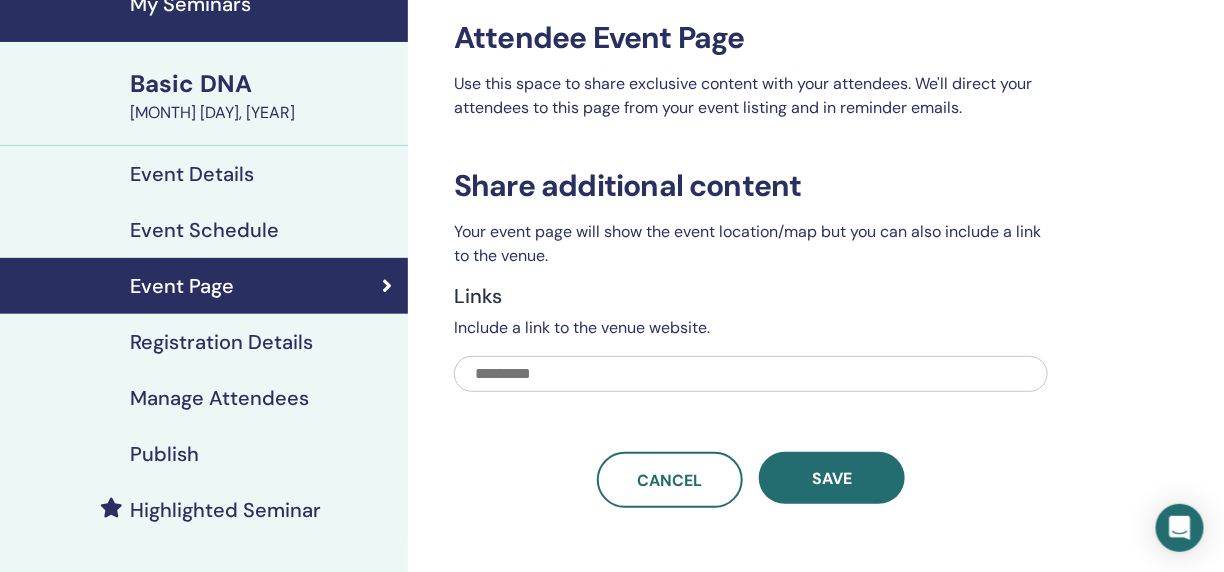 scroll, scrollTop: 0, scrollLeft: 0, axis: both 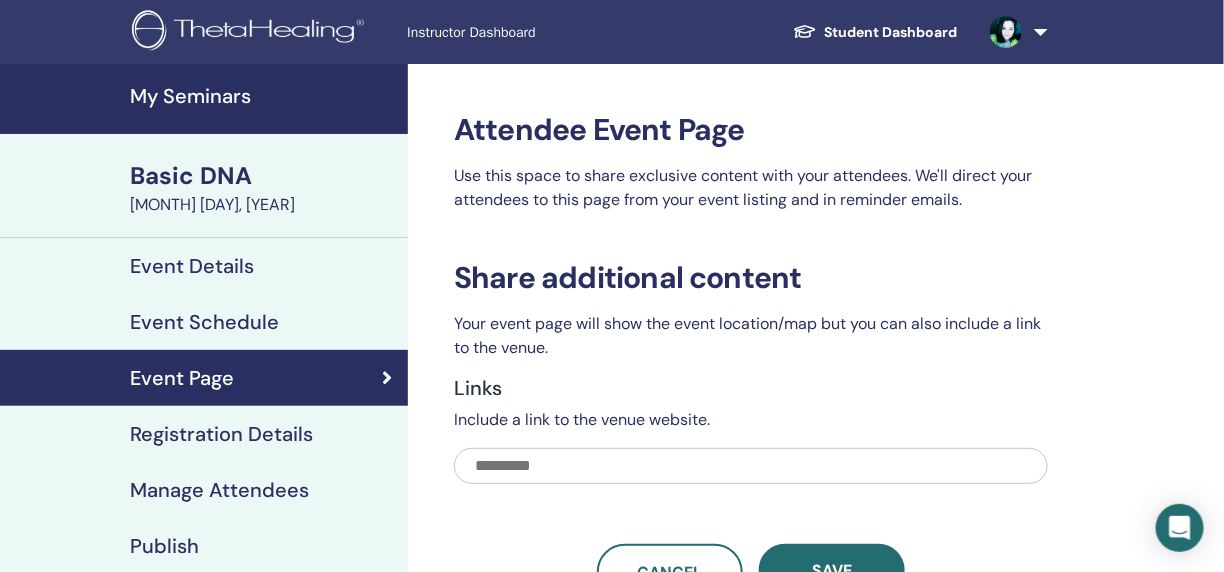 click at bounding box center (251, 32) 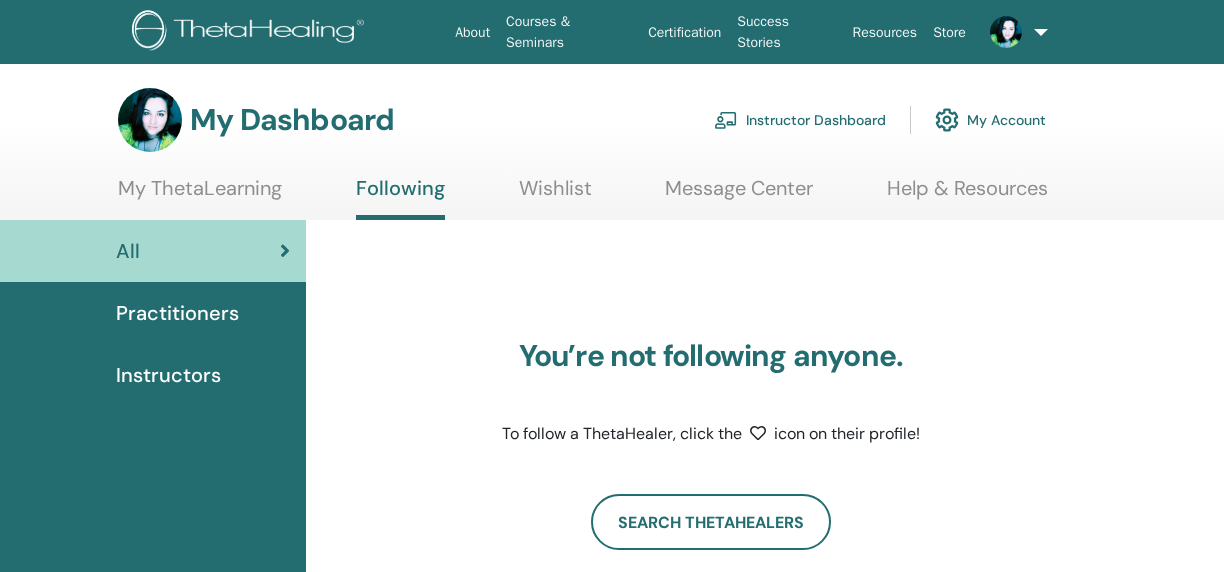 scroll, scrollTop: 0, scrollLeft: 0, axis: both 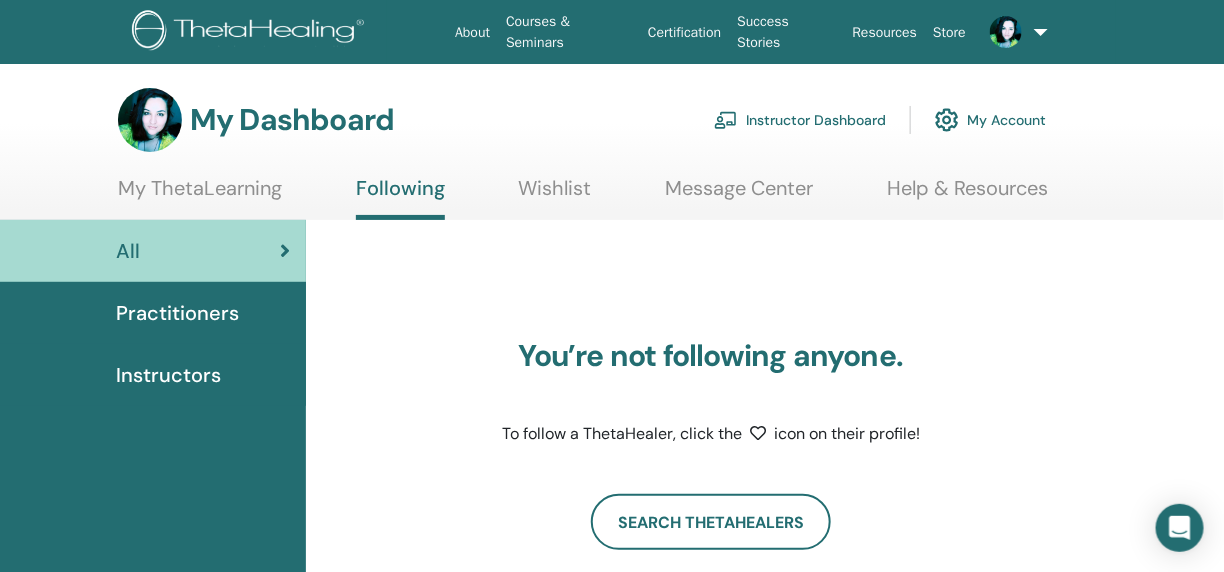 click on "My ThetaLearning" at bounding box center (200, 195) 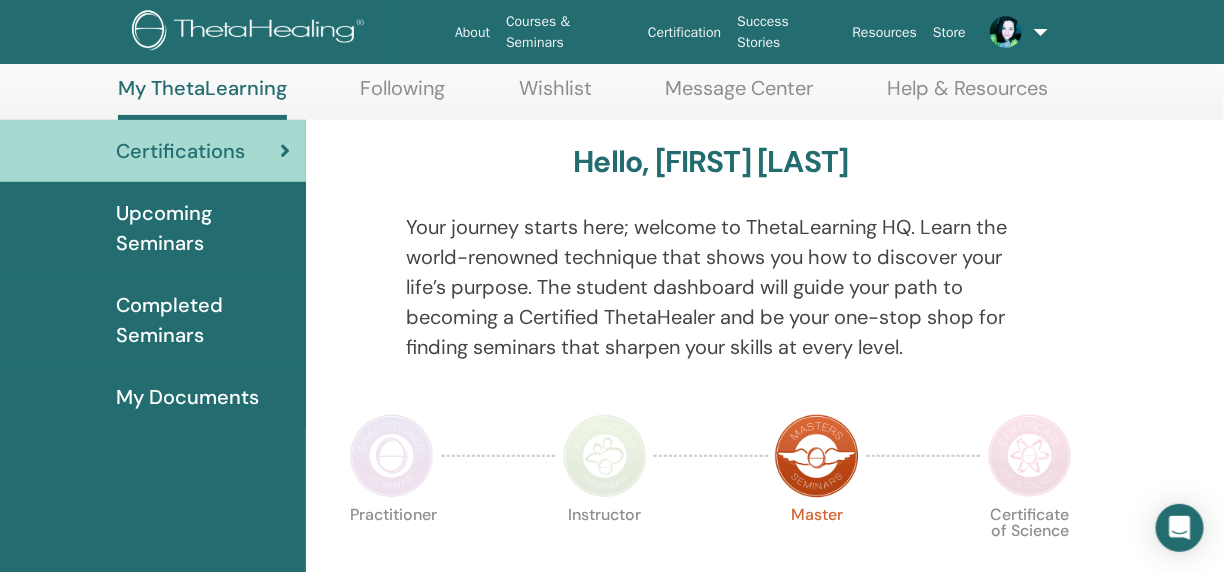 scroll, scrollTop: 0, scrollLeft: 0, axis: both 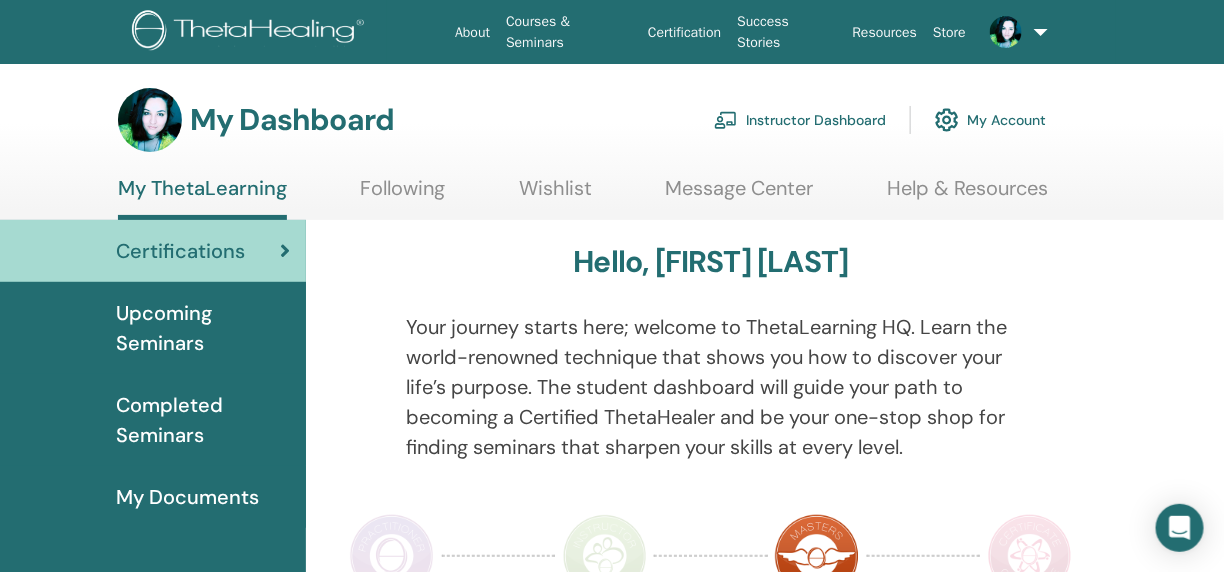 click on "Instructor Dashboard" at bounding box center (800, 120) 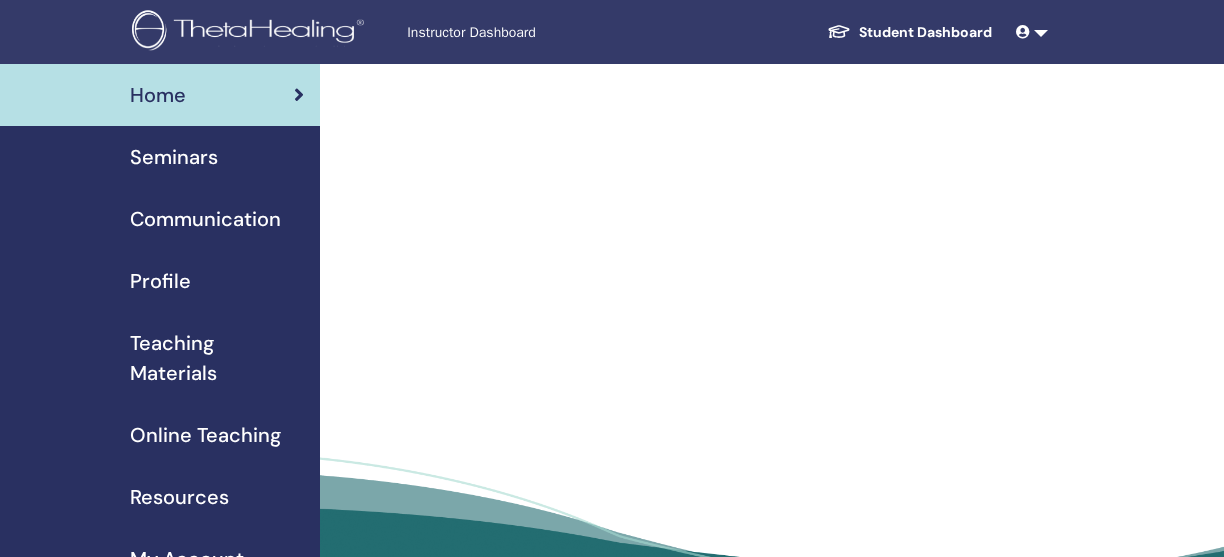 scroll, scrollTop: 0, scrollLeft: 0, axis: both 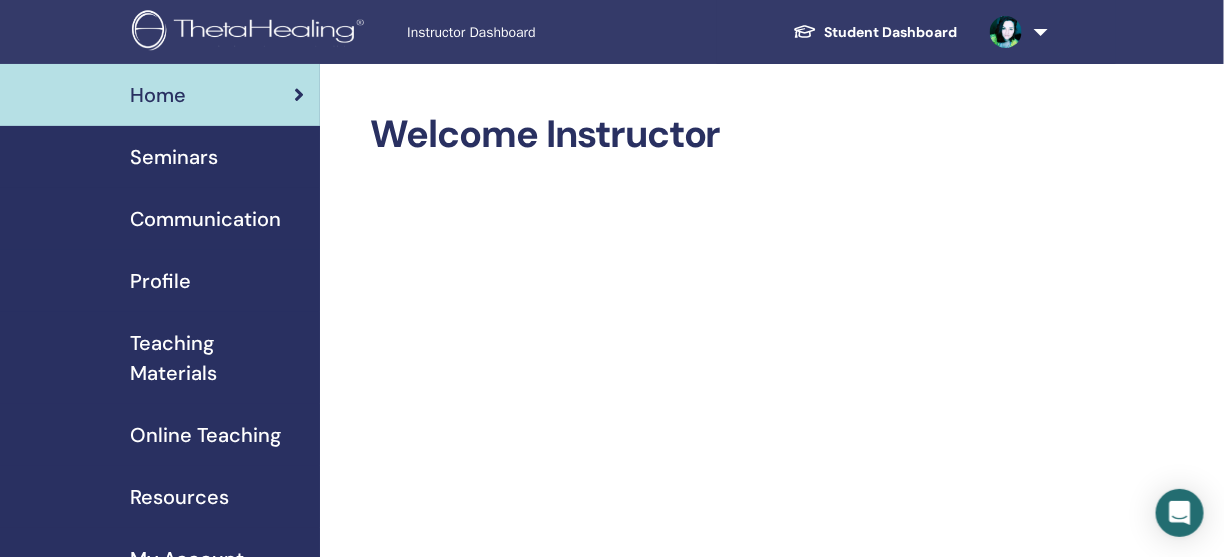 click on "Seminars" at bounding box center (174, 157) 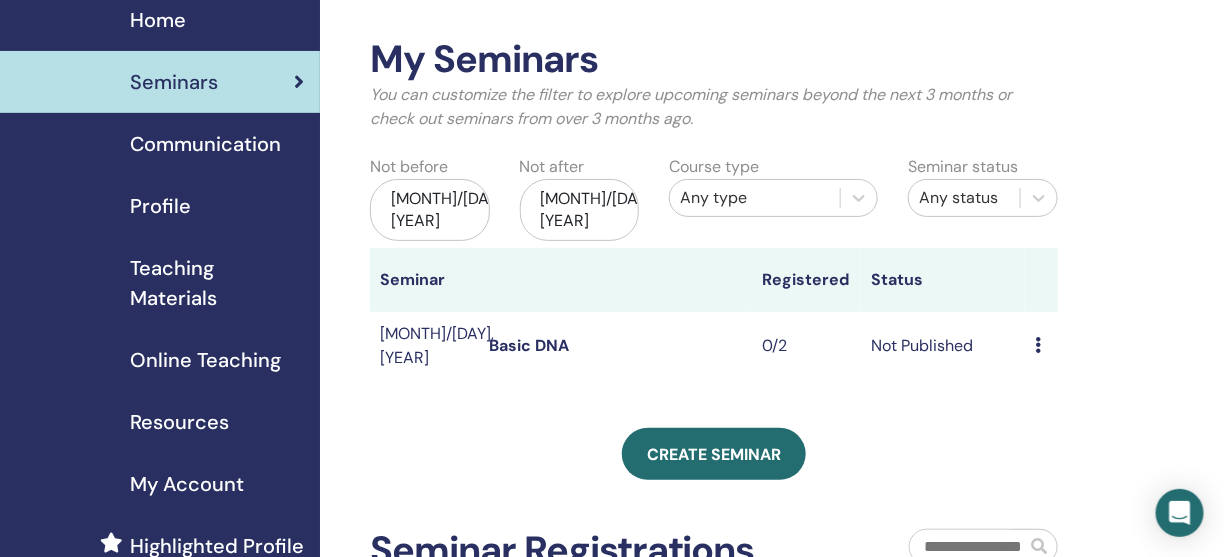 scroll, scrollTop: 100, scrollLeft: 0, axis: vertical 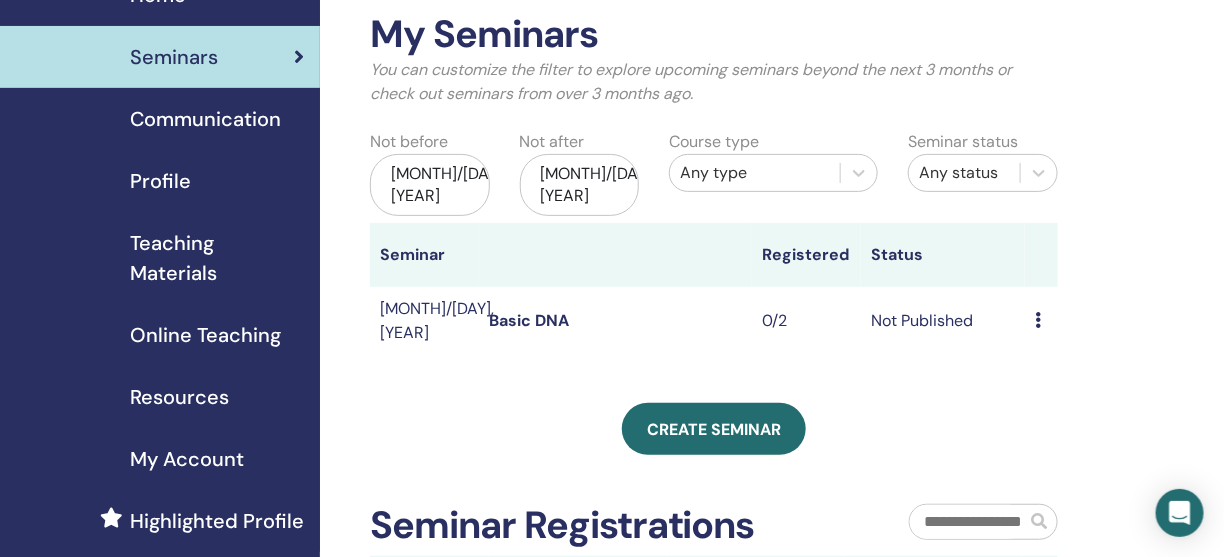 click on "Preview Edit Attendees Cancel" at bounding box center [1041, 321] 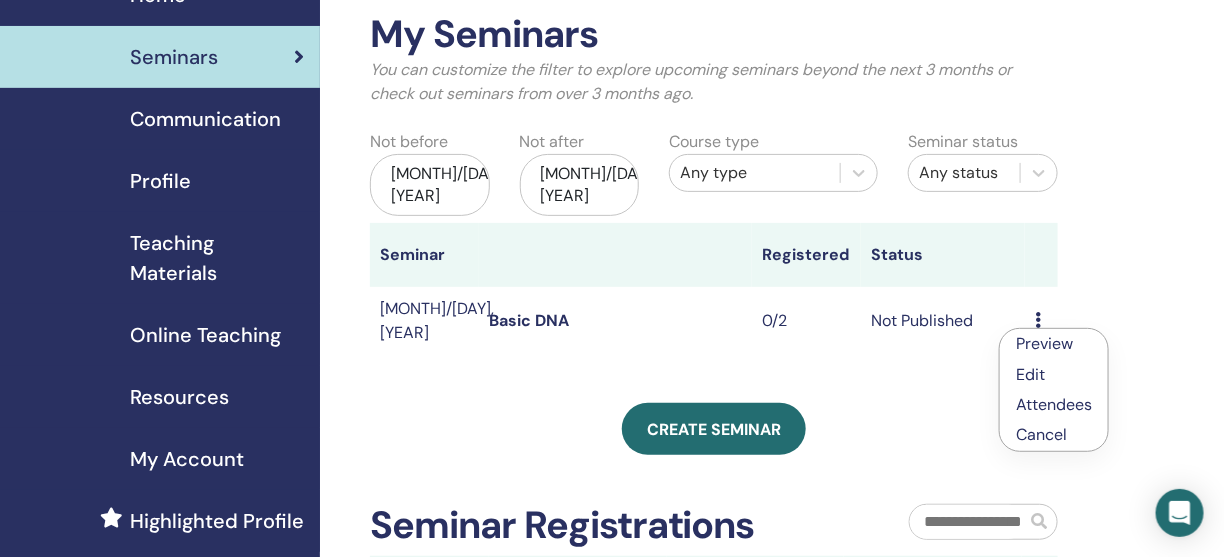 click on "Attendees" at bounding box center [1054, 404] 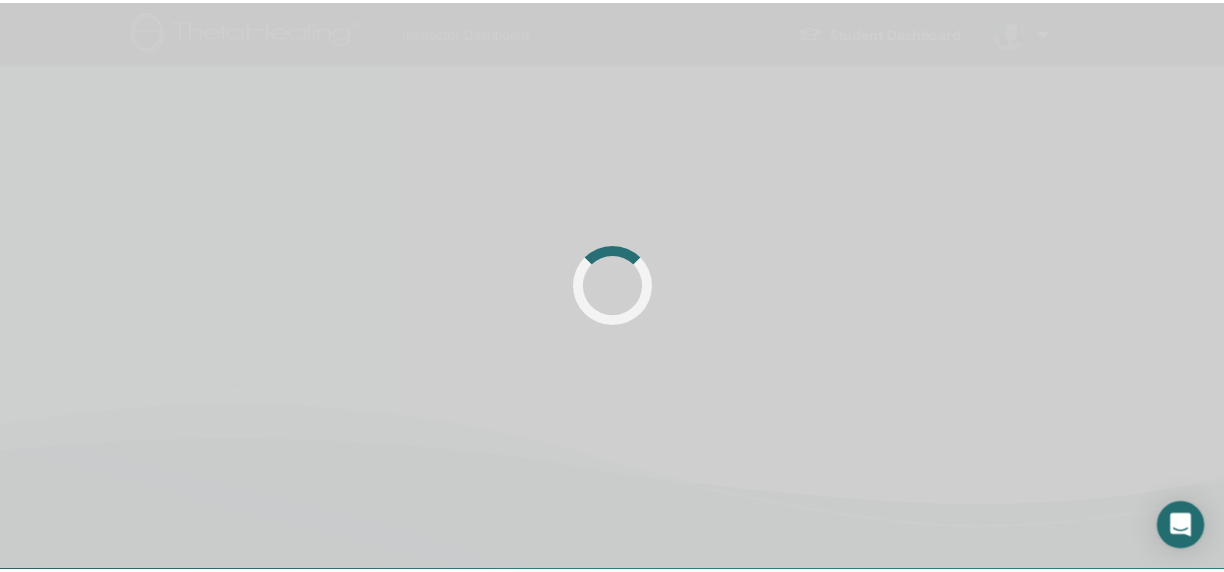scroll, scrollTop: 0, scrollLeft: 0, axis: both 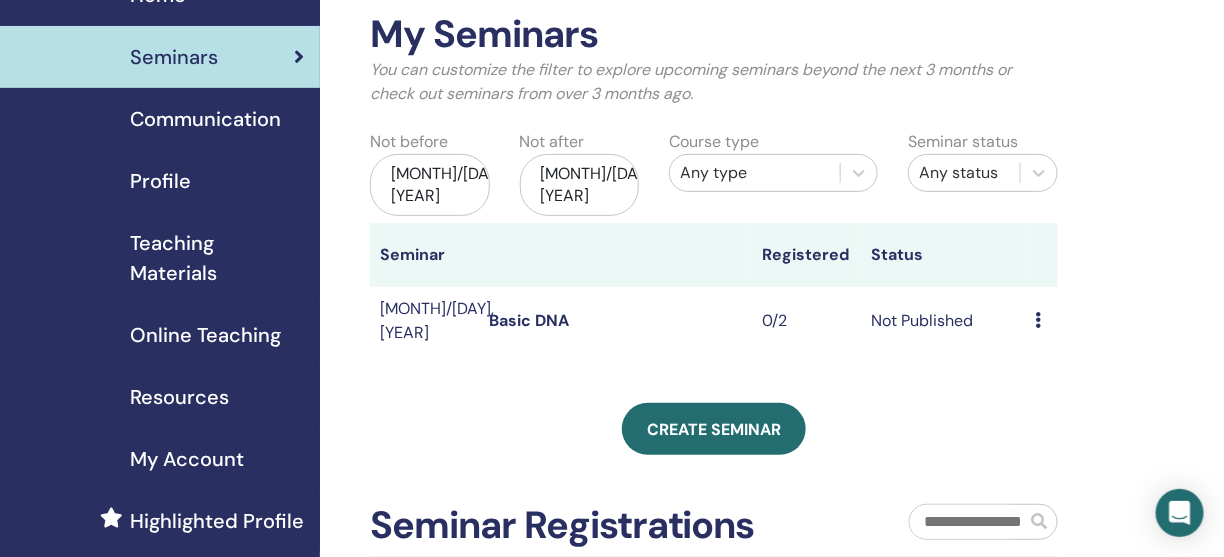 click at bounding box center (1038, 320) 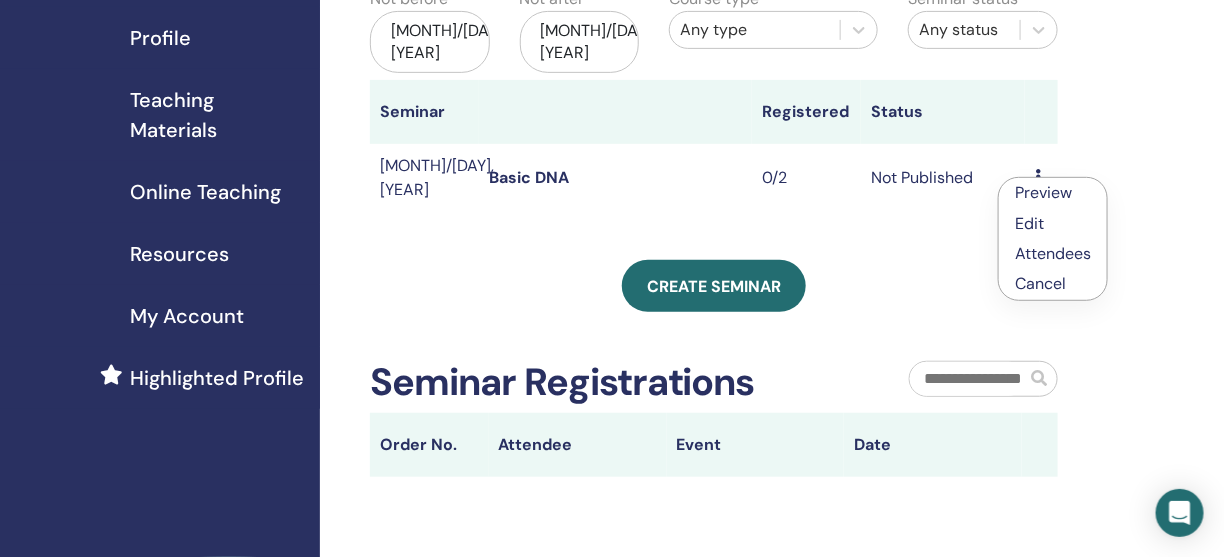 scroll, scrollTop: 200, scrollLeft: 0, axis: vertical 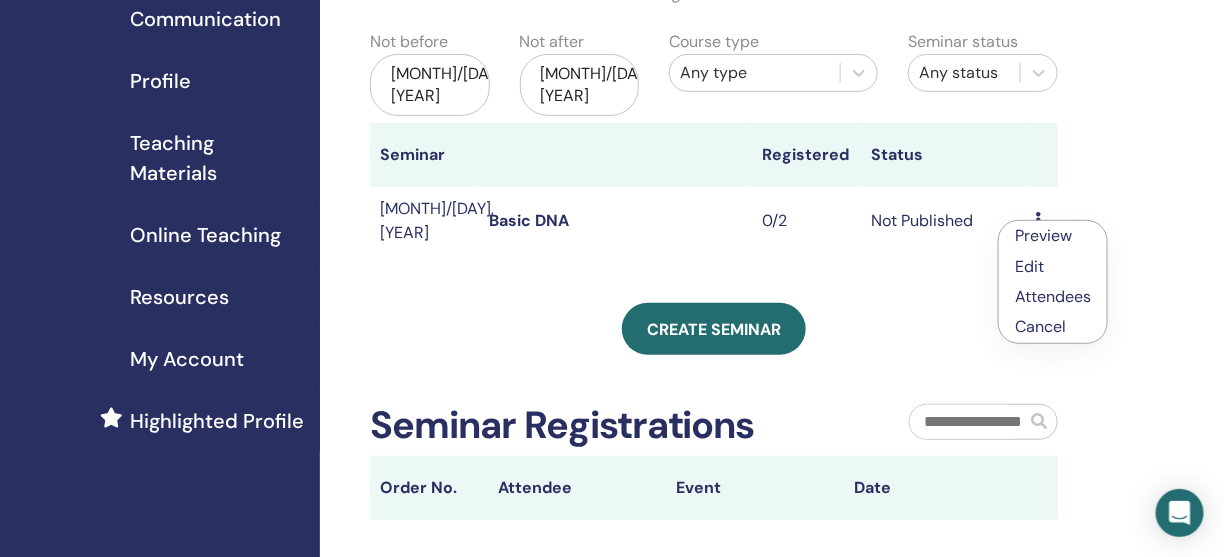 click on "Not Published" at bounding box center [943, 221] 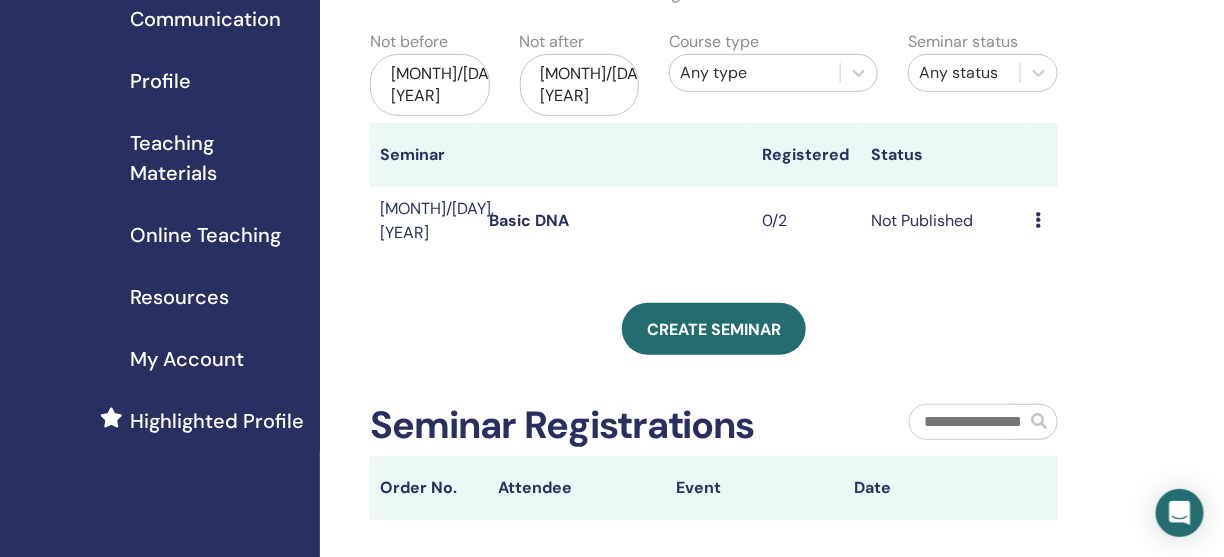 click on "Basic DNA" at bounding box center (529, 220) 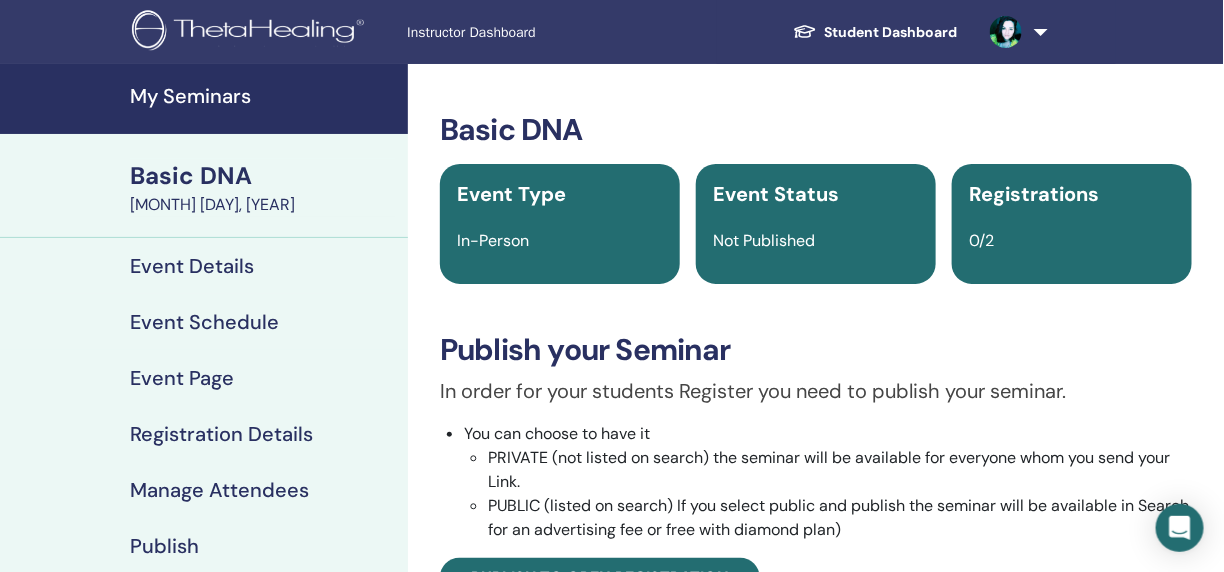 scroll, scrollTop: 300, scrollLeft: 0, axis: vertical 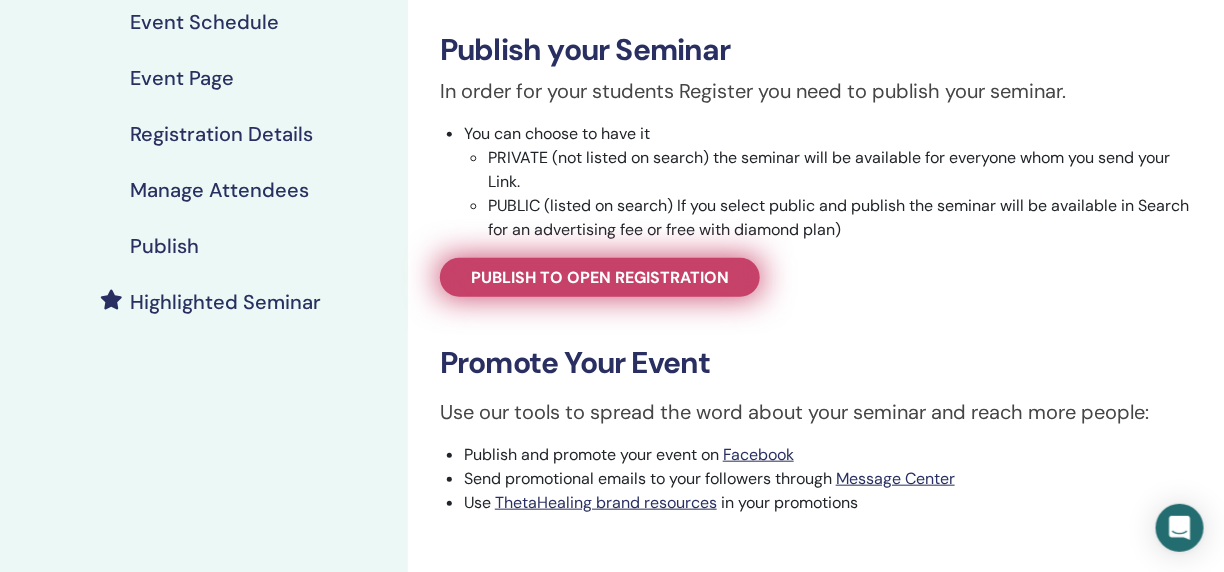 click on "Publish to open registration" at bounding box center (600, 277) 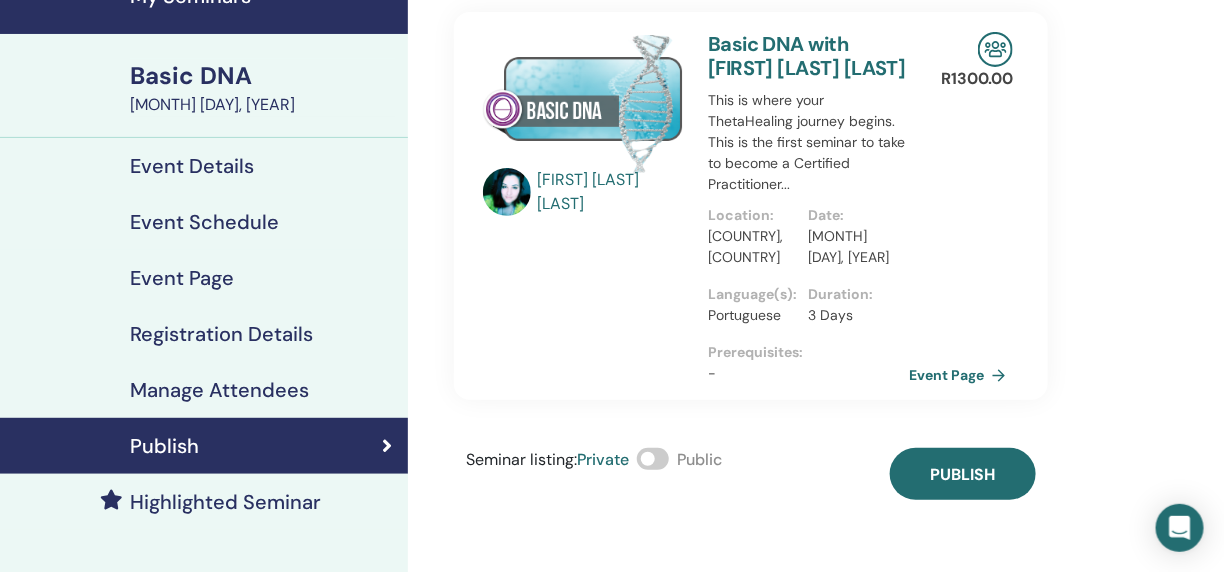 scroll, scrollTop: 200, scrollLeft: 0, axis: vertical 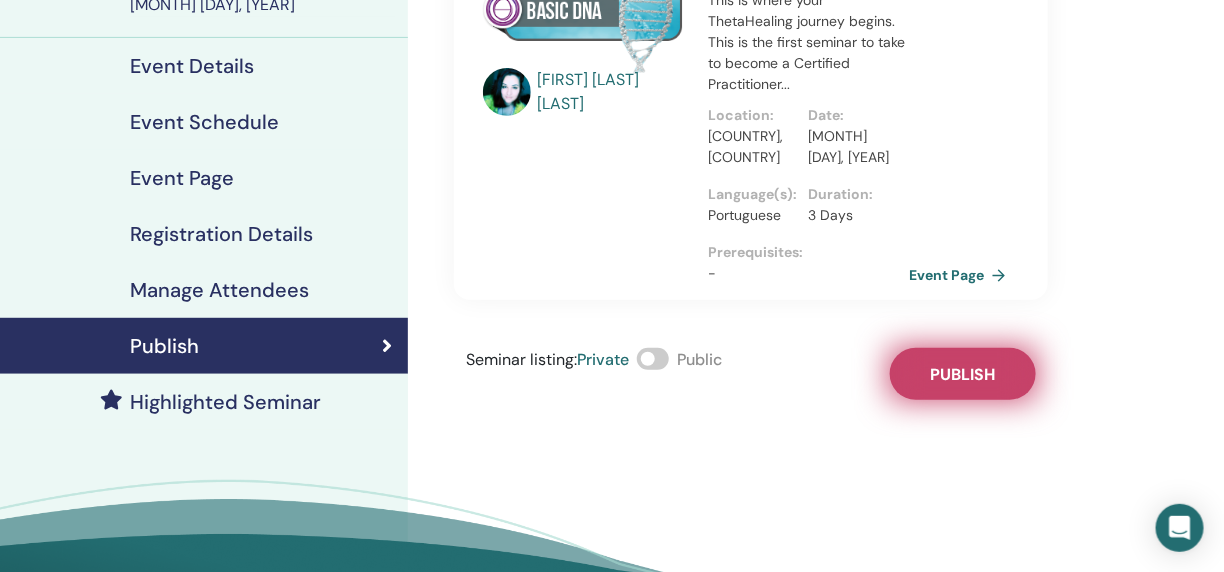 click on "Publish" at bounding box center (963, 374) 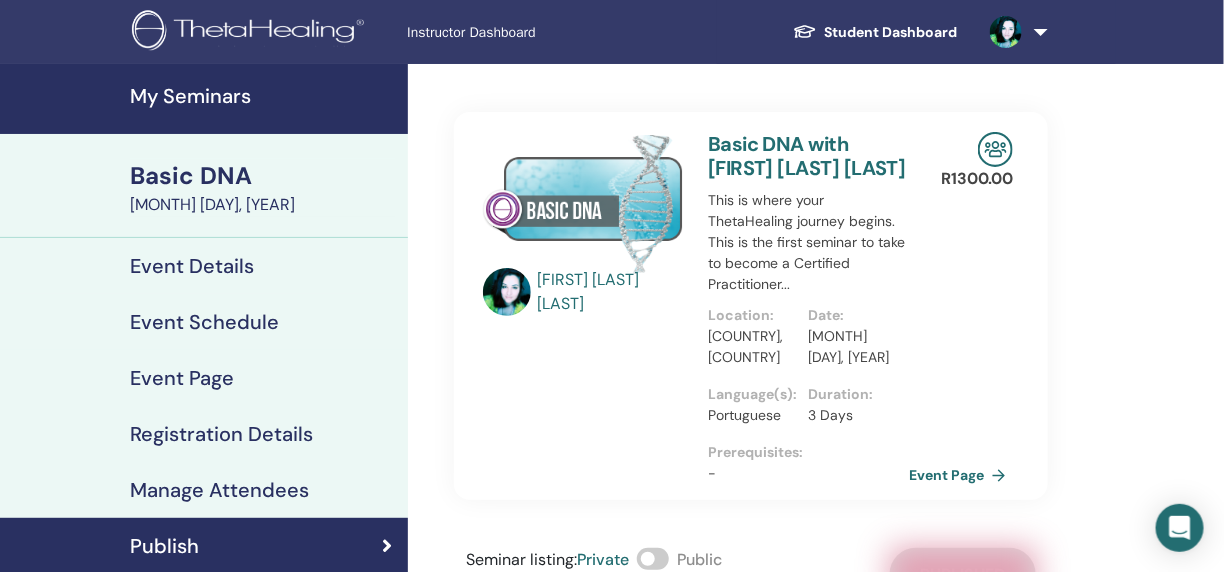 scroll, scrollTop: 200, scrollLeft: 0, axis: vertical 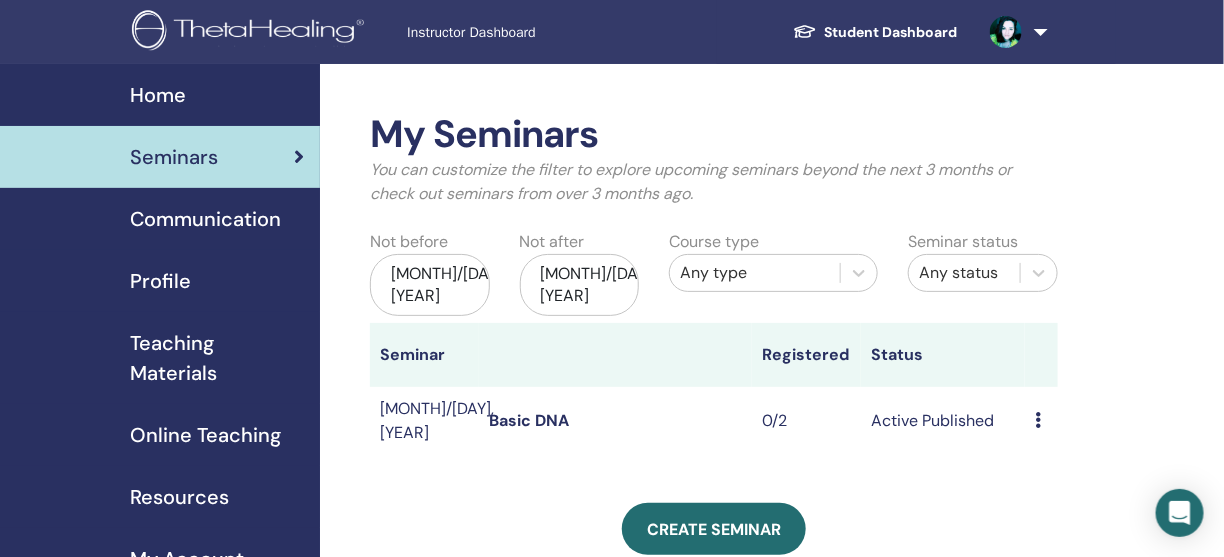 click on "Preview Edit Attendees Cancel" at bounding box center [1041, 421] 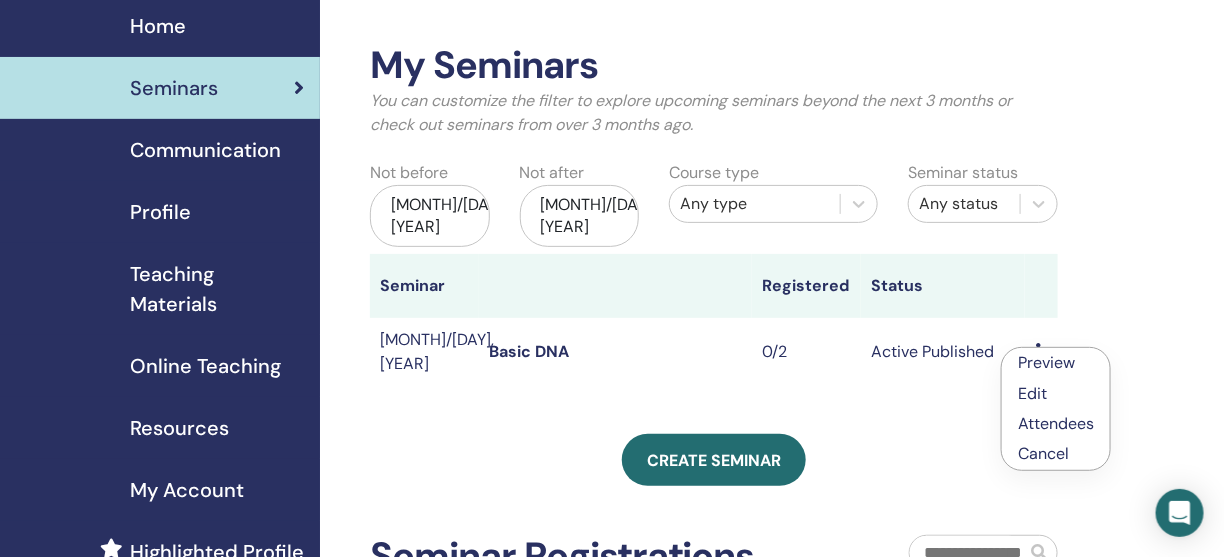 scroll, scrollTop: 100, scrollLeft: 0, axis: vertical 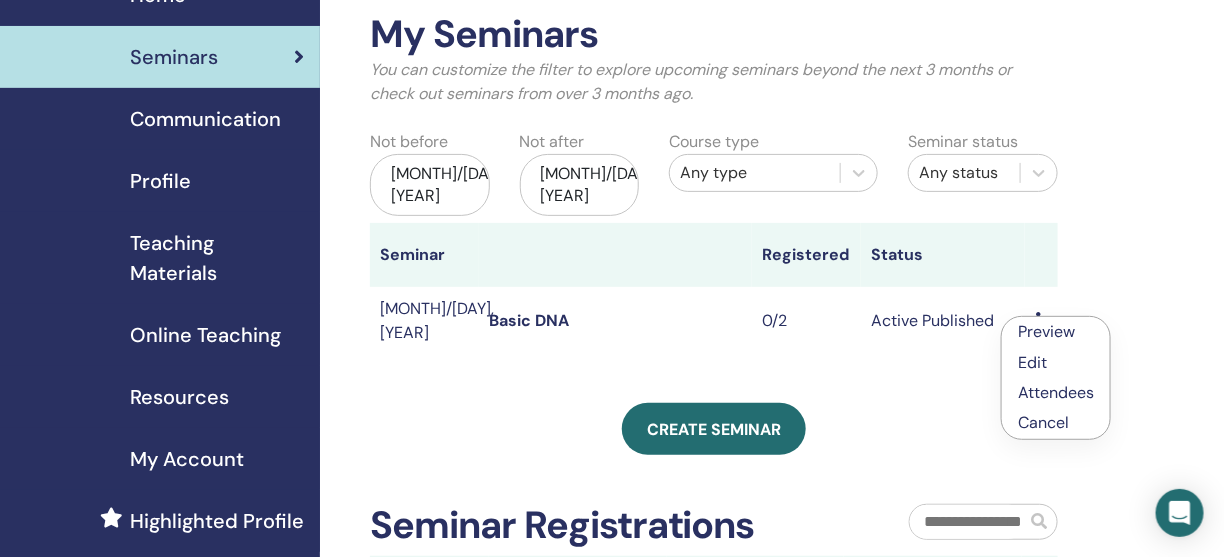 click on "Attendees" at bounding box center (1056, 392) 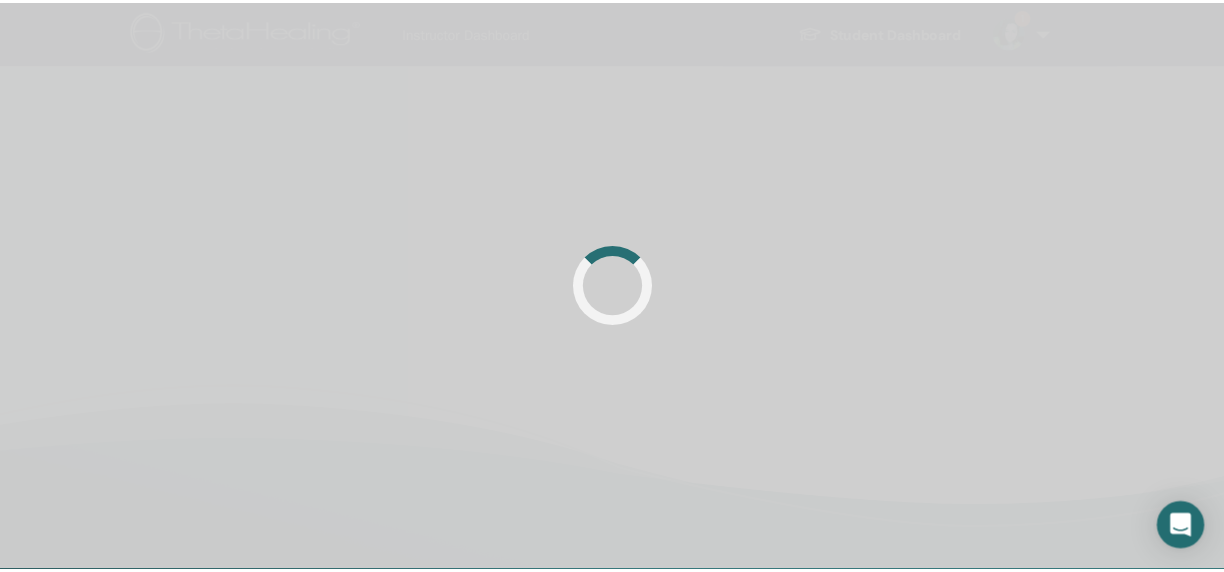 scroll, scrollTop: 0, scrollLeft: 0, axis: both 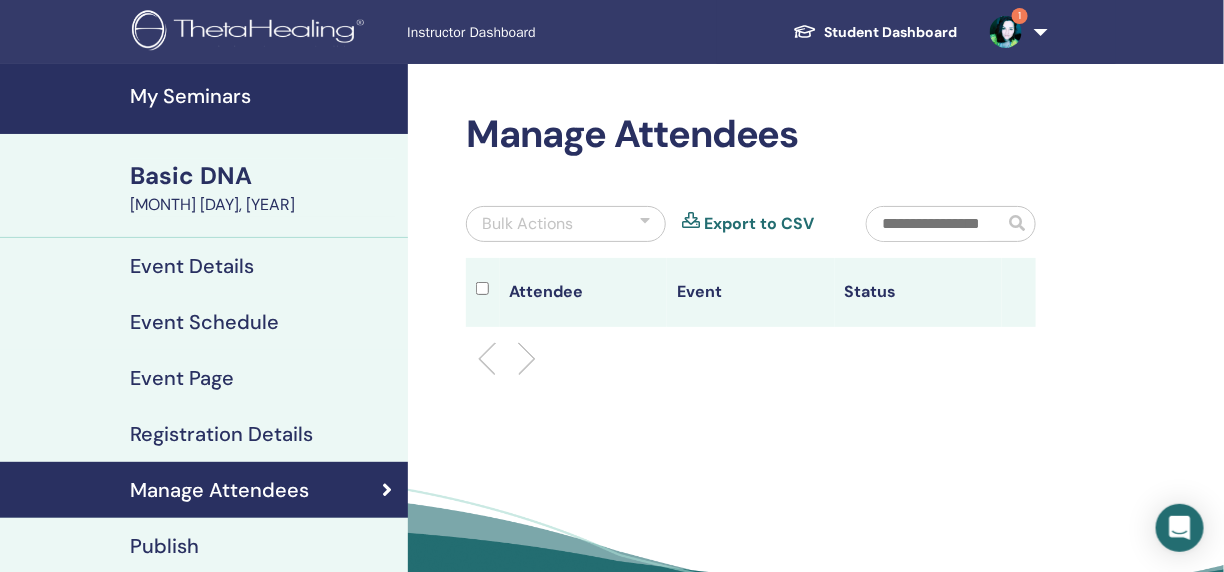 click at bounding box center (519, 359) 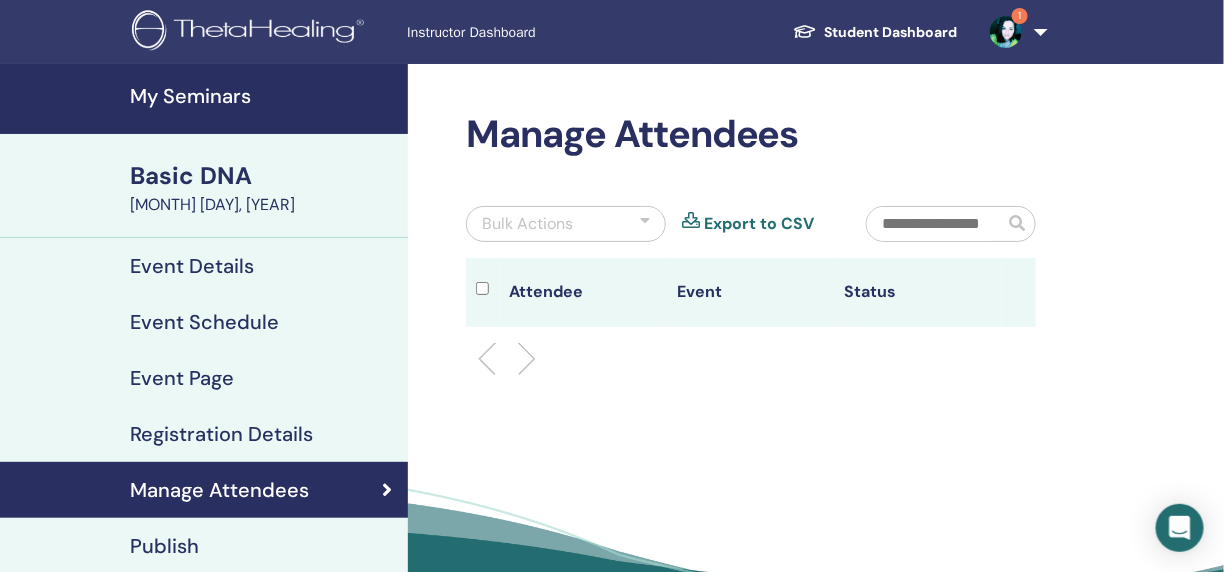 click at bounding box center (1006, 32) 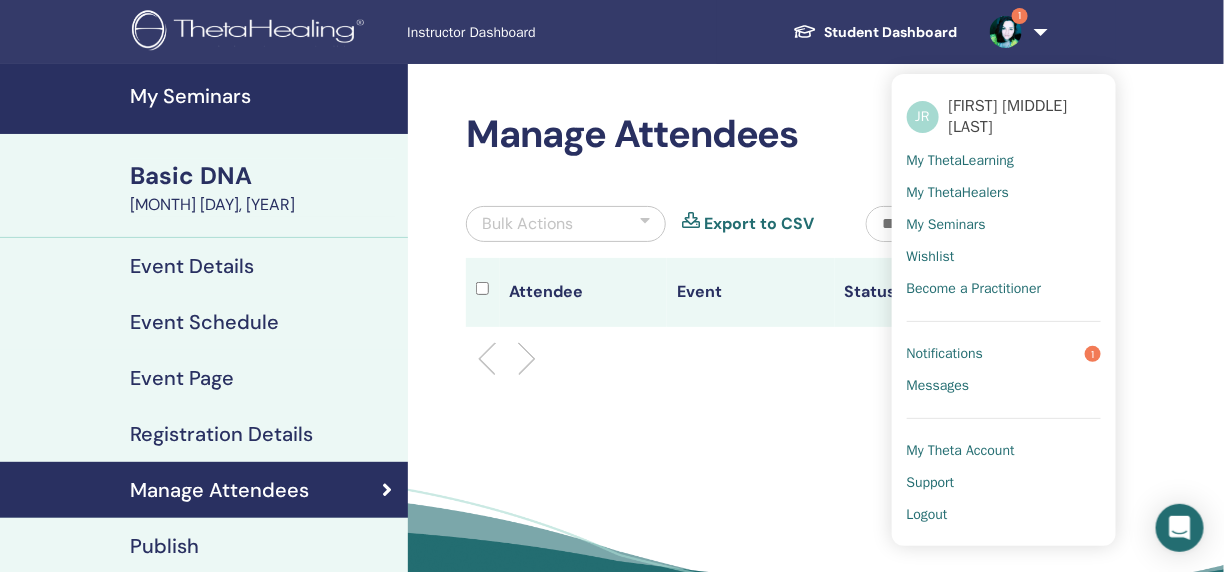 click on "Notifications" at bounding box center (945, 354) 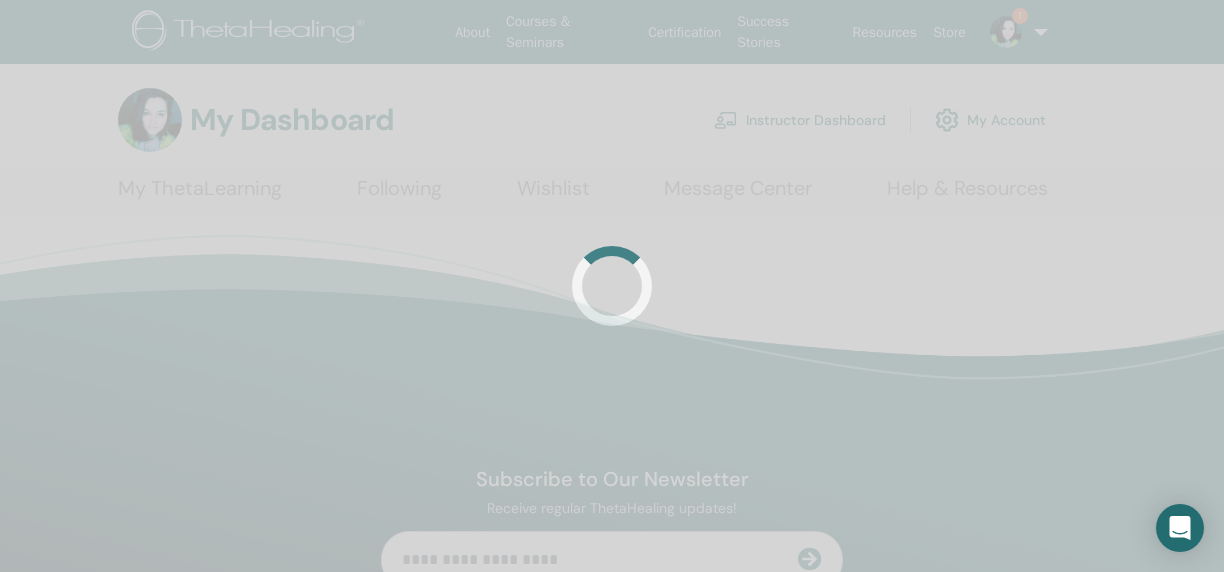 scroll, scrollTop: 0, scrollLeft: 0, axis: both 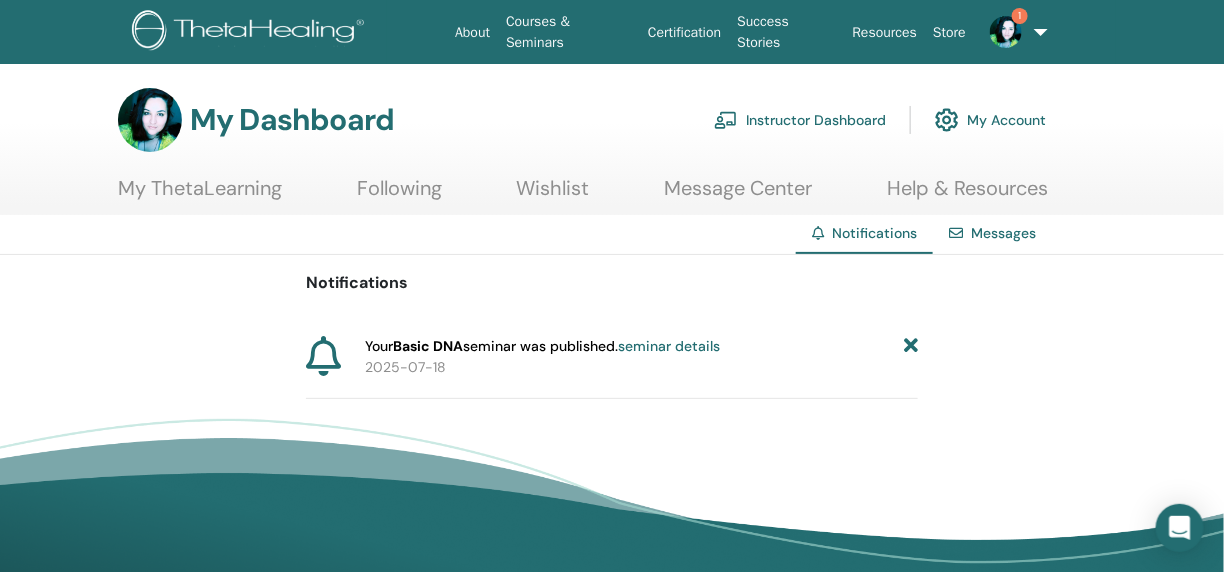 click at bounding box center [1006, 32] 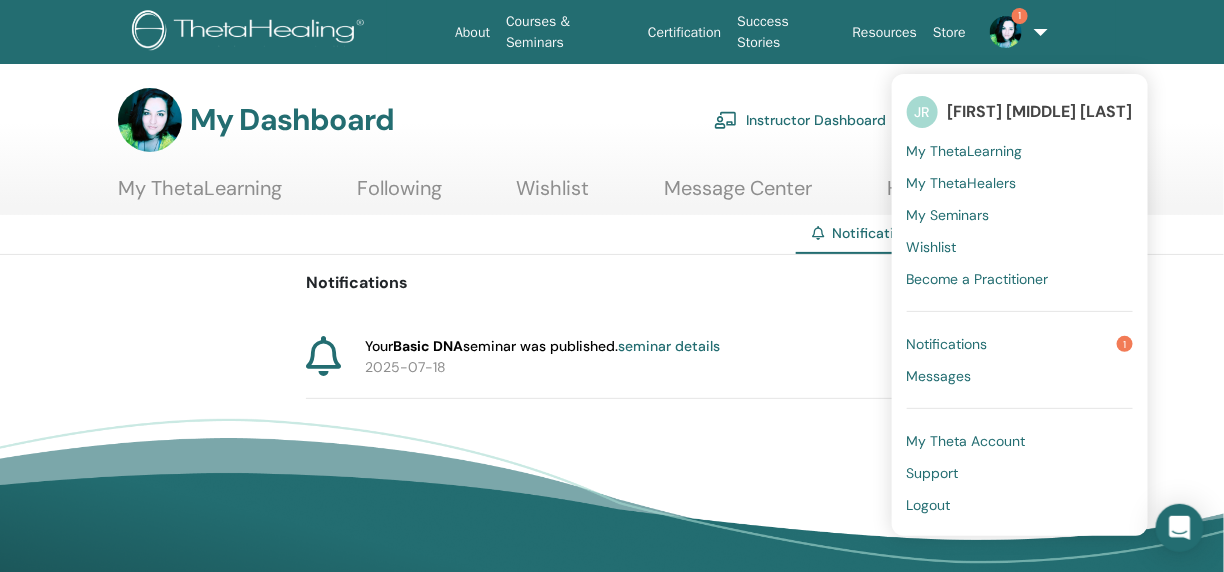 click on "Notifications" at bounding box center (947, 344) 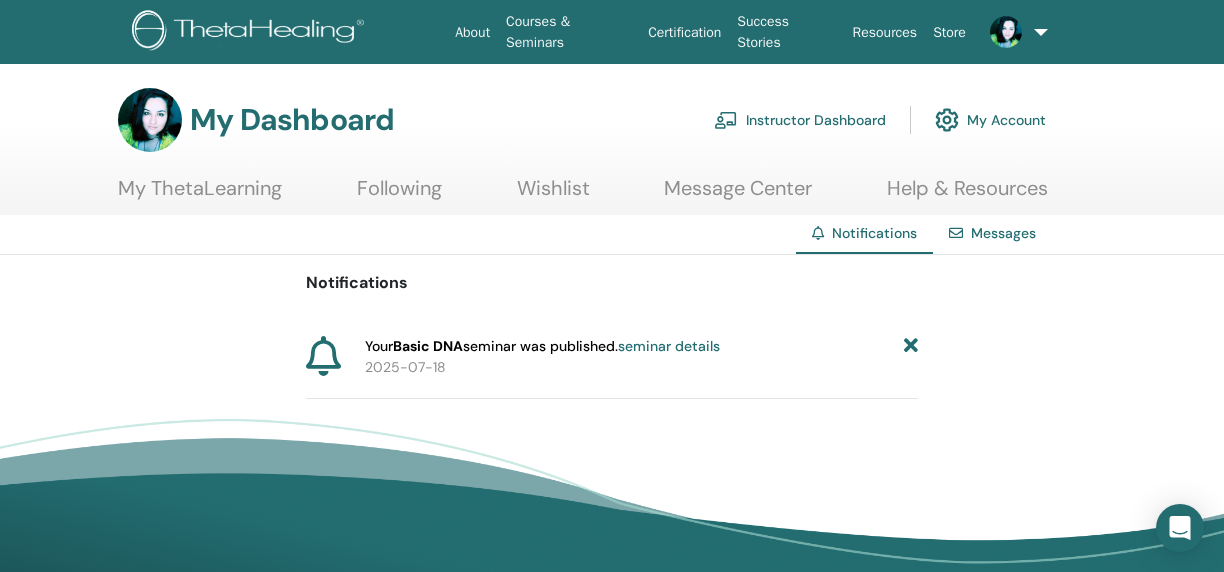 scroll, scrollTop: 0, scrollLeft: 0, axis: both 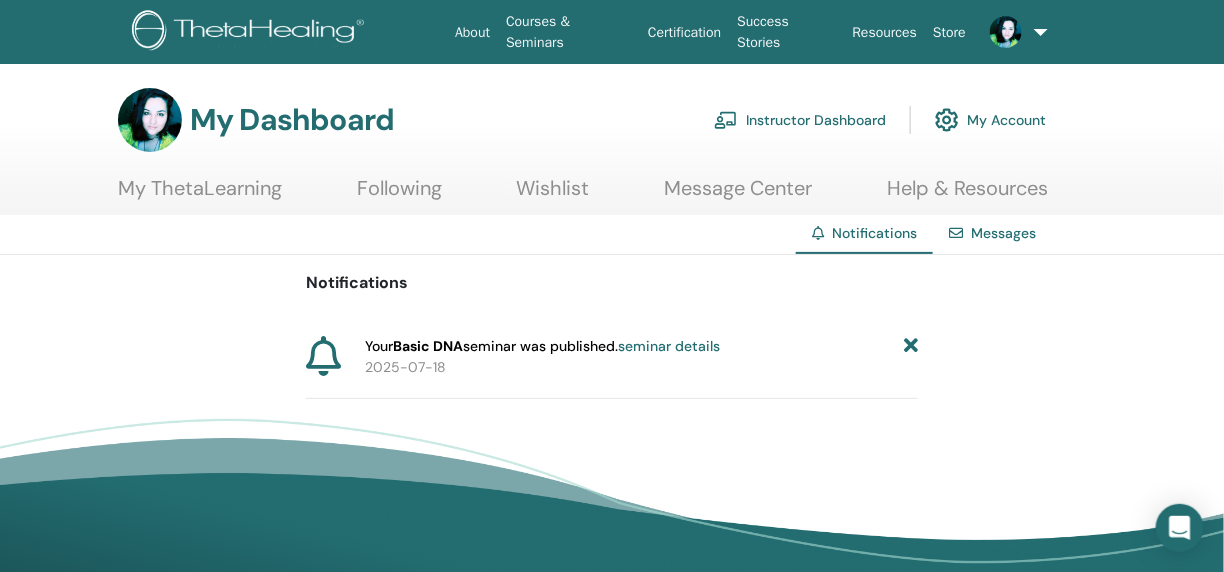 click at bounding box center (911, 346) 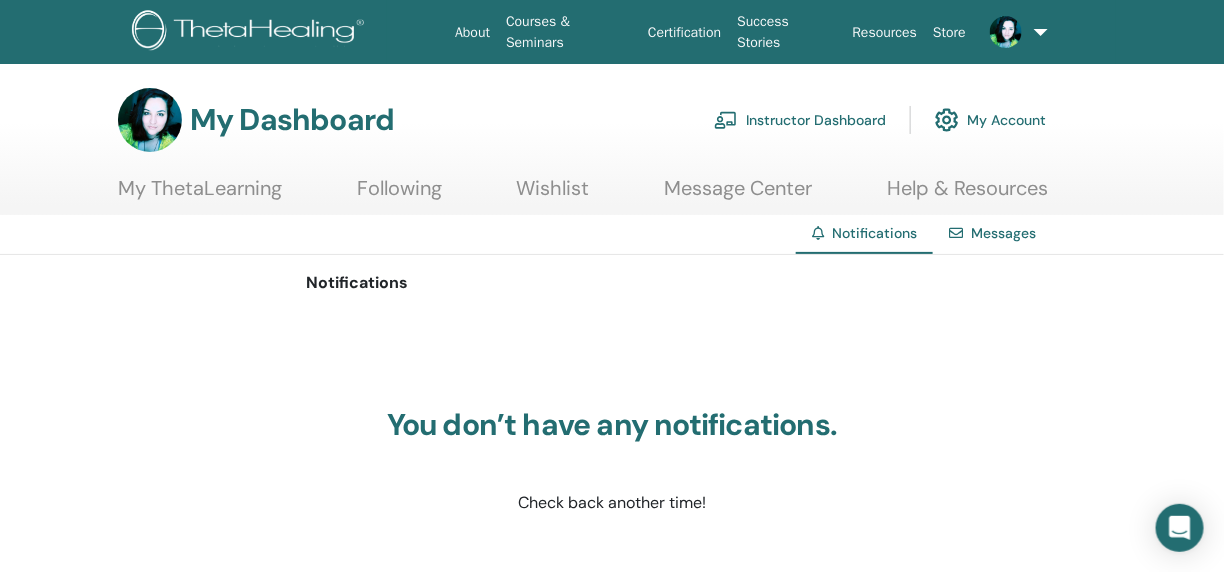 click at bounding box center [1006, 32] 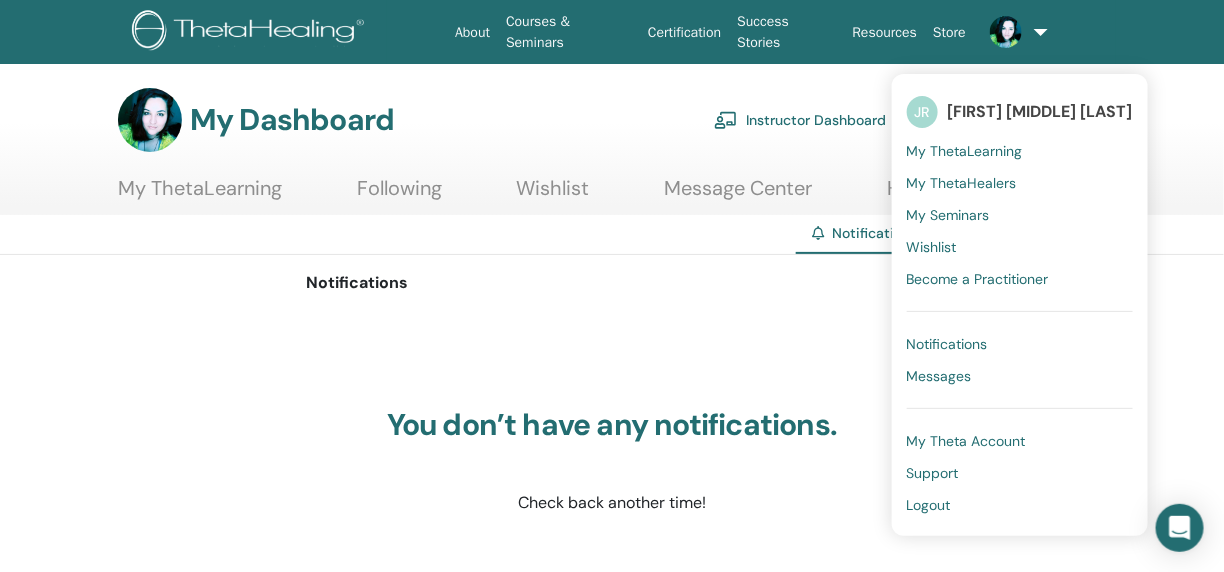 click on "You don’t have any notifications. Check back another time!" at bounding box center (612, 461) 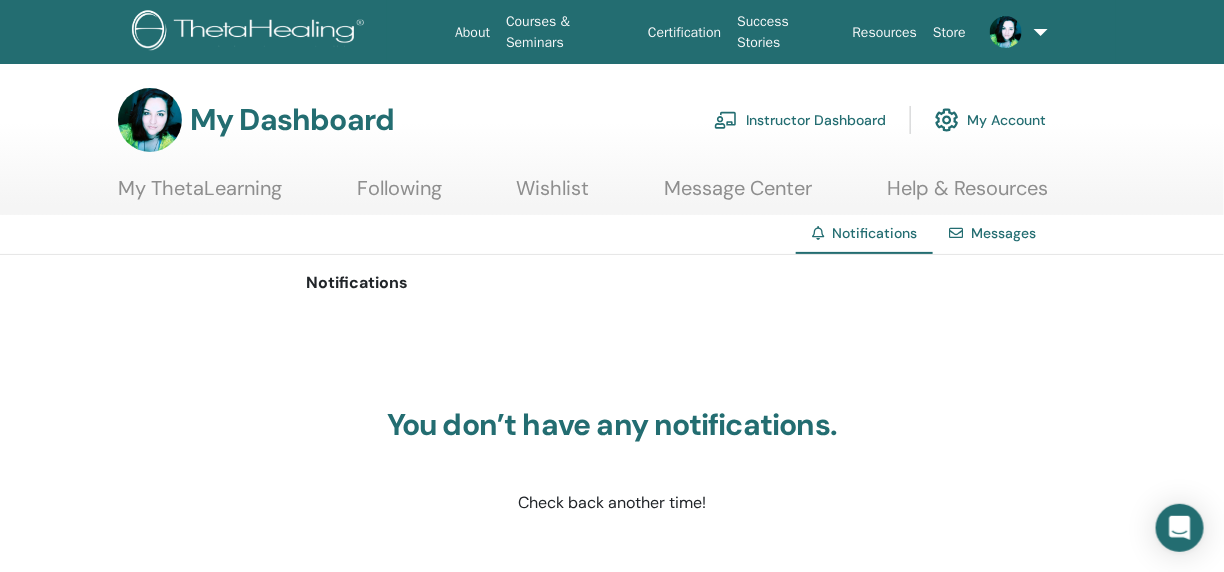 click at bounding box center [150, 120] 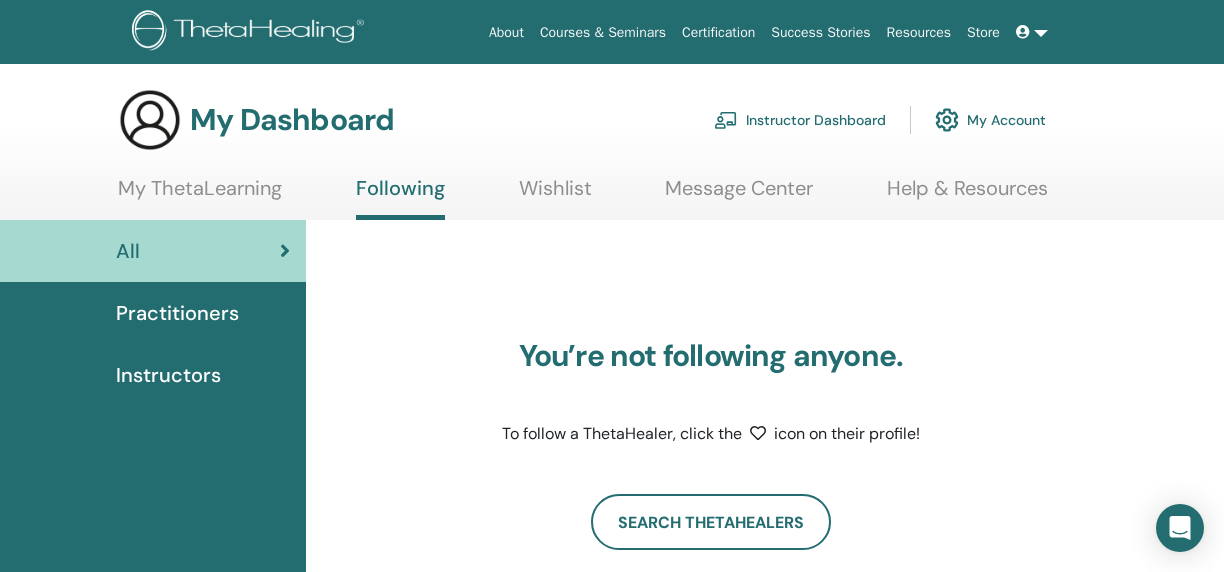 scroll, scrollTop: 0, scrollLeft: 0, axis: both 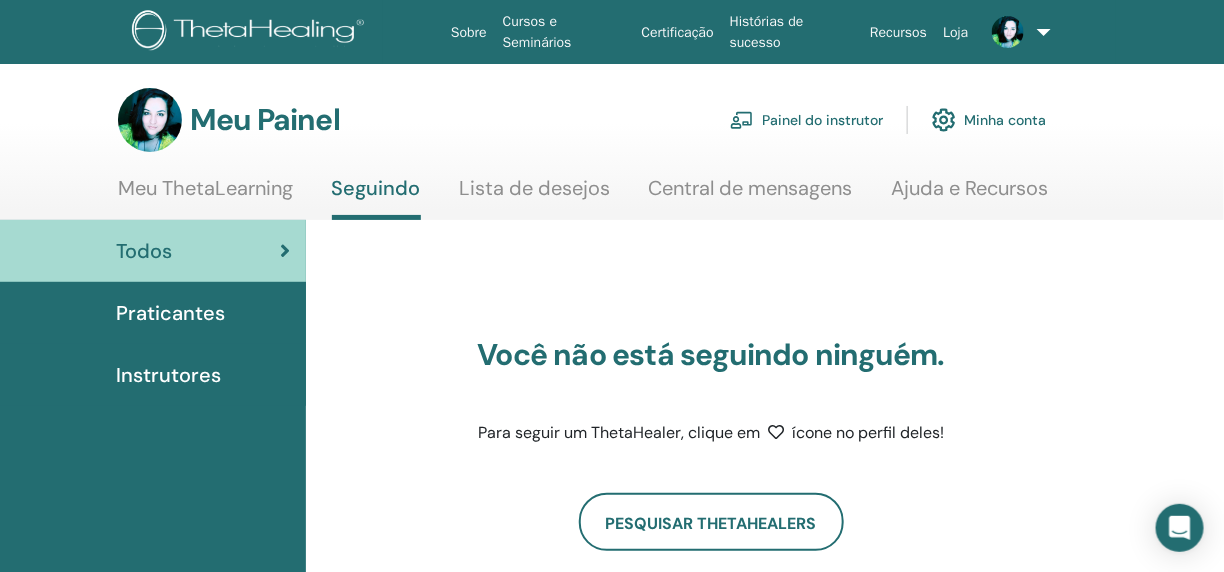 click on "Você não está seguindo ninguém.
Para seguir um ThetaHealer, clique em ícone no perfil deles!
Pesquisar ThetaHealers" at bounding box center (711, 444) 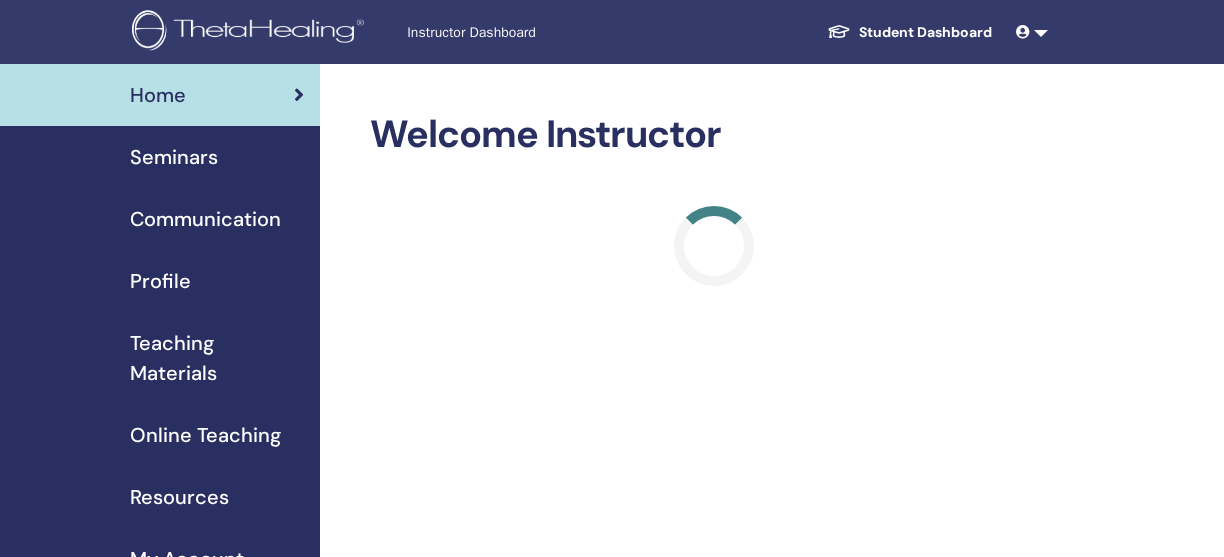 scroll, scrollTop: 0, scrollLeft: 0, axis: both 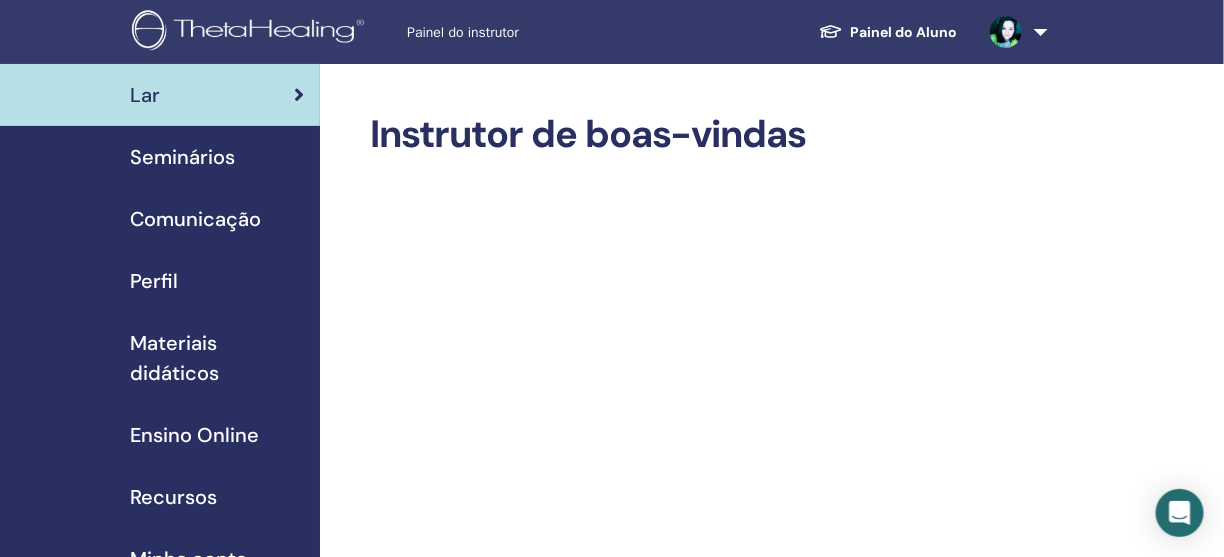 click on "Seminários" at bounding box center [182, 157] 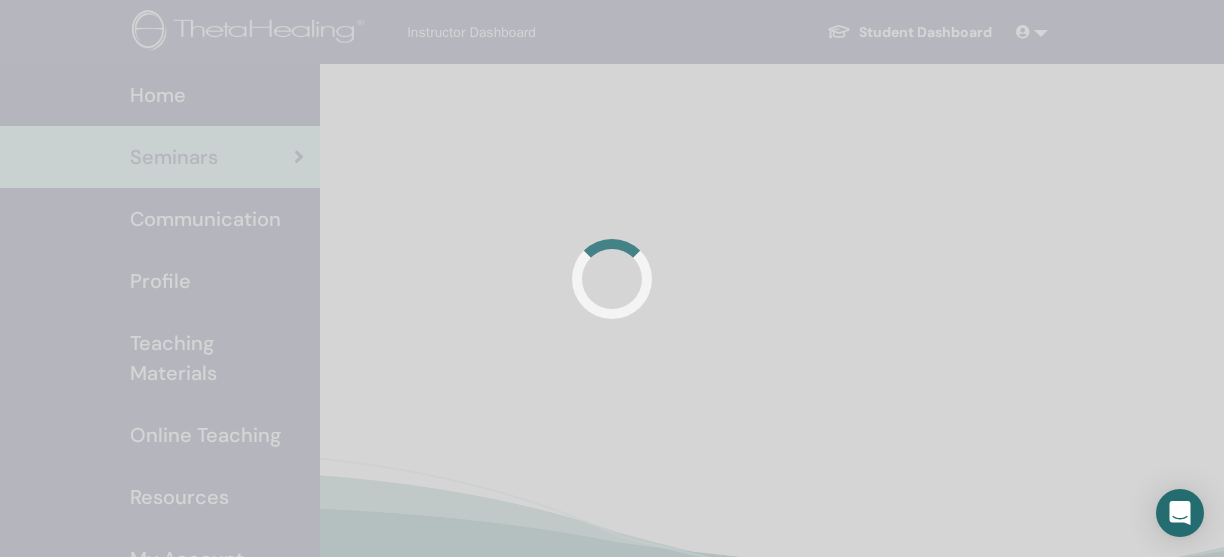 scroll, scrollTop: 0, scrollLeft: 0, axis: both 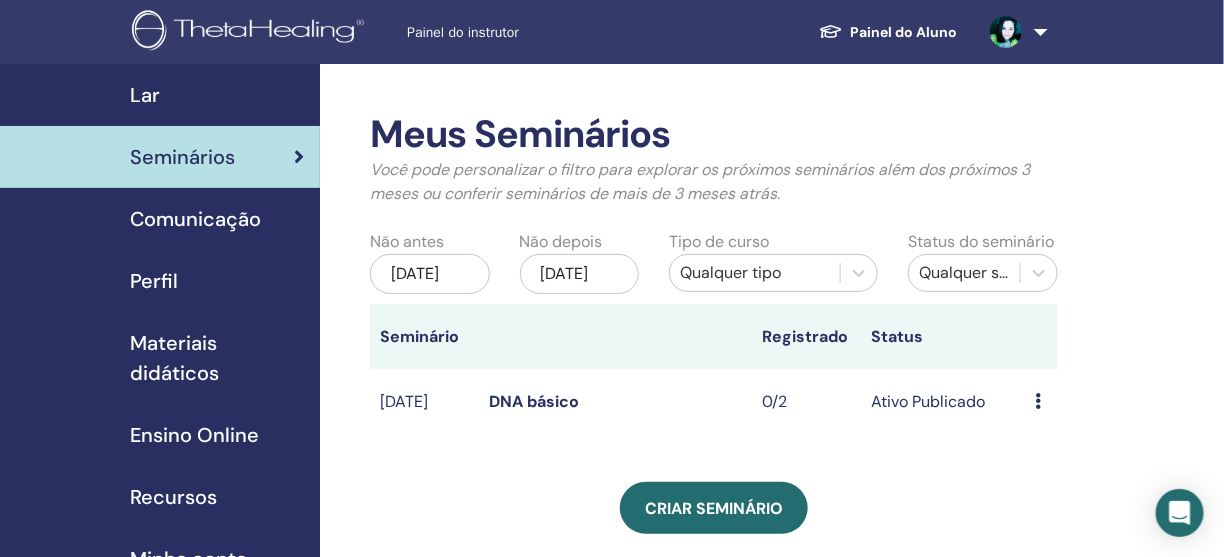 click on "Visualização Editar Participantes Cancelar" at bounding box center [1041, 401] 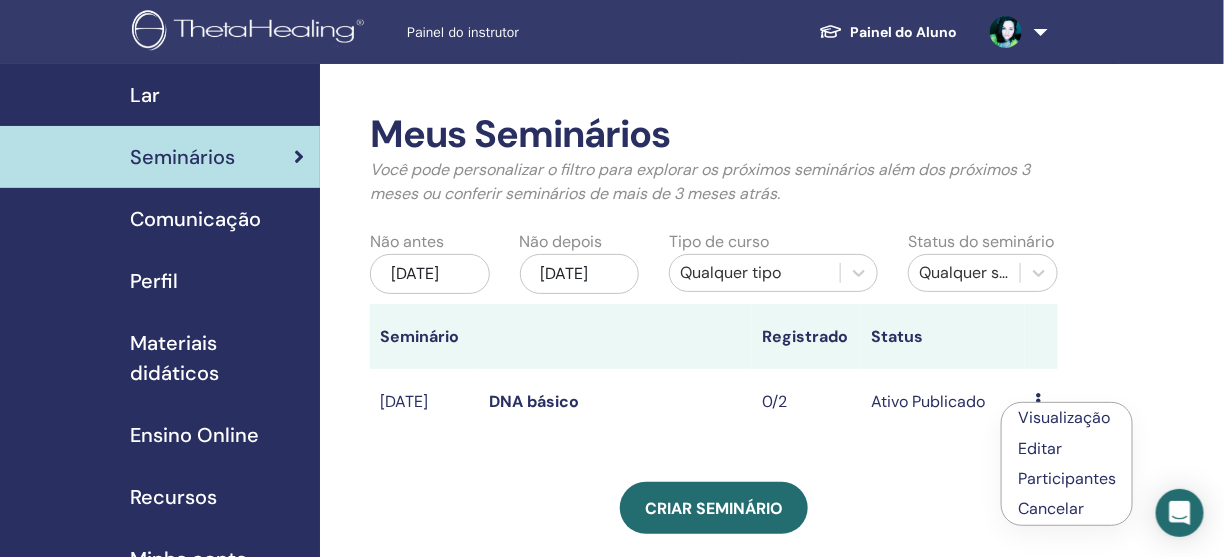 click on "Editar" at bounding box center [1040, 448] 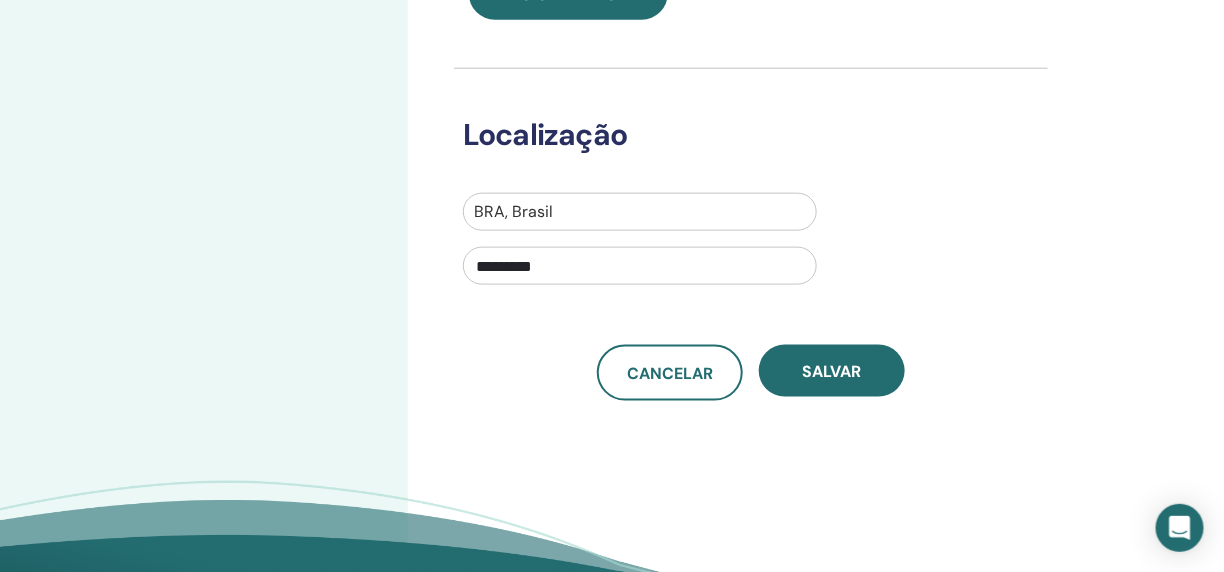 scroll, scrollTop: 700, scrollLeft: 0, axis: vertical 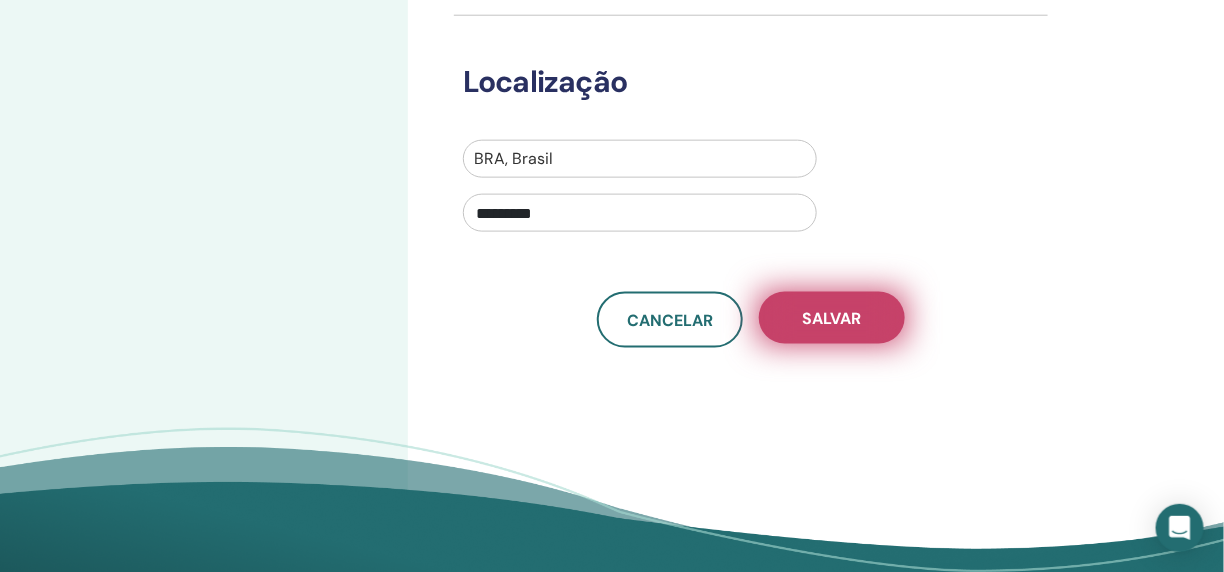 click on "Salvar" at bounding box center [832, 318] 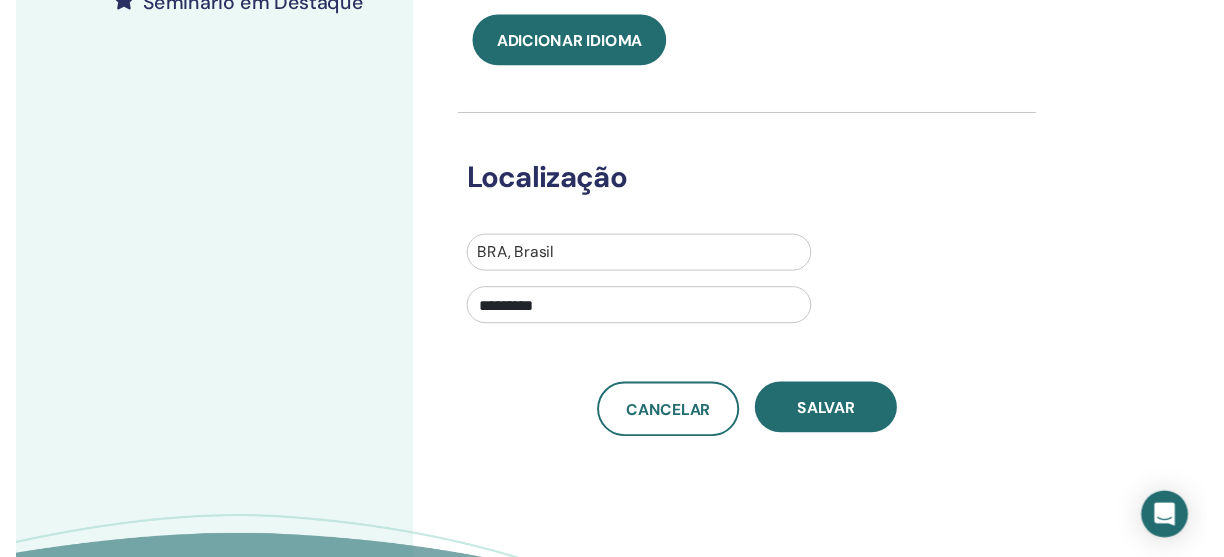 scroll, scrollTop: 100, scrollLeft: 0, axis: vertical 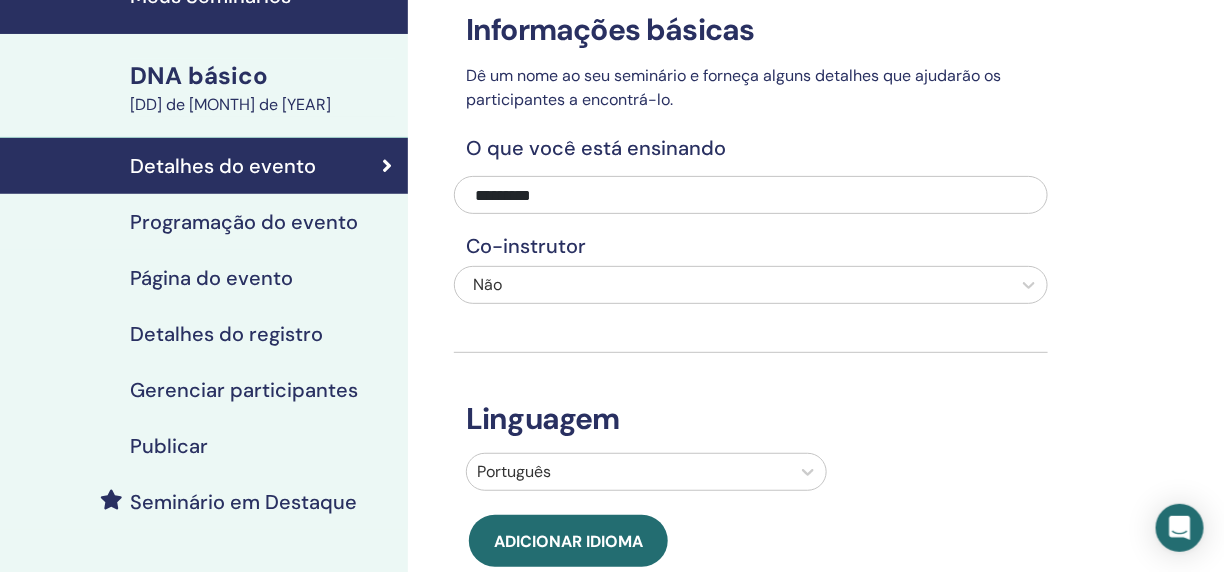 click on "Programação do evento" at bounding box center [244, 222] 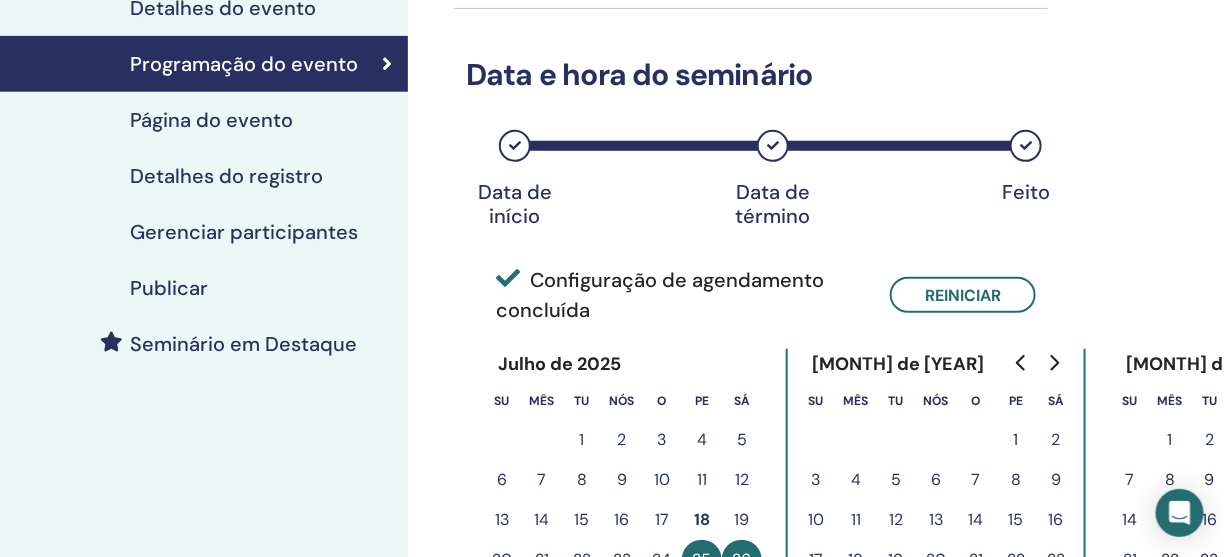 scroll, scrollTop: 400, scrollLeft: 0, axis: vertical 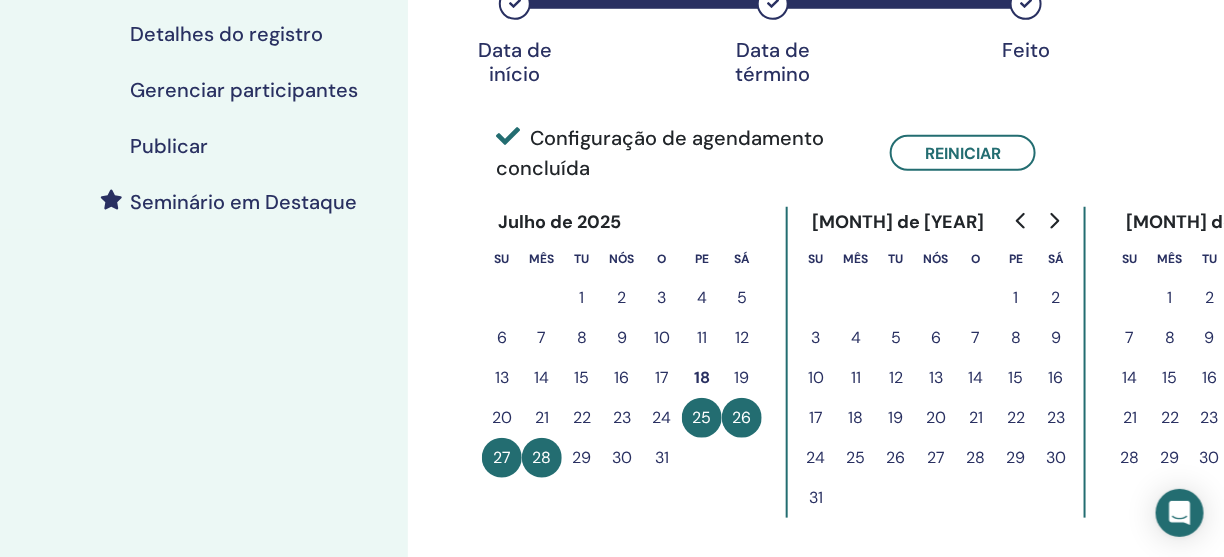 click on "5" at bounding box center [896, 337] 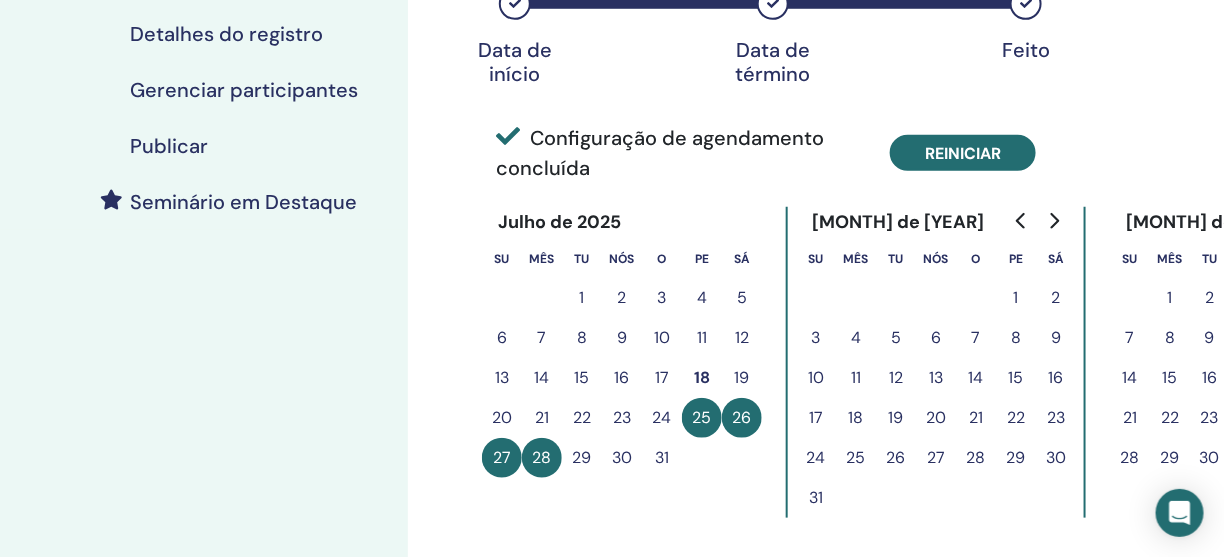 click on "Reiniciar" at bounding box center (963, 152) 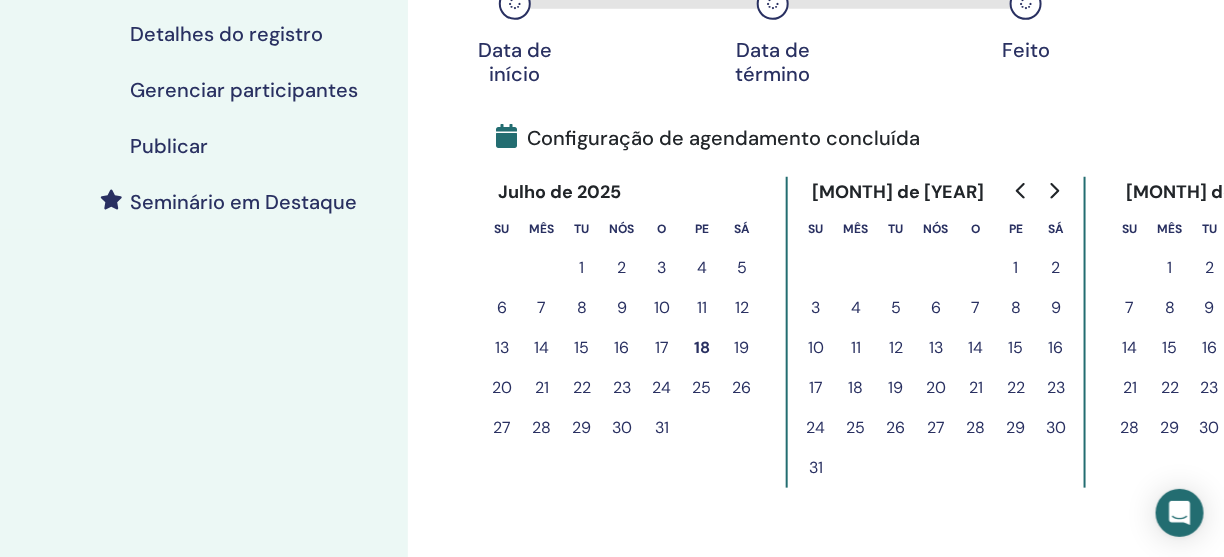 click on "4" at bounding box center [856, 307] 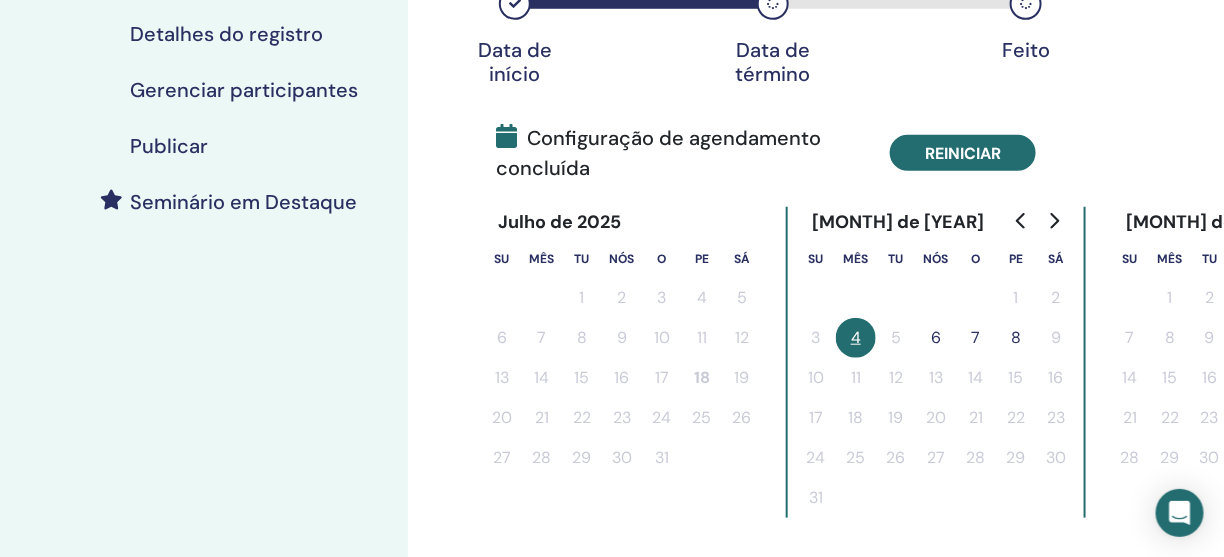 click on "Reiniciar" at bounding box center [963, 154] 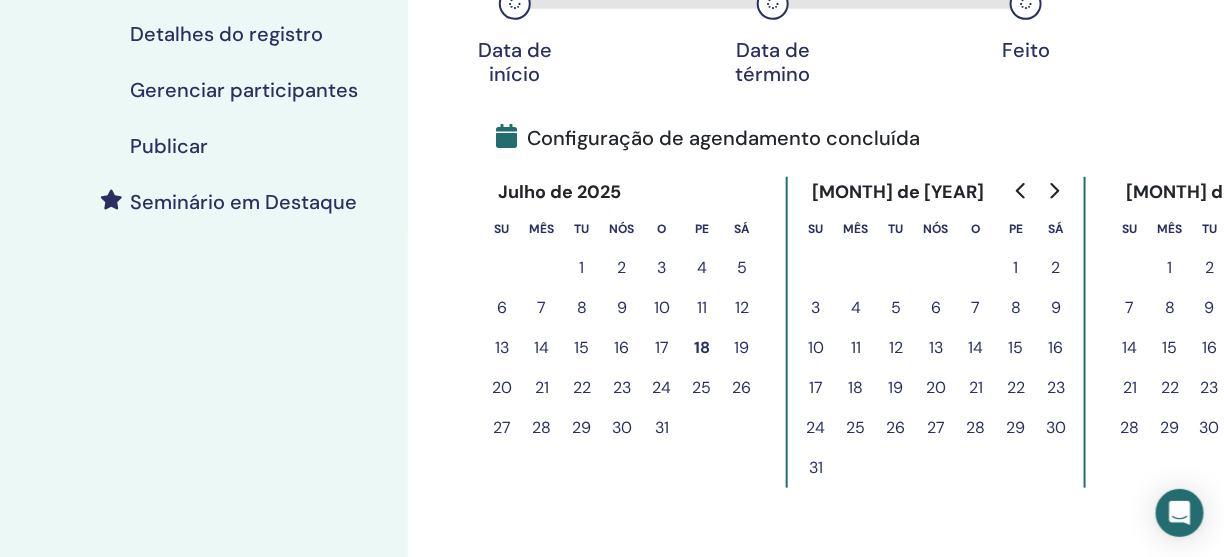 click on "5" at bounding box center [896, 307] 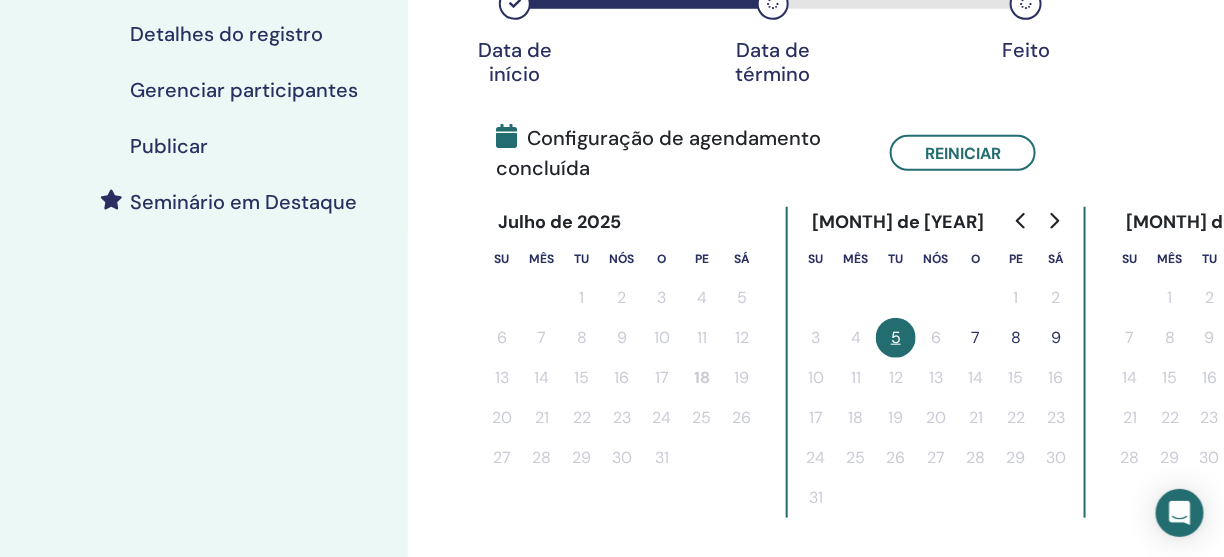 click on "7" at bounding box center [976, 337] 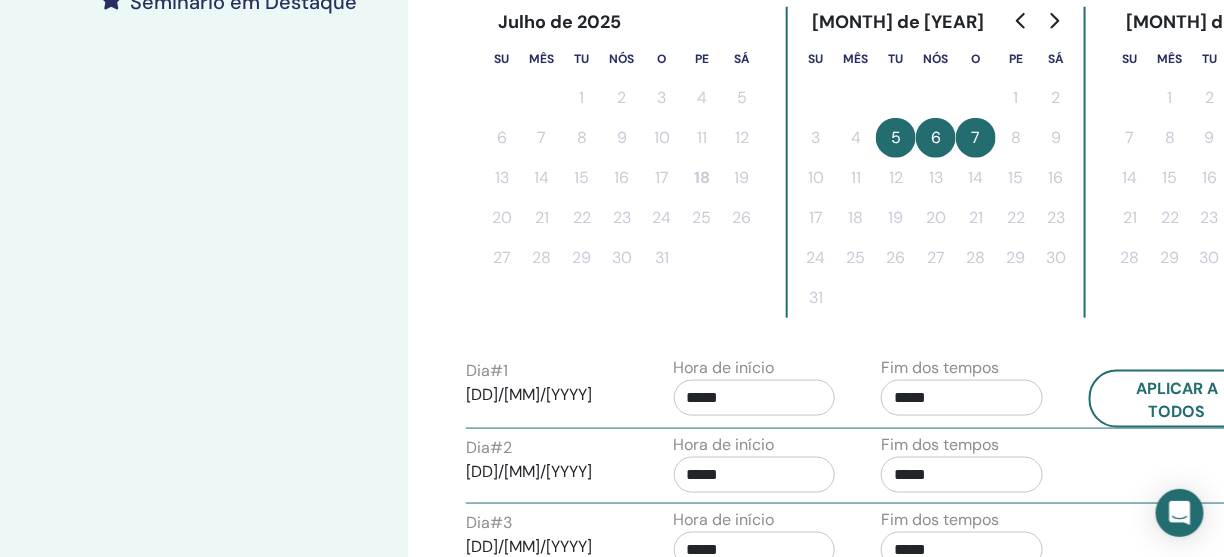 scroll, scrollTop: 800, scrollLeft: 0, axis: vertical 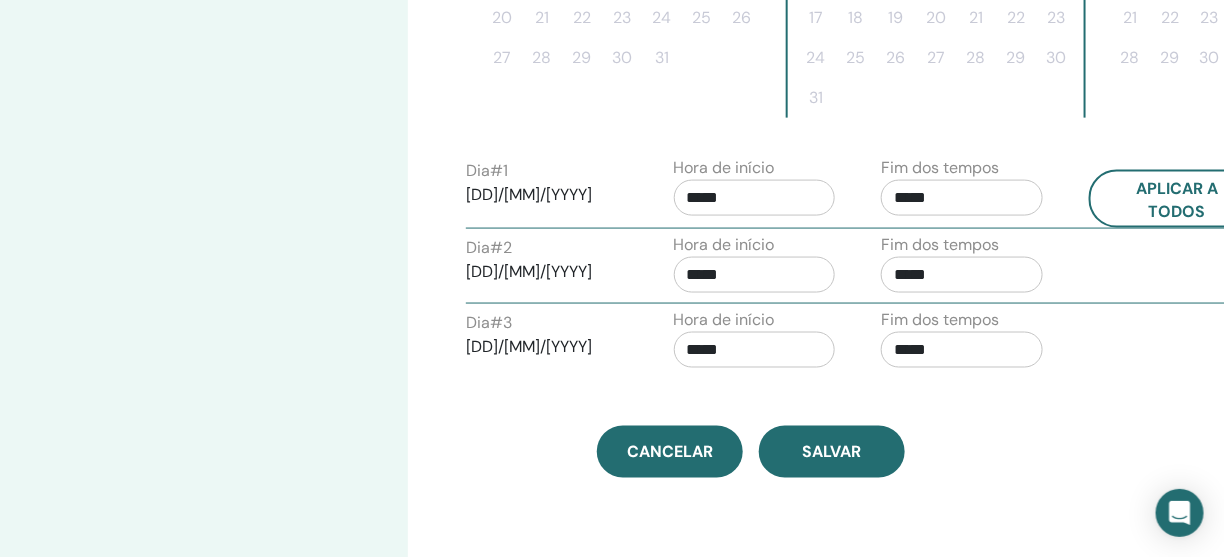 click on "*****" at bounding box center (755, 198) 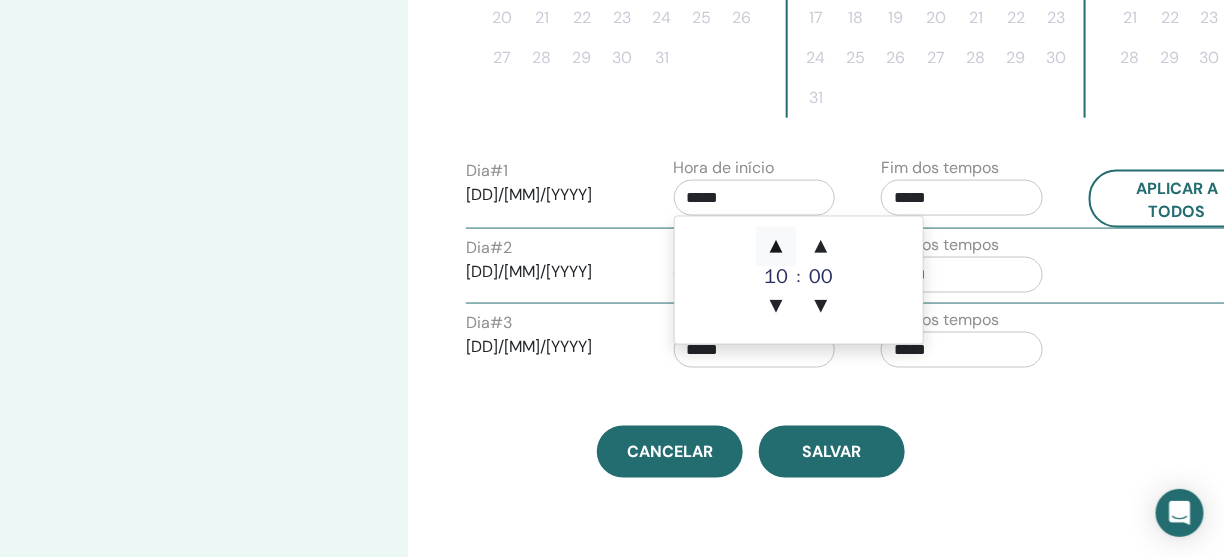 click on "▲" at bounding box center (776, 247) 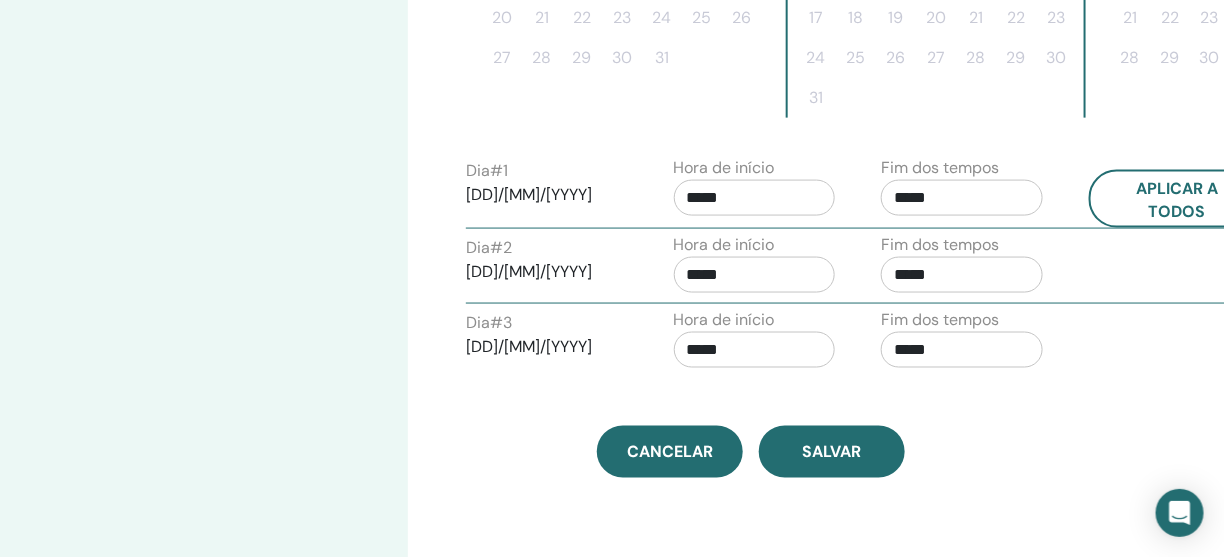 click on "Dia  #  2 06/08/2025" at bounding box center (555, 268) 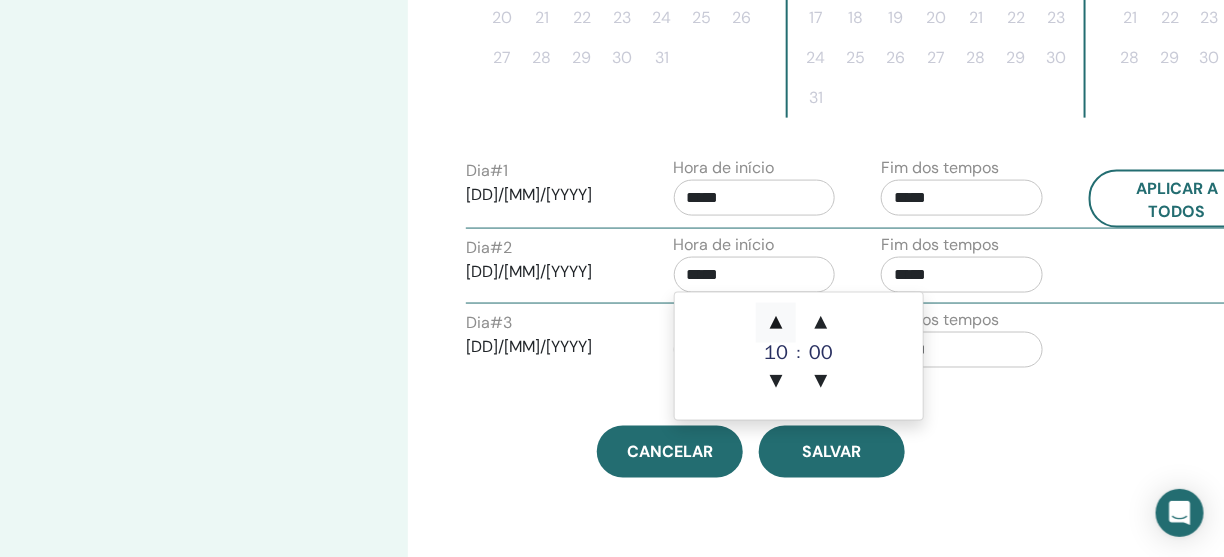 drag, startPoint x: 780, startPoint y: 316, endPoint x: 758, endPoint y: 322, distance: 22.803509 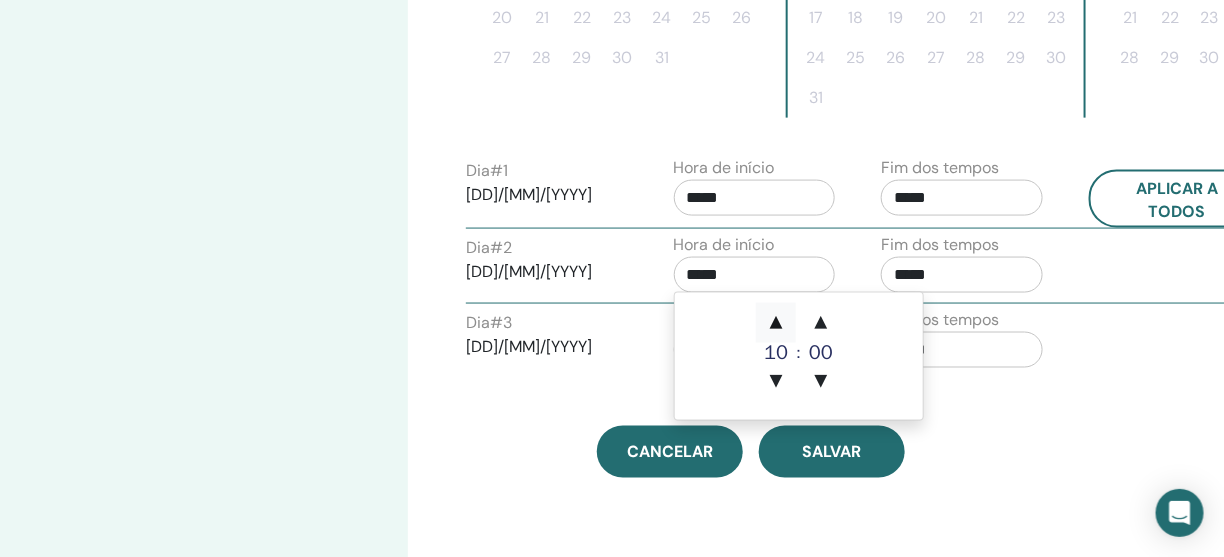 click on "▲" at bounding box center [776, 323] 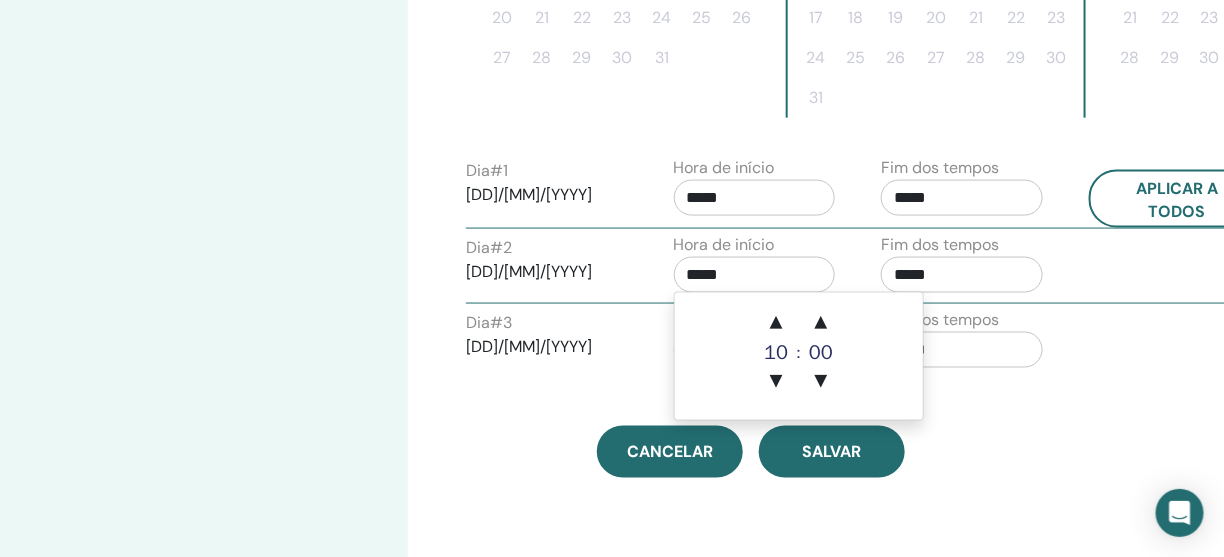 click on "Dia  #  3 07/08/2025" at bounding box center (547, 343) 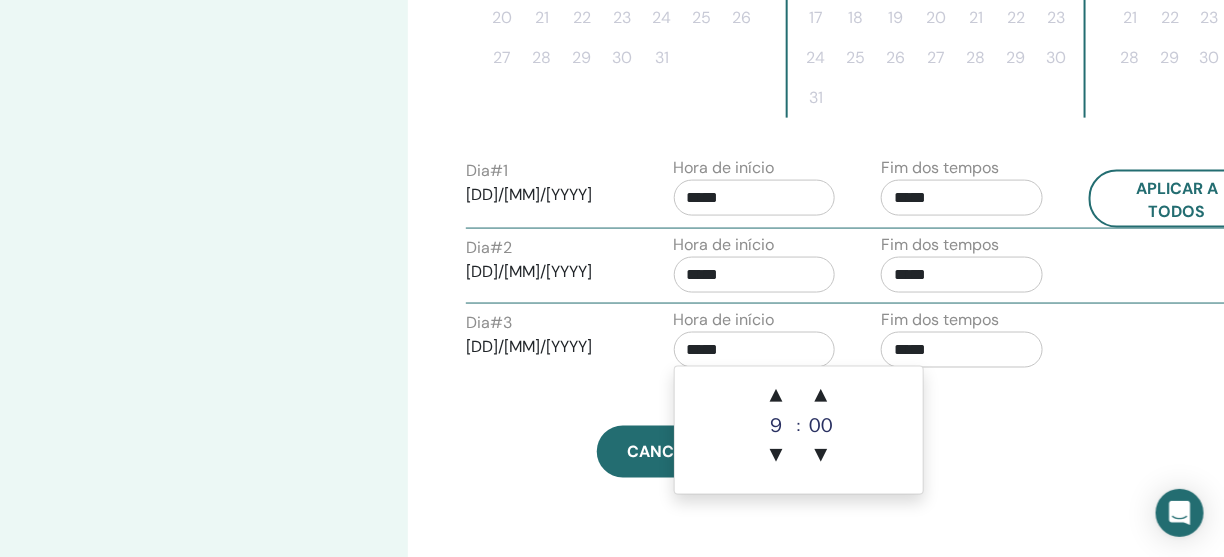 click on "*****" at bounding box center [755, 350] 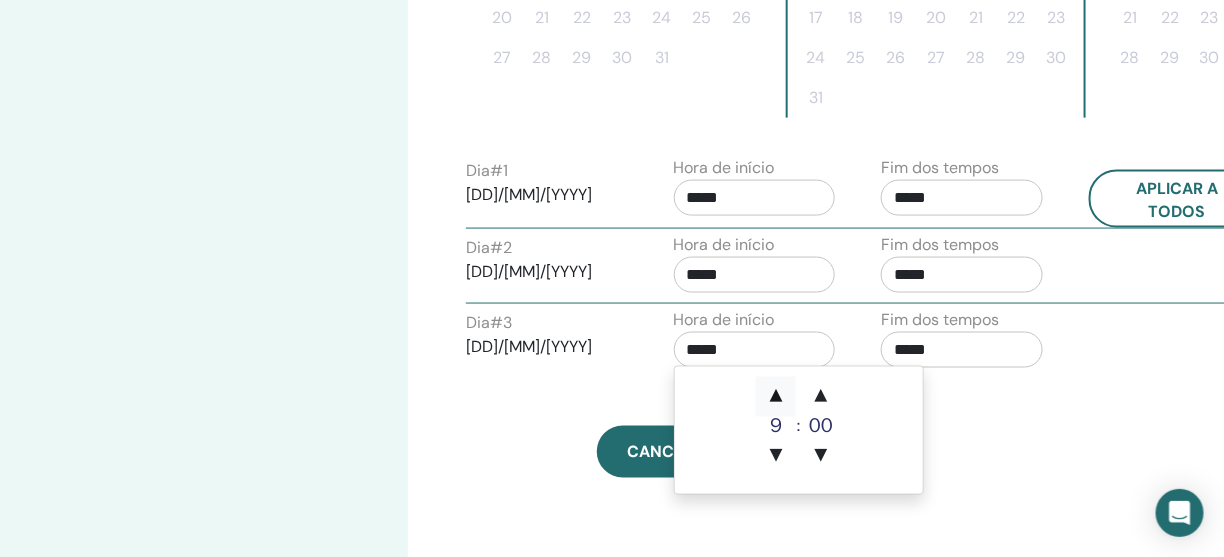 click on "▲" at bounding box center [776, 397] 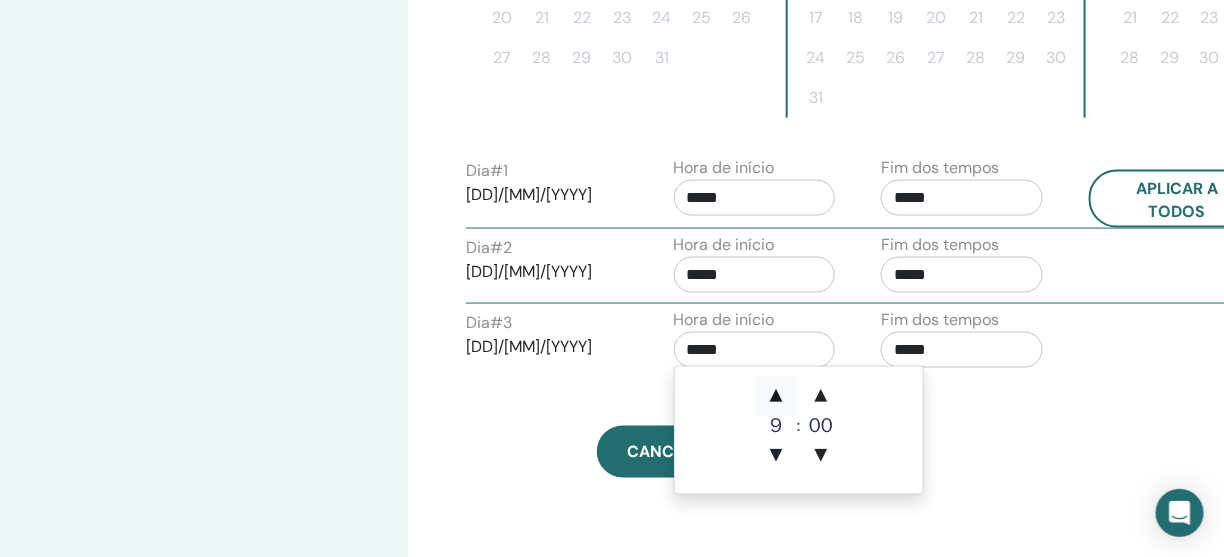 type on "*****" 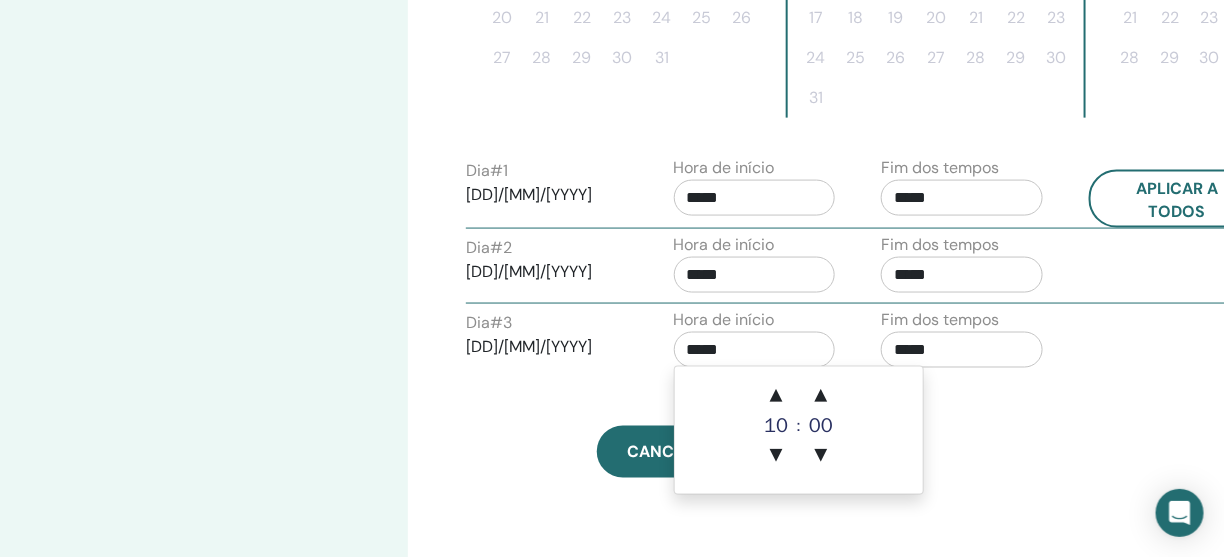click on "Hora de início *****" at bounding box center [763, 343] 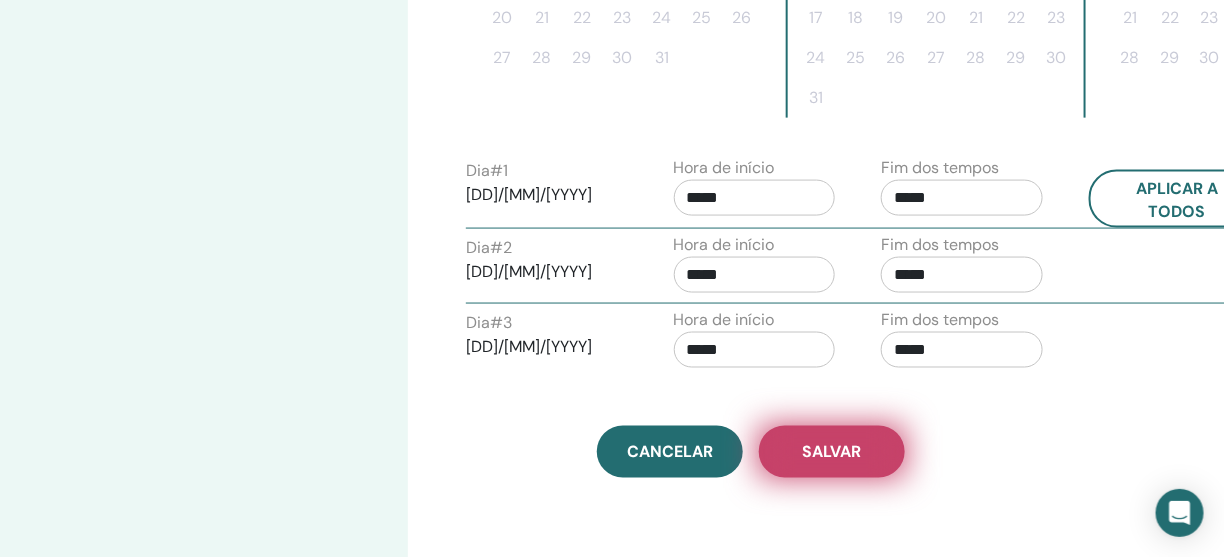 click on "Salvar" at bounding box center [832, 452] 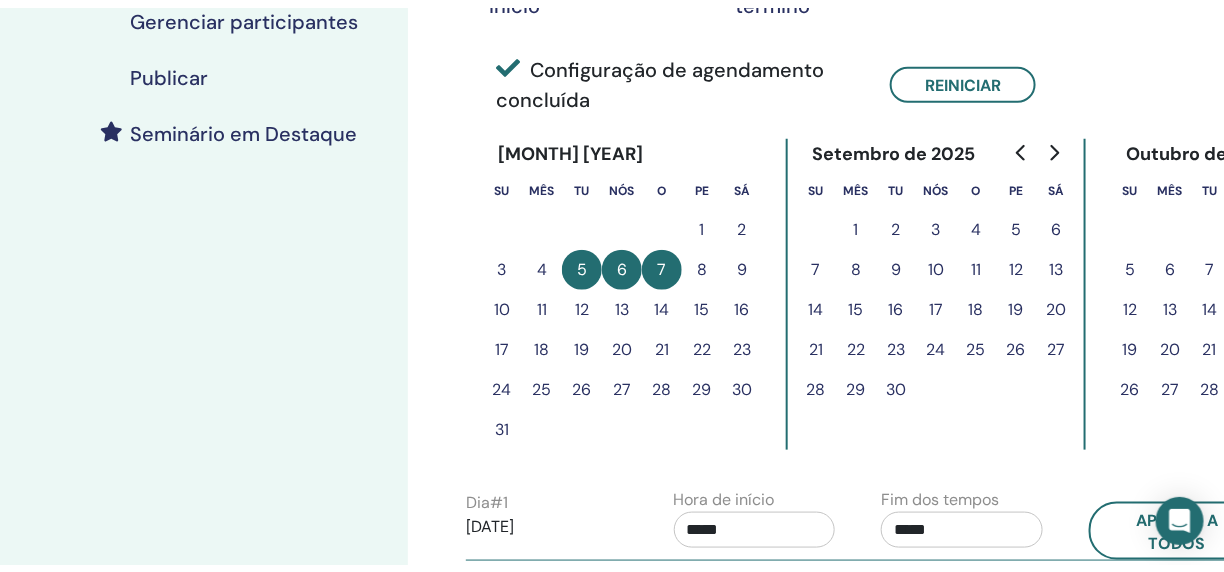scroll, scrollTop: 176, scrollLeft: 0, axis: vertical 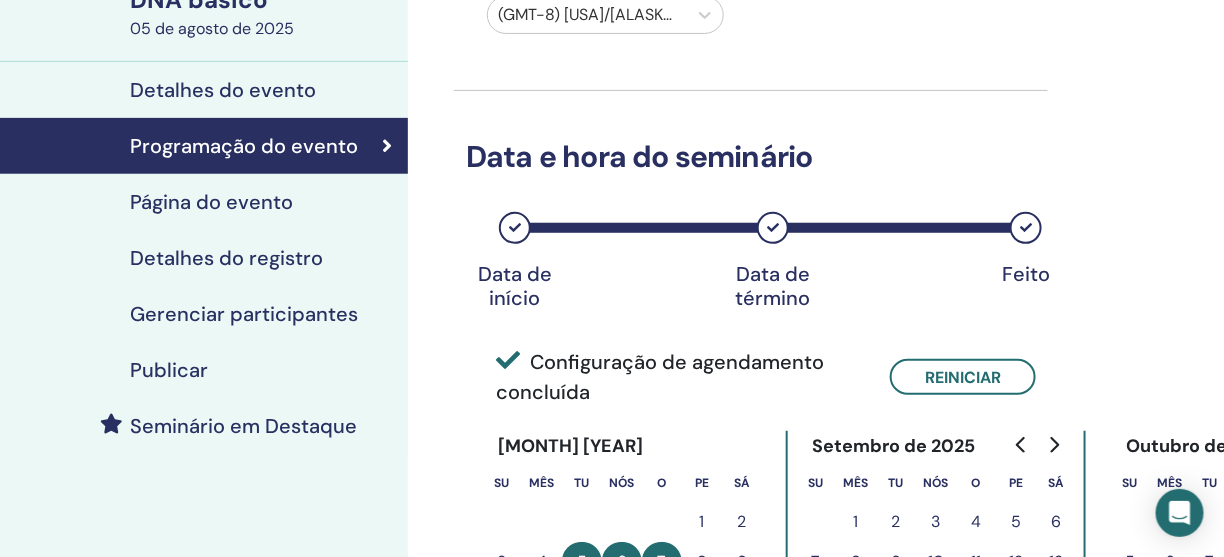 click on "Detalhes do registro" at bounding box center (226, 258) 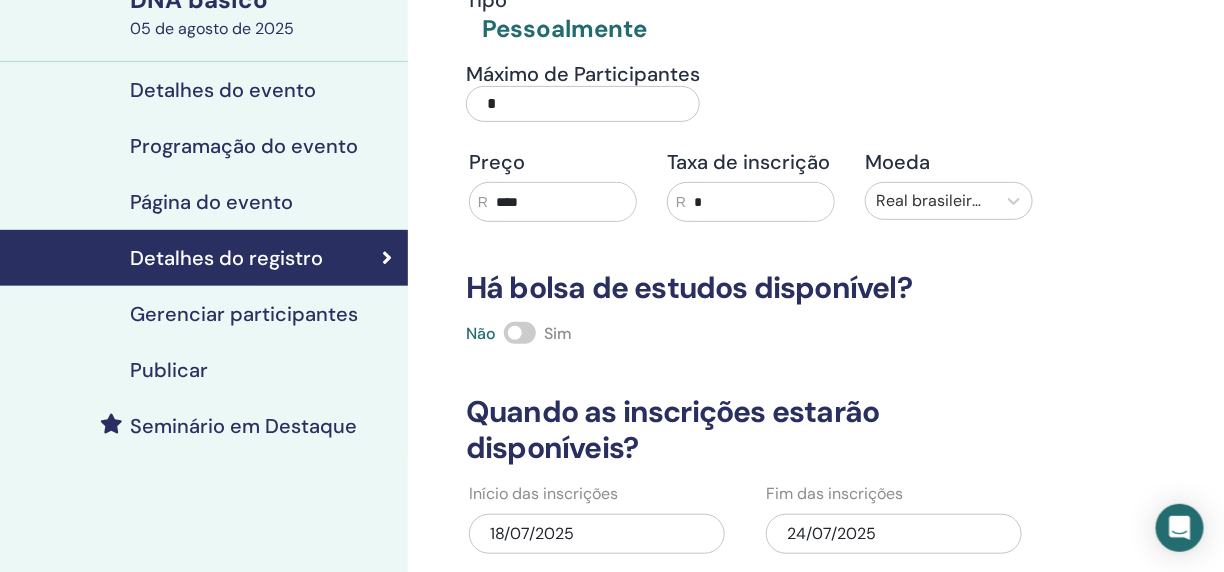scroll, scrollTop: 76, scrollLeft: 0, axis: vertical 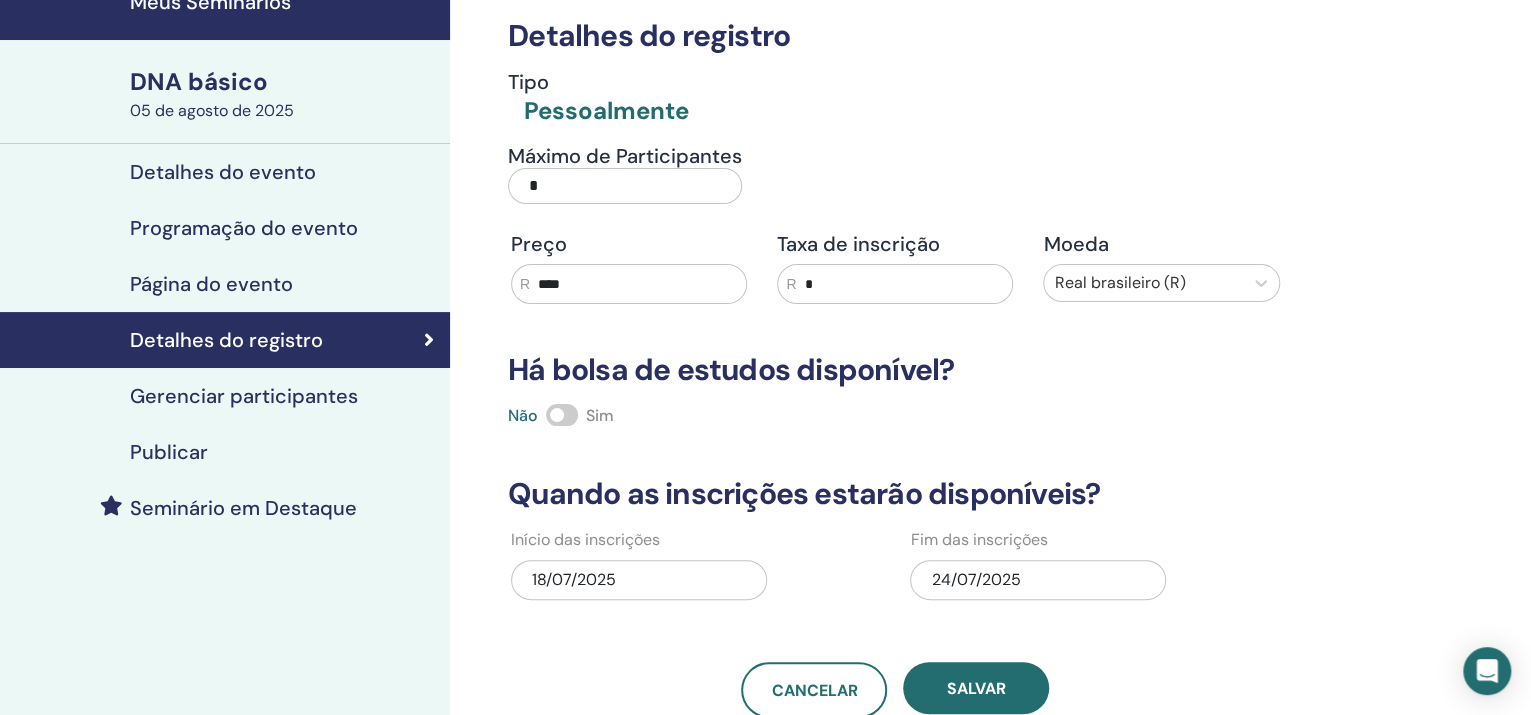 click on "18/07/2025" at bounding box center (639, 580) 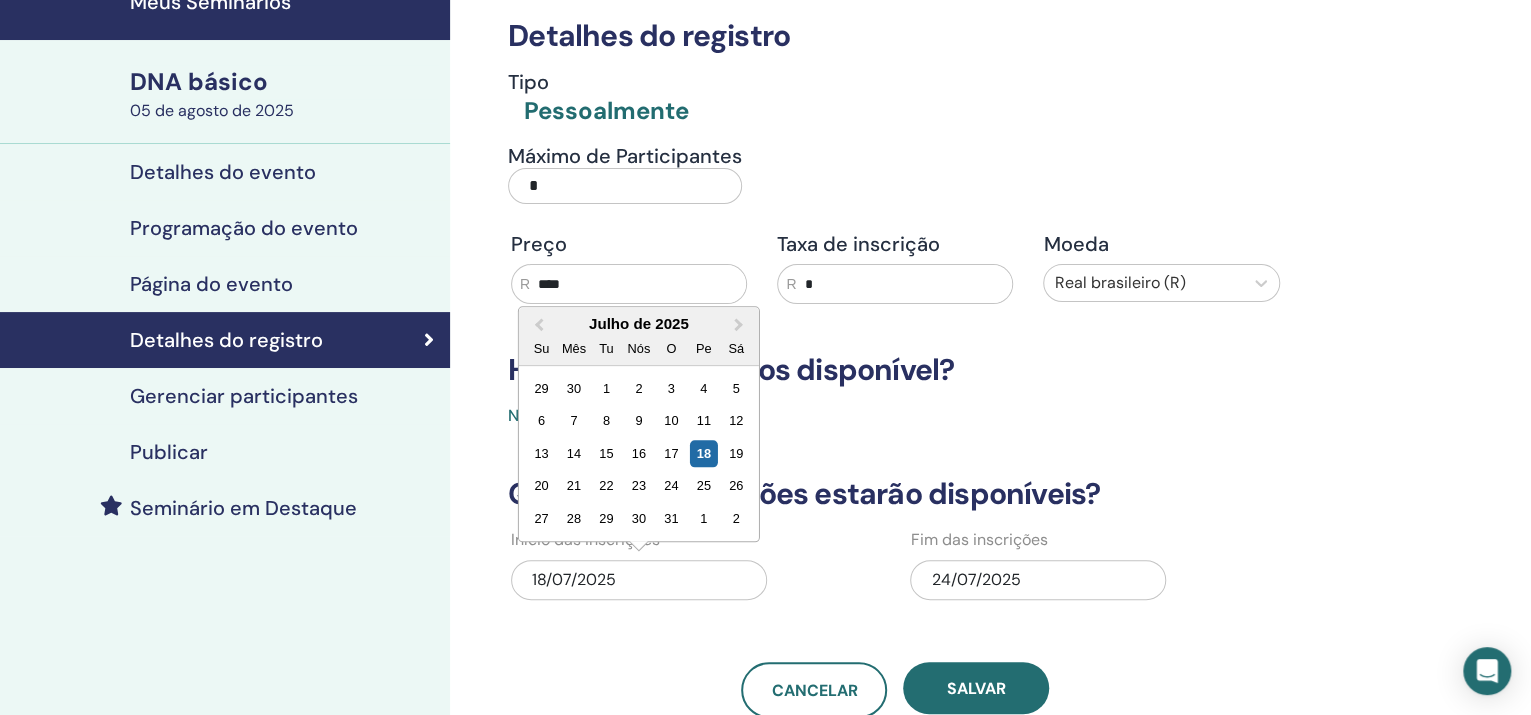 click on "24/07/2025" at bounding box center (1038, 580) 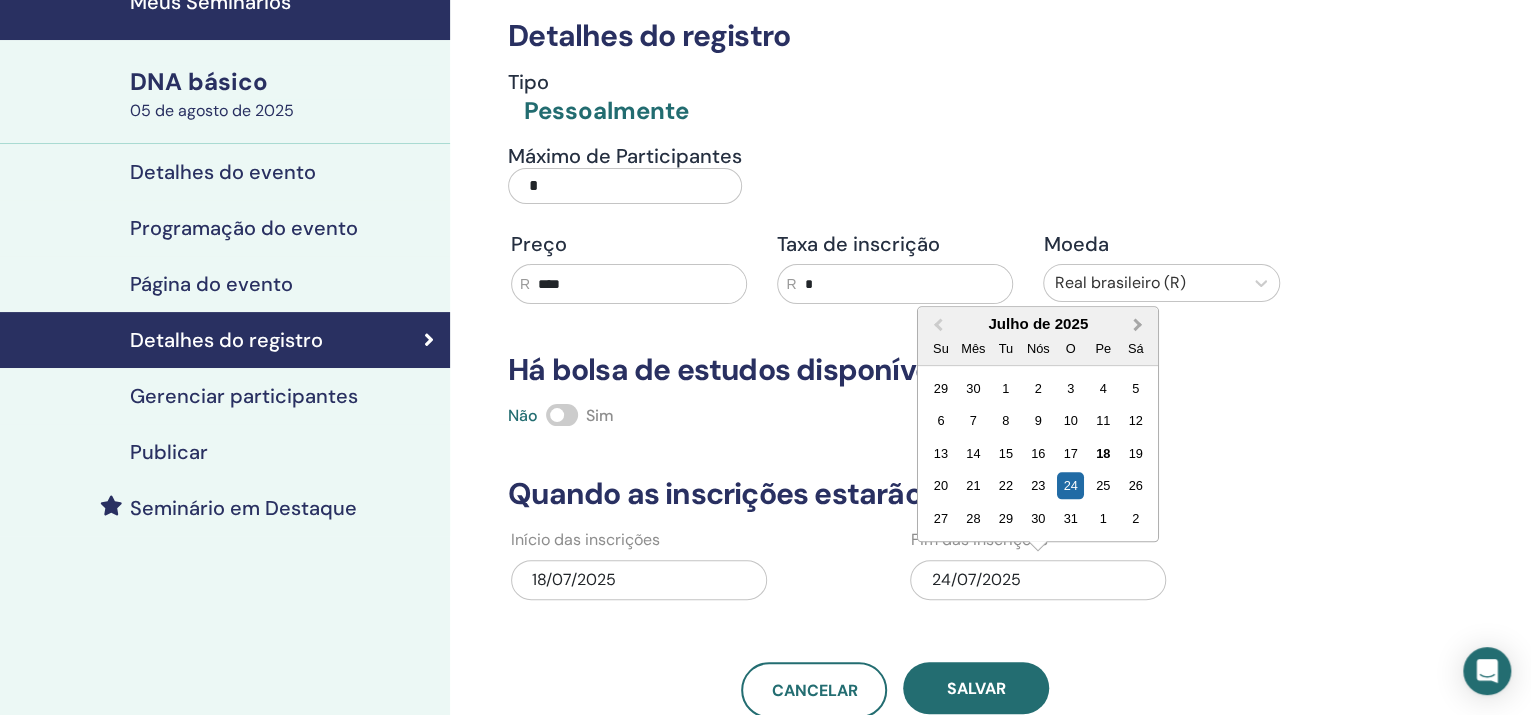 click on "Próximo mês" at bounding box center (1140, 325) 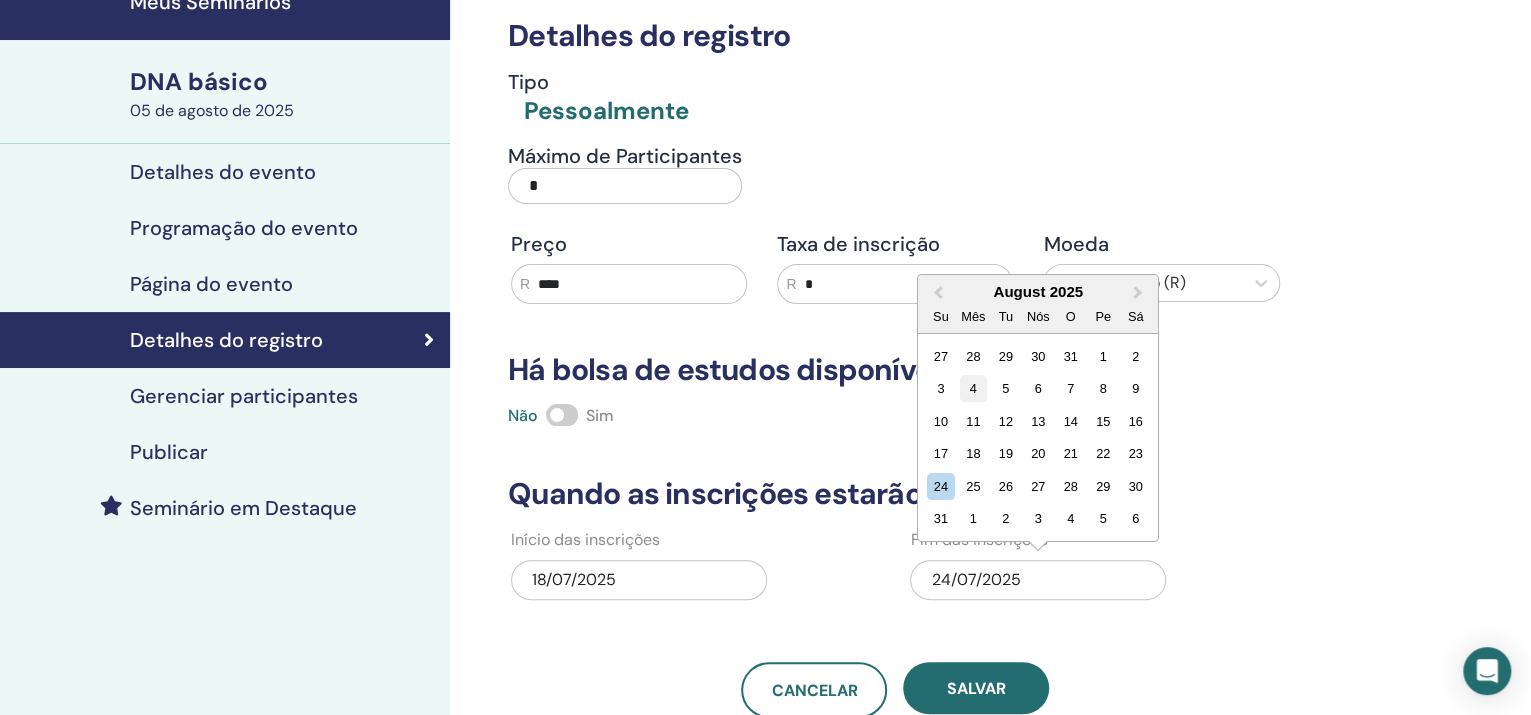 click on "4" at bounding box center [973, 388] 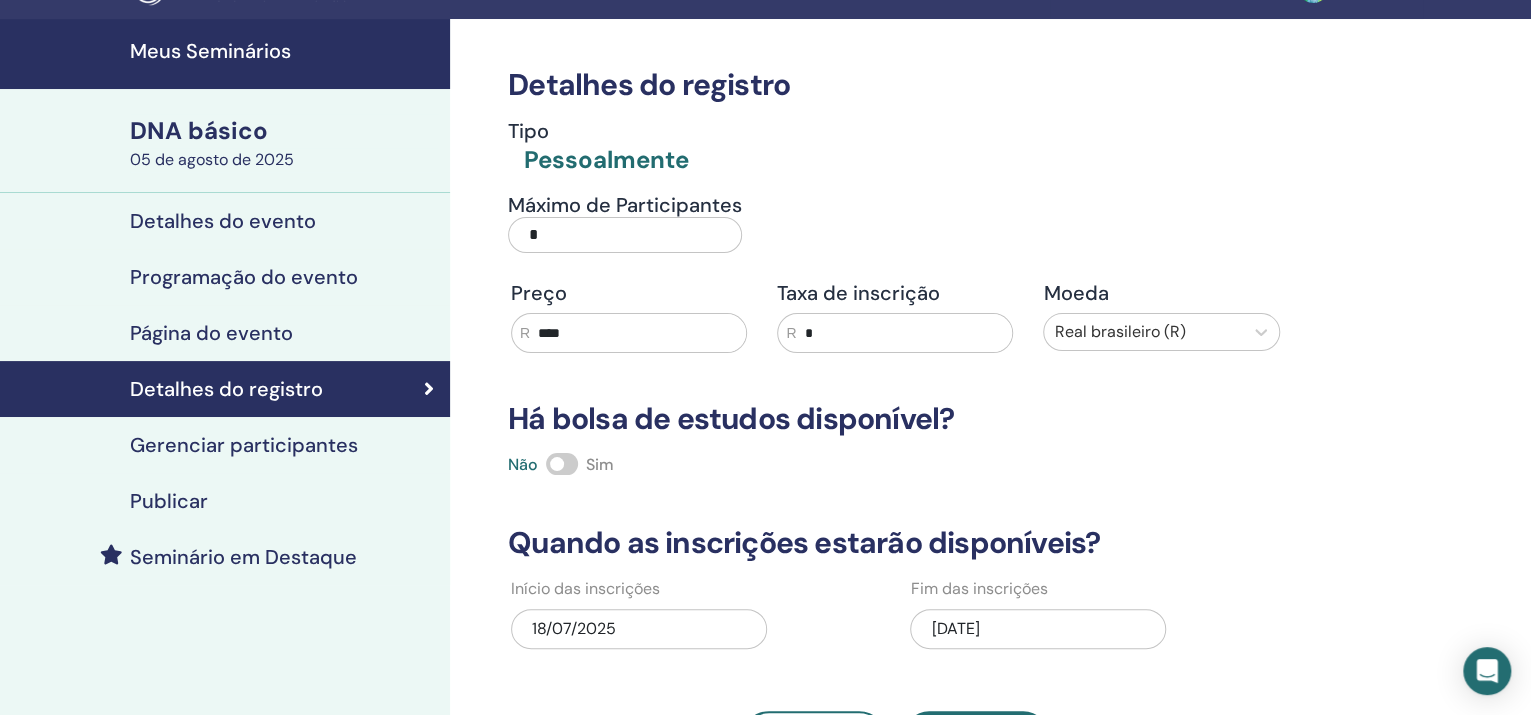 scroll, scrollTop: 0, scrollLeft: 0, axis: both 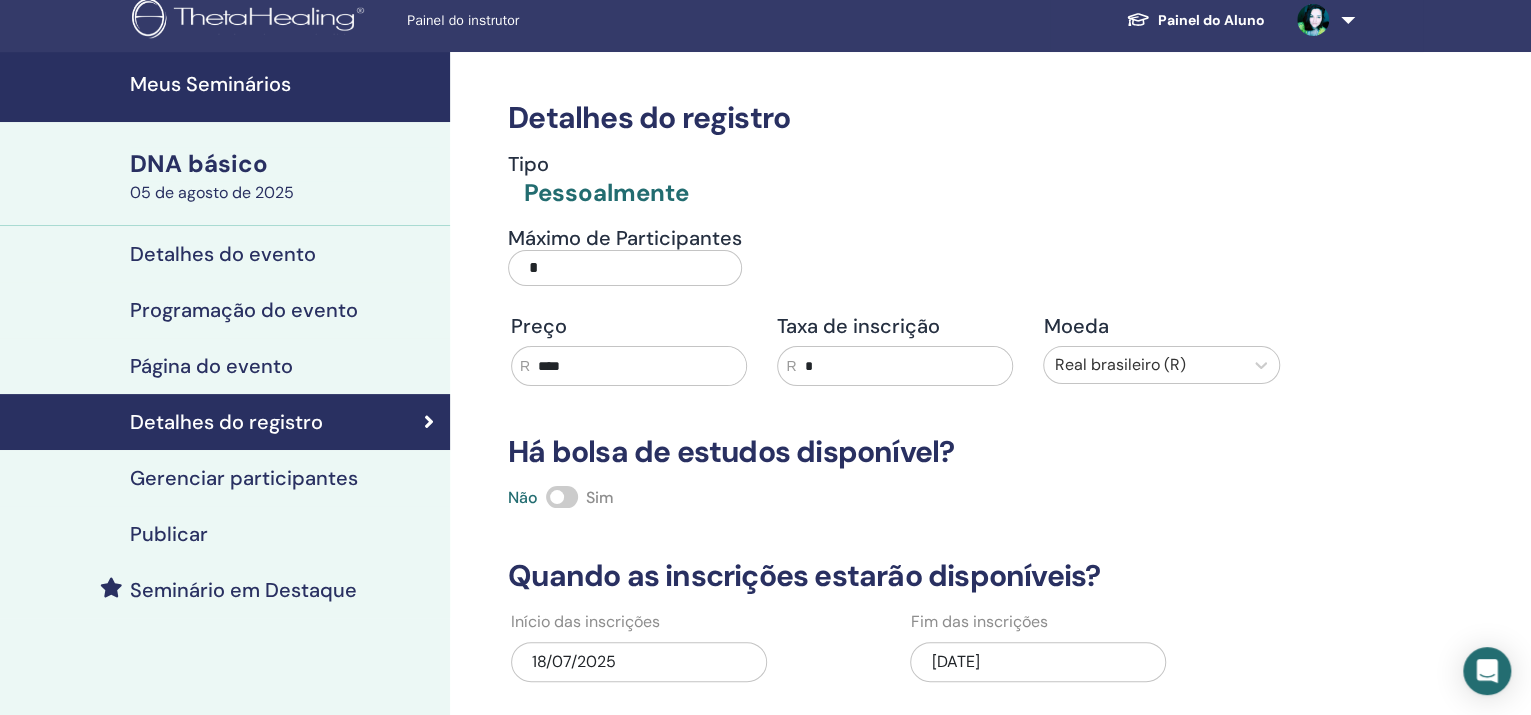 click on "Gerenciar participantes" at bounding box center (244, 478) 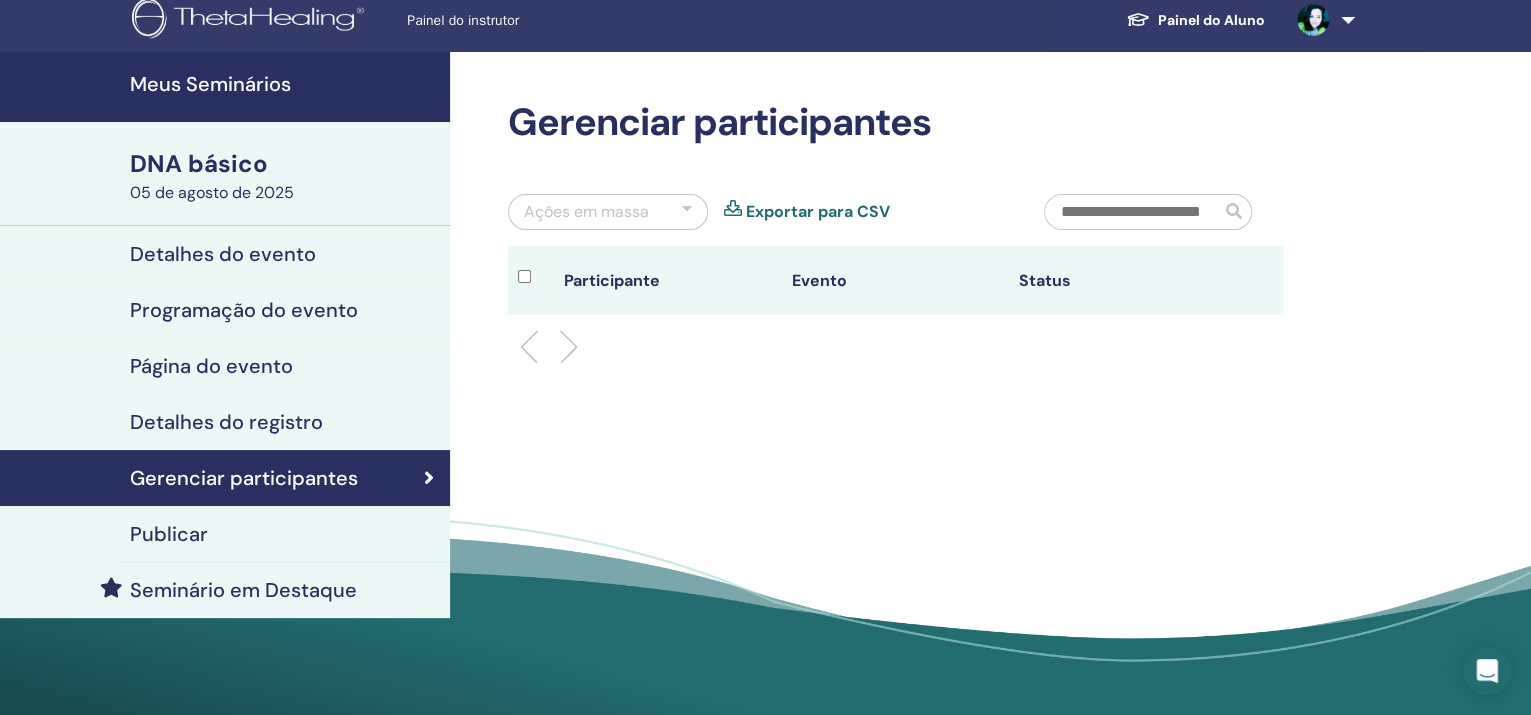 click on "Detalhes do registro" at bounding box center (226, 422) 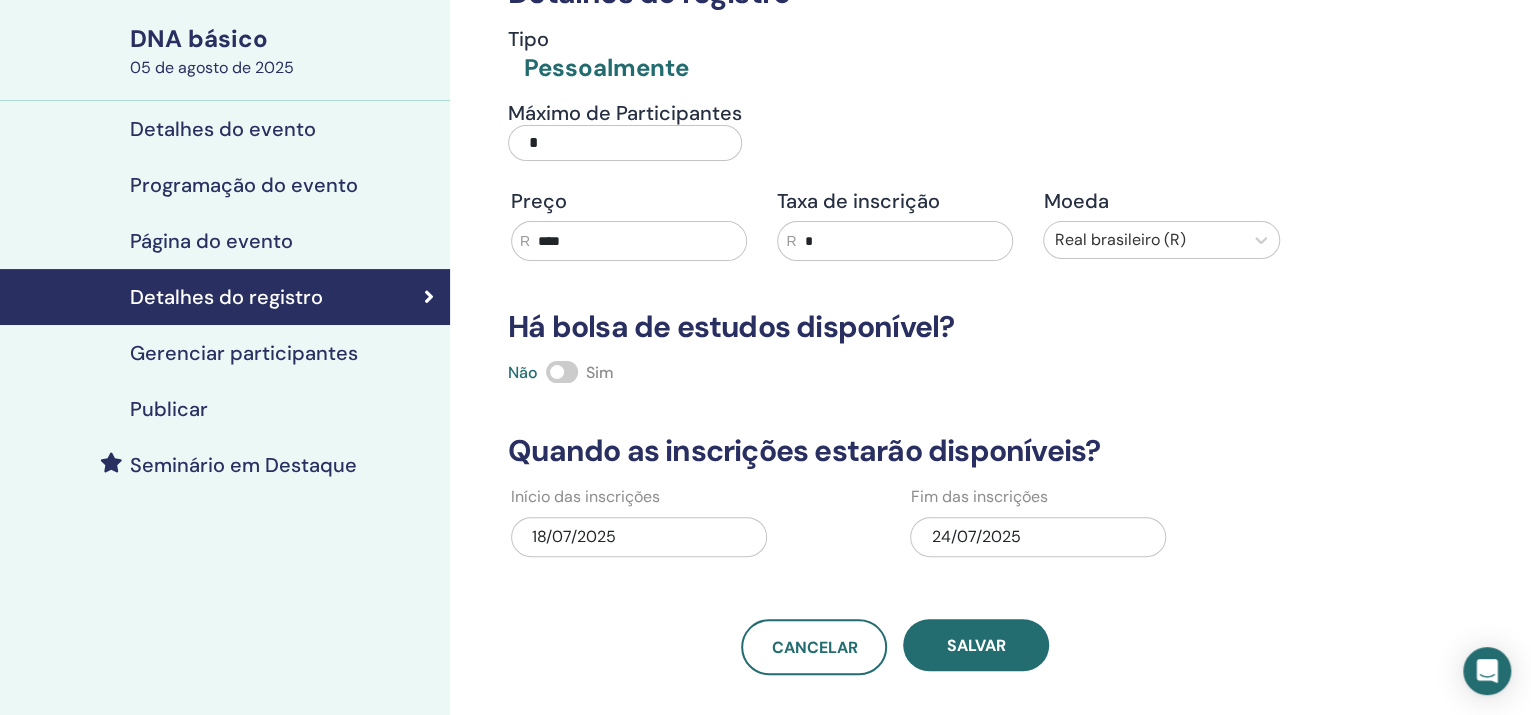 scroll, scrollTop: 12, scrollLeft: 0, axis: vertical 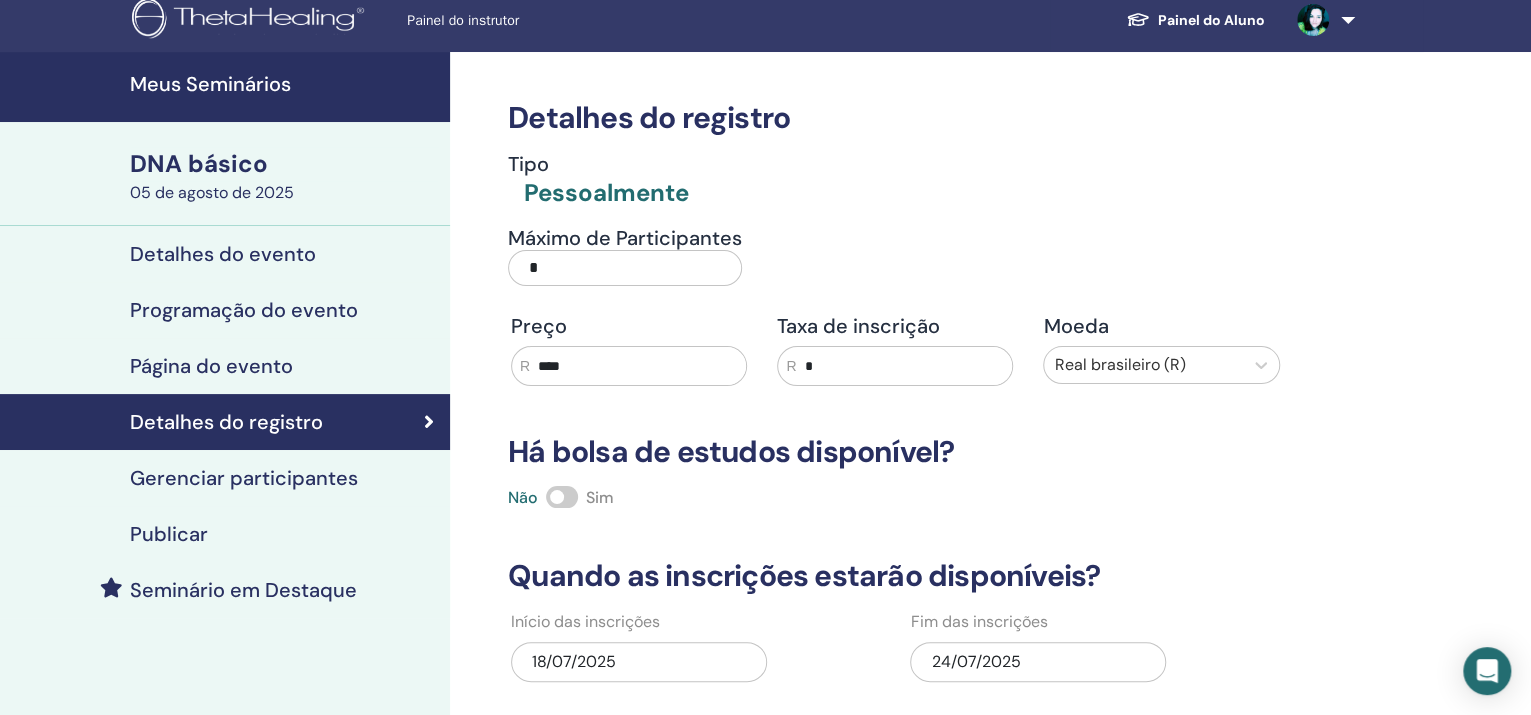 click on "Detalhes do evento" at bounding box center (225, 254) 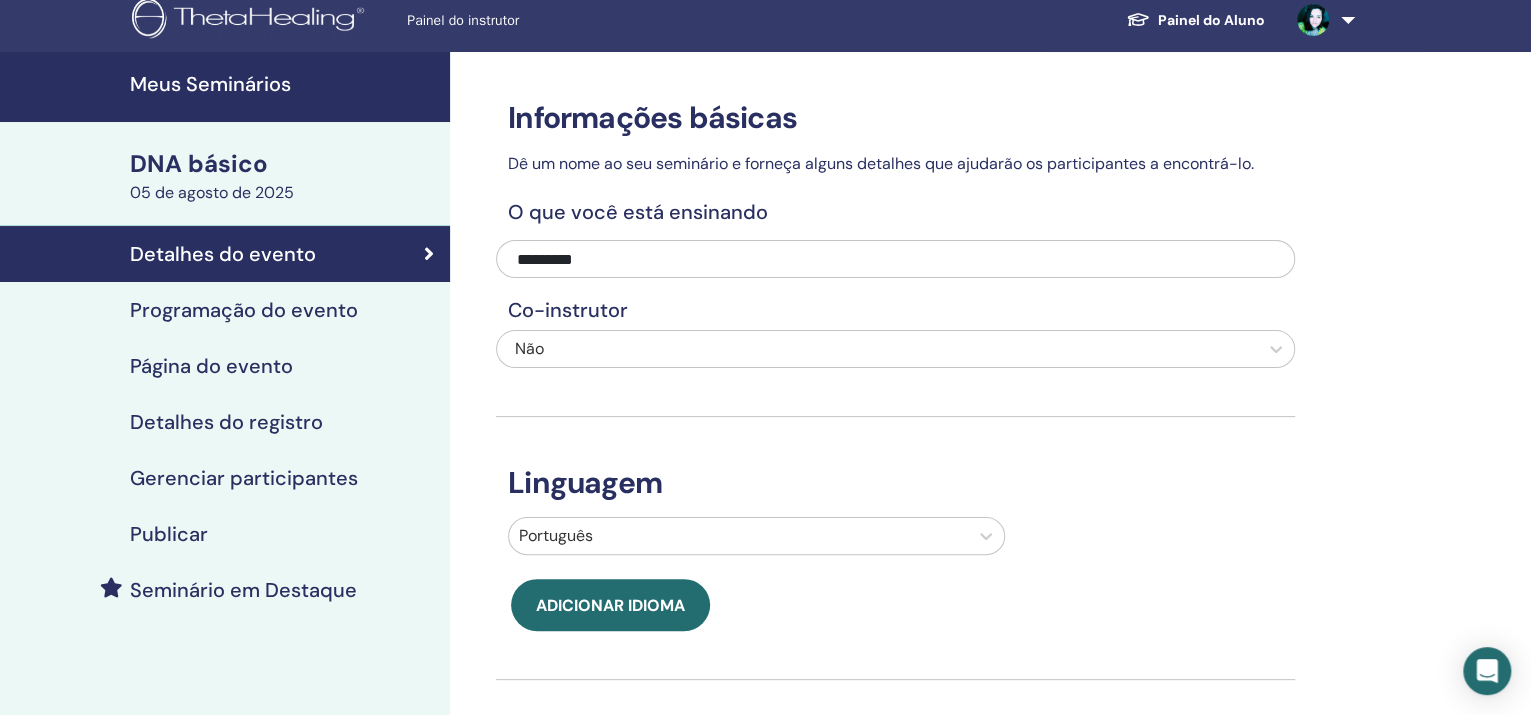 click on "Programação do evento" at bounding box center [244, 310] 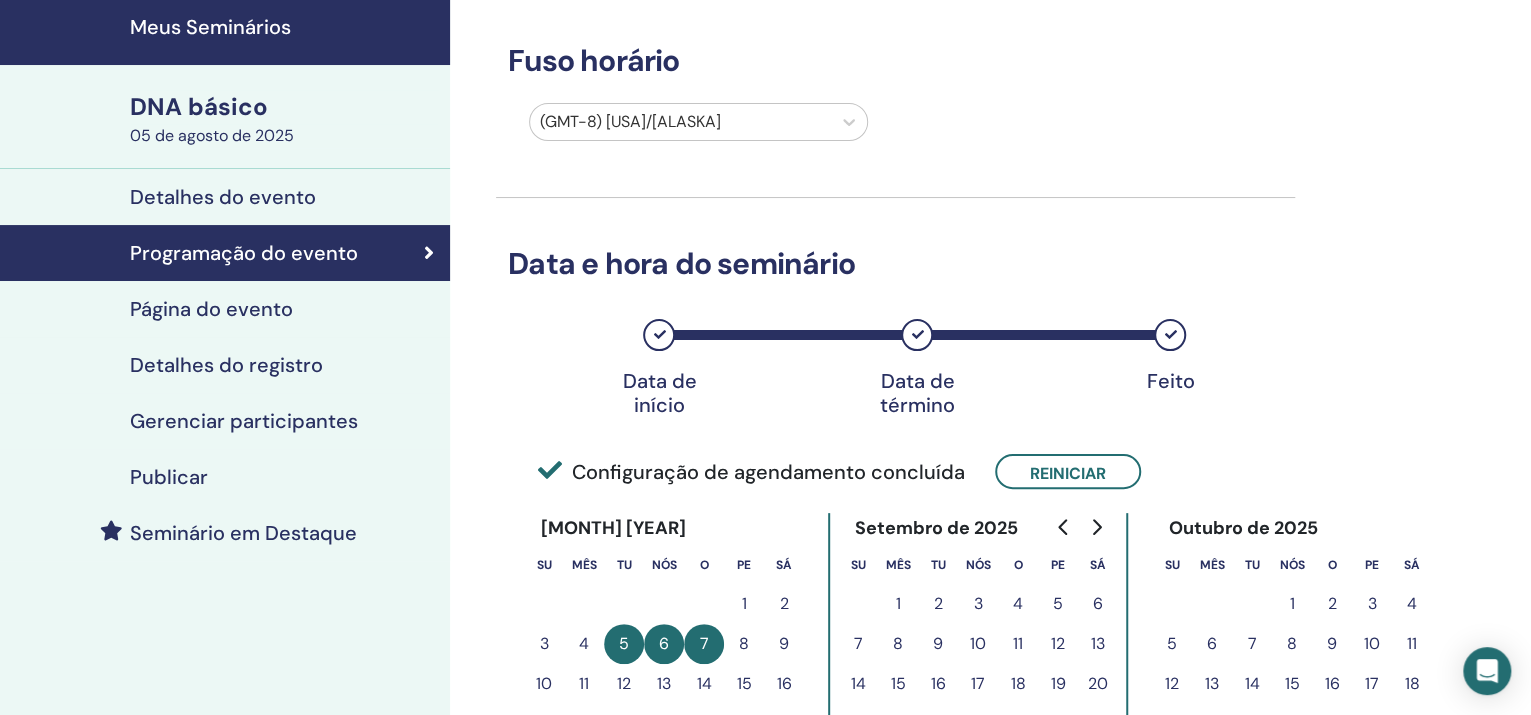 scroll, scrollTop: 12, scrollLeft: 0, axis: vertical 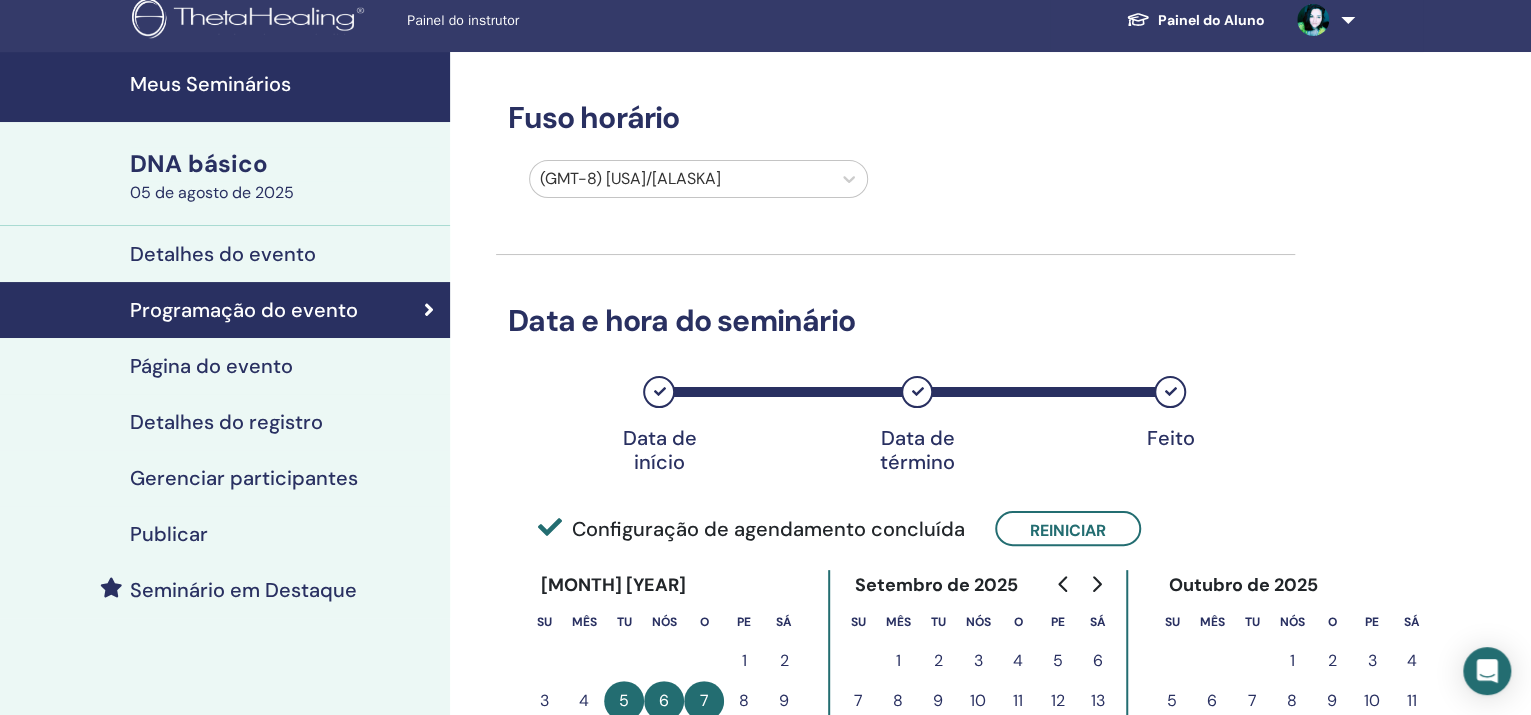 click at bounding box center (680, 179) 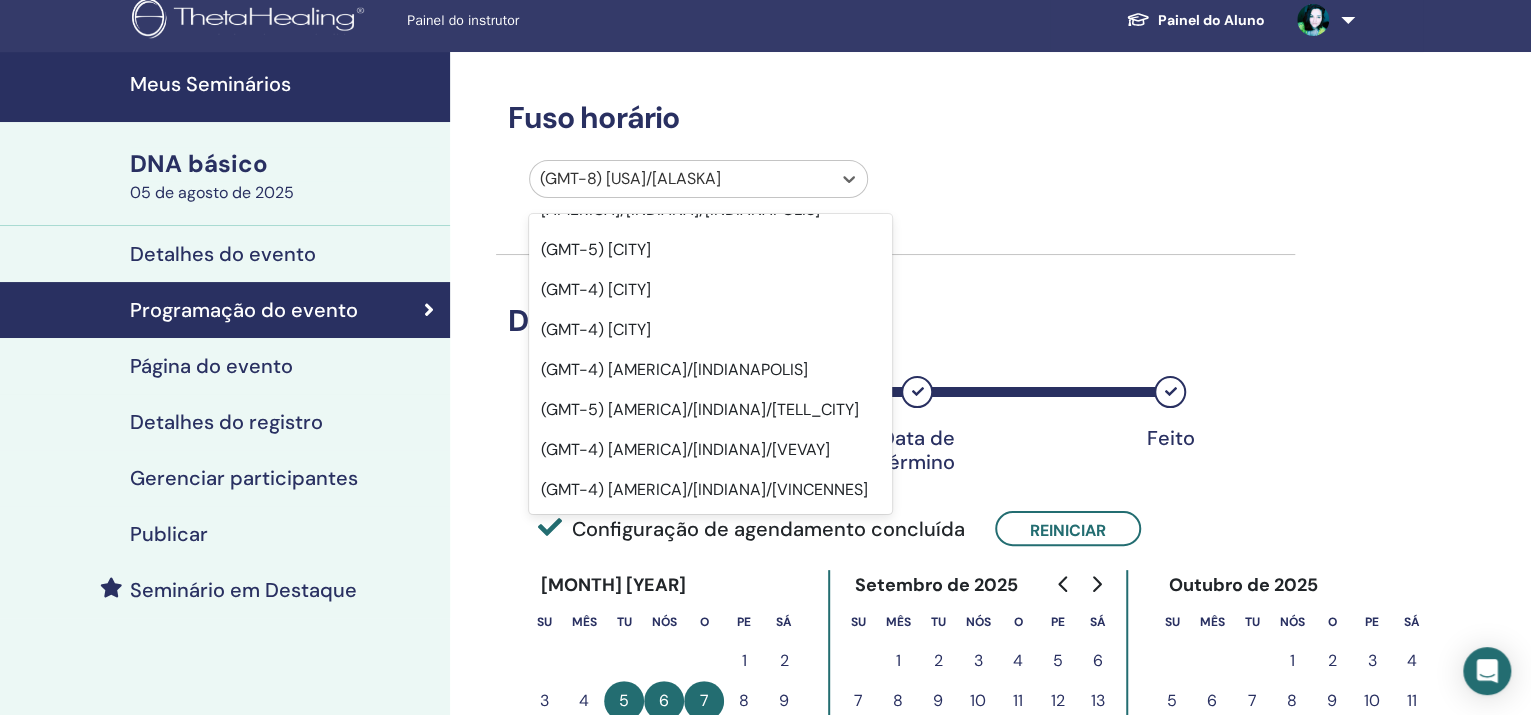 scroll, scrollTop: 7125, scrollLeft: 0, axis: vertical 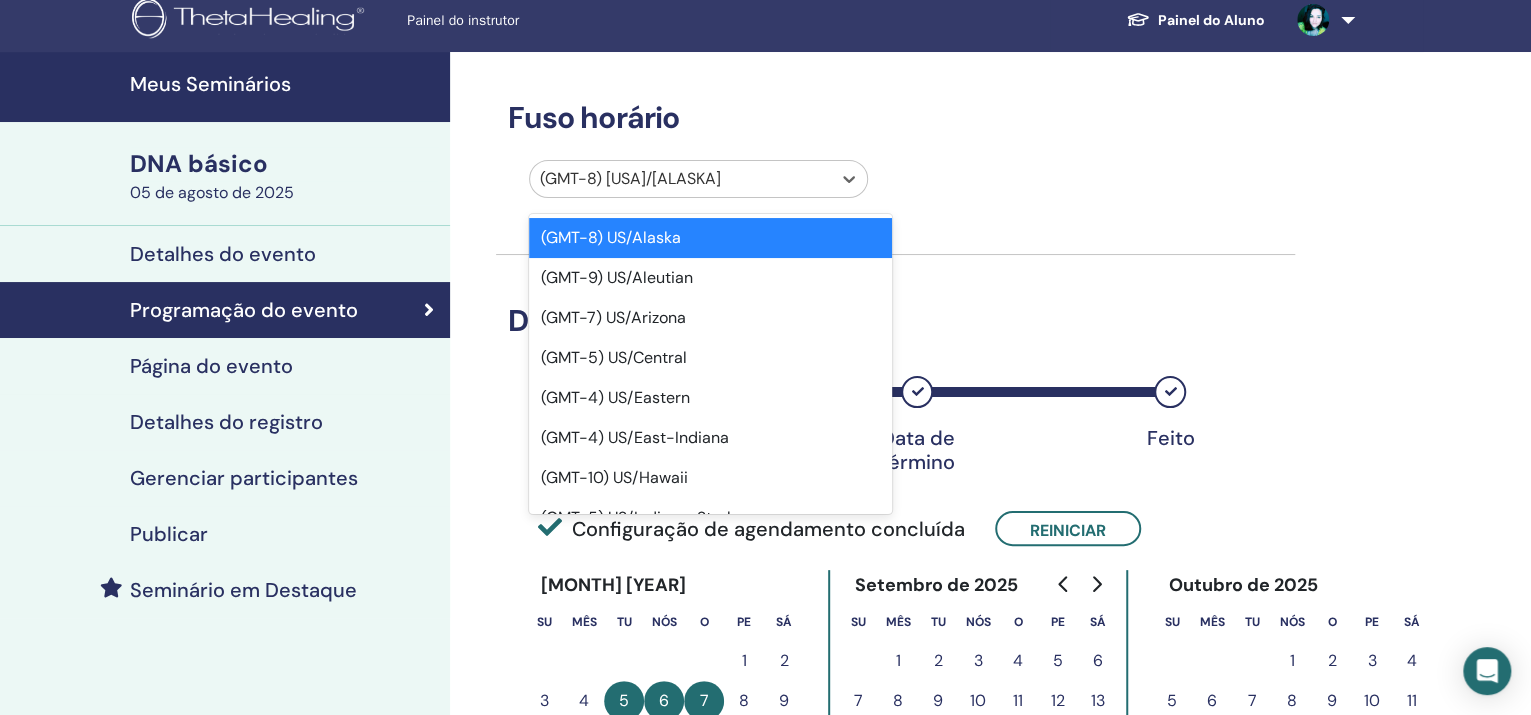 click at bounding box center [680, 179] 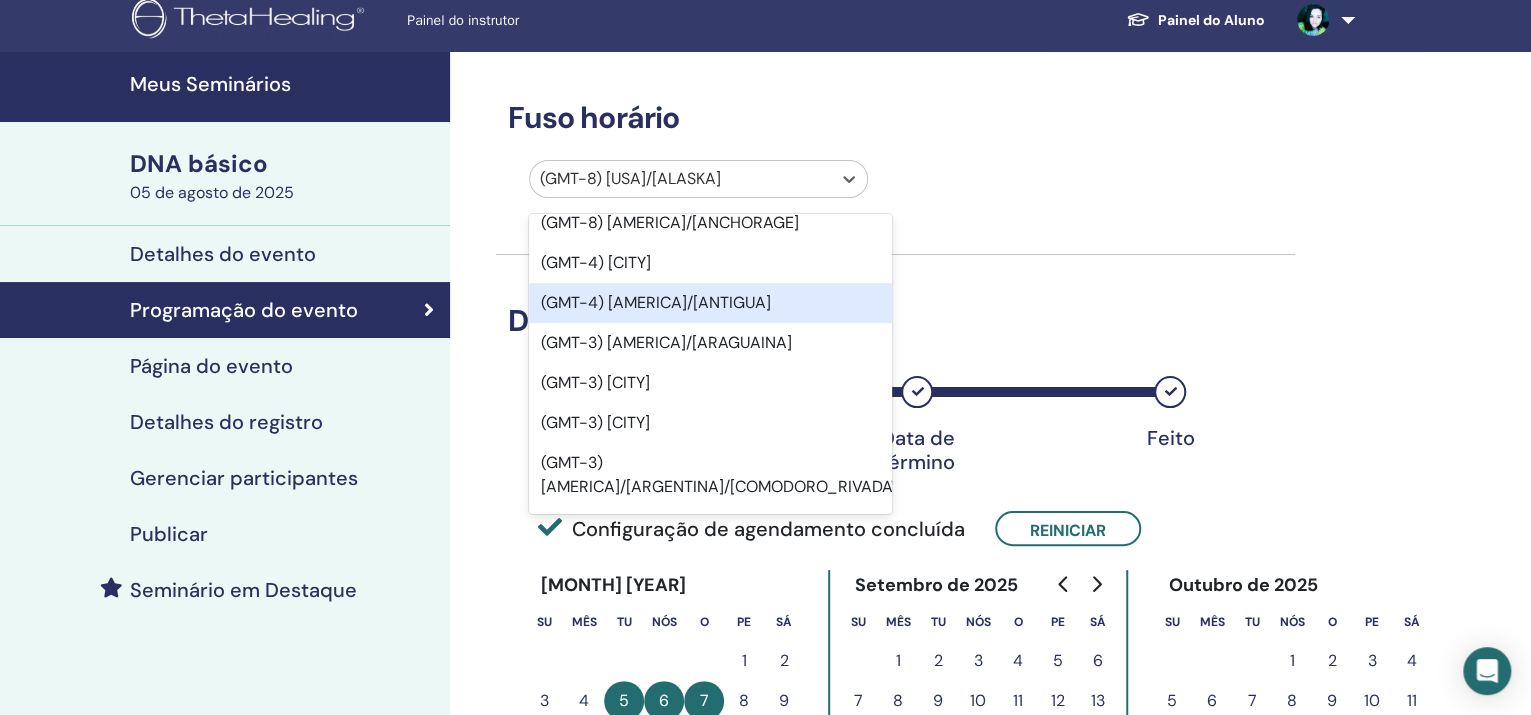 scroll, scrollTop: 4125, scrollLeft: 0, axis: vertical 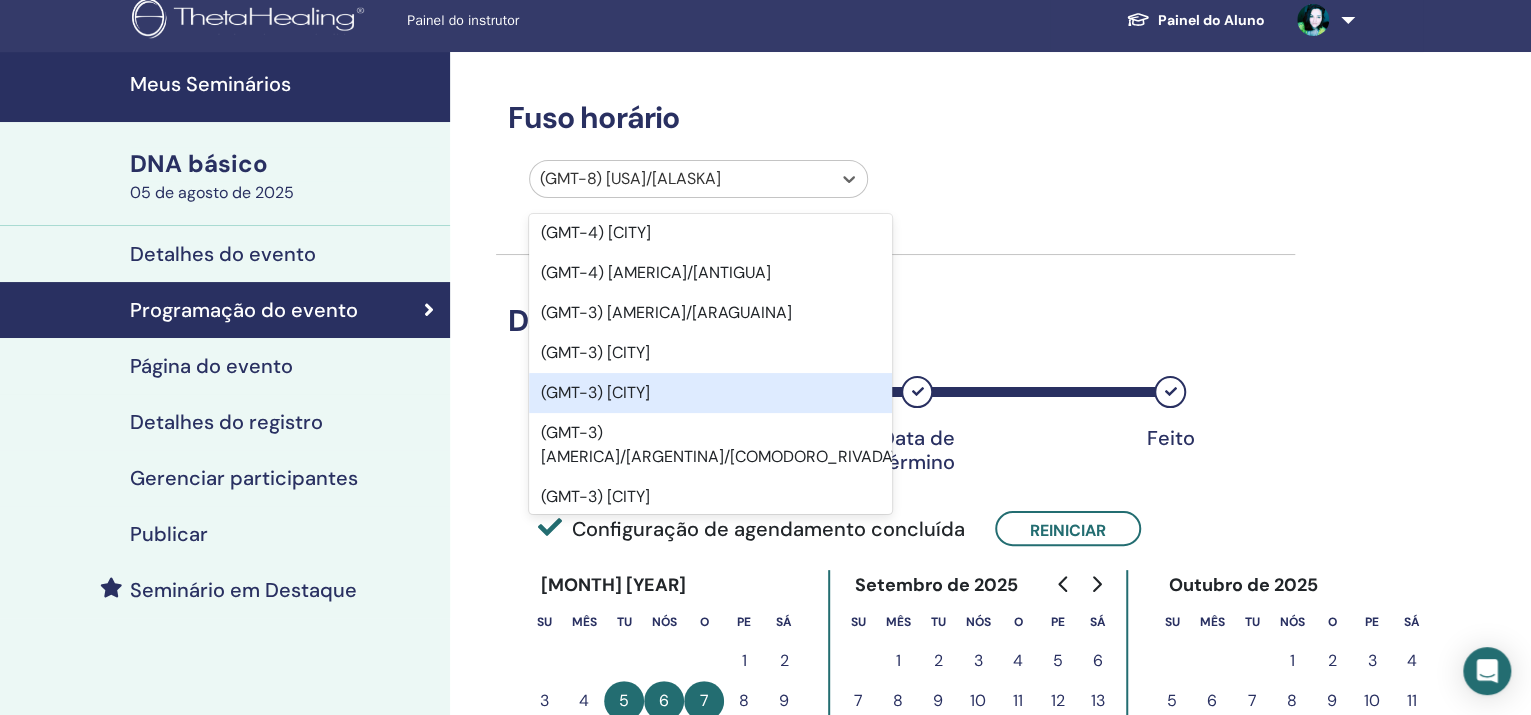 click on "(GMT-3) América/Argentina/Catamarca" at bounding box center (595, 392) 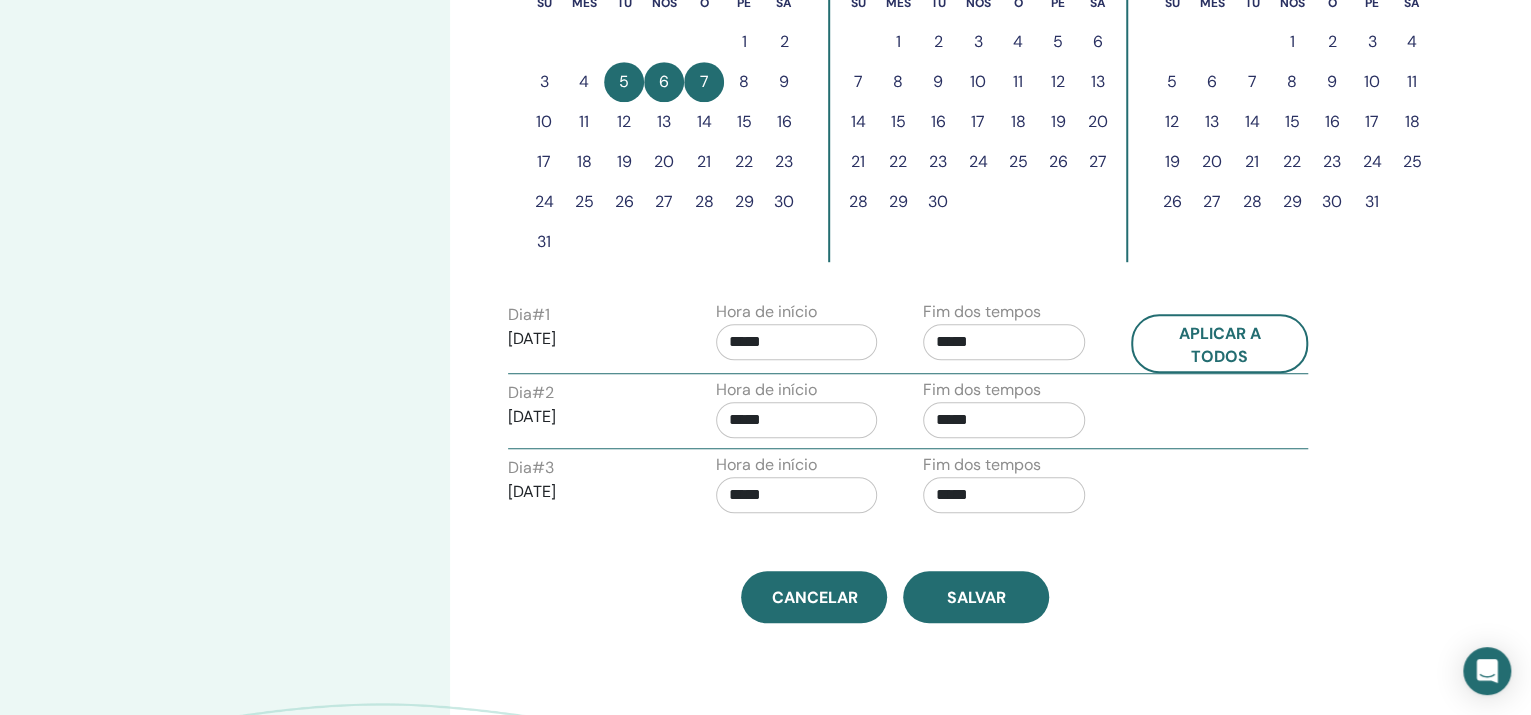 scroll, scrollTop: 637, scrollLeft: 0, axis: vertical 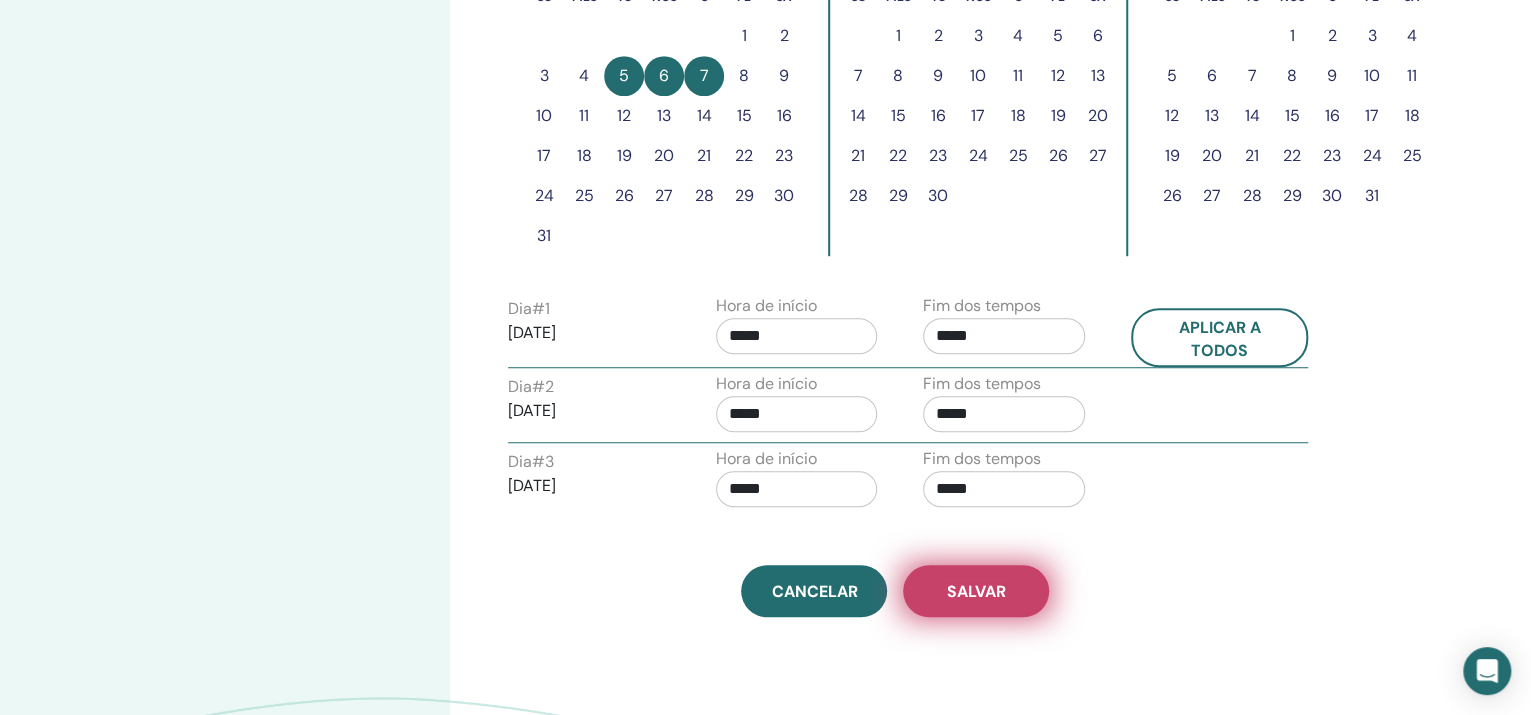 click on "Salvar" at bounding box center [976, 591] 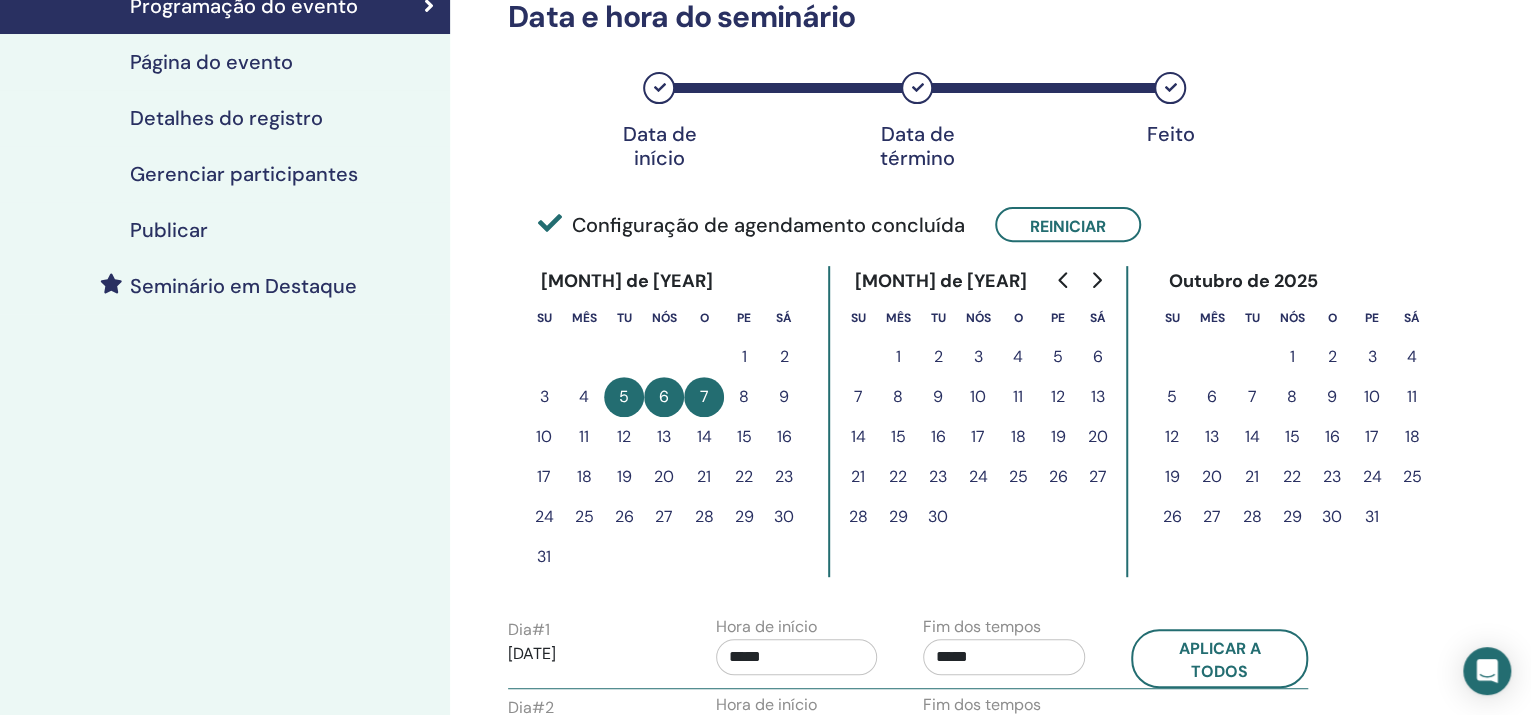 scroll, scrollTop: 100, scrollLeft: 0, axis: vertical 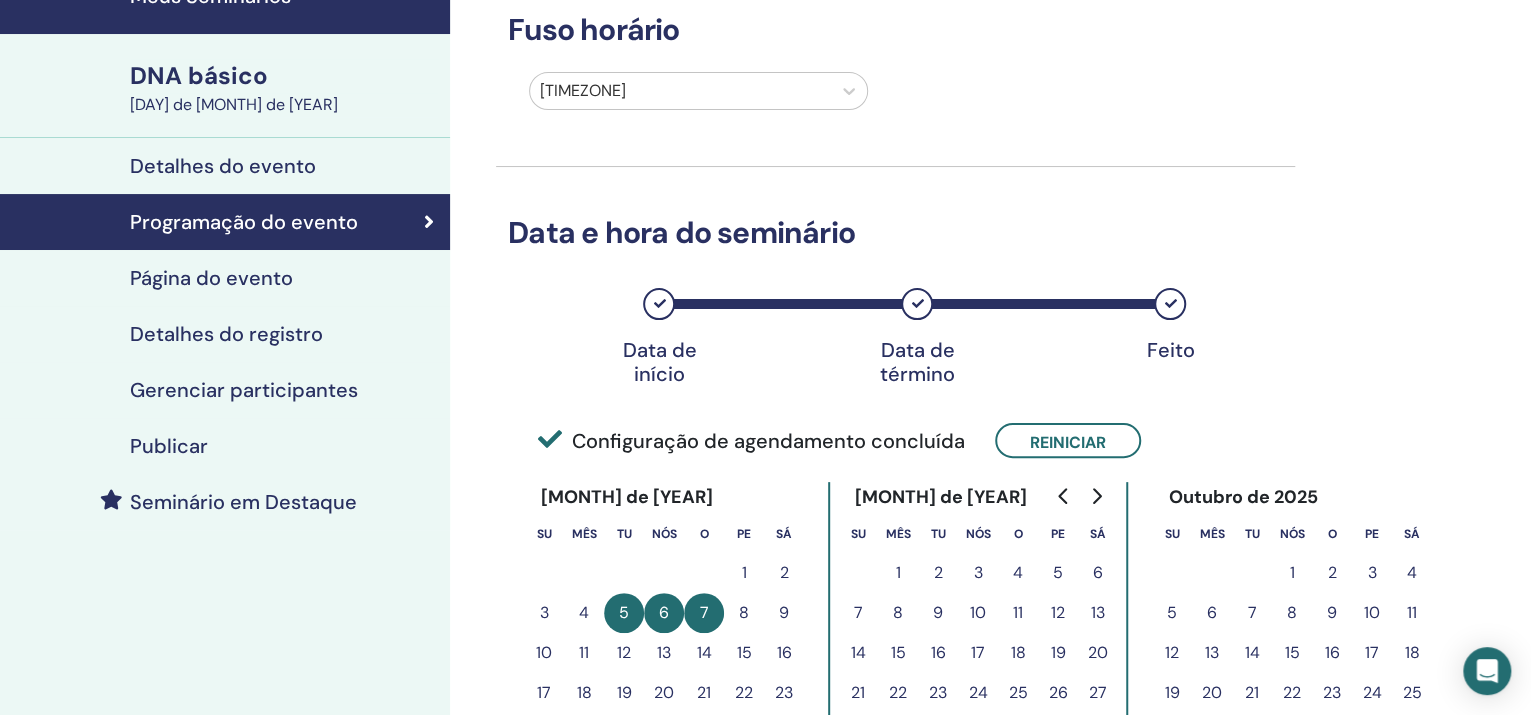 click on "Detalhes do registro" at bounding box center (225, 334) 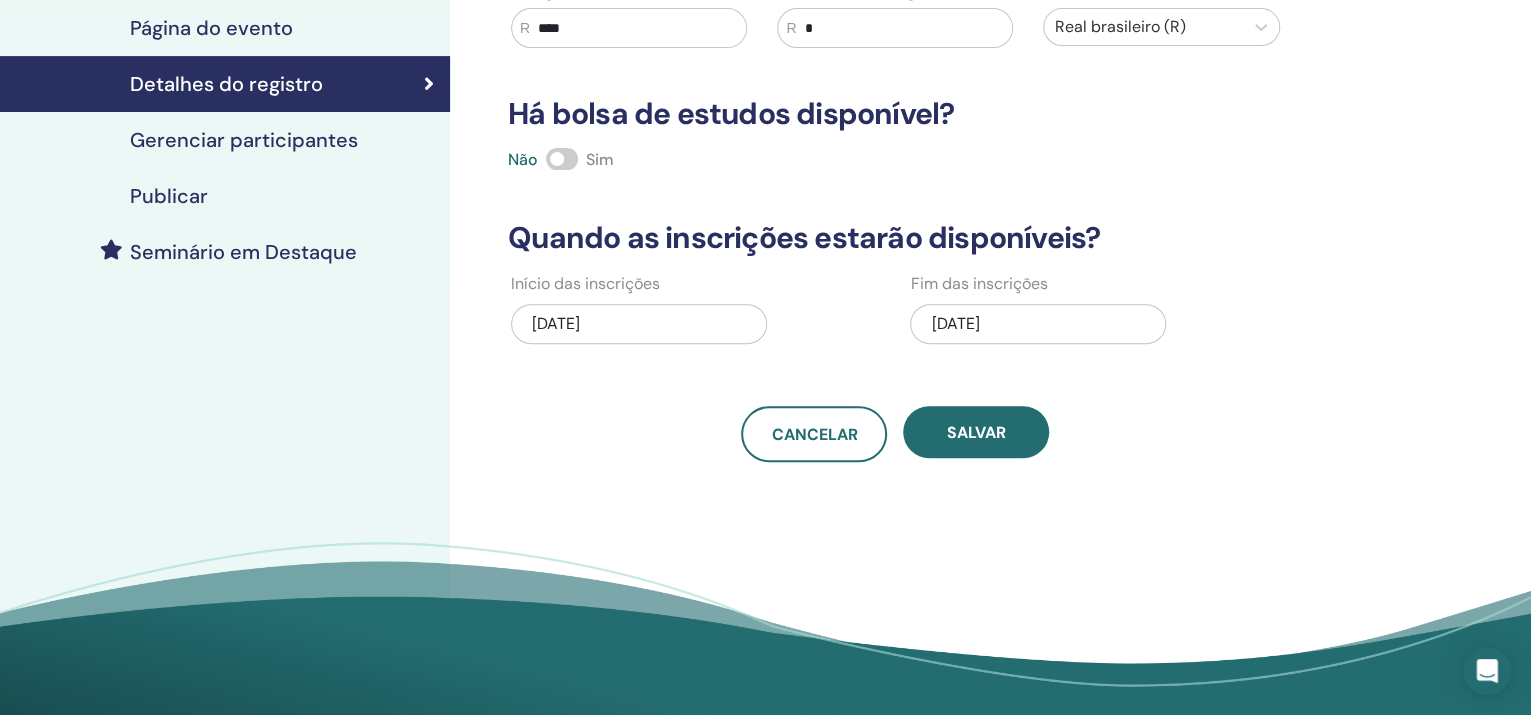 scroll, scrollTop: 0, scrollLeft: 0, axis: both 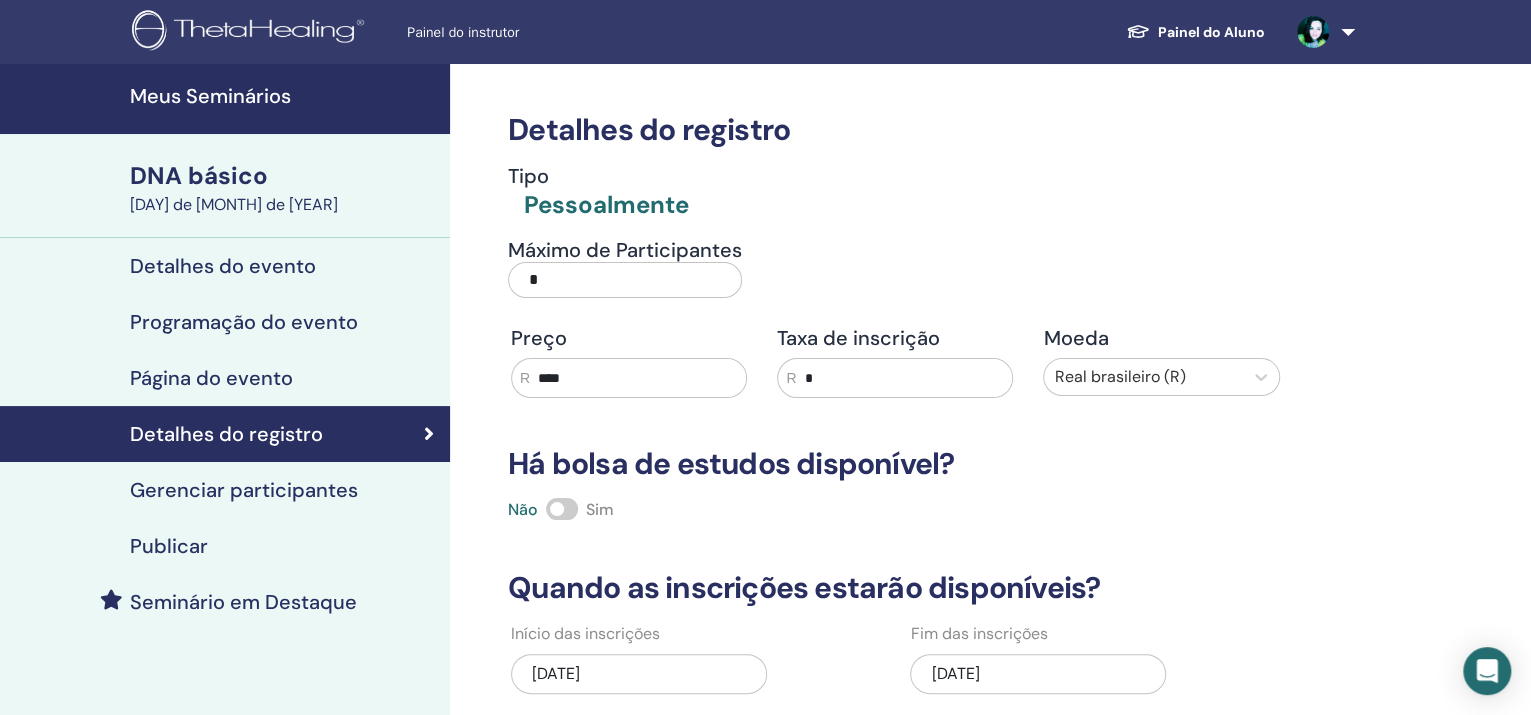 click on "Gerenciar participantes" at bounding box center [244, 490] 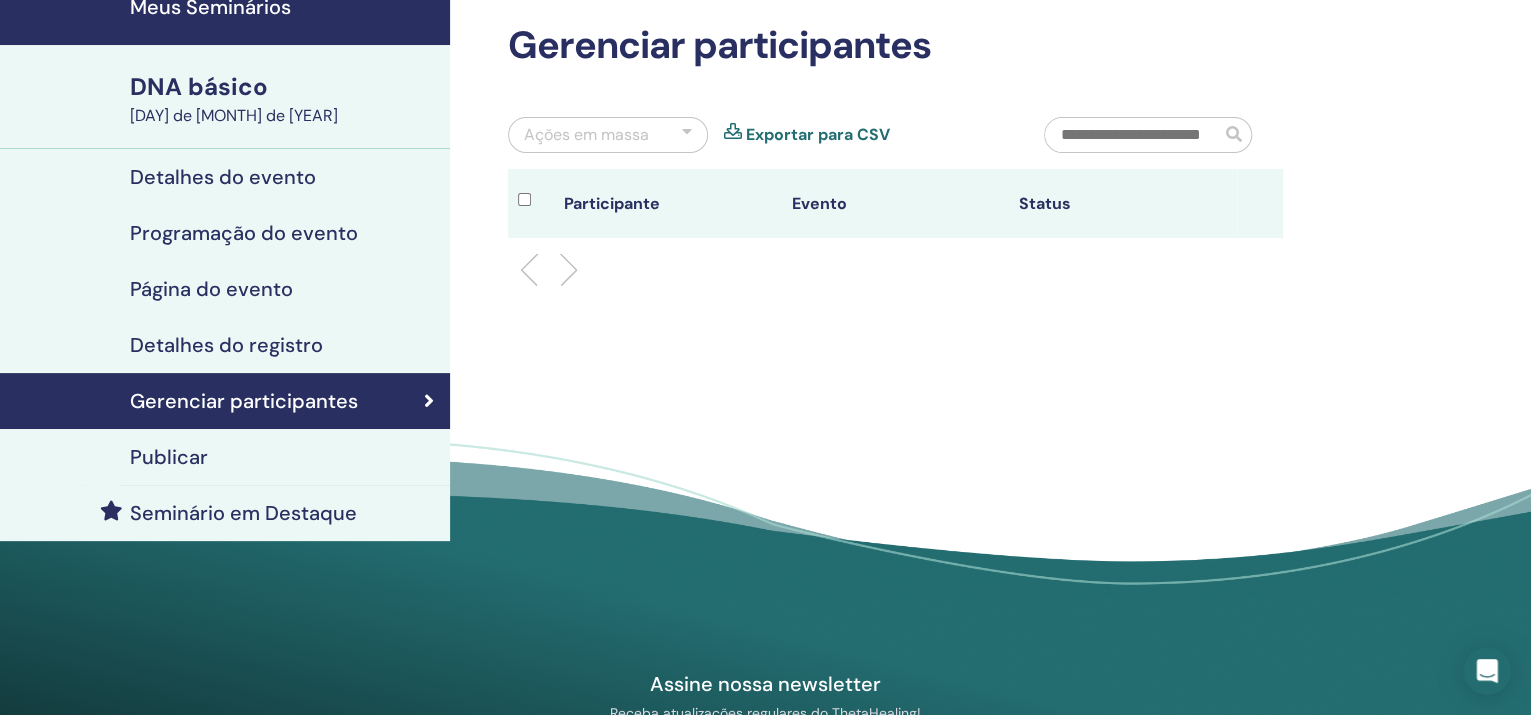scroll, scrollTop: 125, scrollLeft: 0, axis: vertical 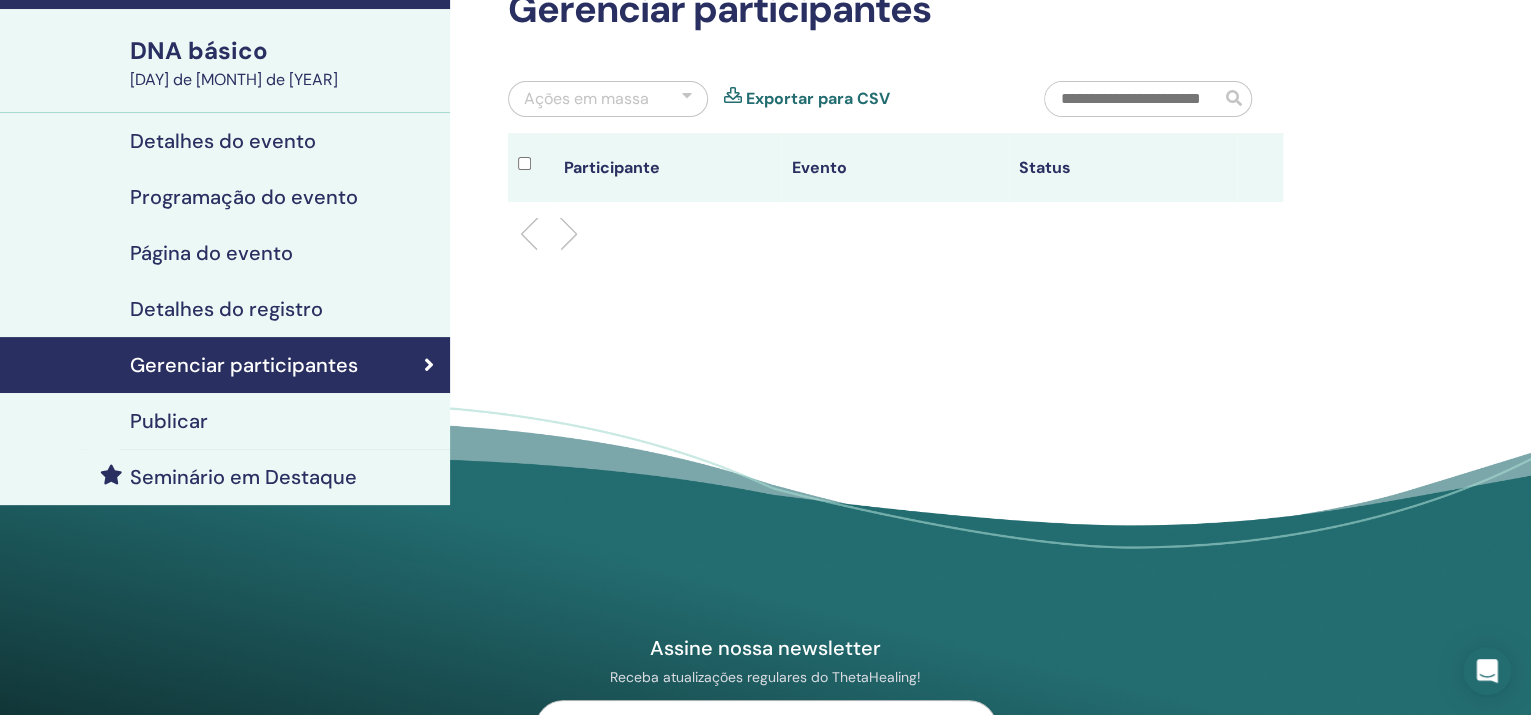 click on "Publicar" at bounding box center (169, 421) 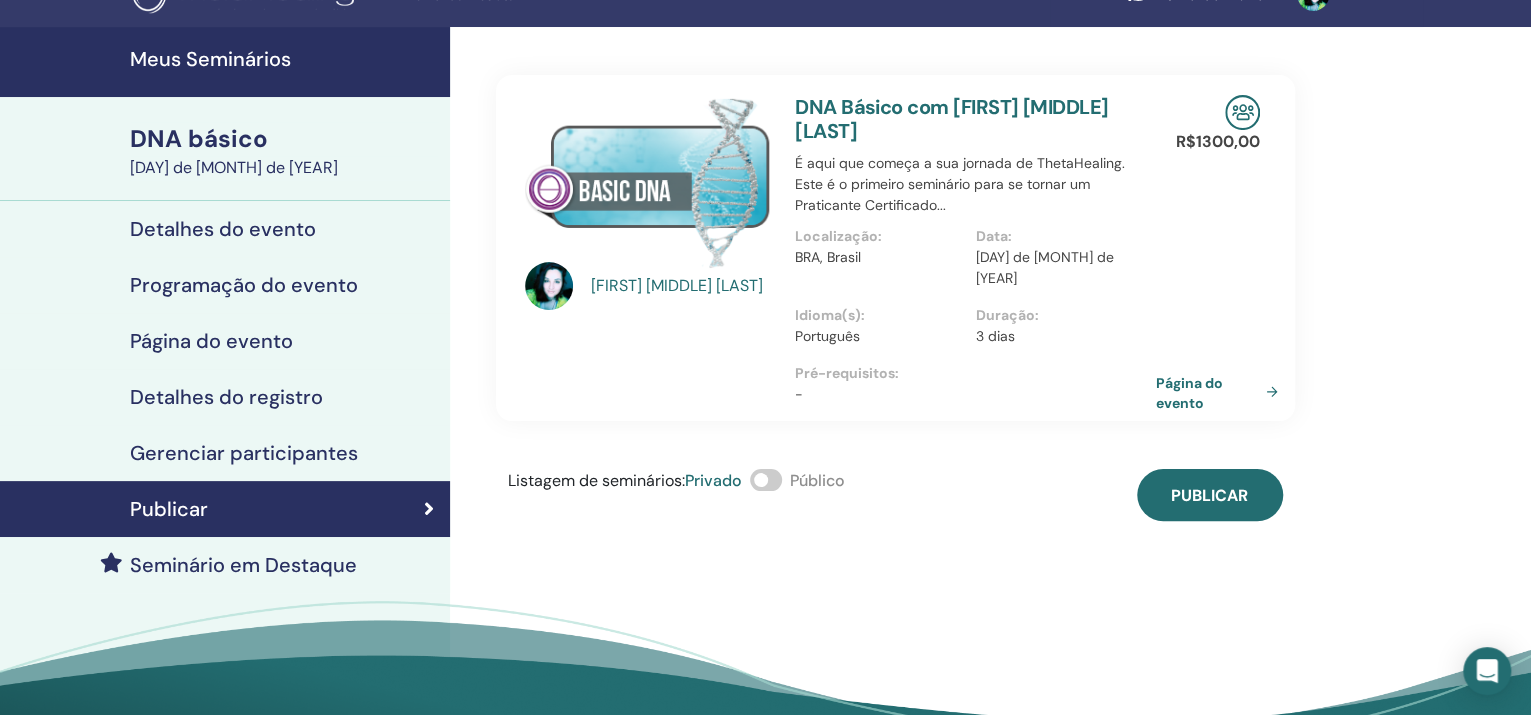 scroll, scrollTop: 0, scrollLeft: 0, axis: both 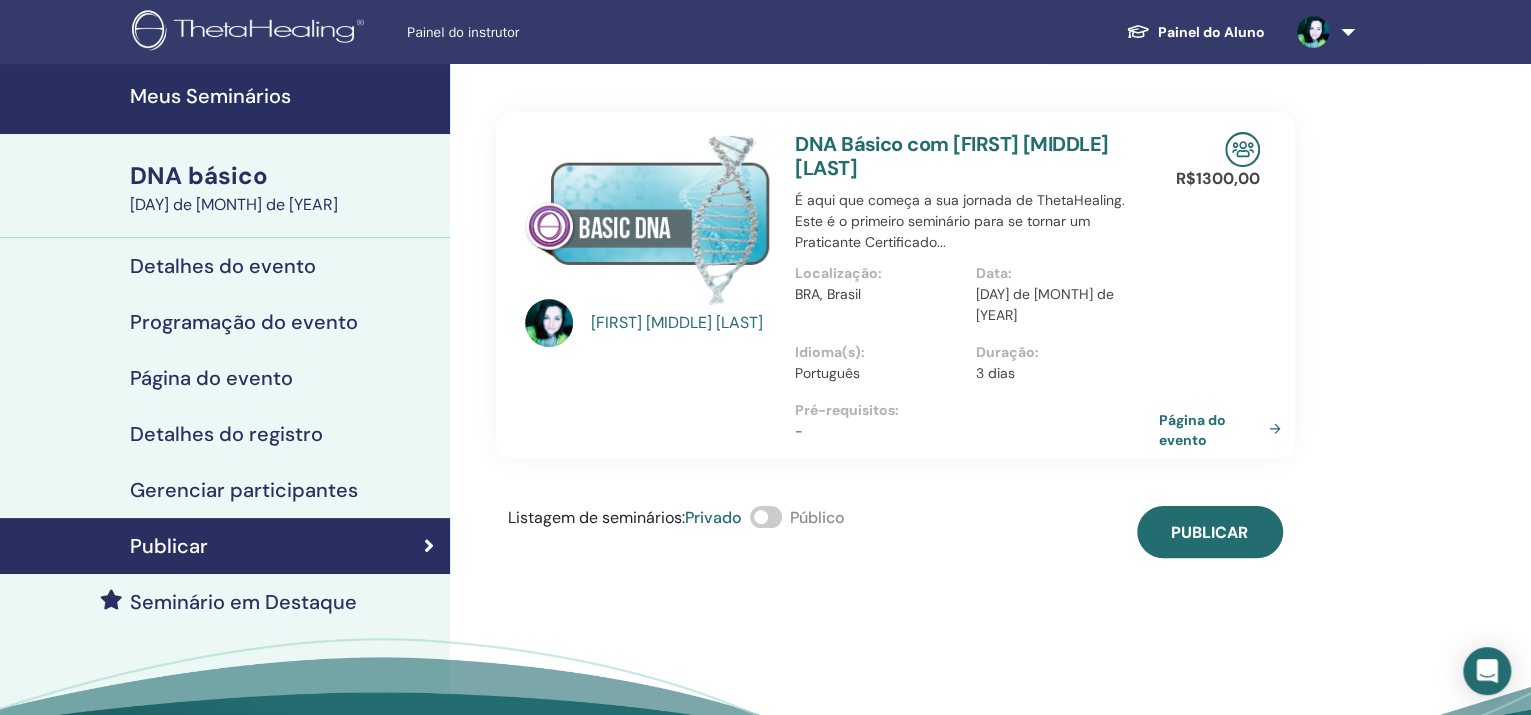 click on "Página do evento" at bounding box center (1192, 429) 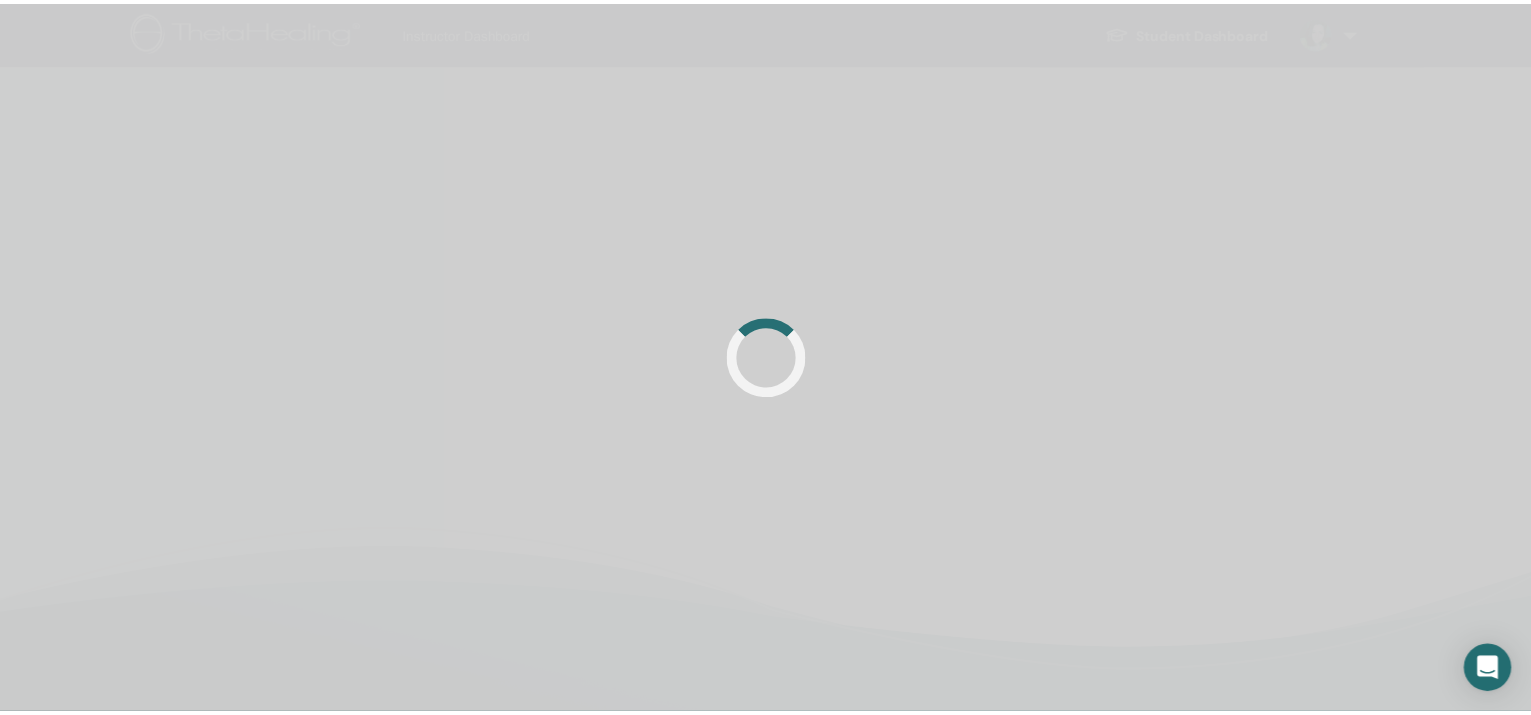 scroll, scrollTop: 0, scrollLeft: 0, axis: both 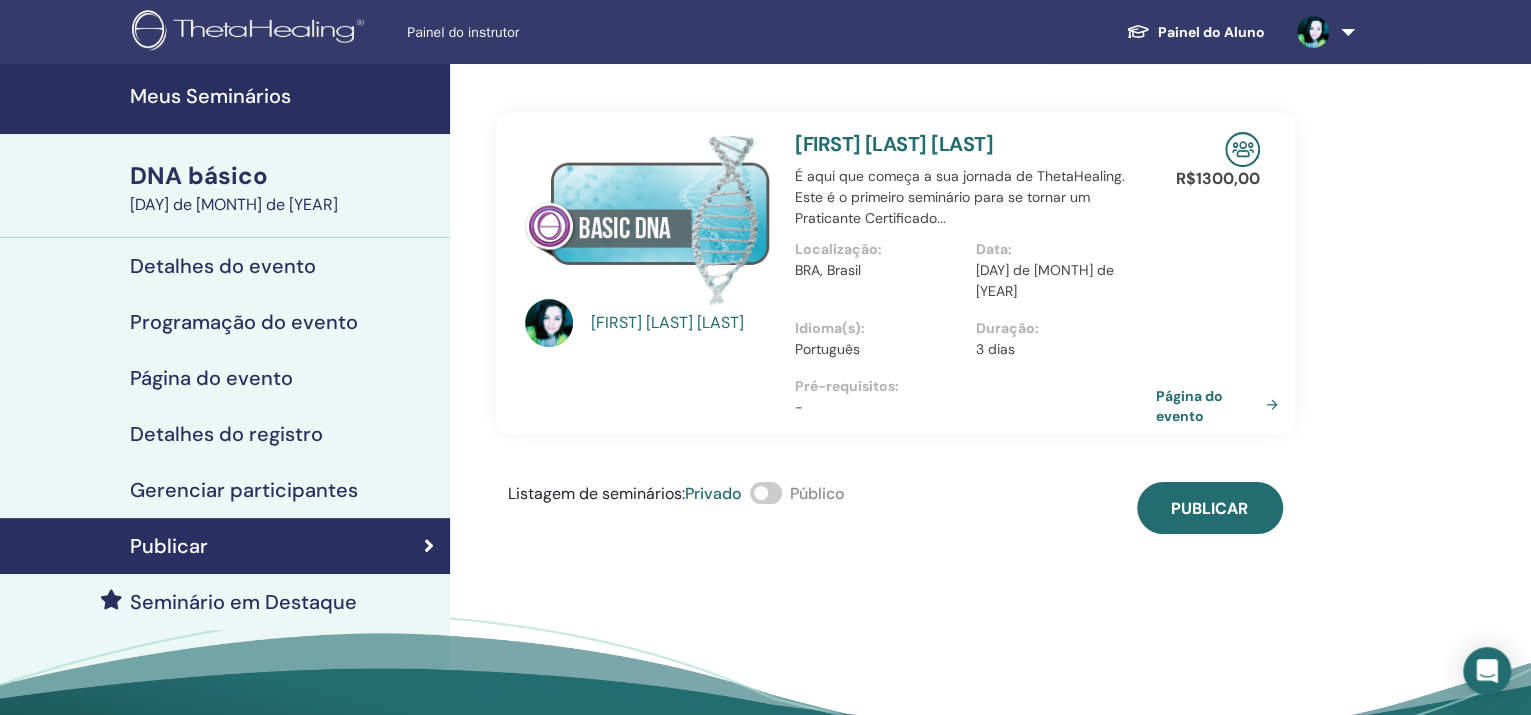 click on "Detalhes do evento" at bounding box center (223, 266) 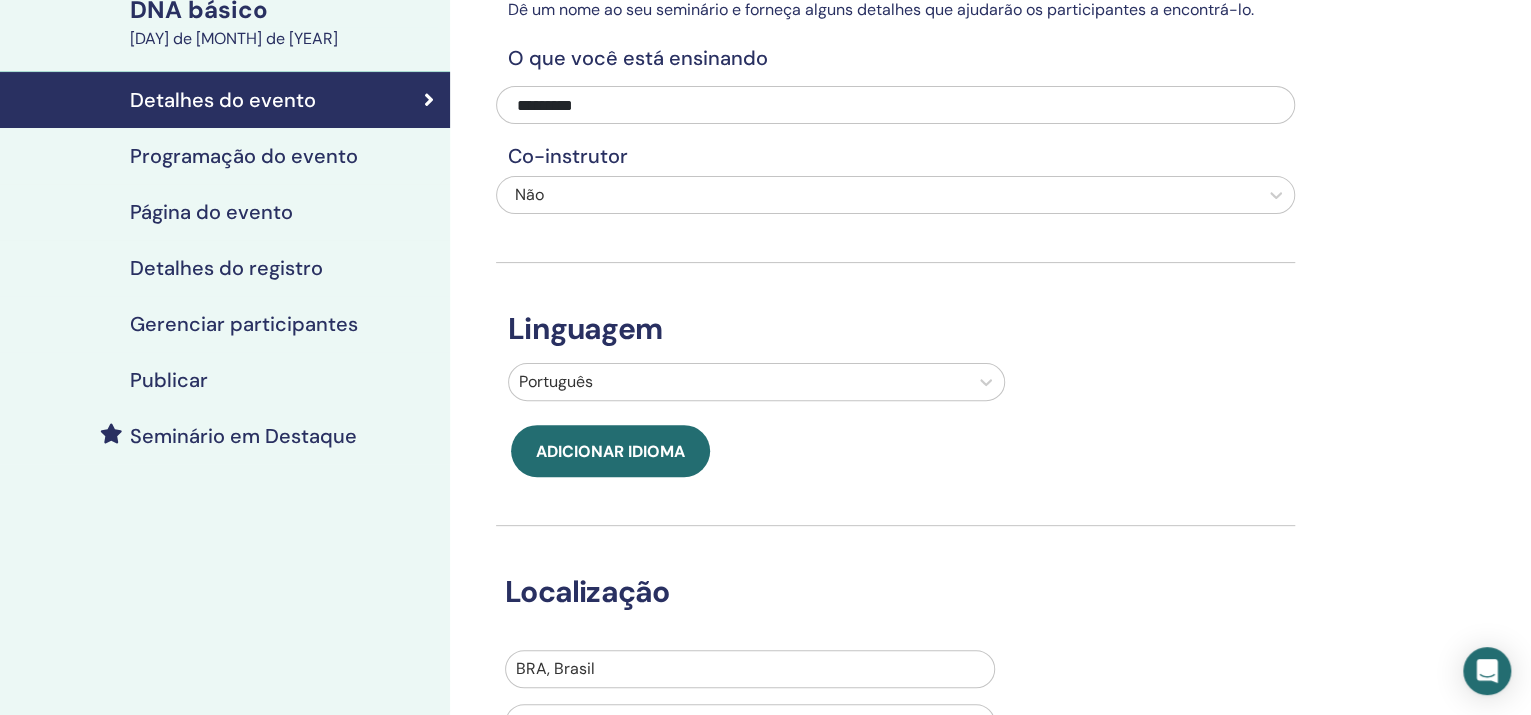 scroll, scrollTop: 0, scrollLeft: 0, axis: both 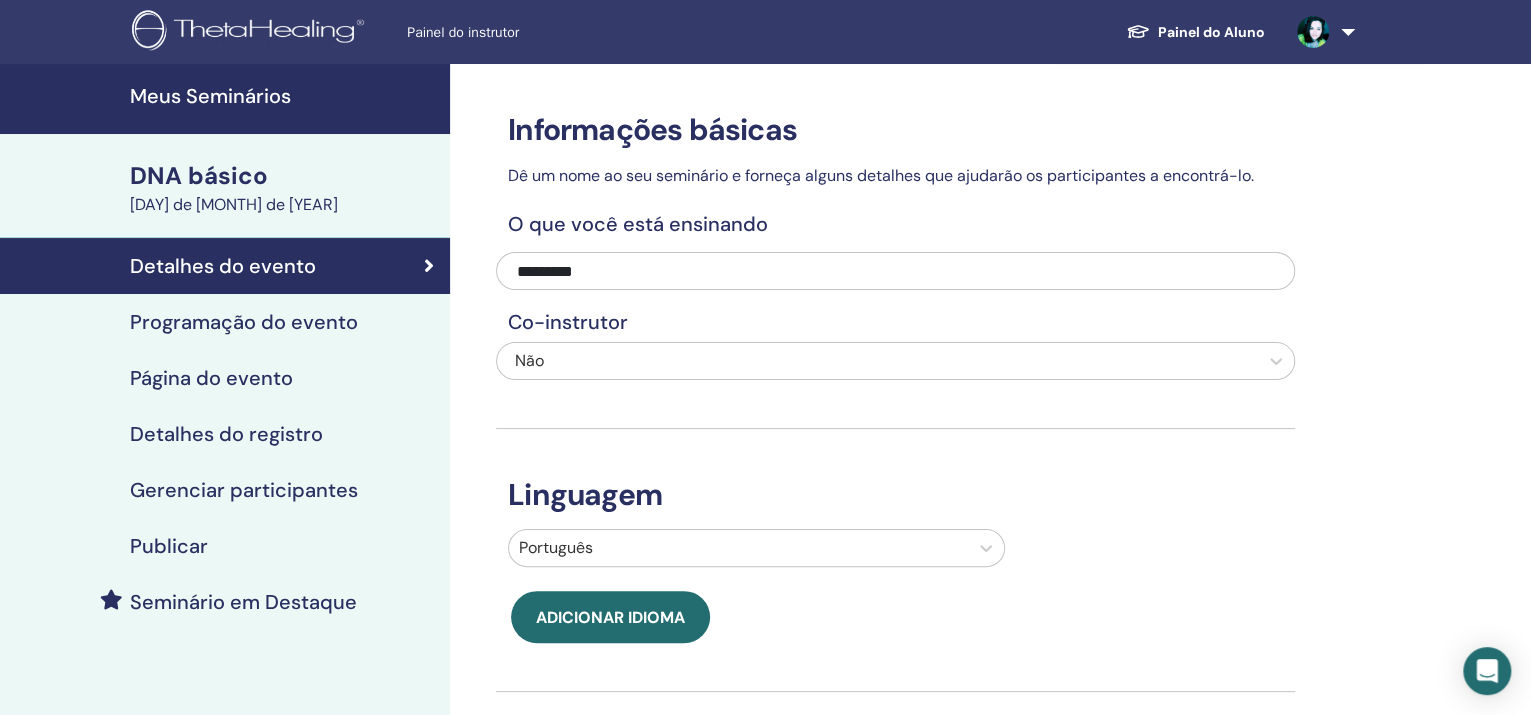 click on "Programação do evento" at bounding box center [244, 322] 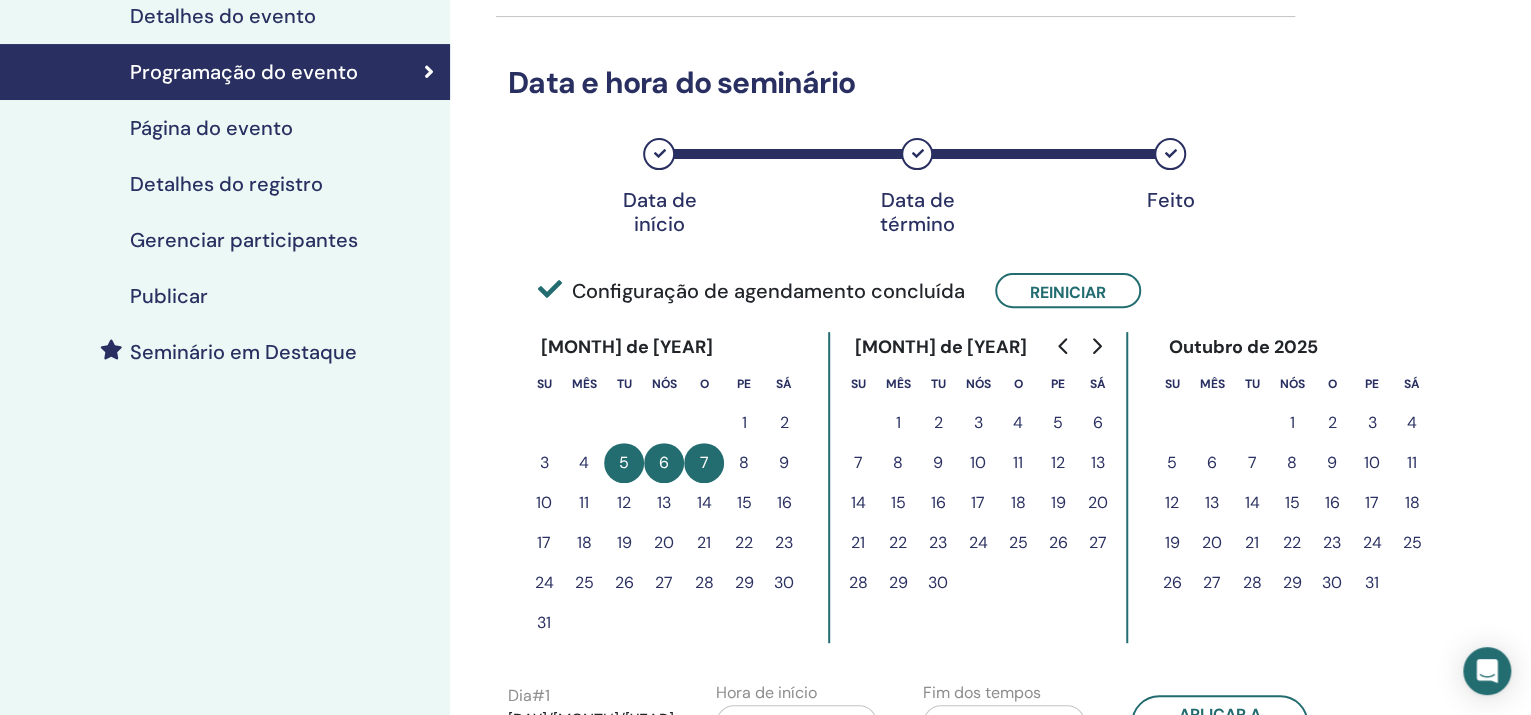 scroll, scrollTop: 125, scrollLeft: 0, axis: vertical 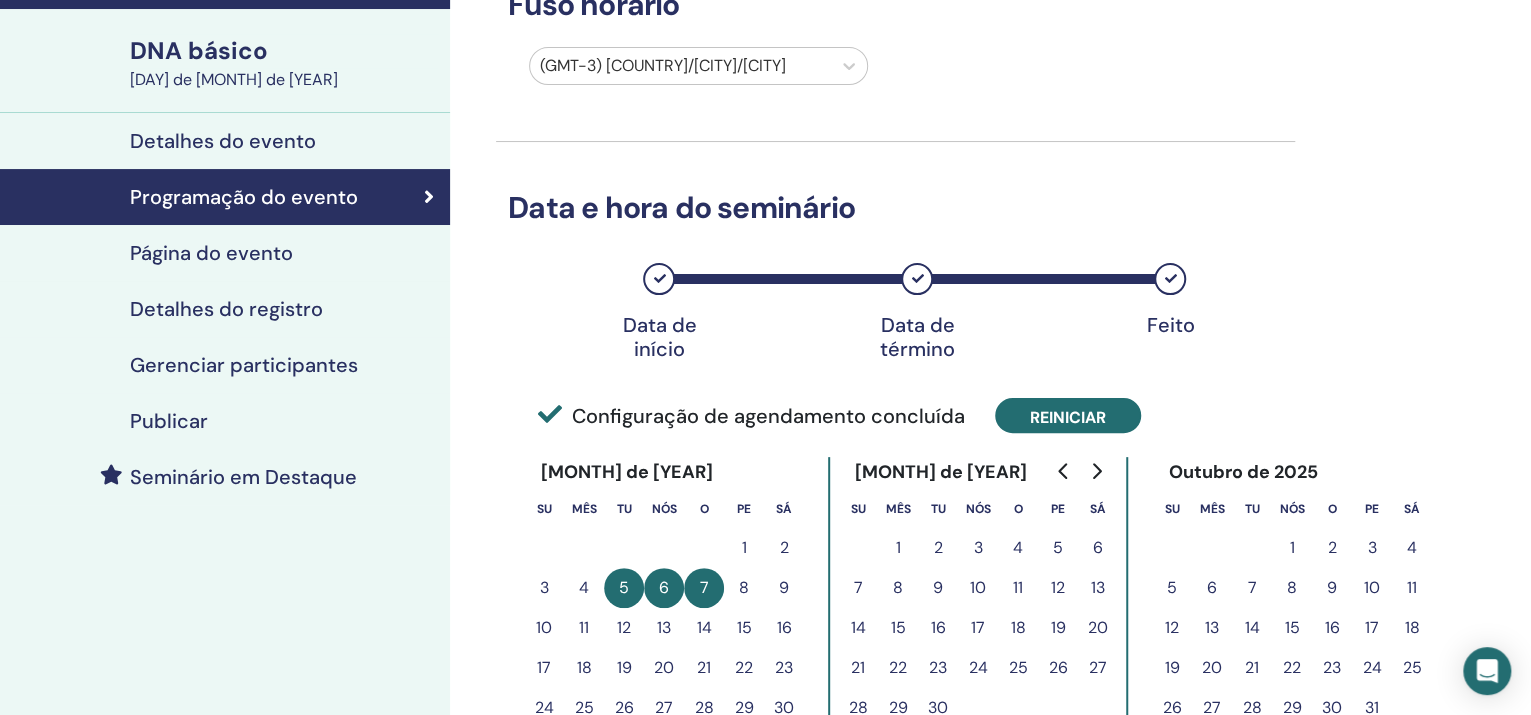 click on "Reiniciar" at bounding box center (1068, 416) 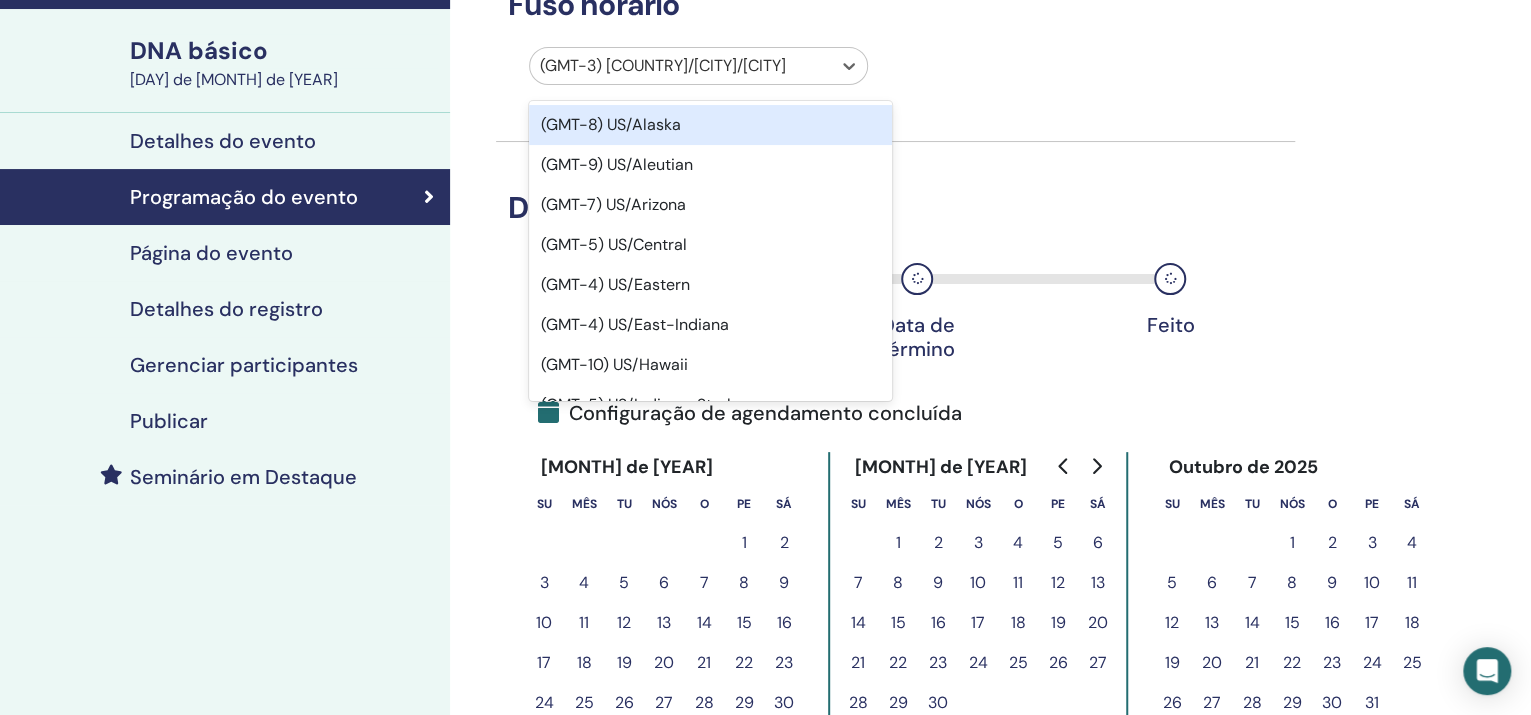 click at bounding box center [680, 66] 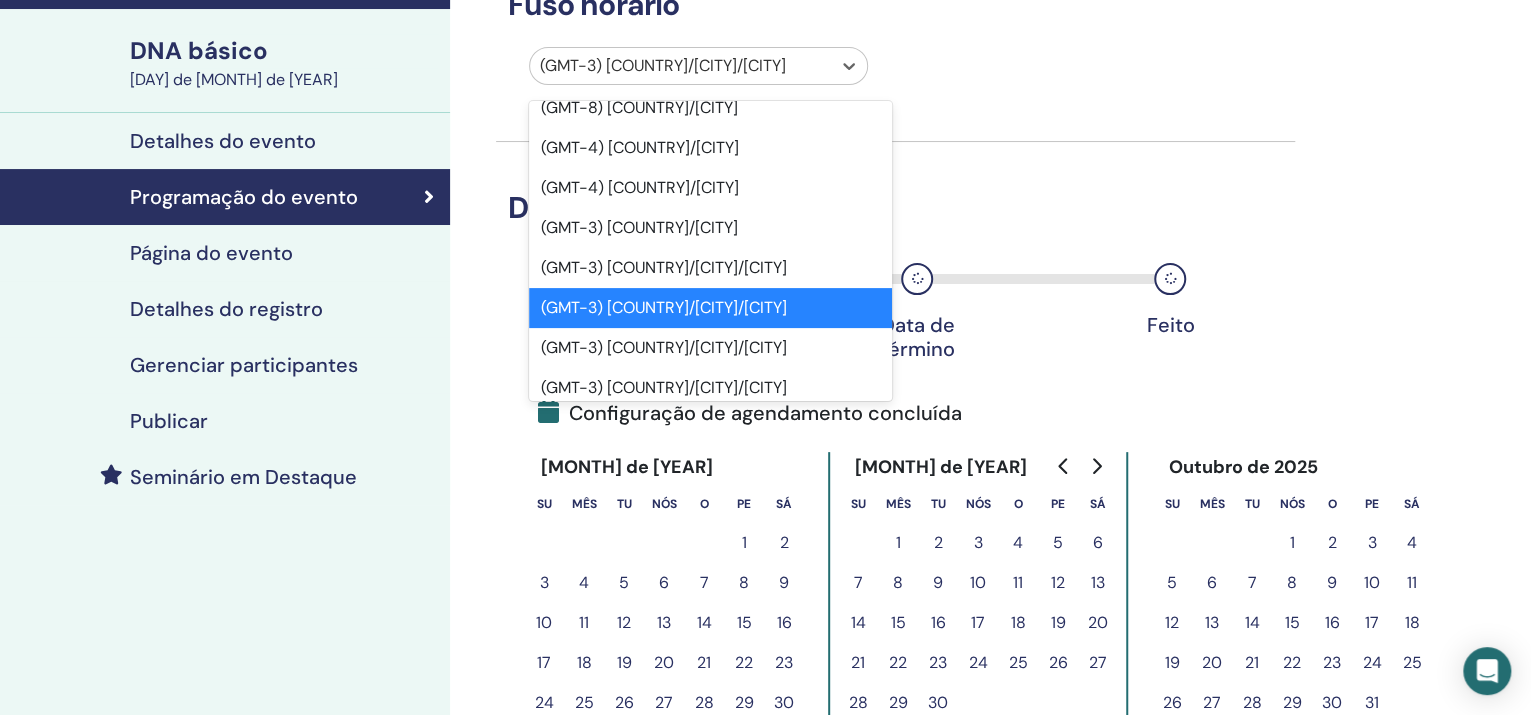 scroll, scrollTop: 4250, scrollLeft: 0, axis: vertical 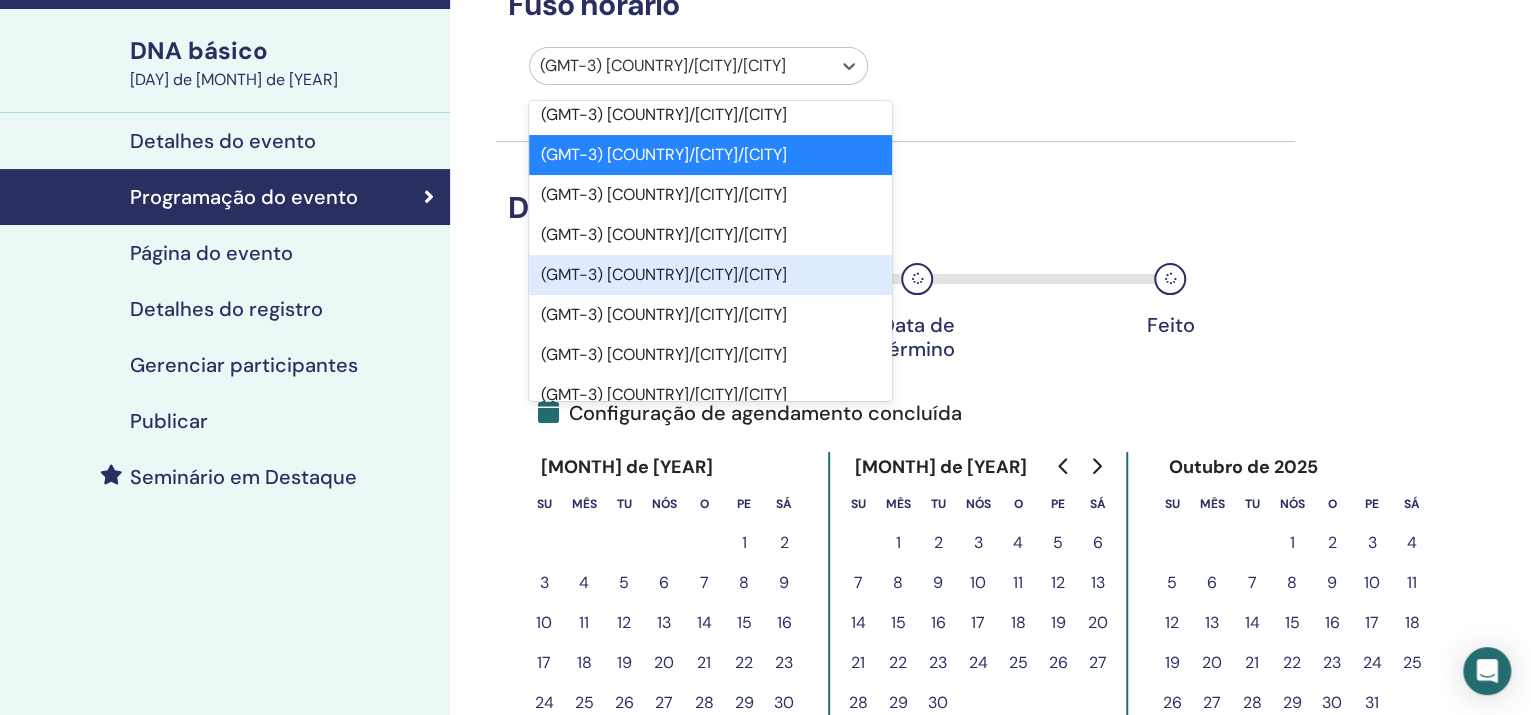 click on "[TIMEZONE]" at bounding box center [664, 274] 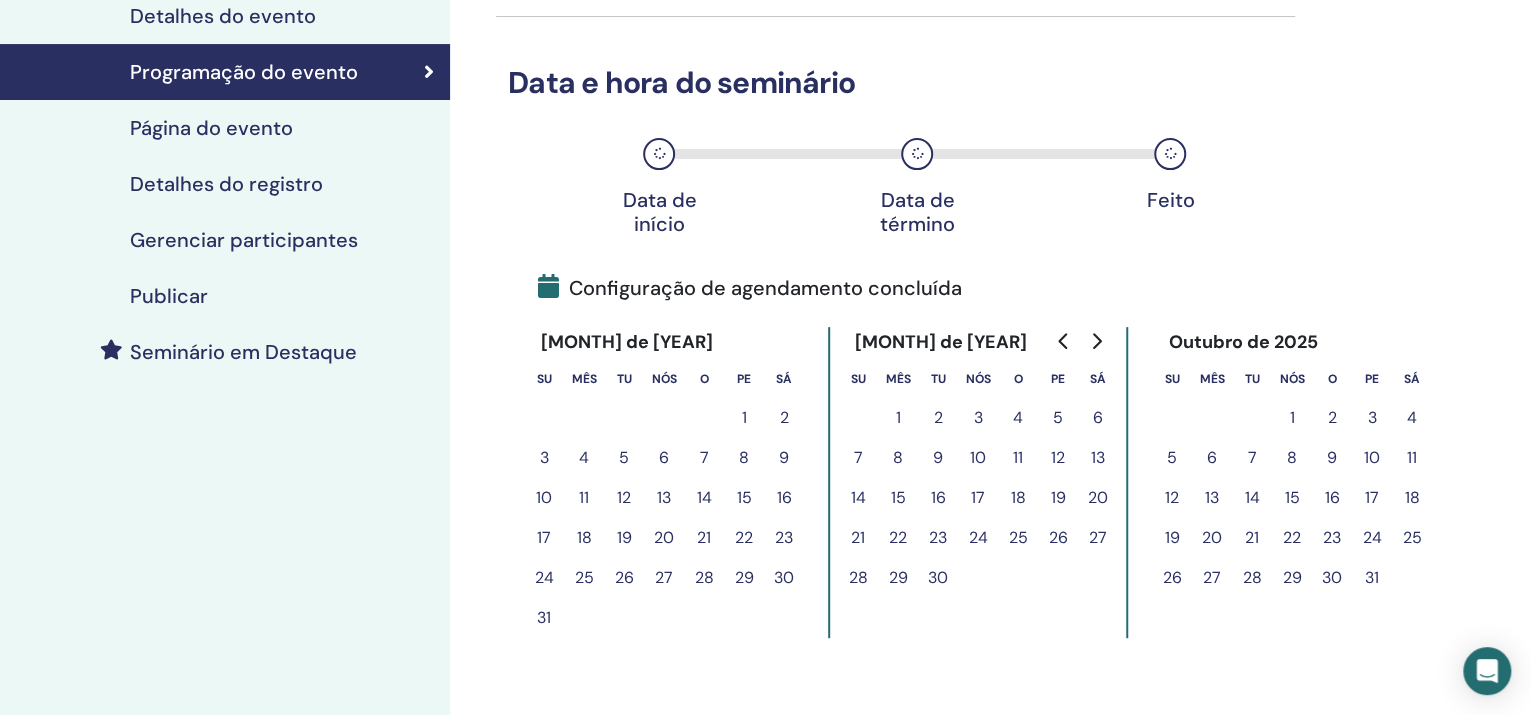 scroll, scrollTop: 375, scrollLeft: 0, axis: vertical 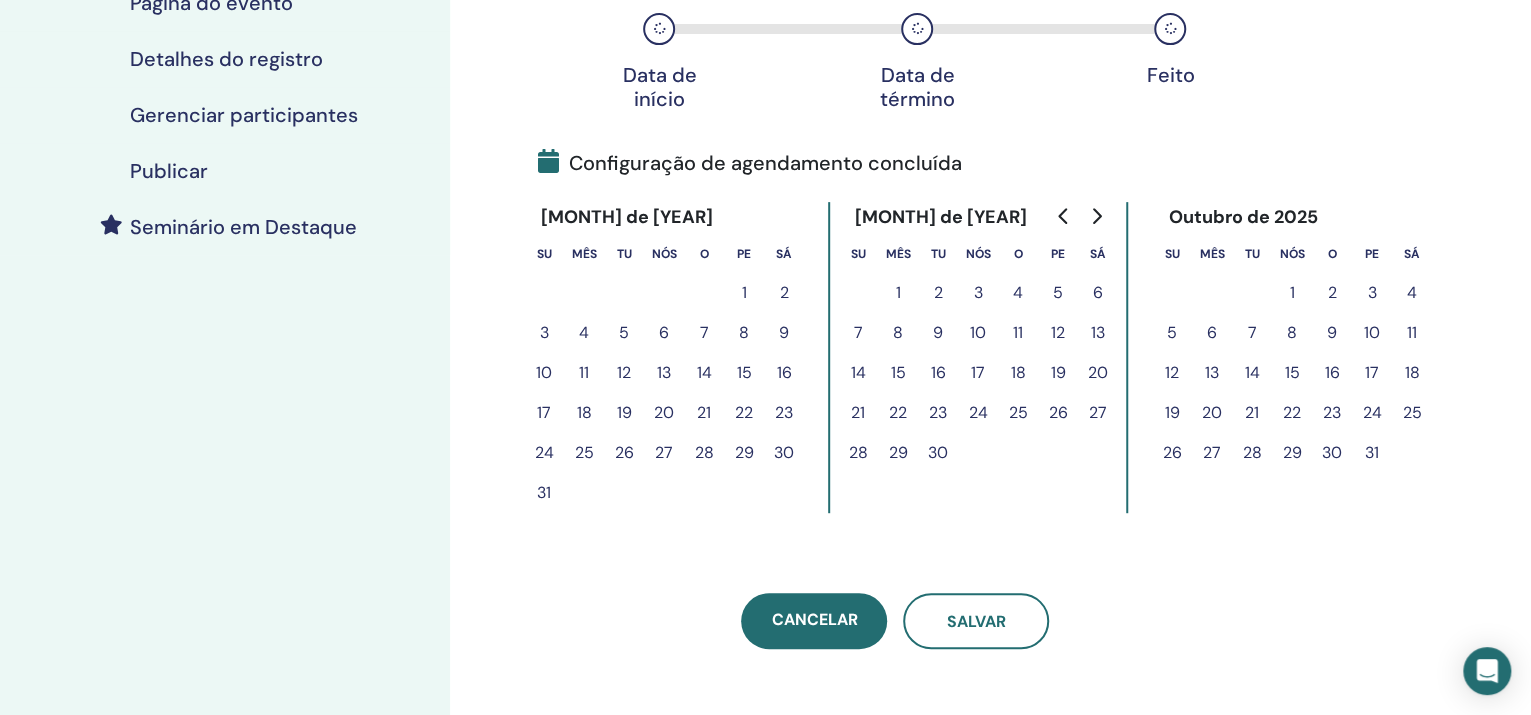 click on "4" at bounding box center [584, 332] 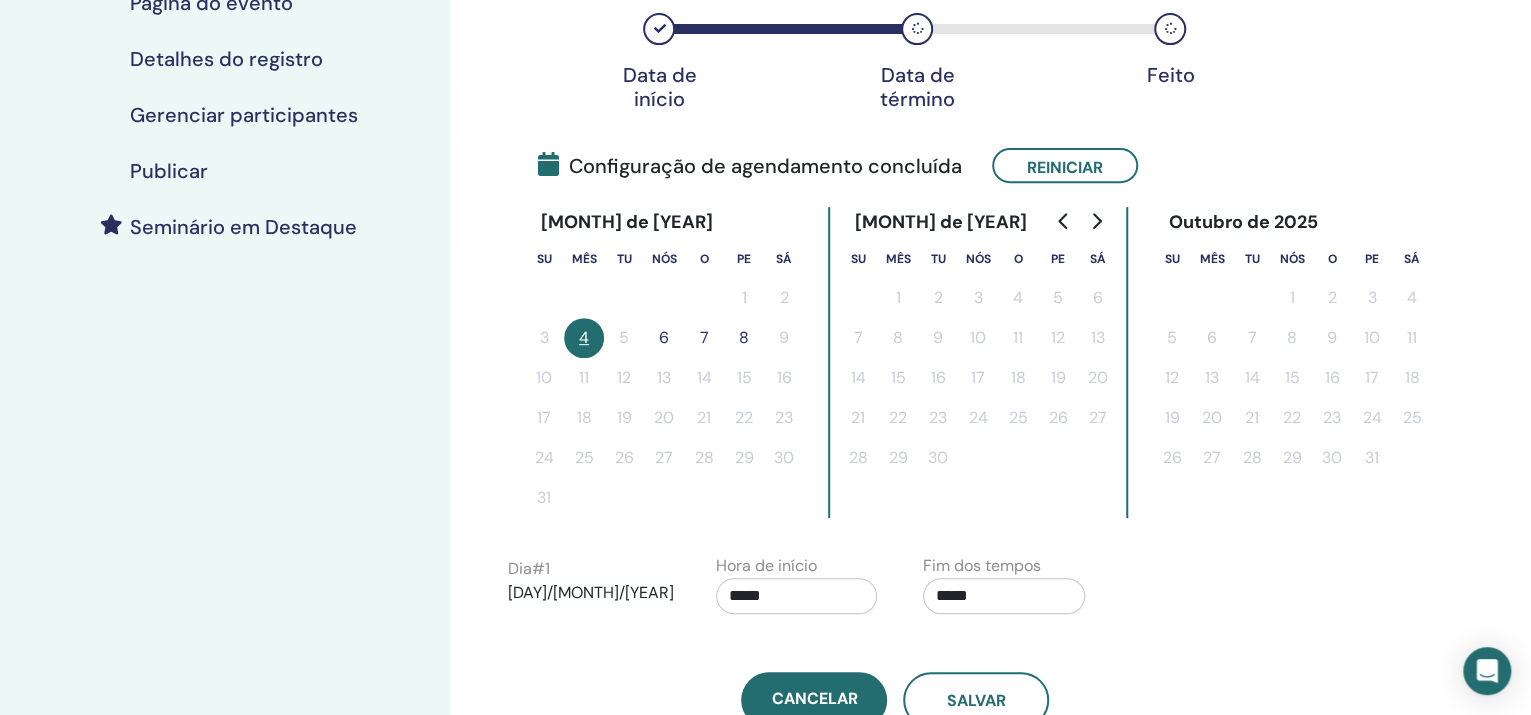 click on "6" at bounding box center [664, 337] 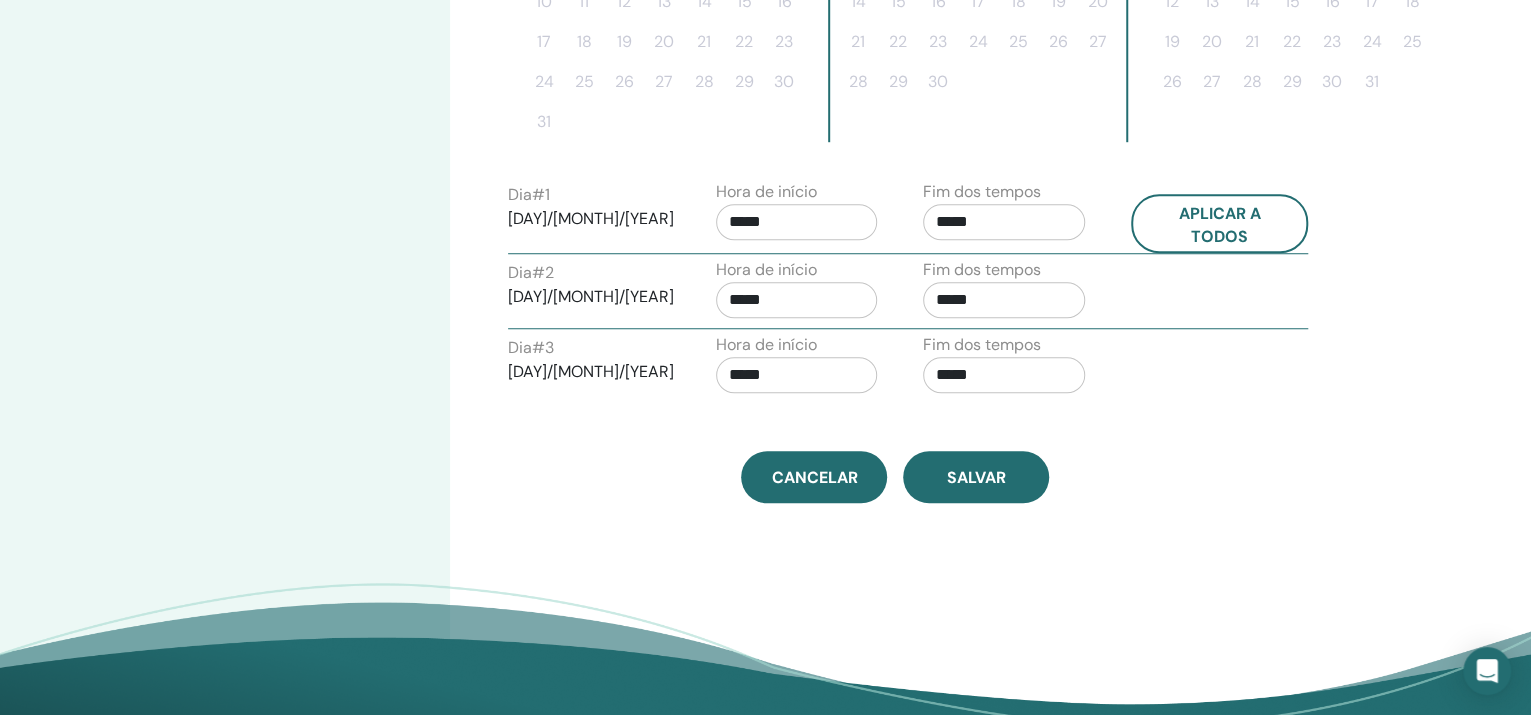 scroll, scrollTop: 750, scrollLeft: 0, axis: vertical 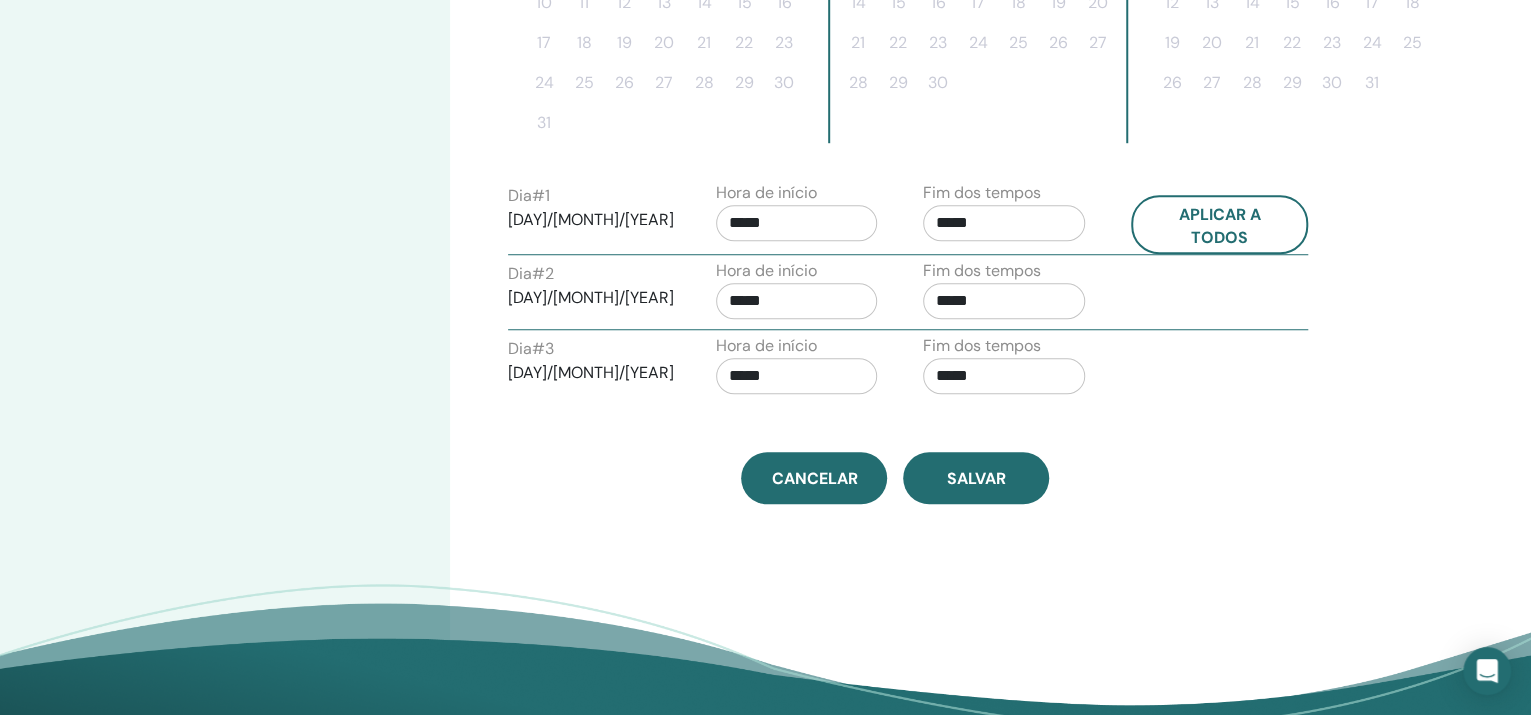click on "*****" at bounding box center [797, 223] 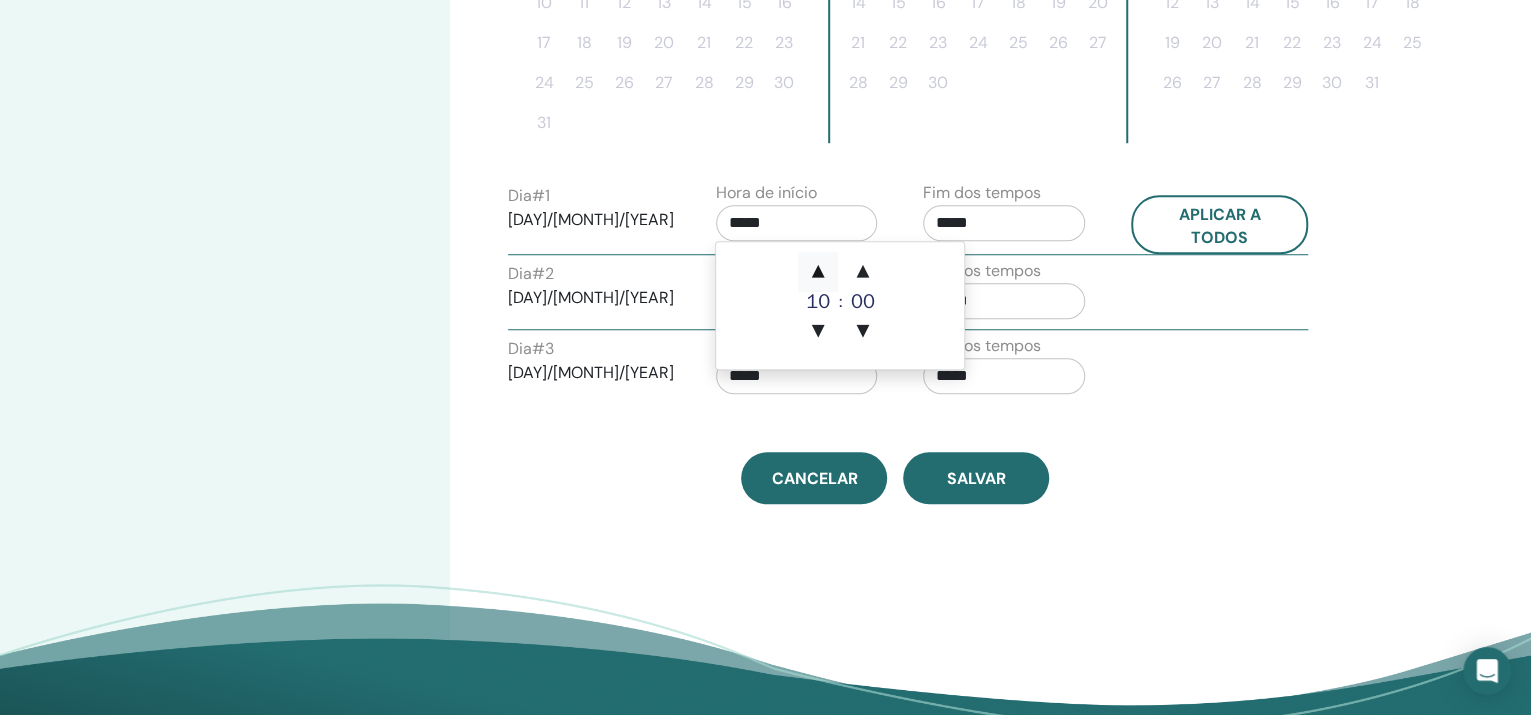 drag, startPoint x: 808, startPoint y: 262, endPoint x: 820, endPoint y: 280, distance: 21.633308 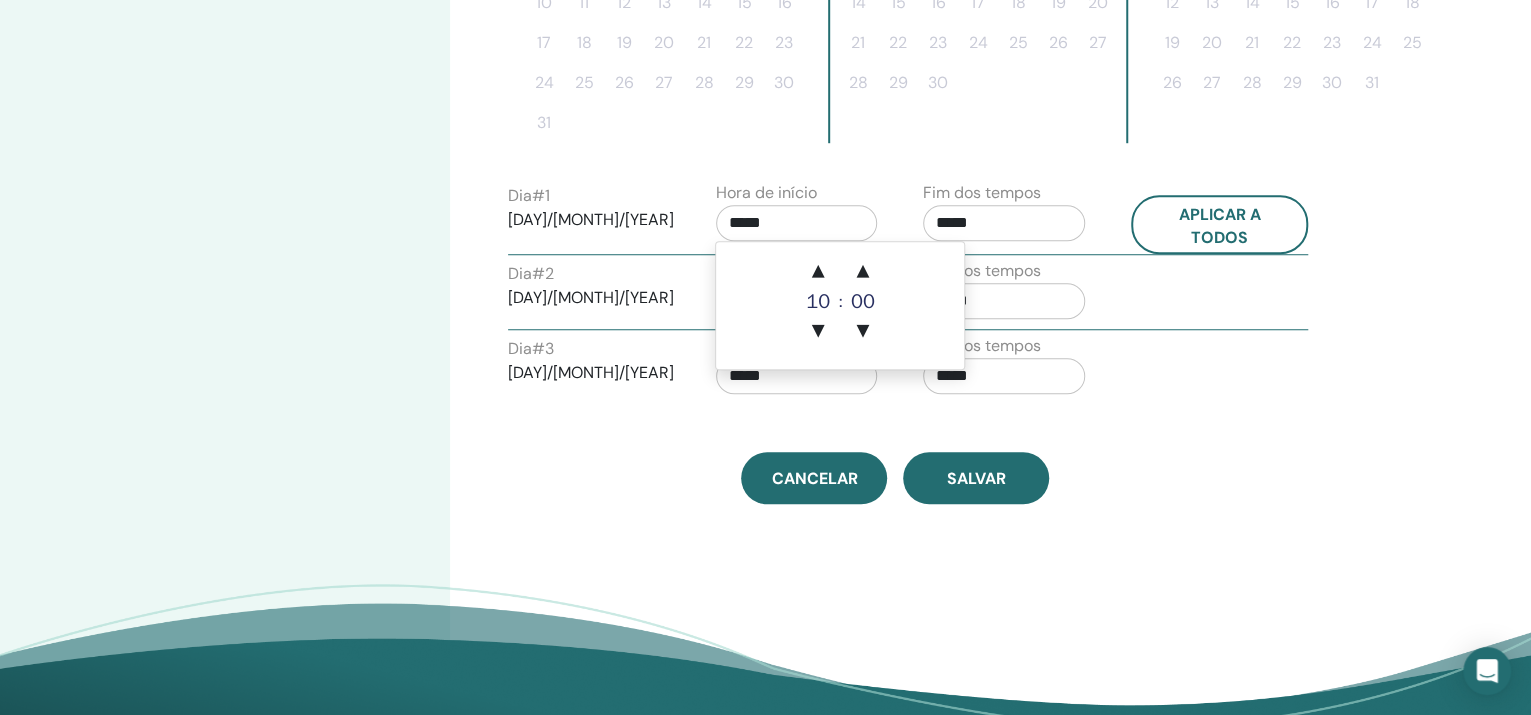 click on "05/08/2025" at bounding box center [591, 298] 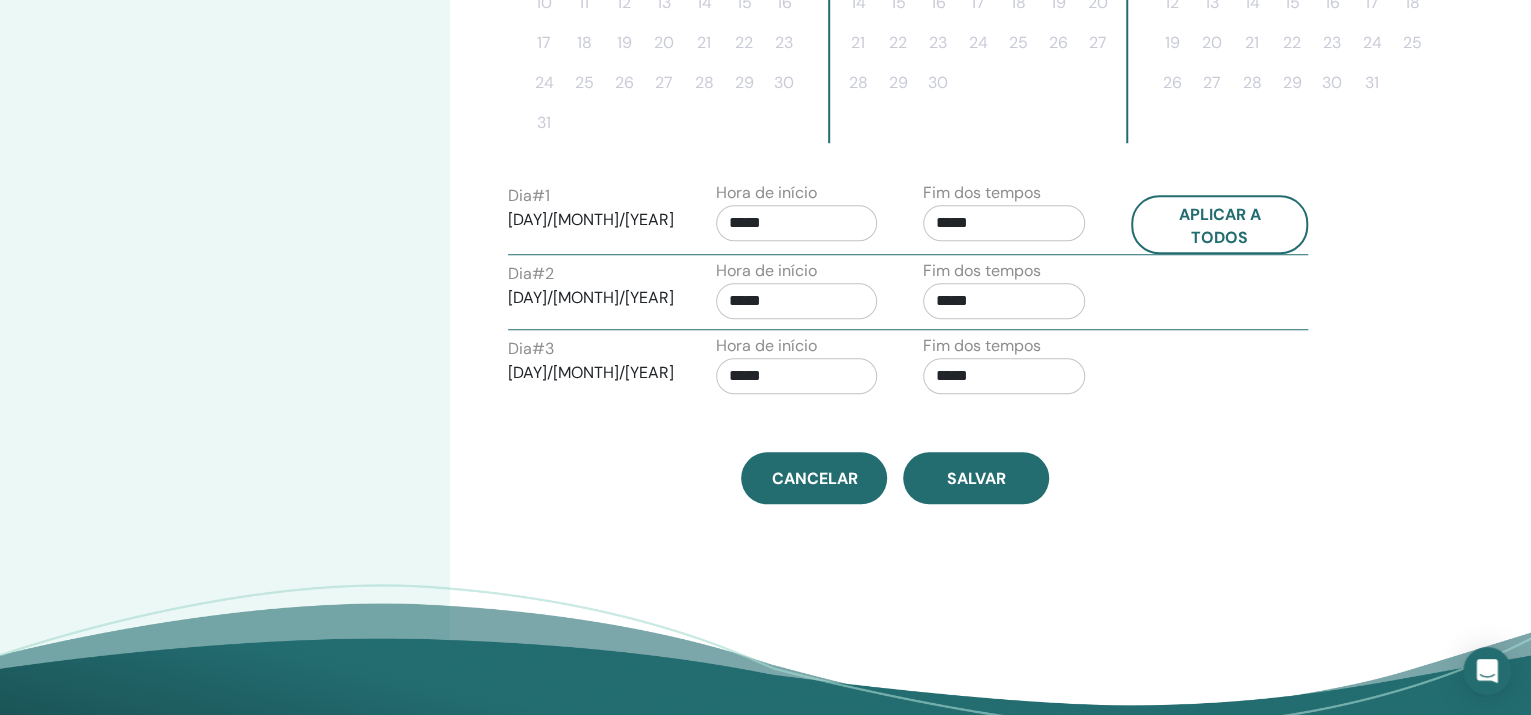click on "*****" at bounding box center (797, 301) 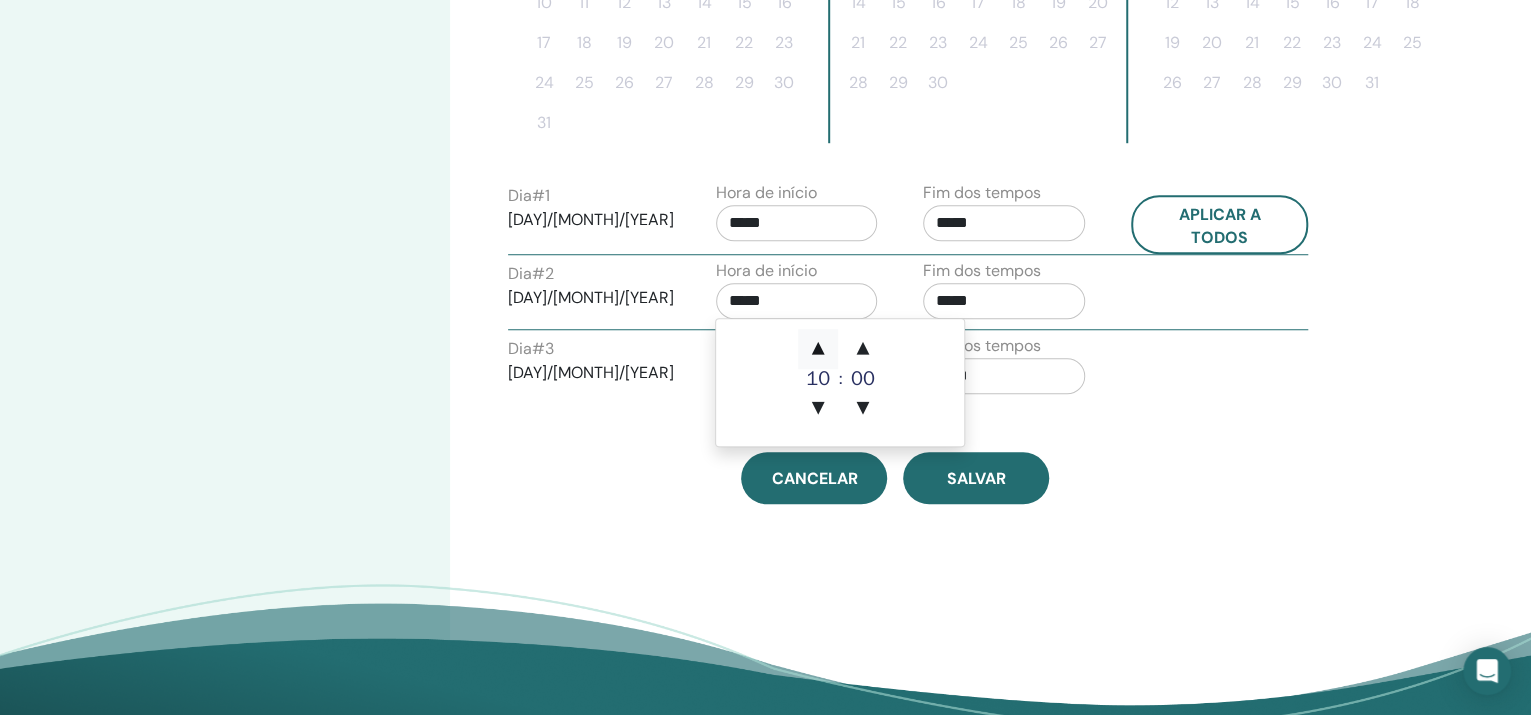 click on "▲" at bounding box center [818, 349] 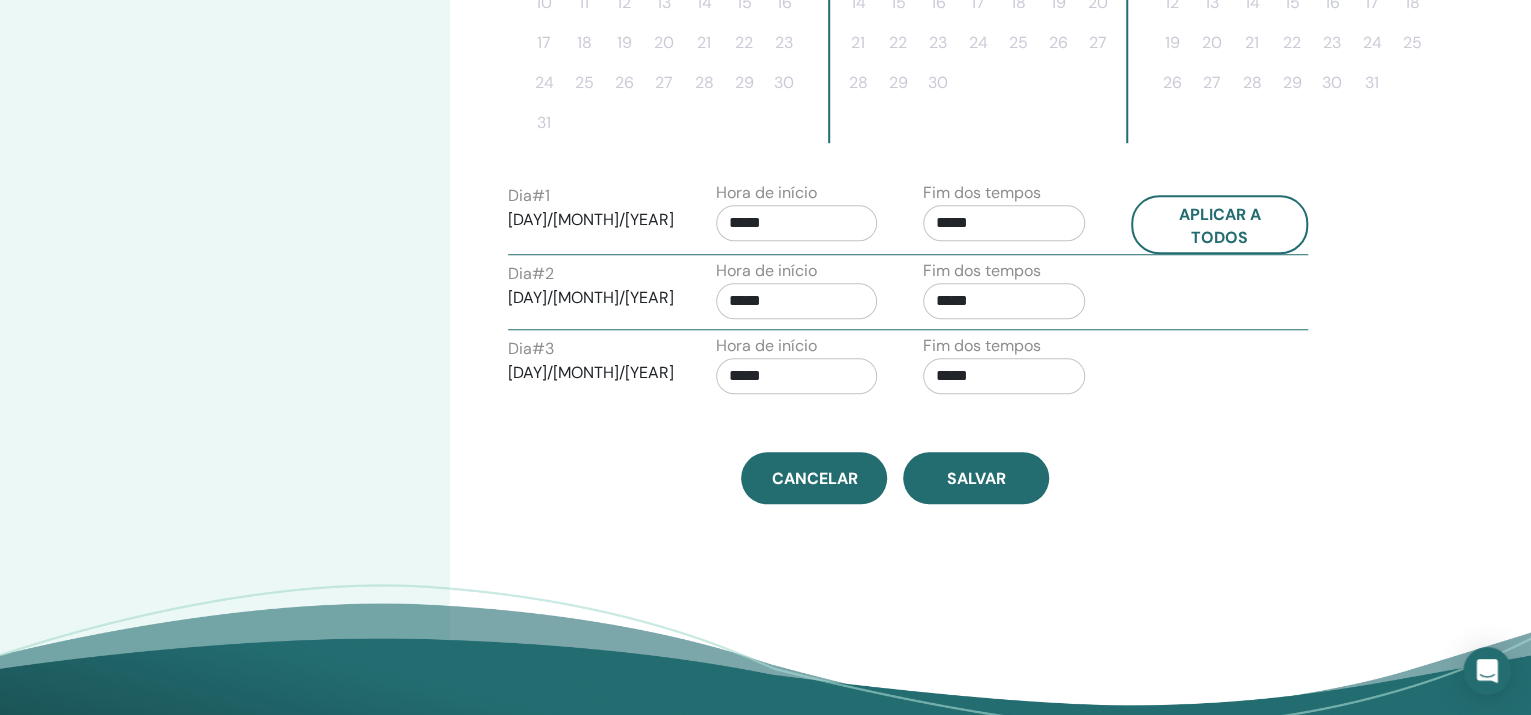 click on "Dia  #  3 06/08/2025" at bounding box center [591, 369] 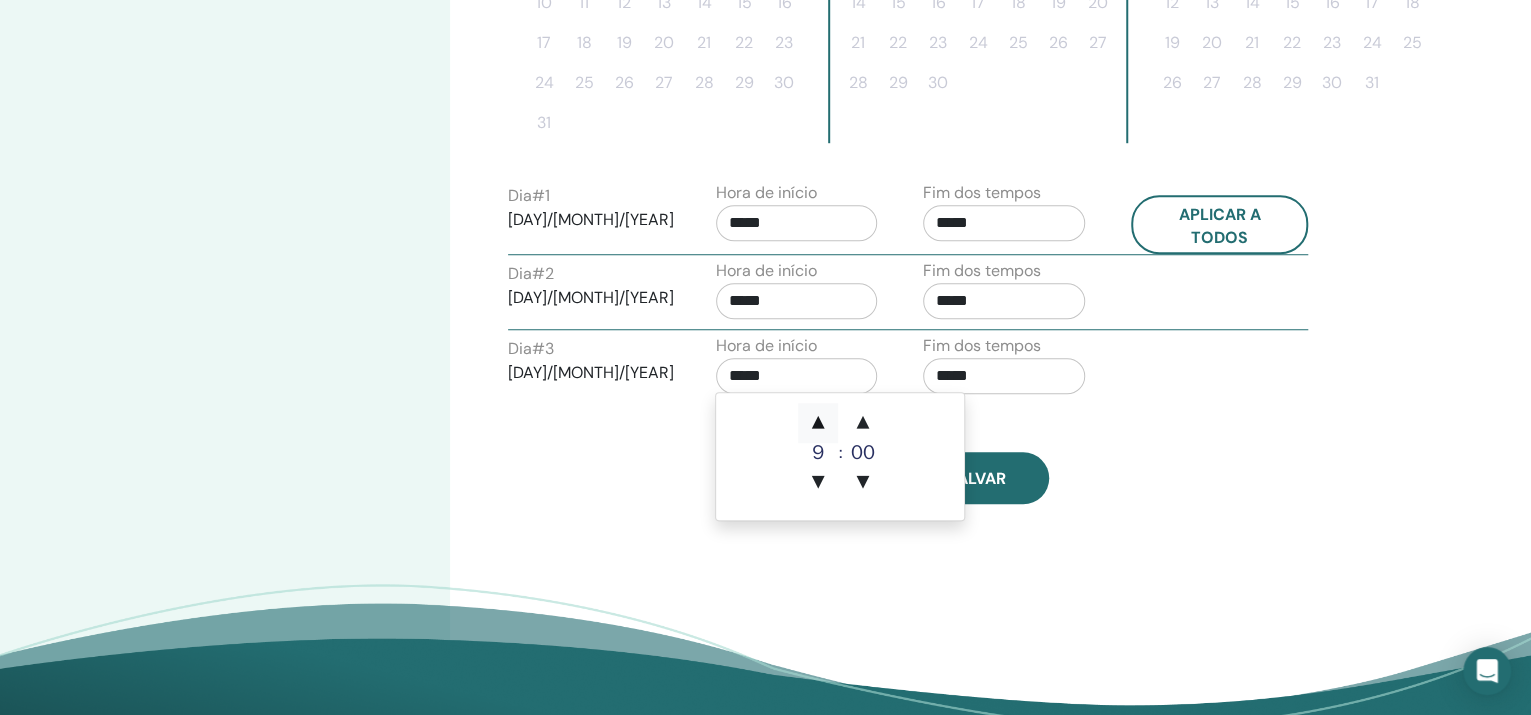 click on "▲" at bounding box center (818, 423) 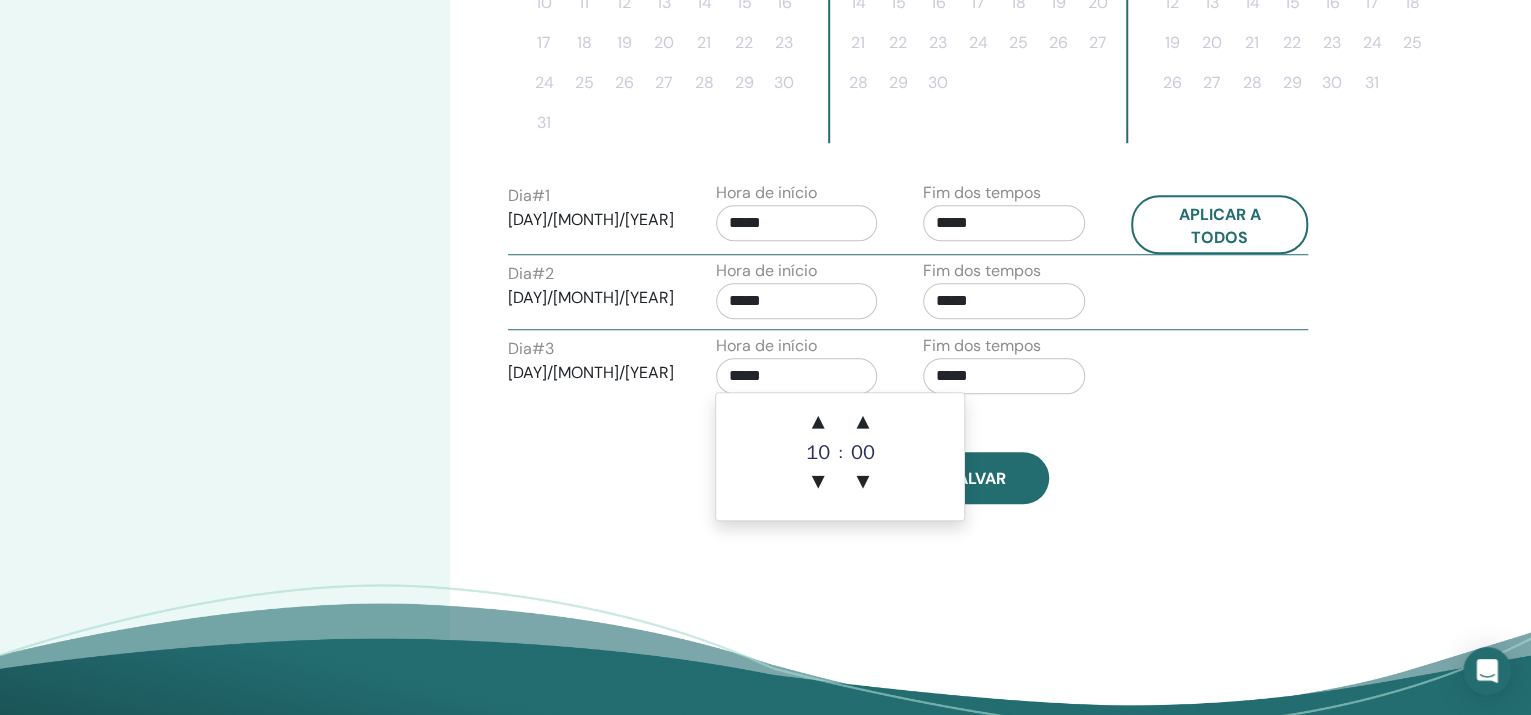 click on "*****" at bounding box center [1004, 223] 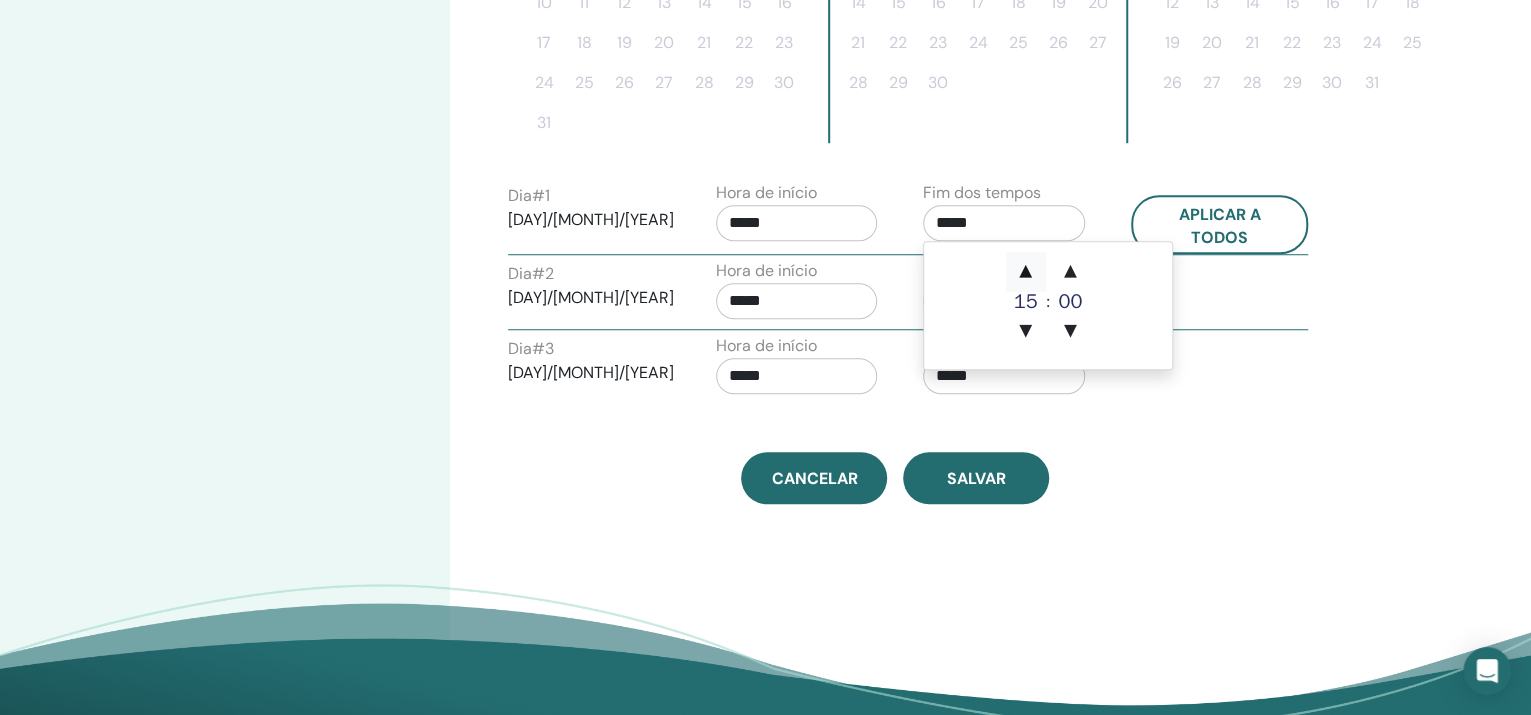 click on "▲" at bounding box center [1026, 272] 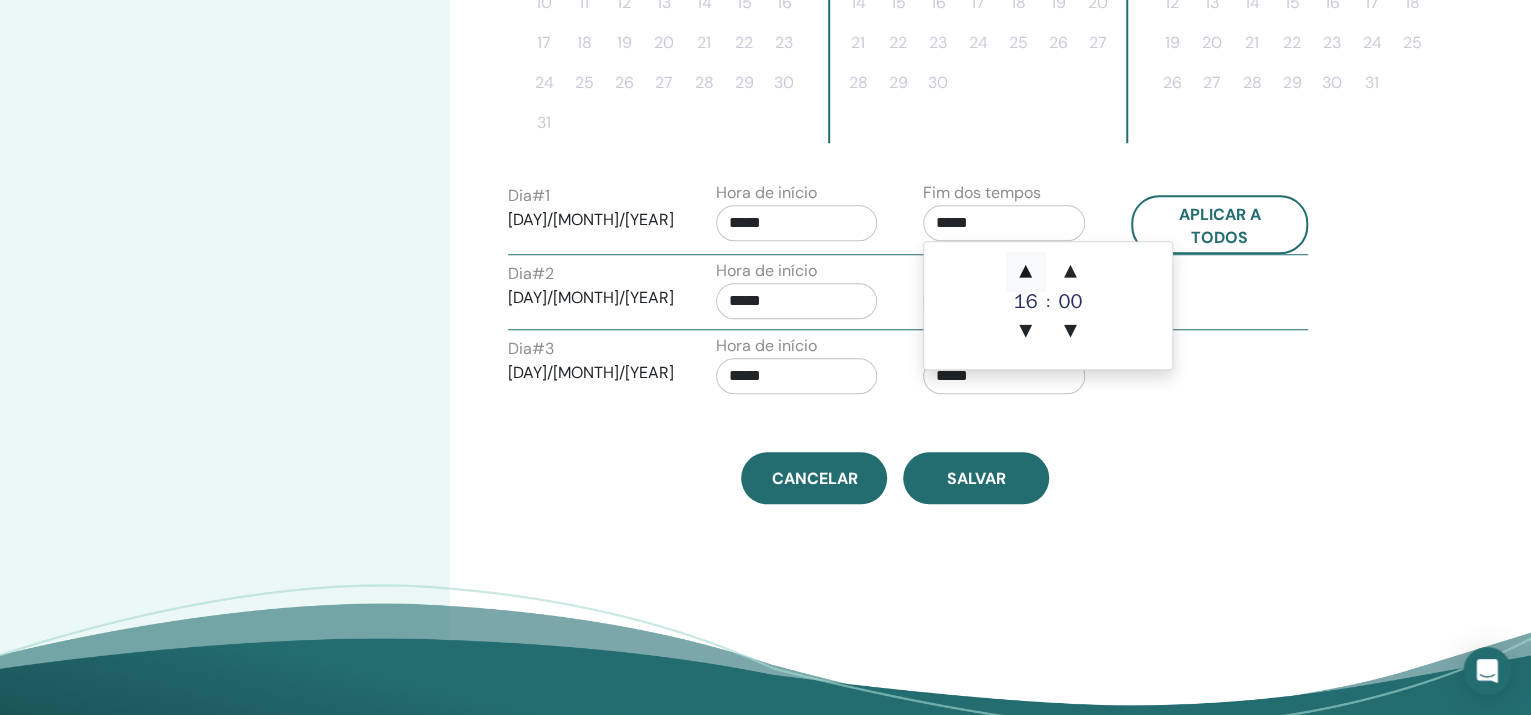click on "▲" at bounding box center (1026, 272) 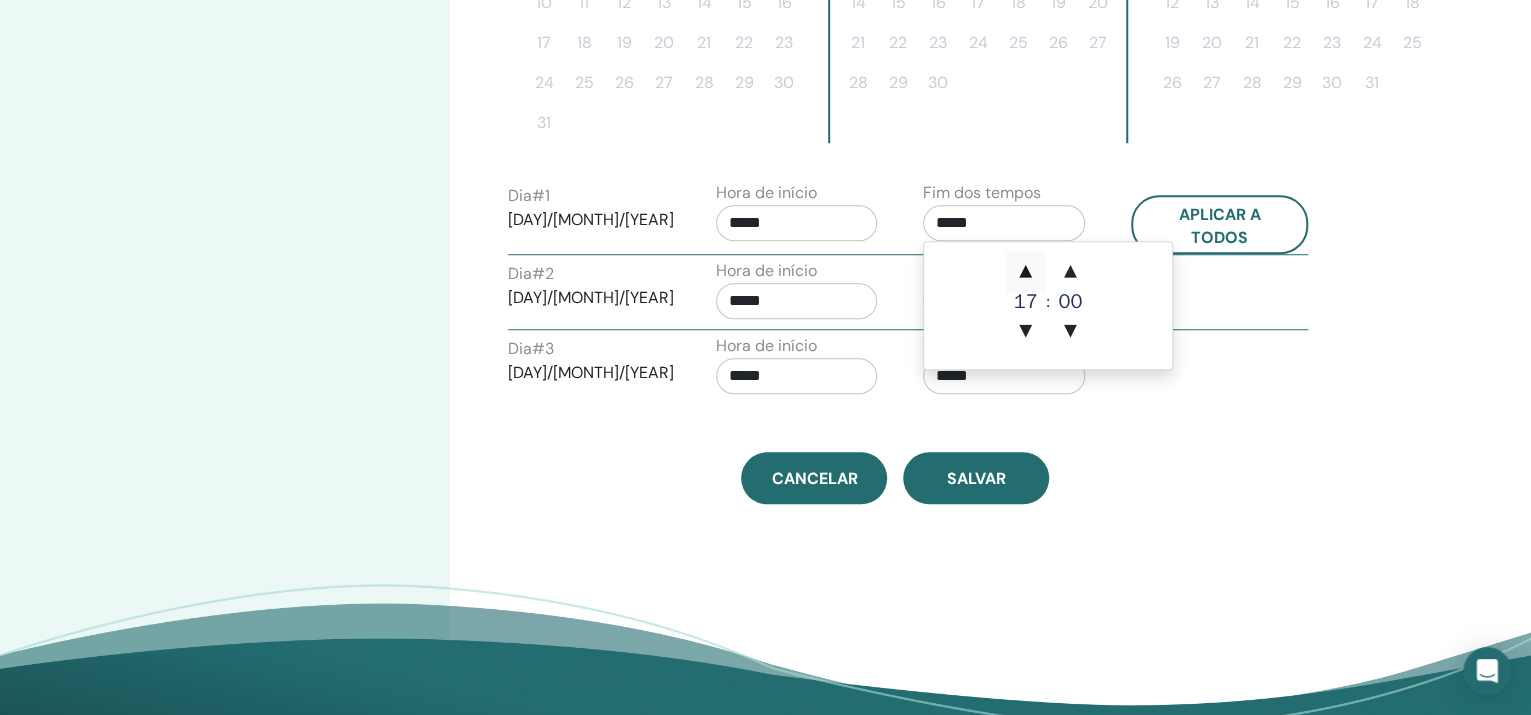 click on "▲" at bounding box center [1026, 272] 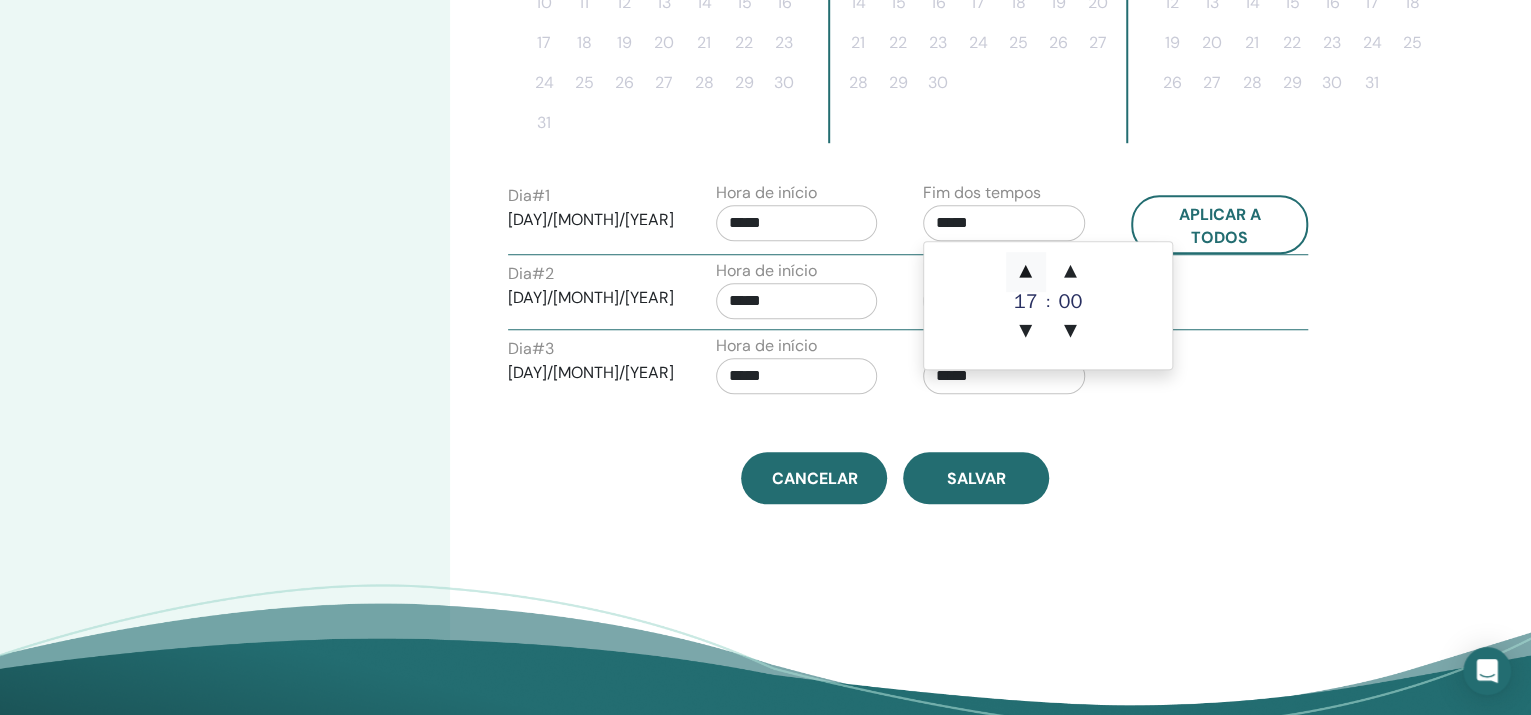 type on "*****" 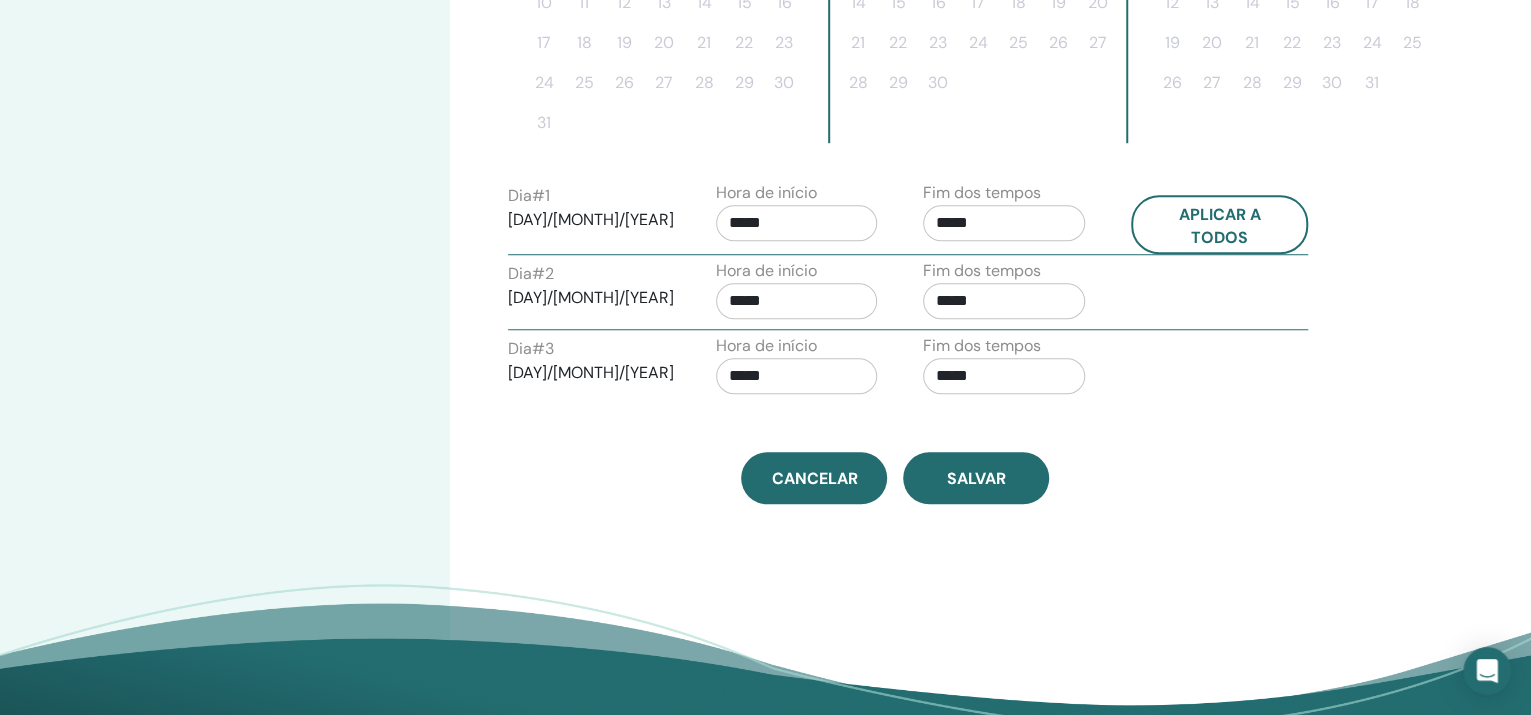 click on "Hora de início *****" at bounding box center (805, 294) 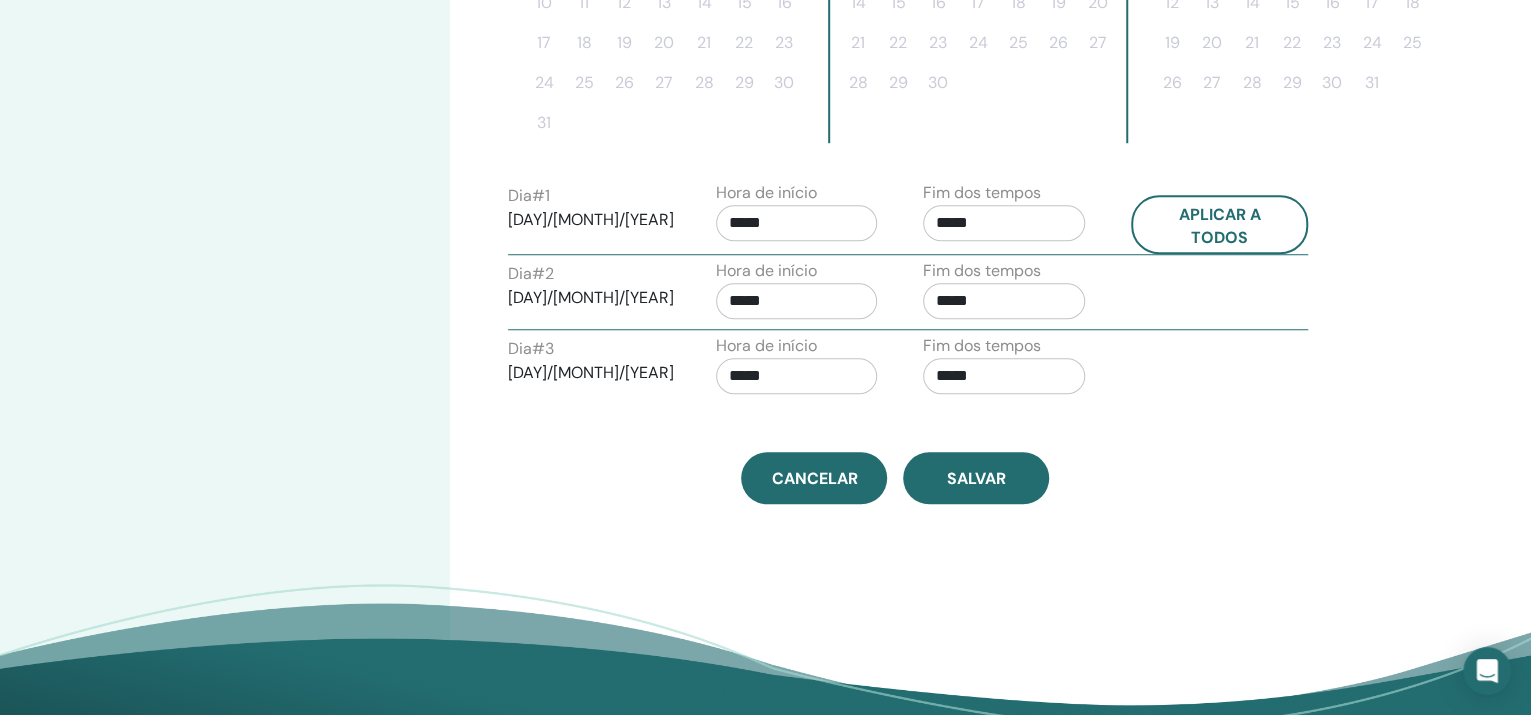 click on "*****" at bounding box center [1004, 301] 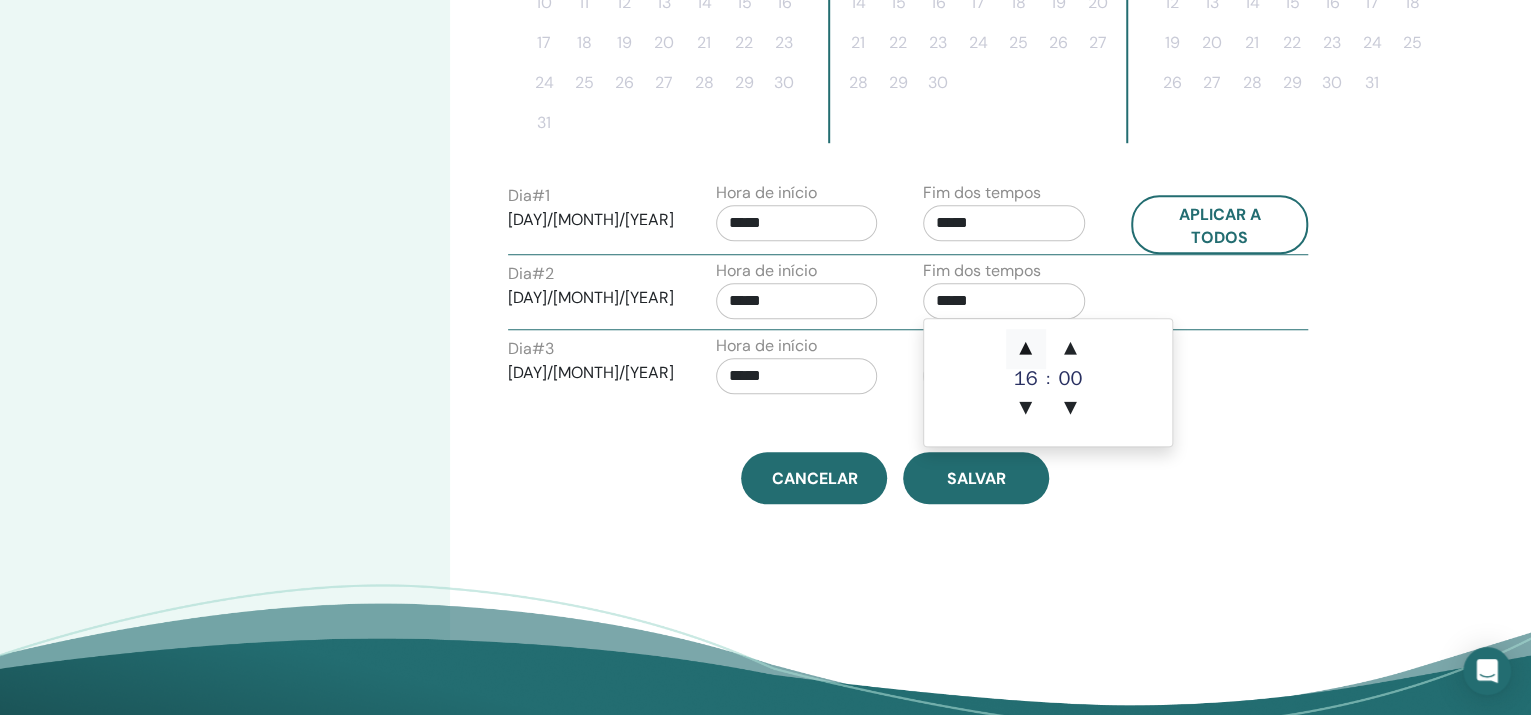 click on "▲" at bounding box center (1026, 349) 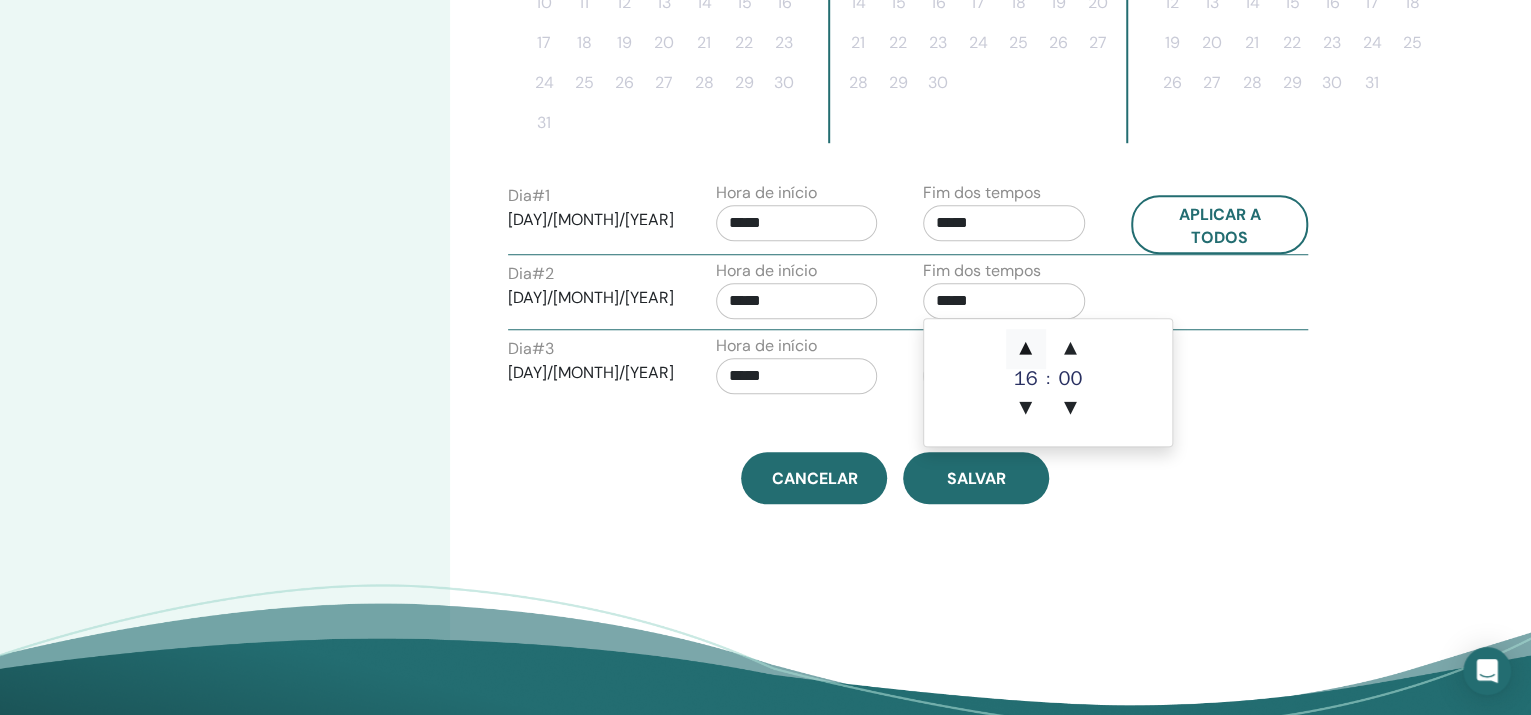 click on "▲" at bounding box center (1026, 349) 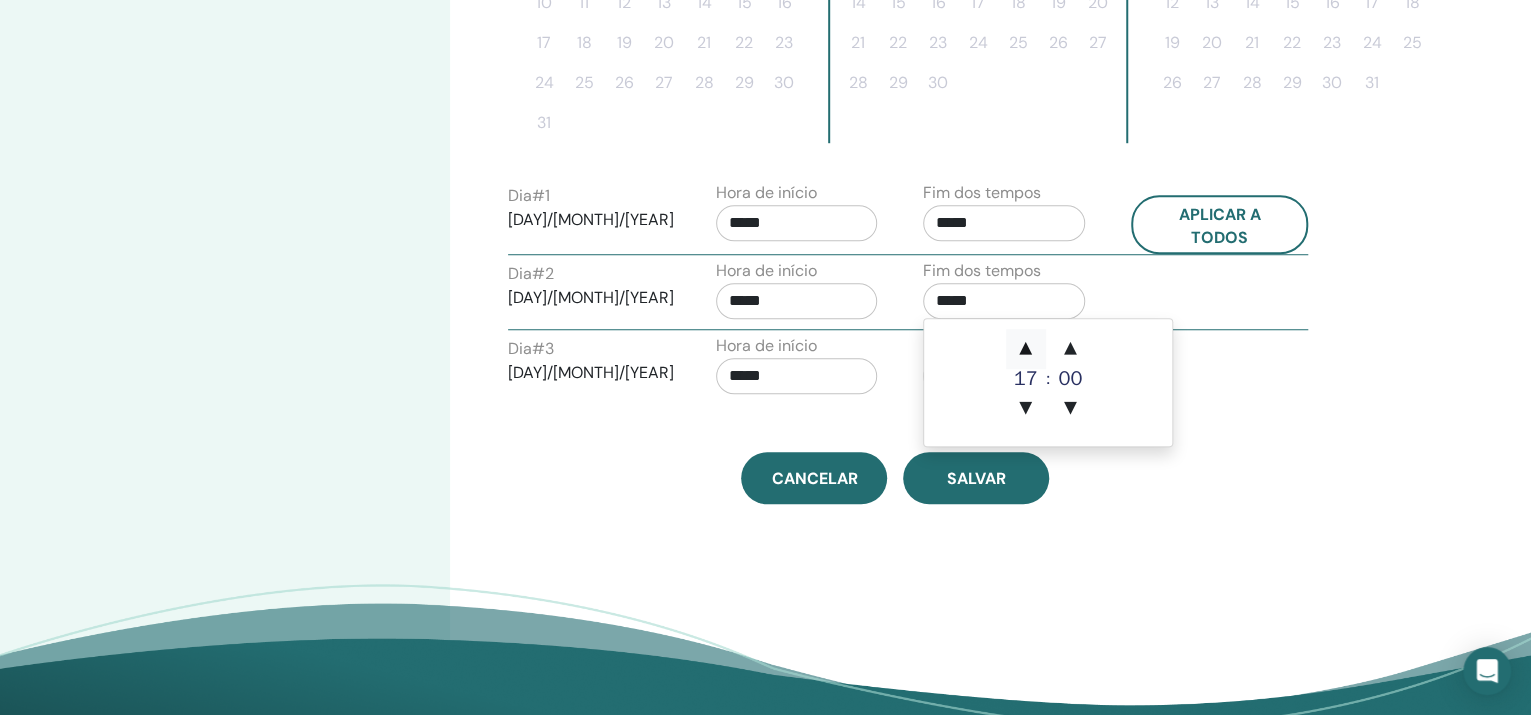 click on "▲" at bounding box center [1026, 349] 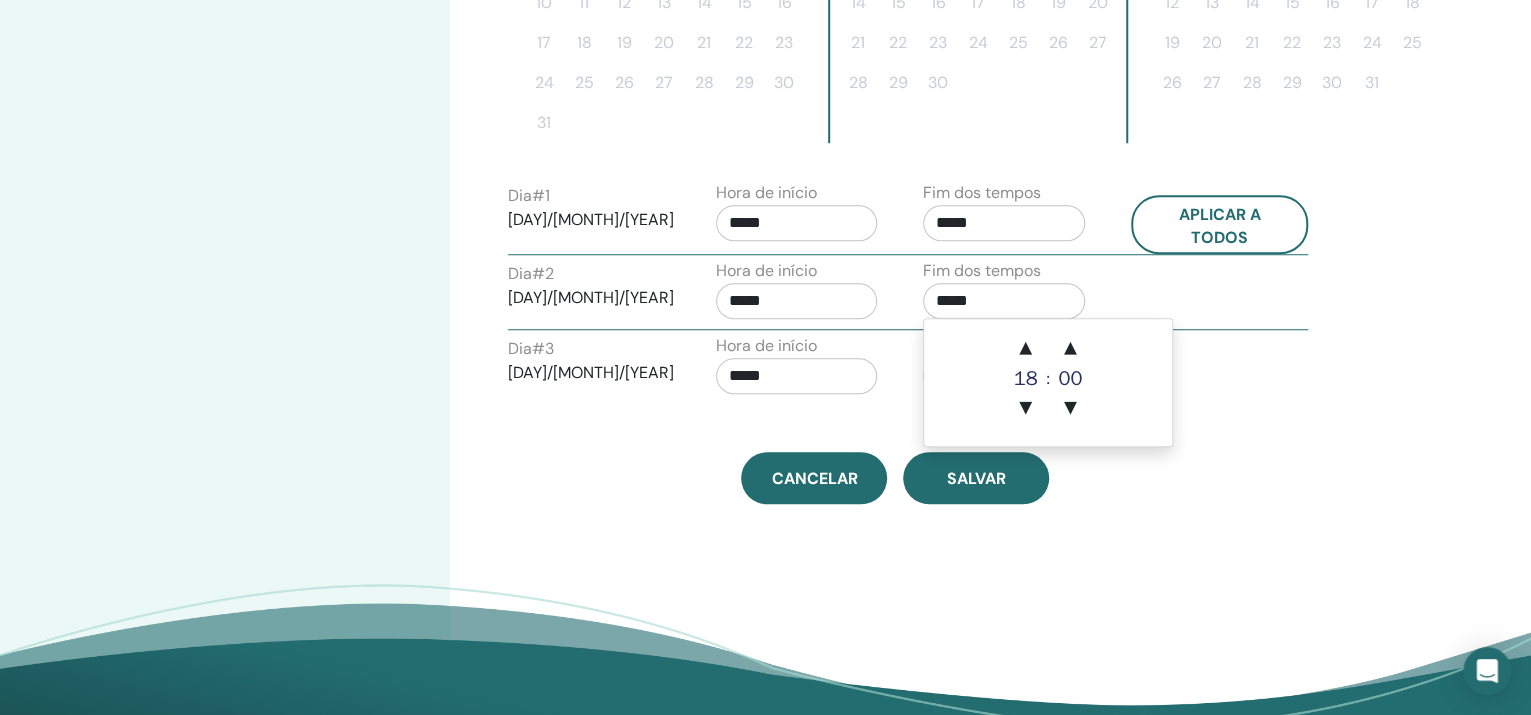 click on "Fim dos tempos *****" at bounding box center (1012, 294) 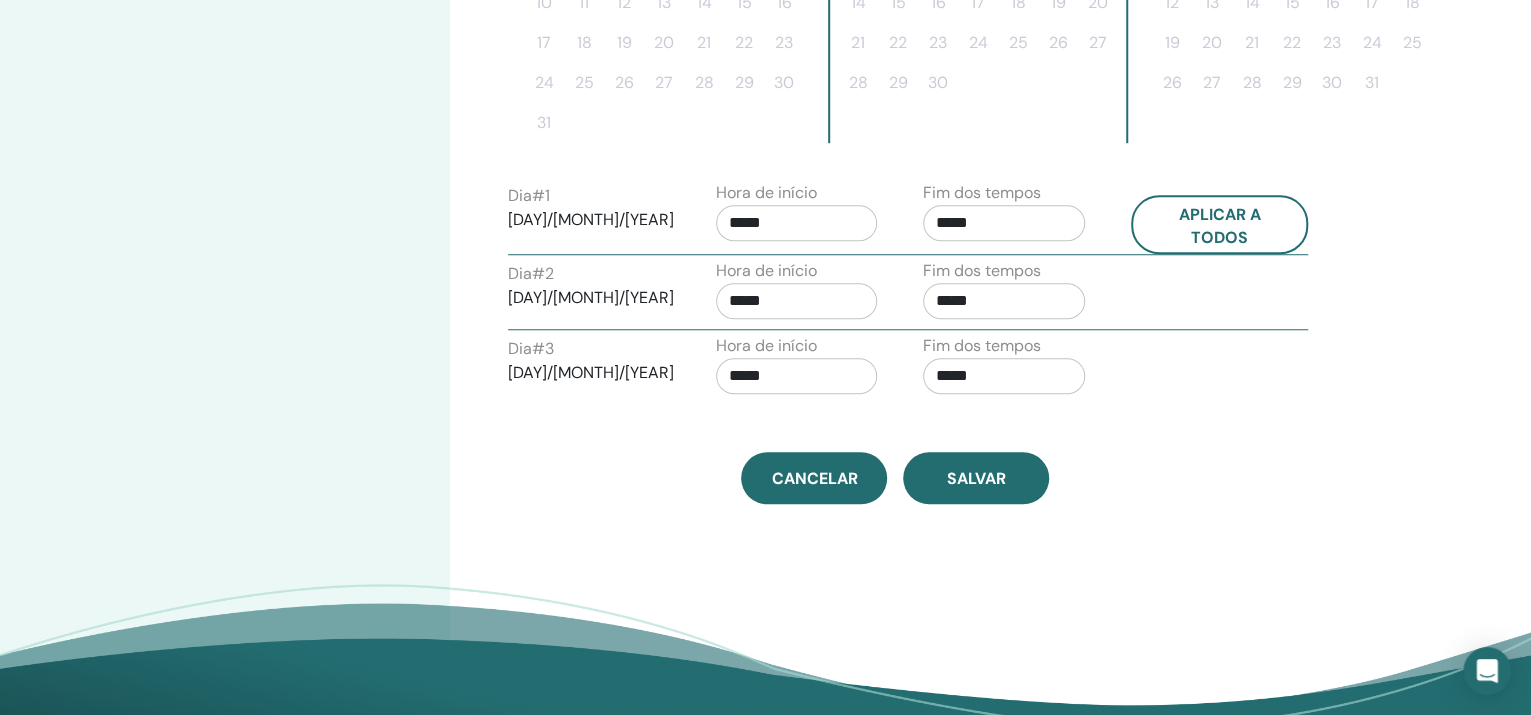 click on "*****" at bounding box center (1004, 376) 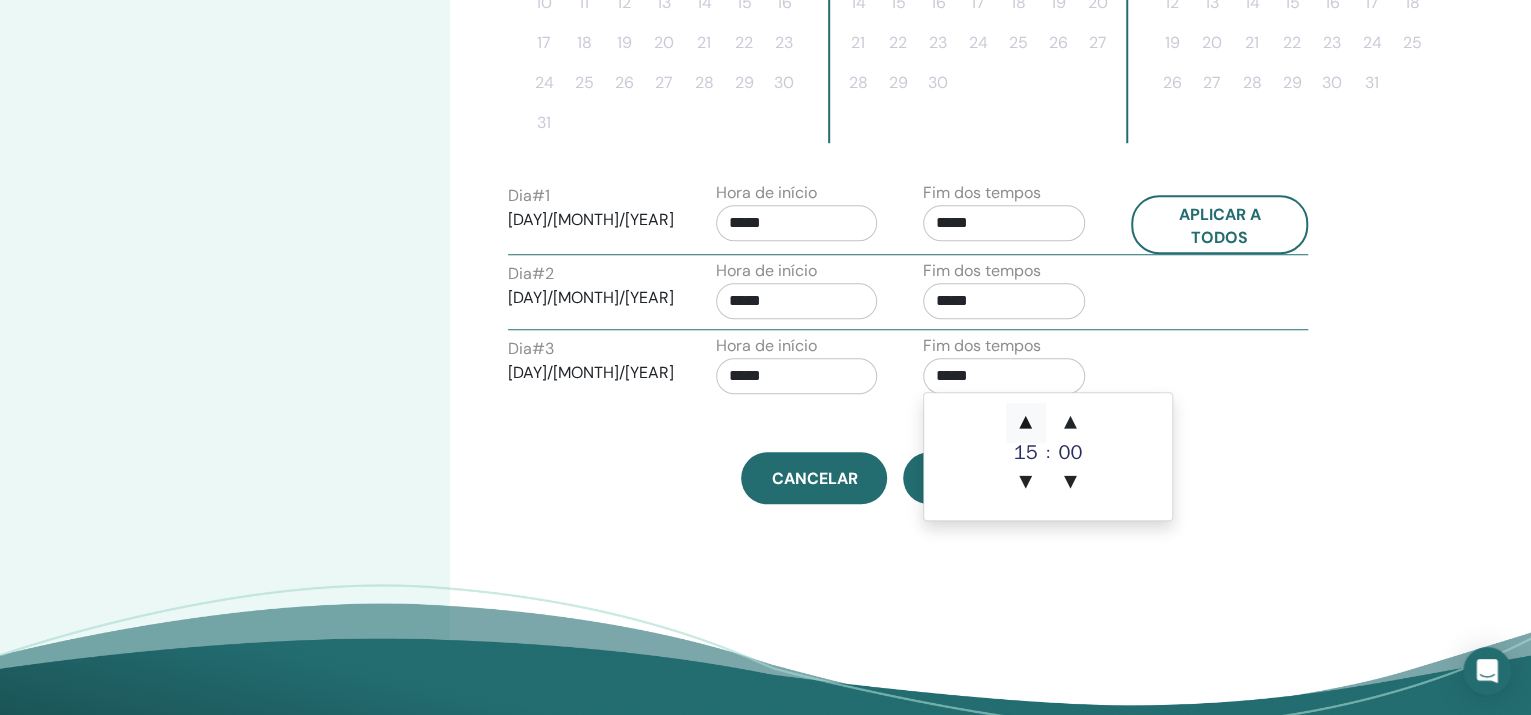 click on "▲" at bounding box center [1026, 423] 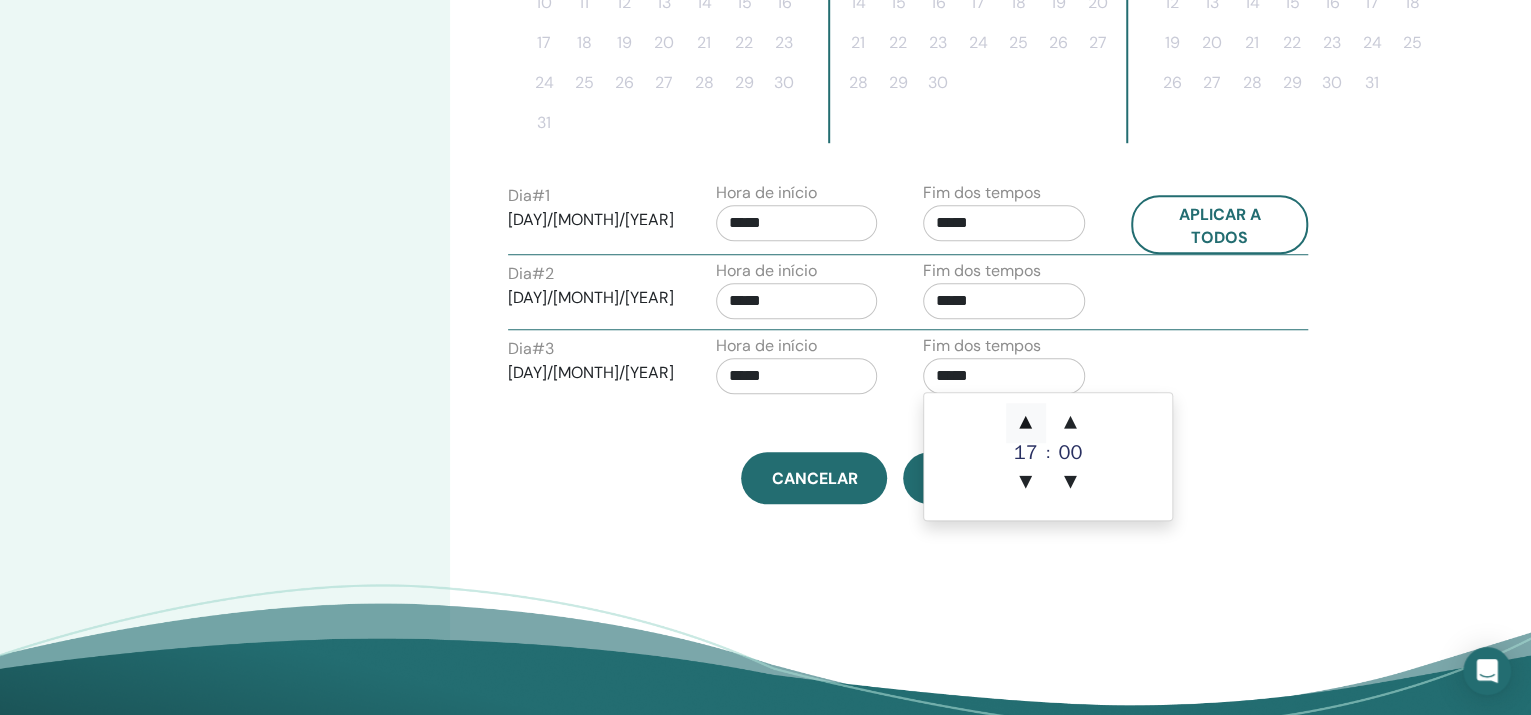 click on "▲" at bounding box center (1026, 423) 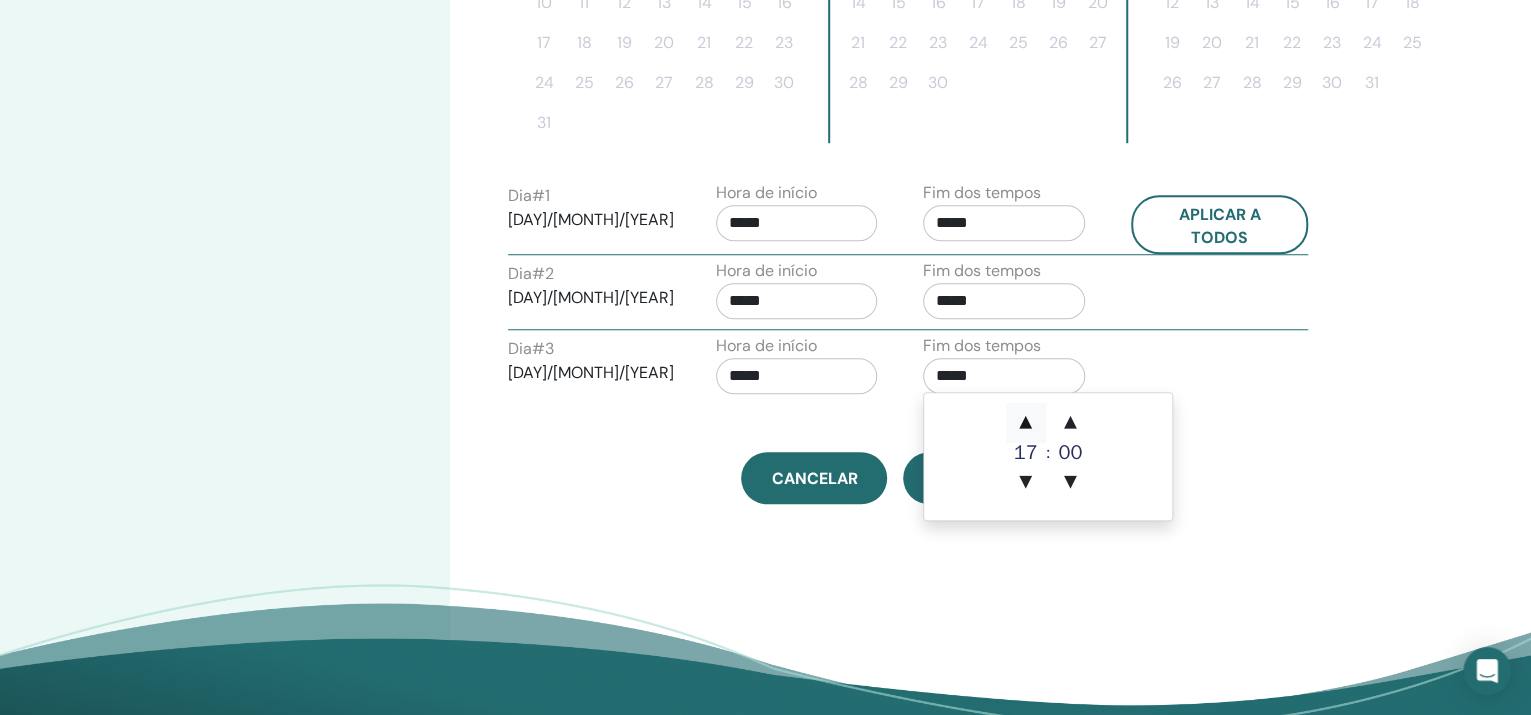type on "*****" 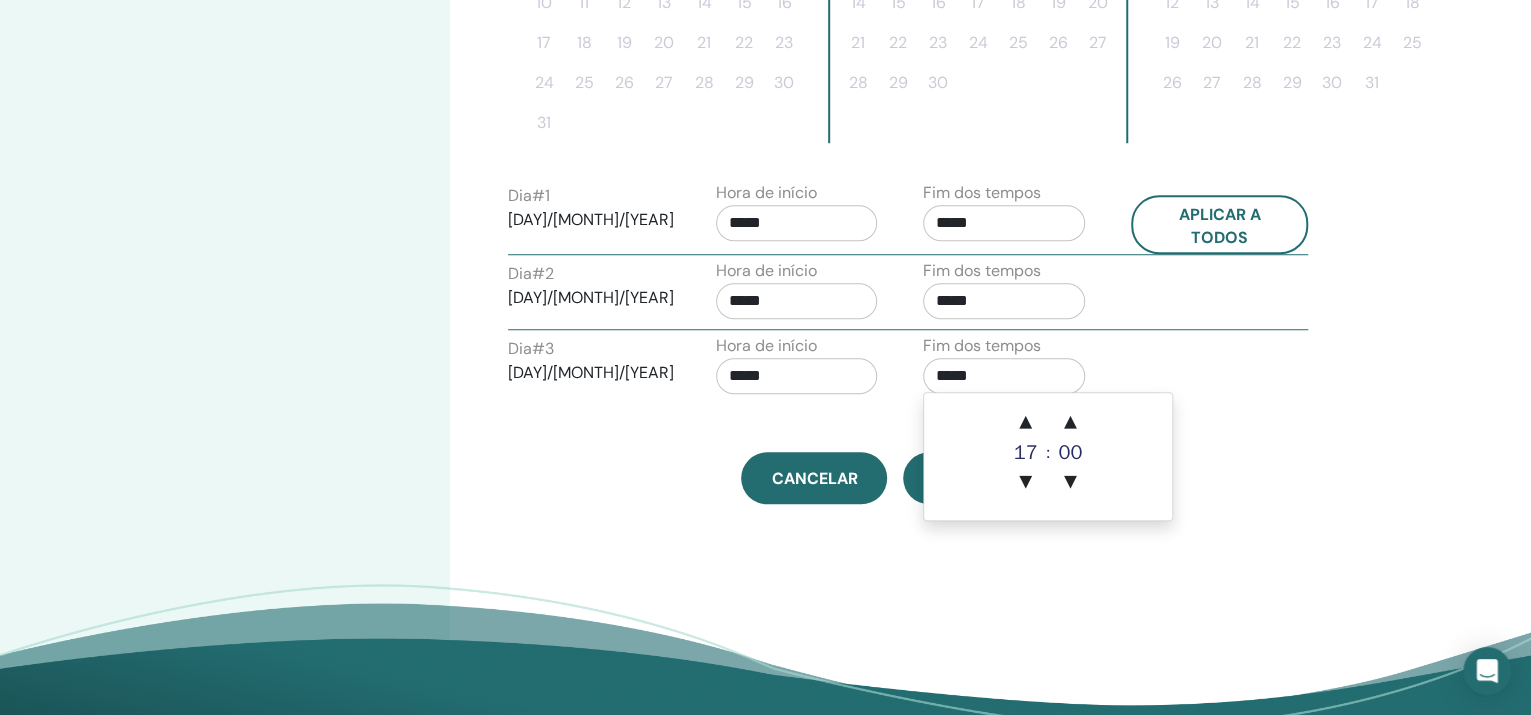 click on "Hora de início *****" at bounding box center (805, 294) 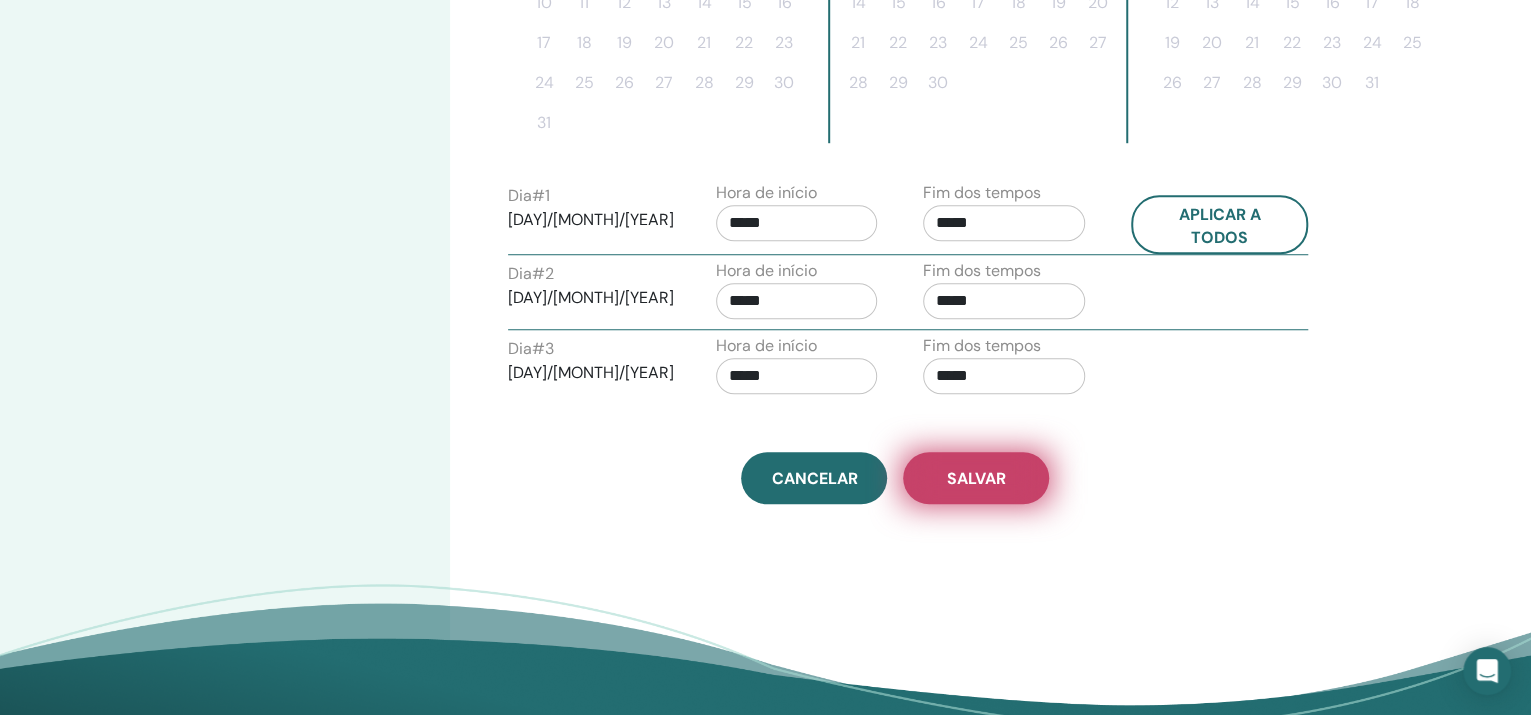 click on "Salvar" at bounding box center (976, 478) 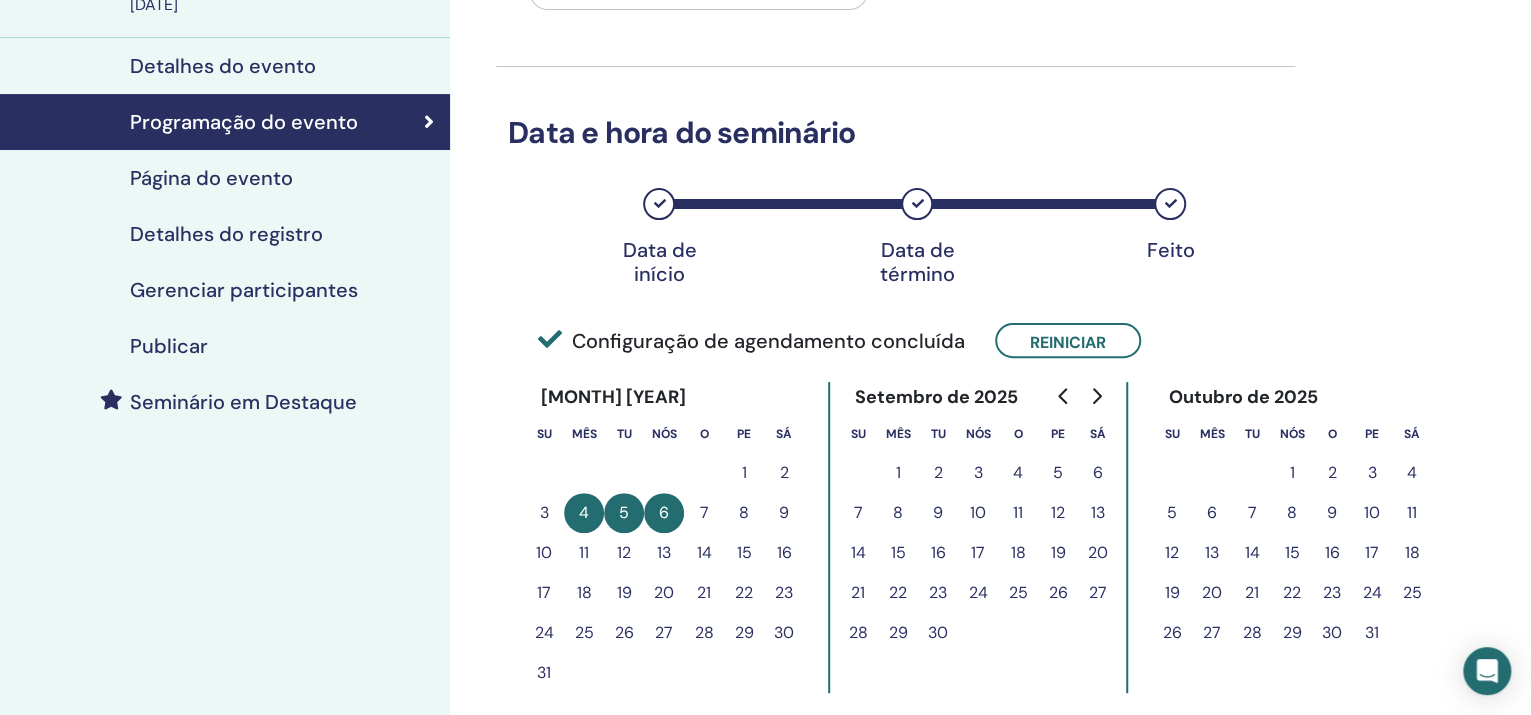 scroll, scrollTop: 125, scrollLeft: 0, axis: vertical 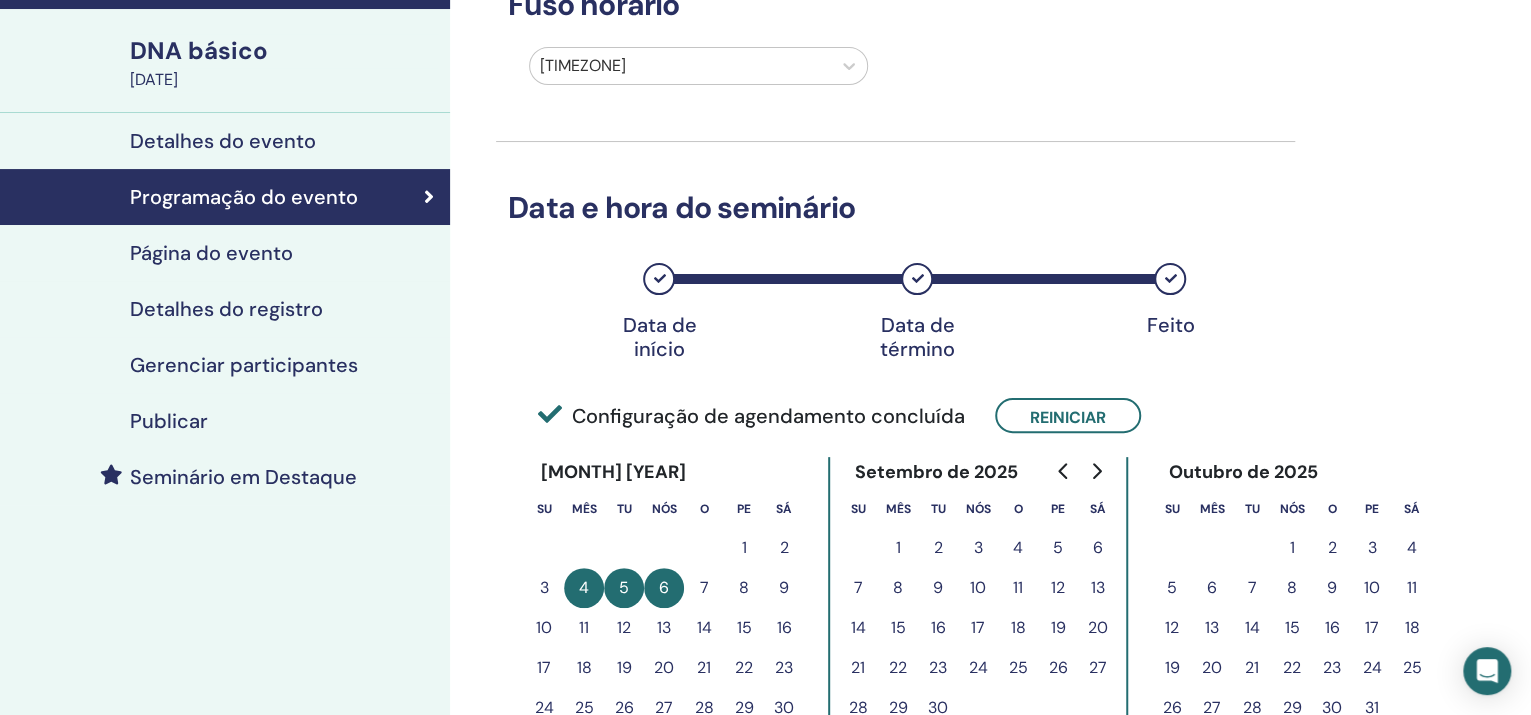 click on "Página do evento" at bounding box center (211, 253) 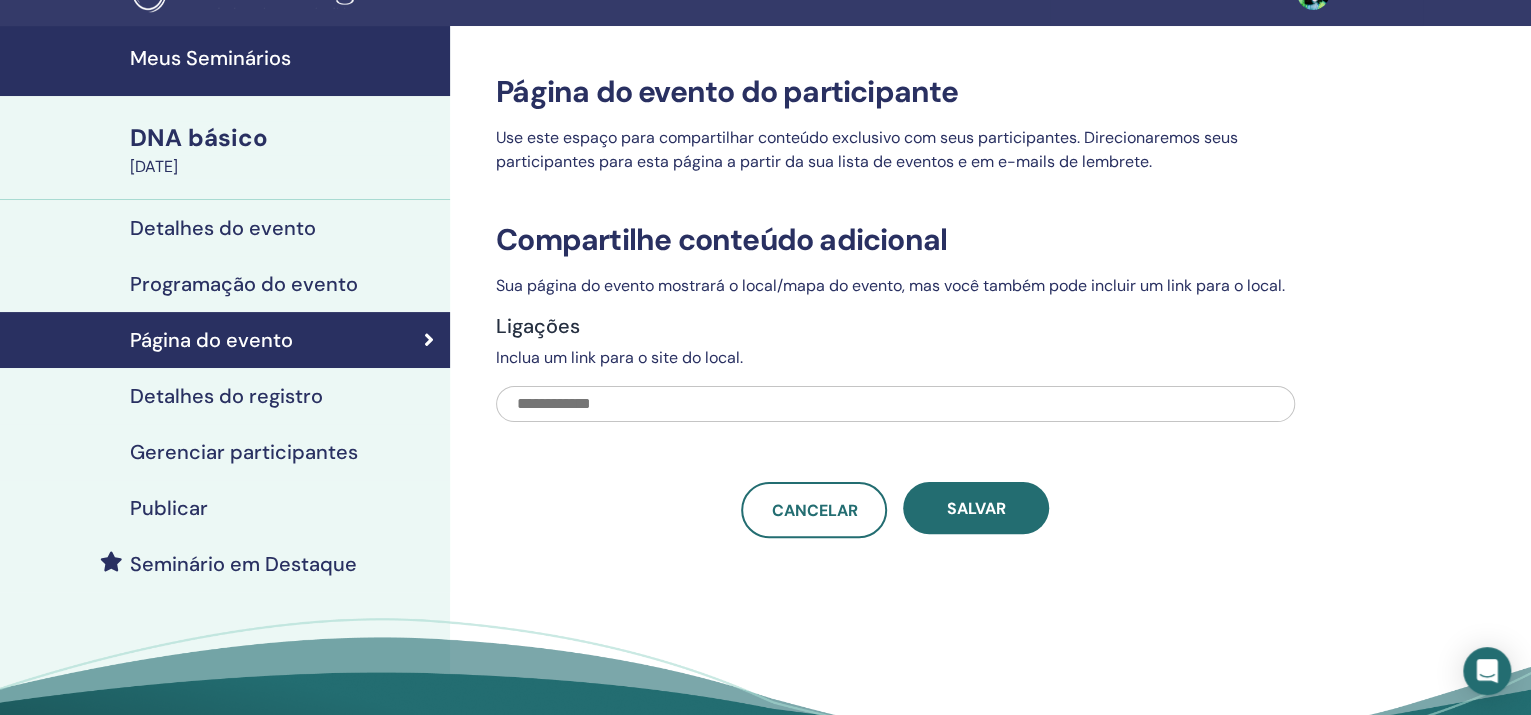 scroll, scrollTop: 0, scrollLeft: 0, axis: both 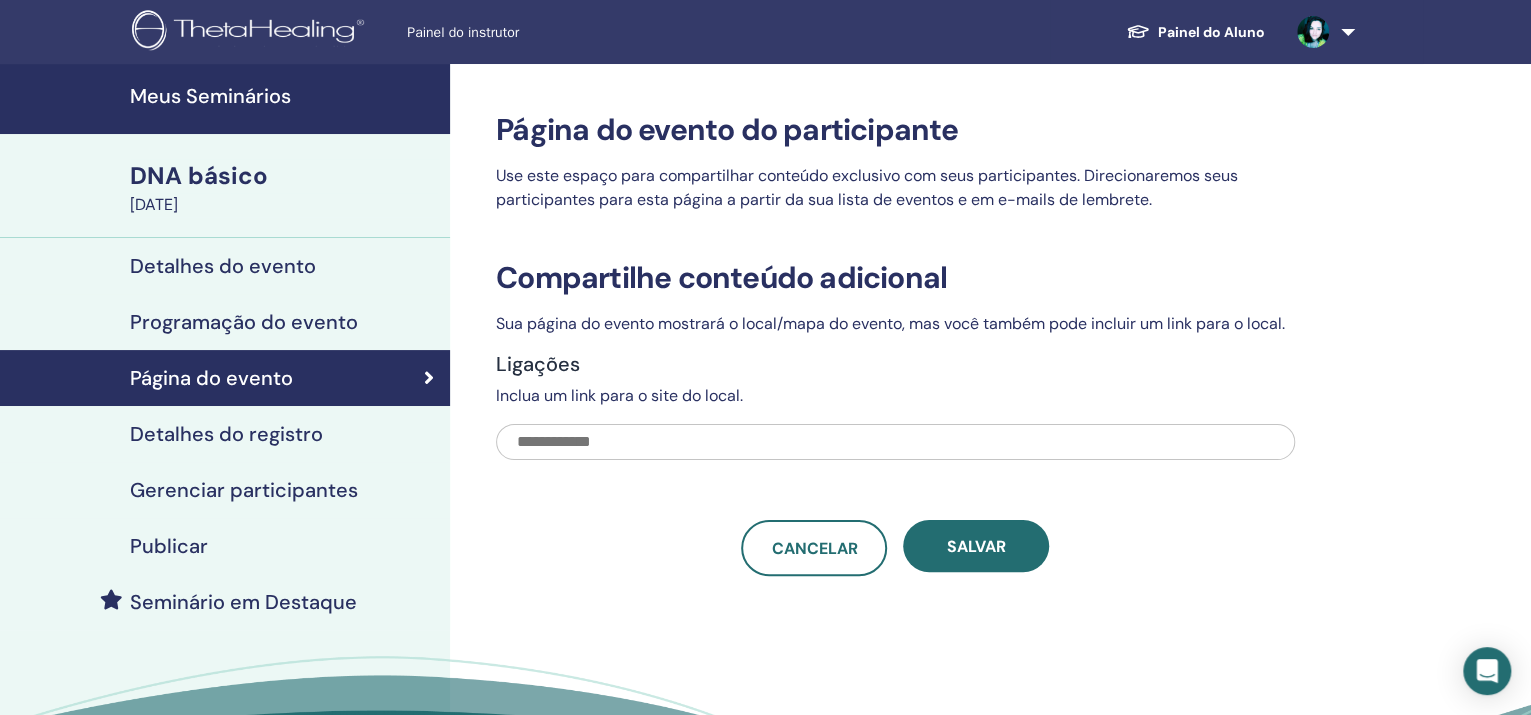 click on "Detalhes do registro" at bounding box center (226, 434) 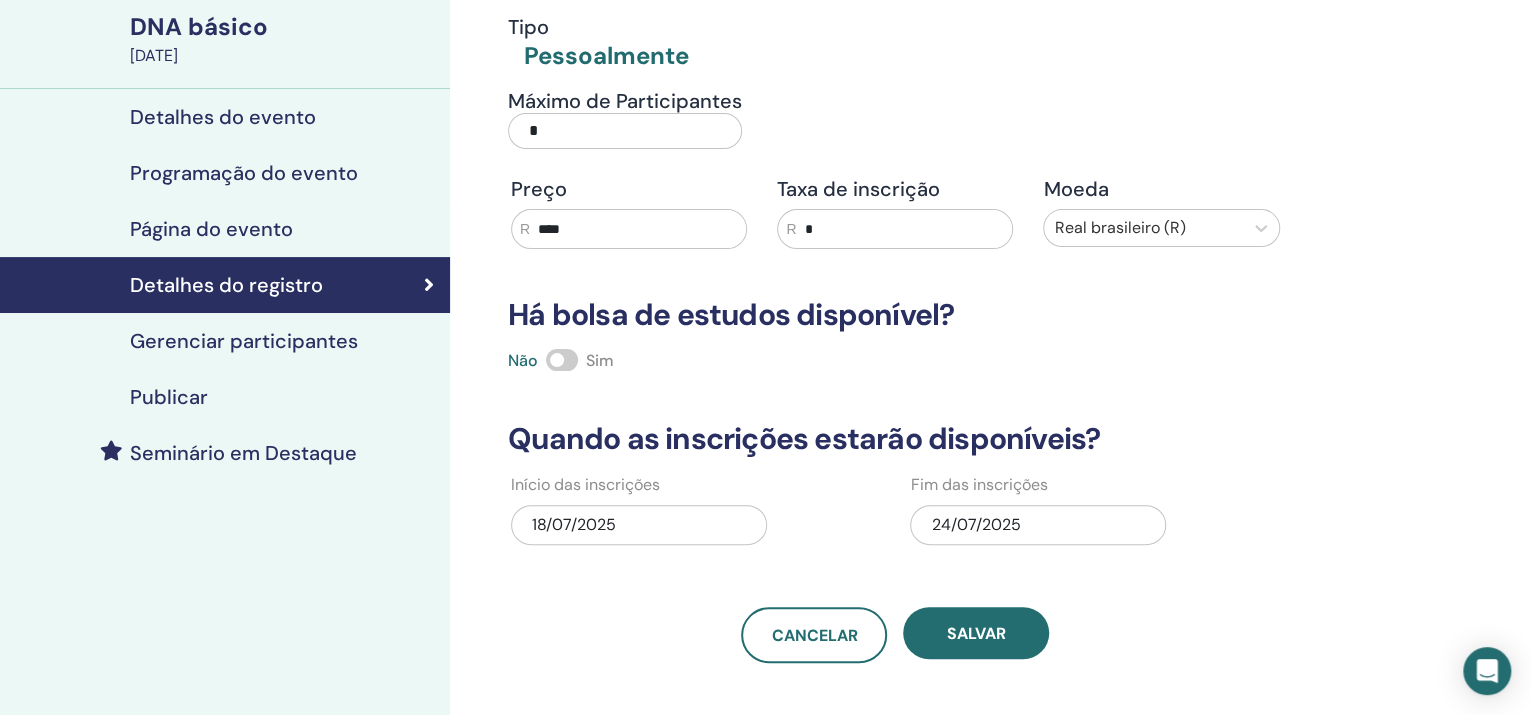 scroll, scrollTop: 250, scrollLeft: 0, axis: vertical 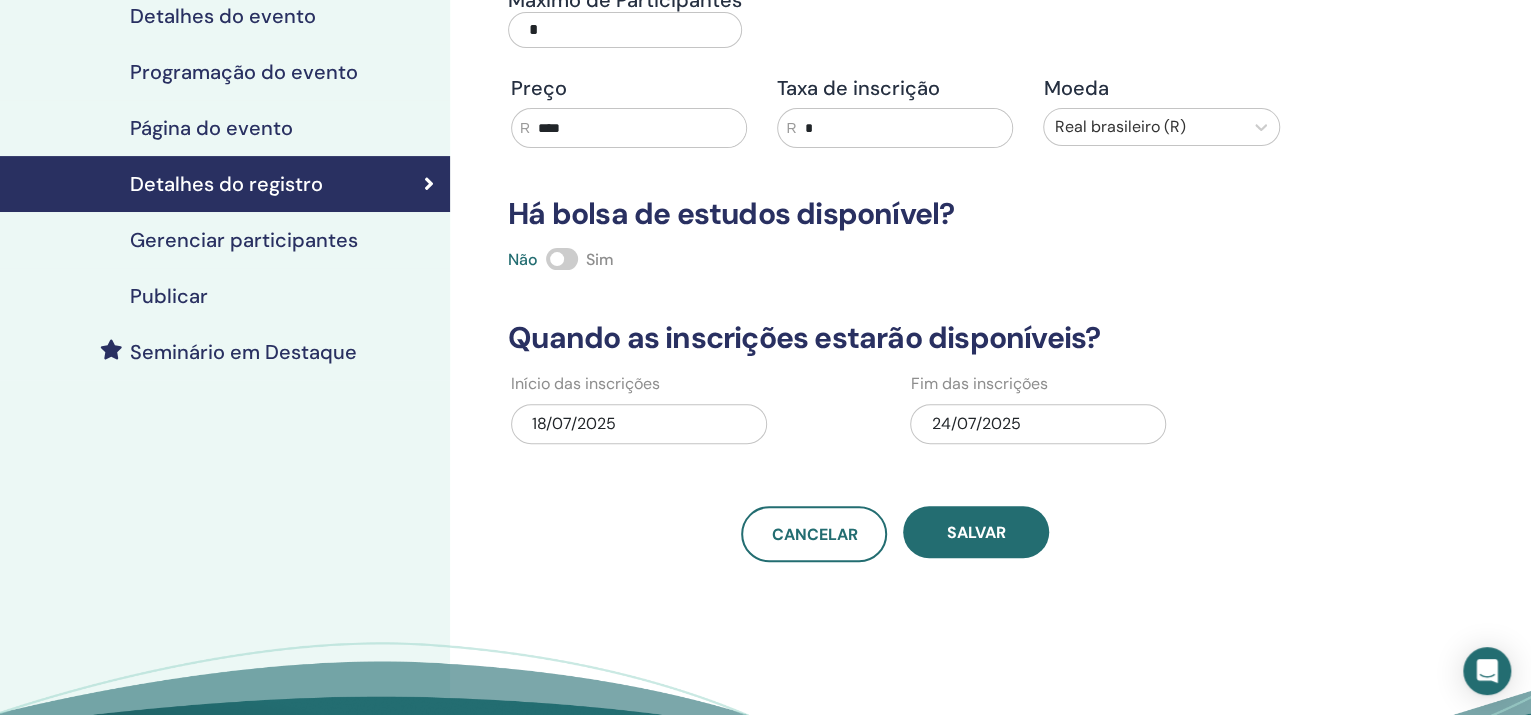 click on "18/07/2025" at bounding box center (574, 423) 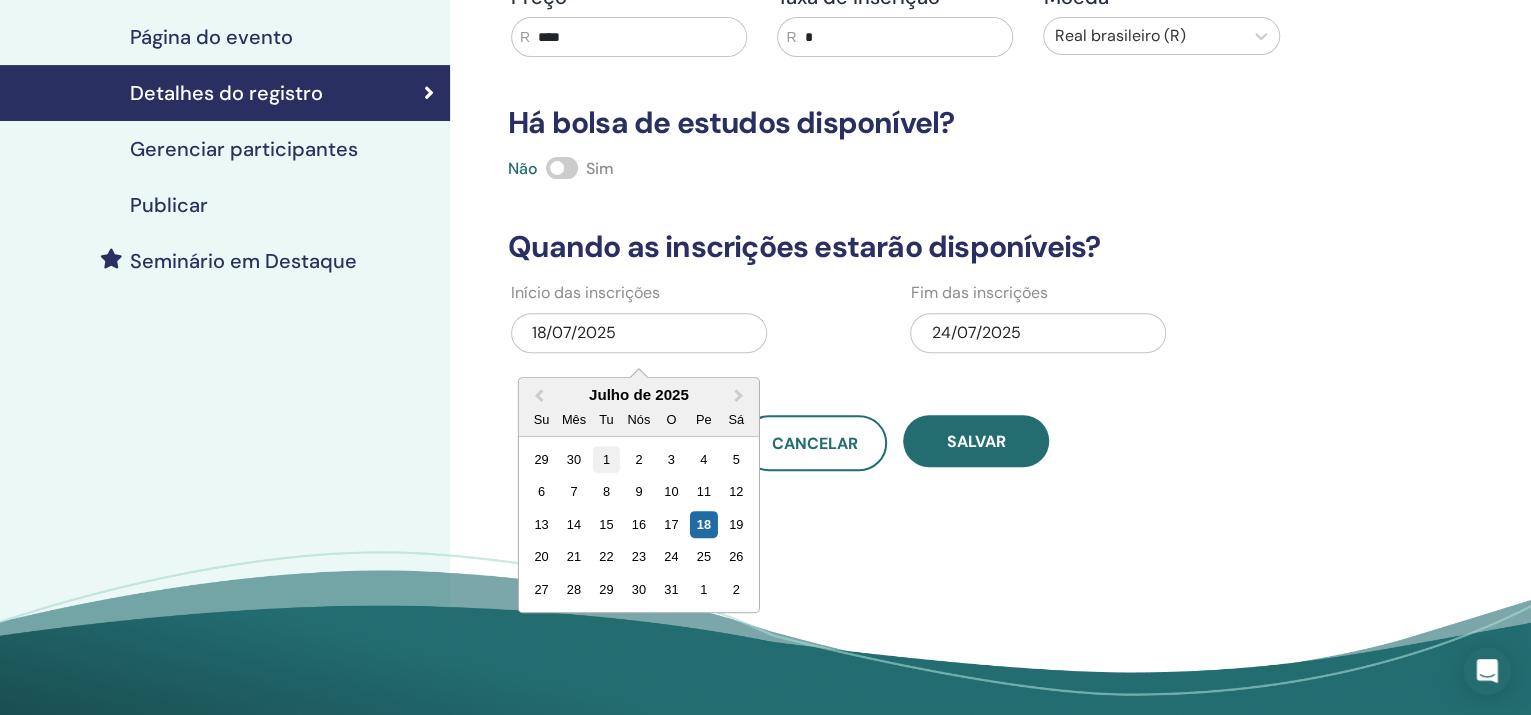 scroll, scrollTop: 500, scrollLeft: 0, axis: vertical 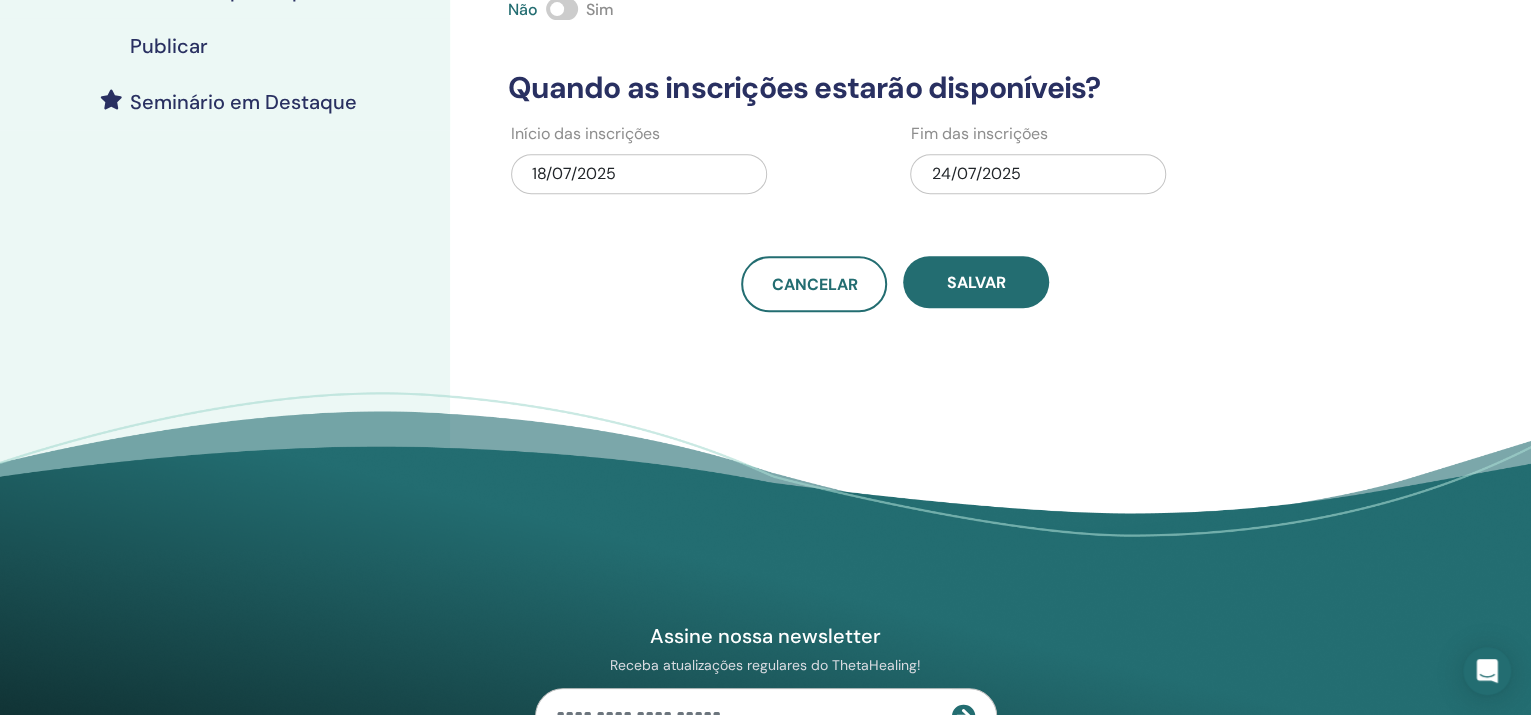 click on "24/07/2025" at bounding box center (1038, 174) 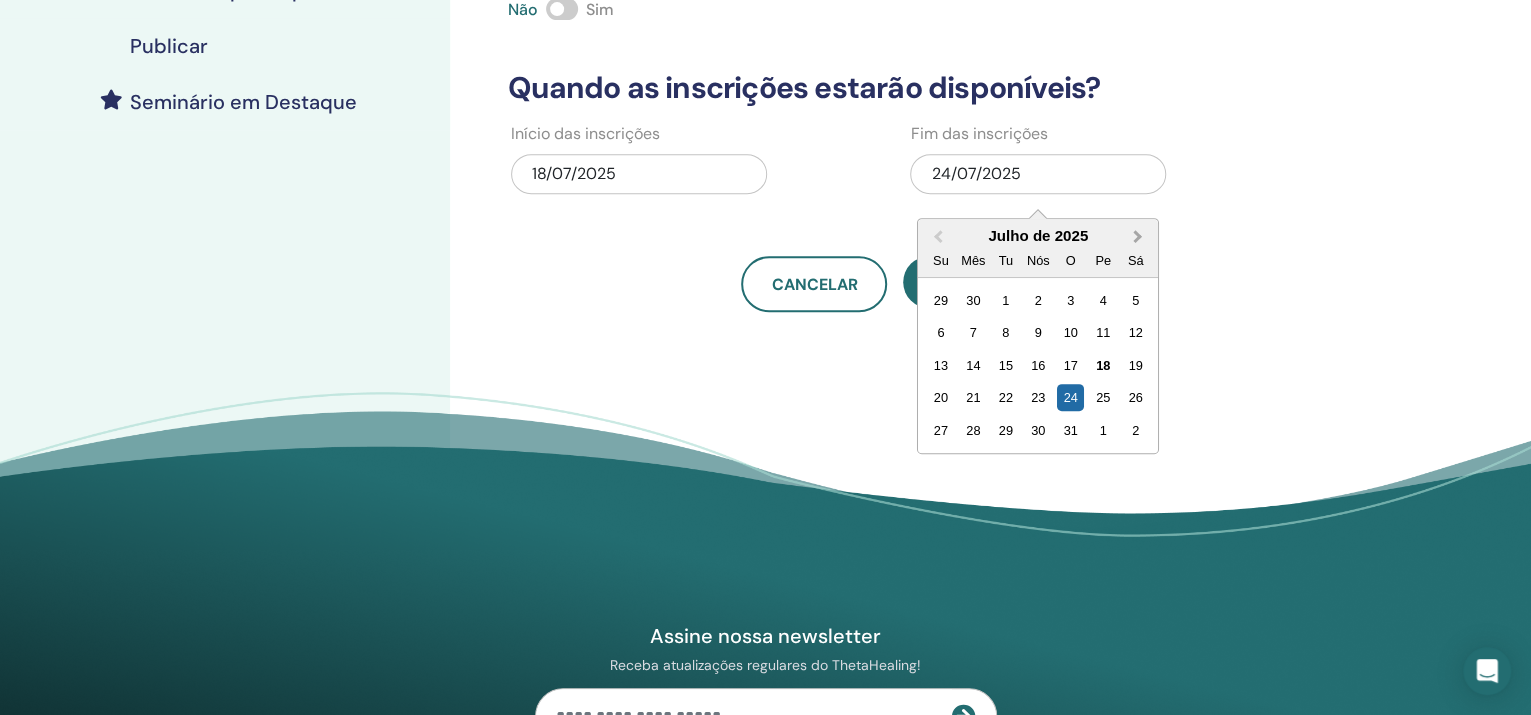 click on "Próximo mês" at bounding box center (1138, 236) 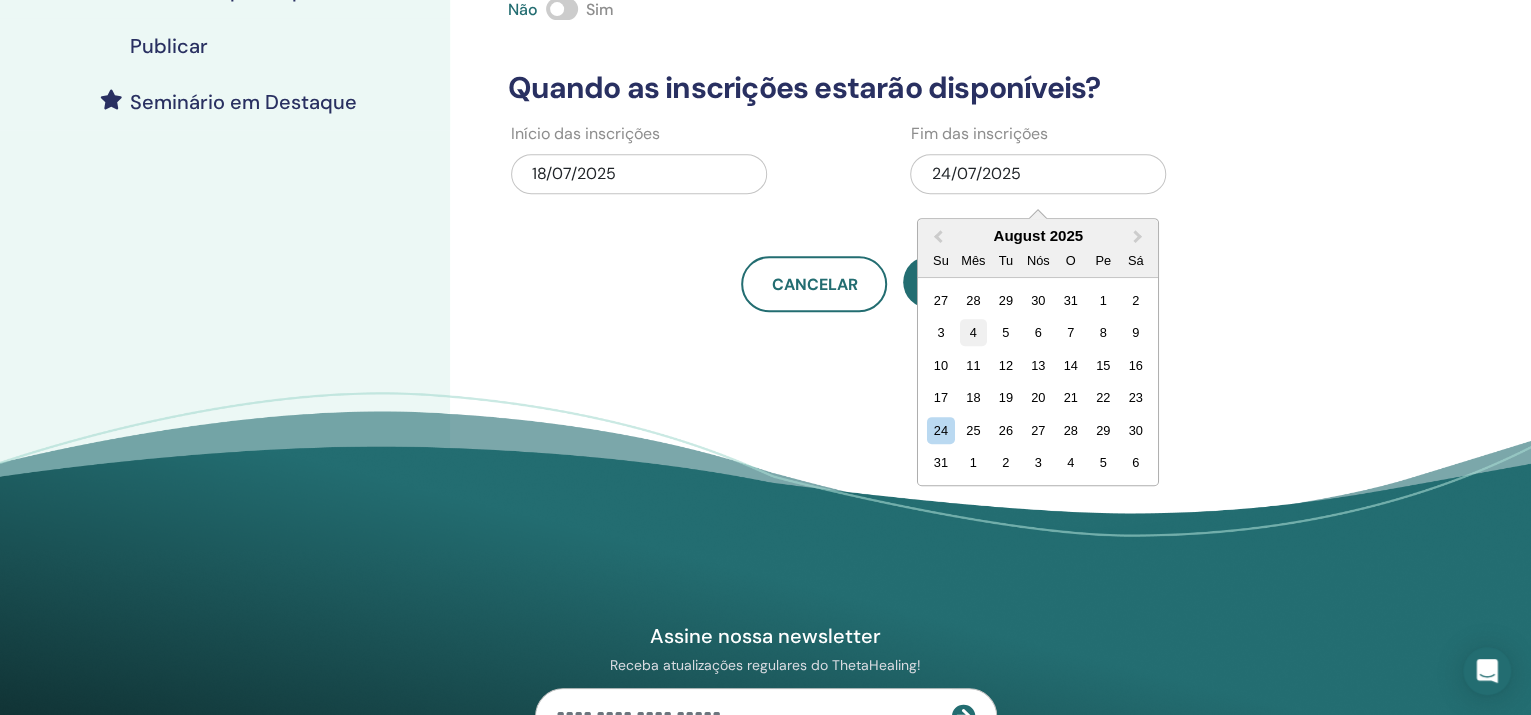 click on "4" at bounding box center [973, 332] 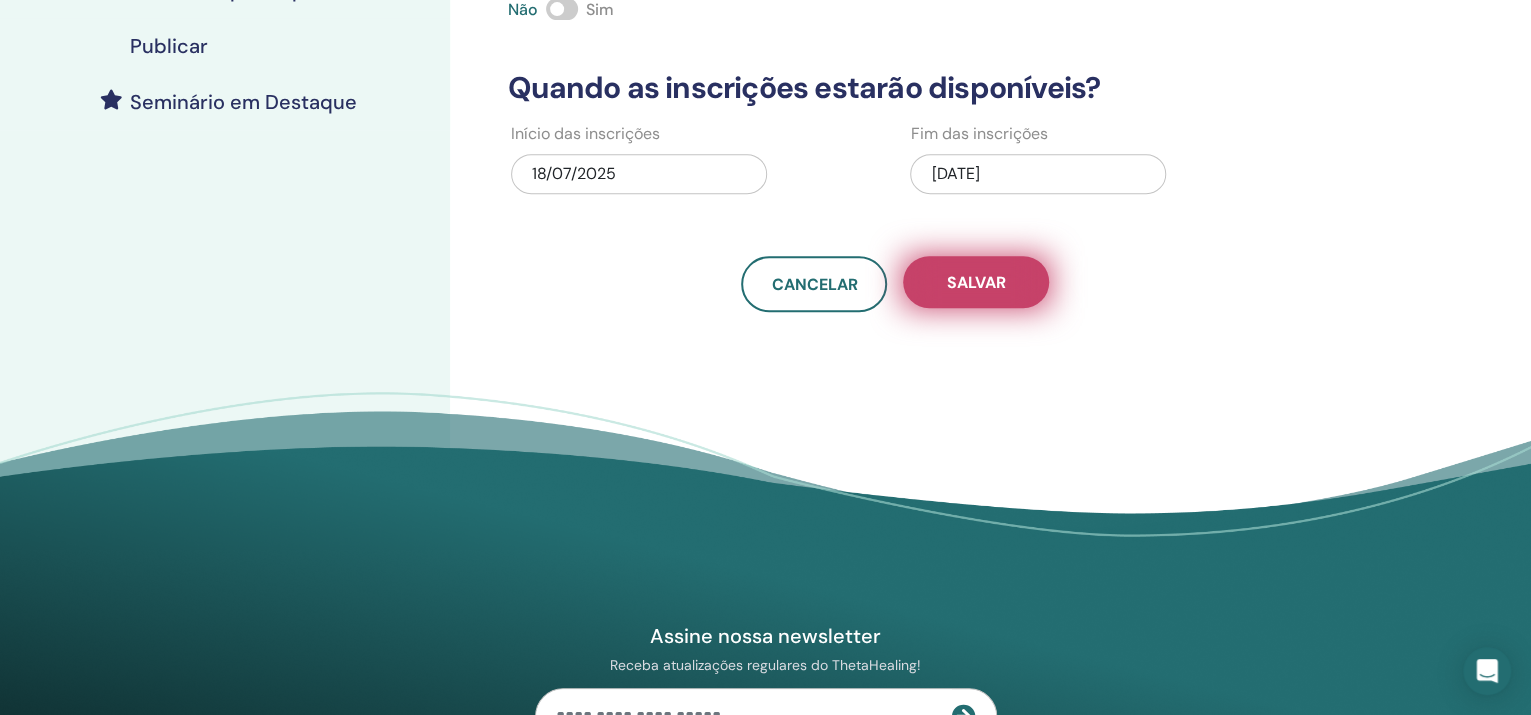 click on "Salvar" at bounding box center (976, 282) 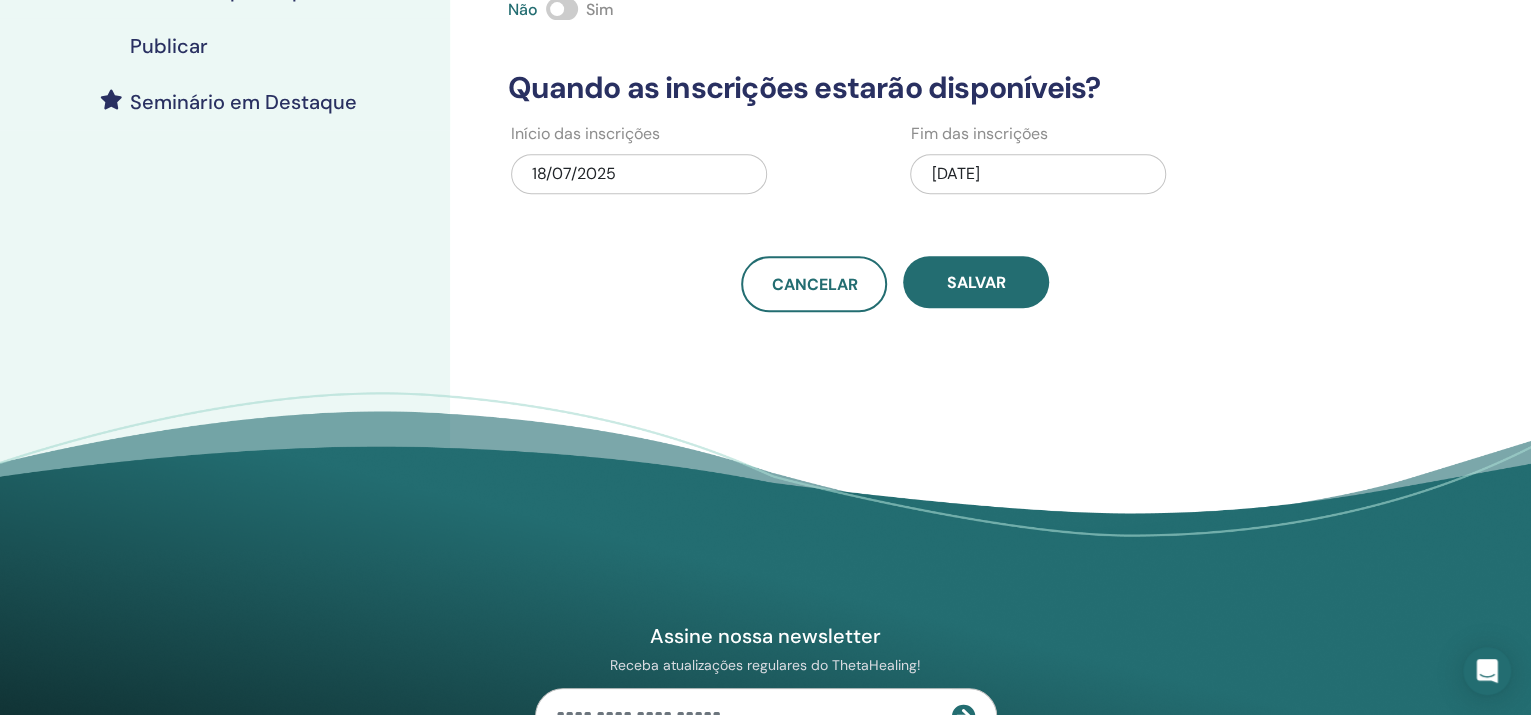 scroll, scrollTop: 125, scrollLeft: 0, axis: vertical 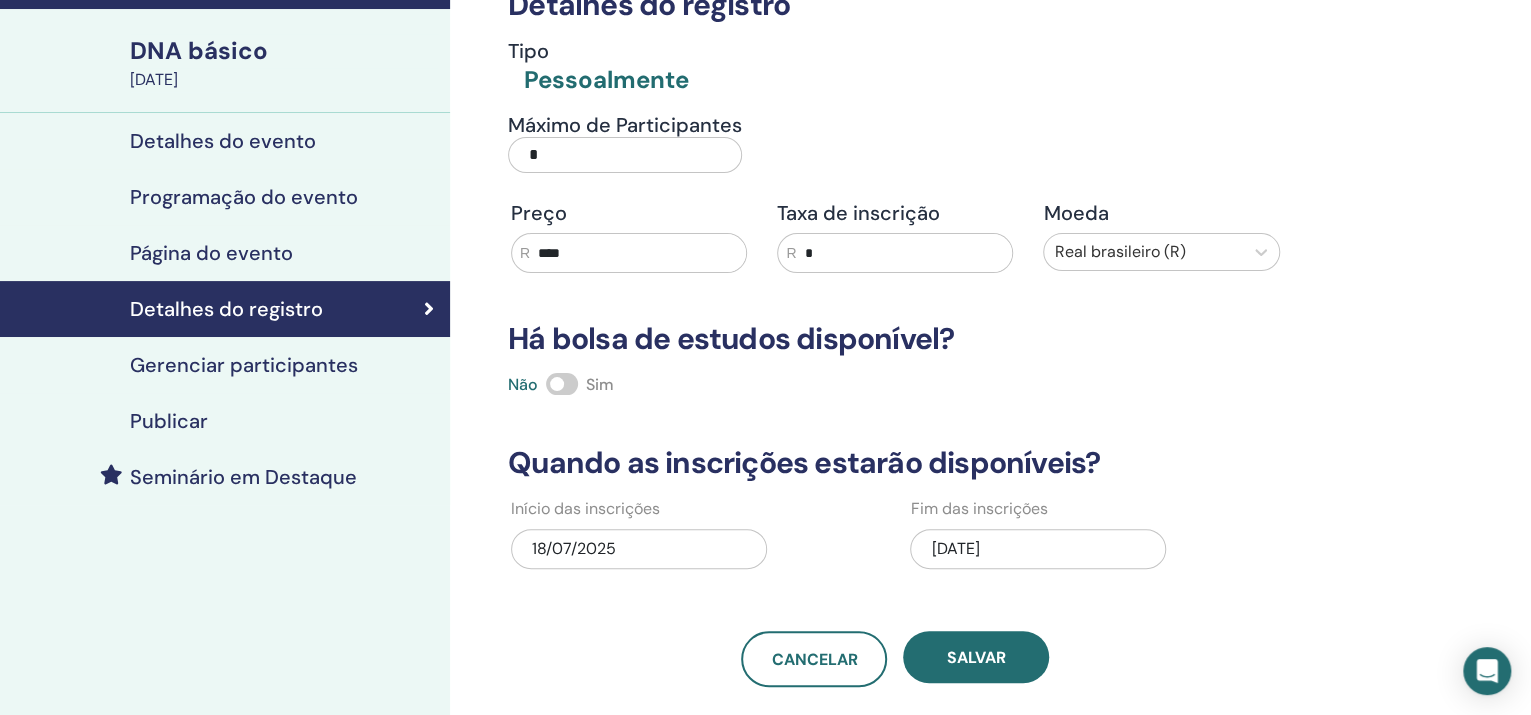 click on "Gerenciar participantes" at bounding box center (244, 365) 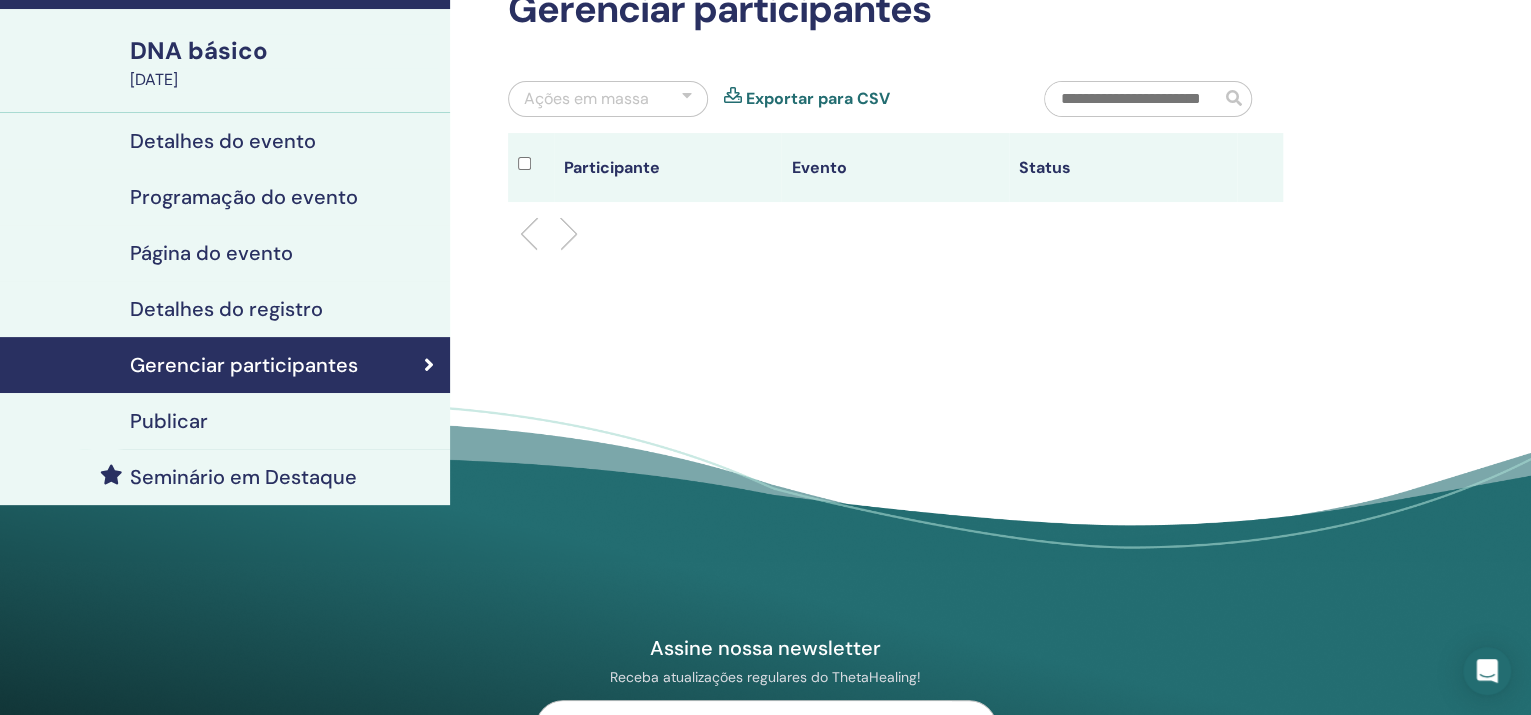 scroll, scrollTop: 0, scrollLeft: 0, axis: both 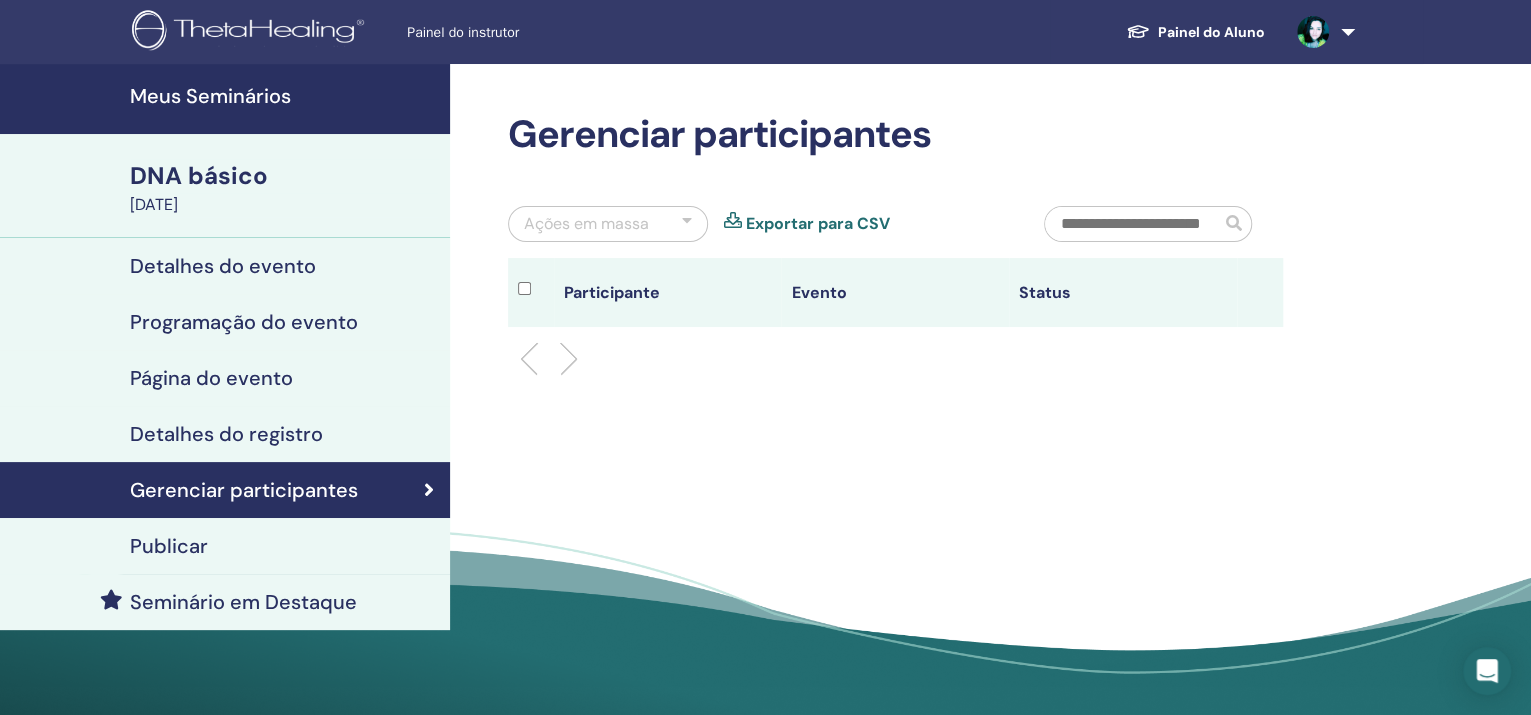 click on "Publicar" at bounding box center [169, 546] 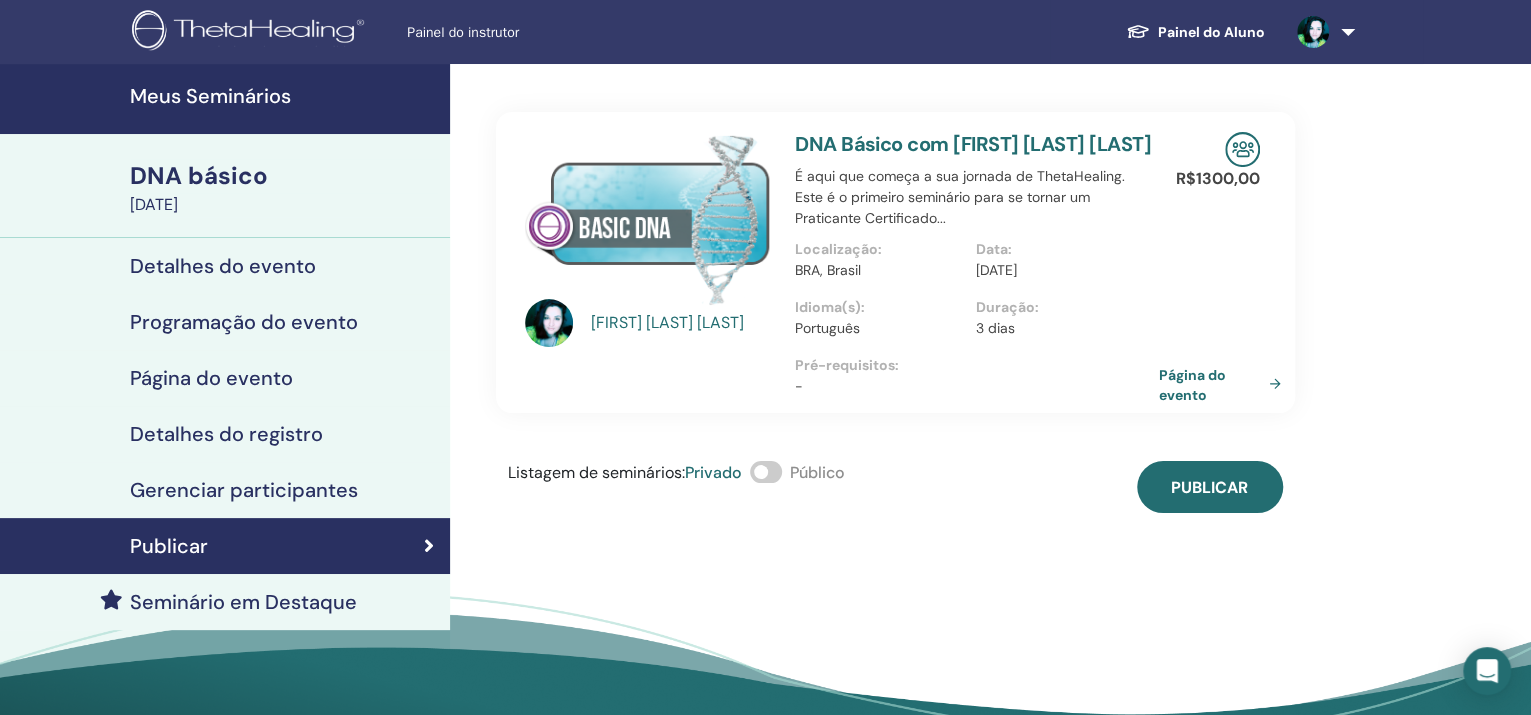 click on "Página do evento" at bounding box center (1192, 384) 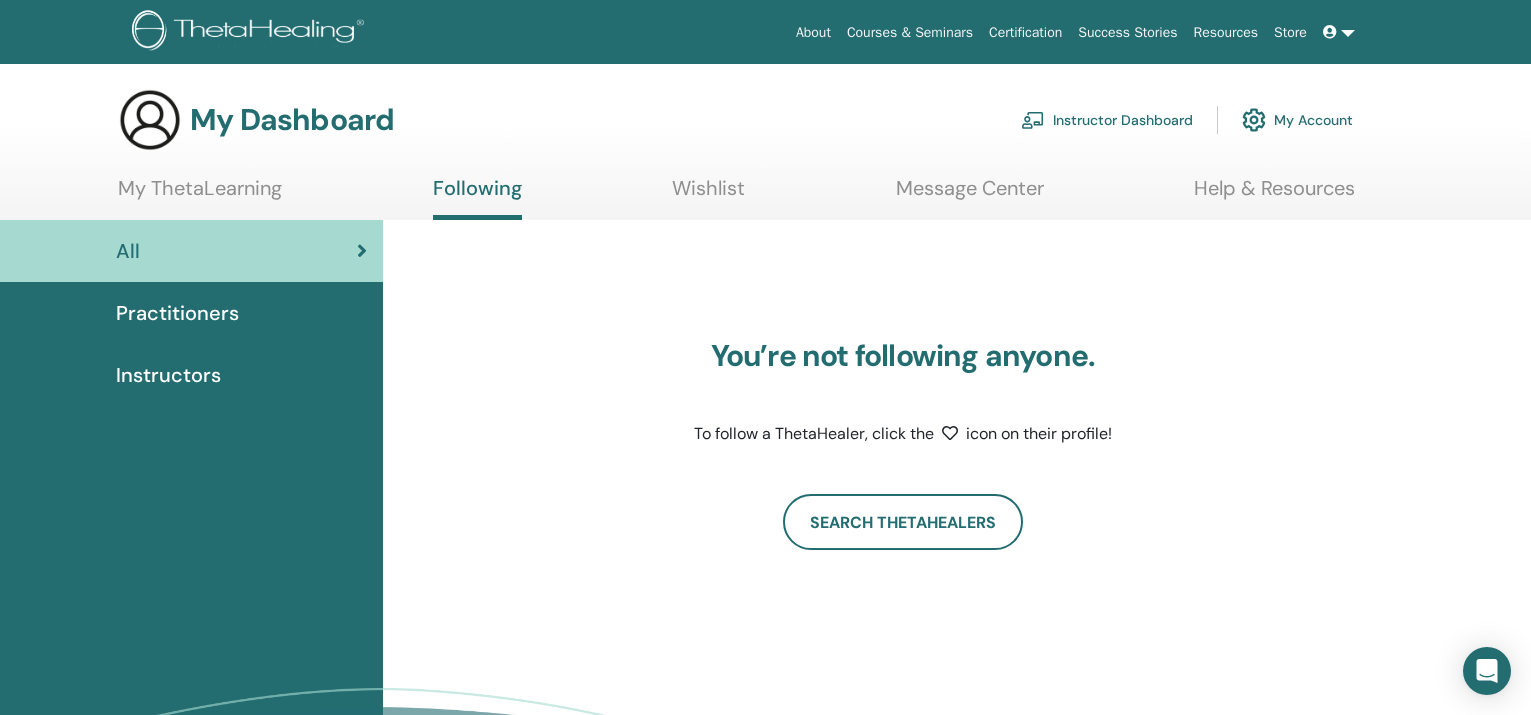 scroll, scrollTop: 0, scrollLeft: 0, axis: both 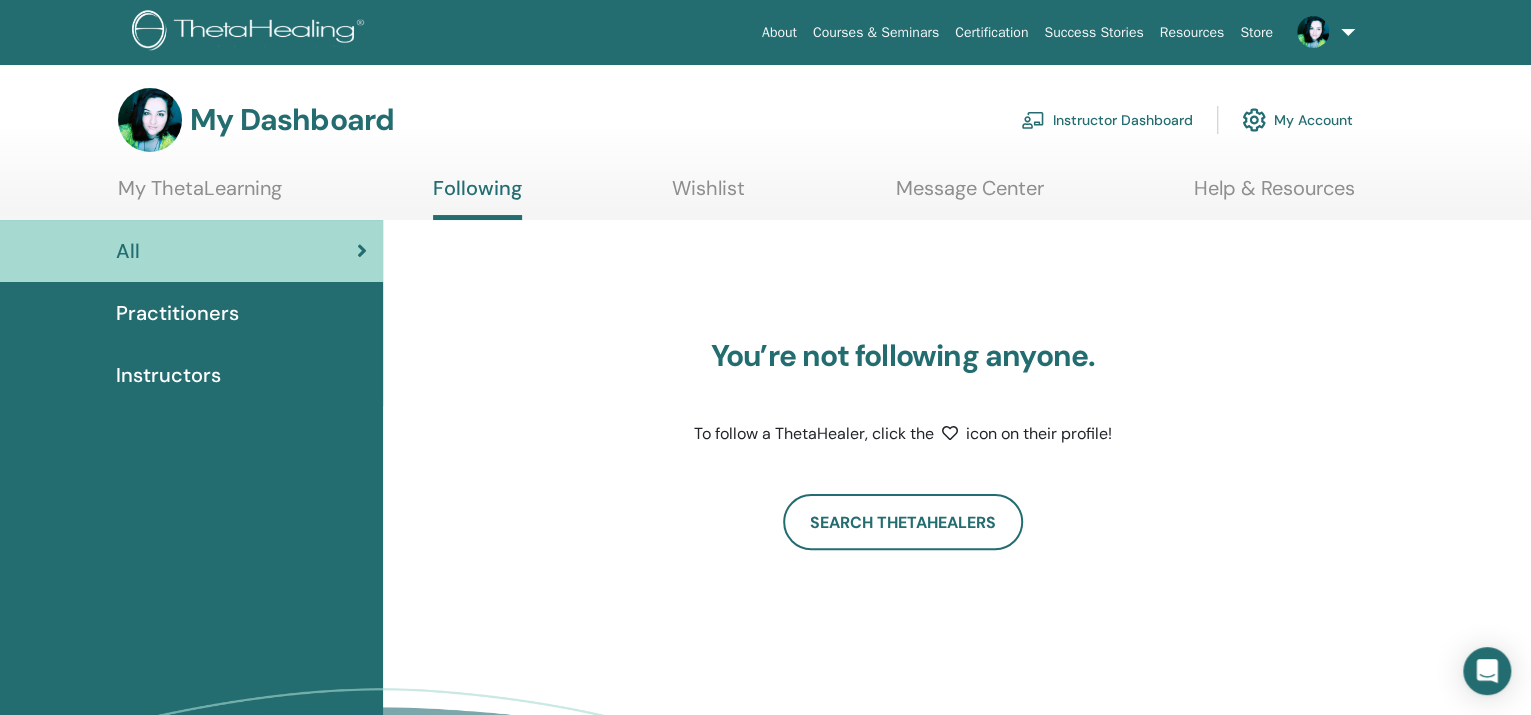click on "Instructor Dashboard" at bounding box center [1107, 120] 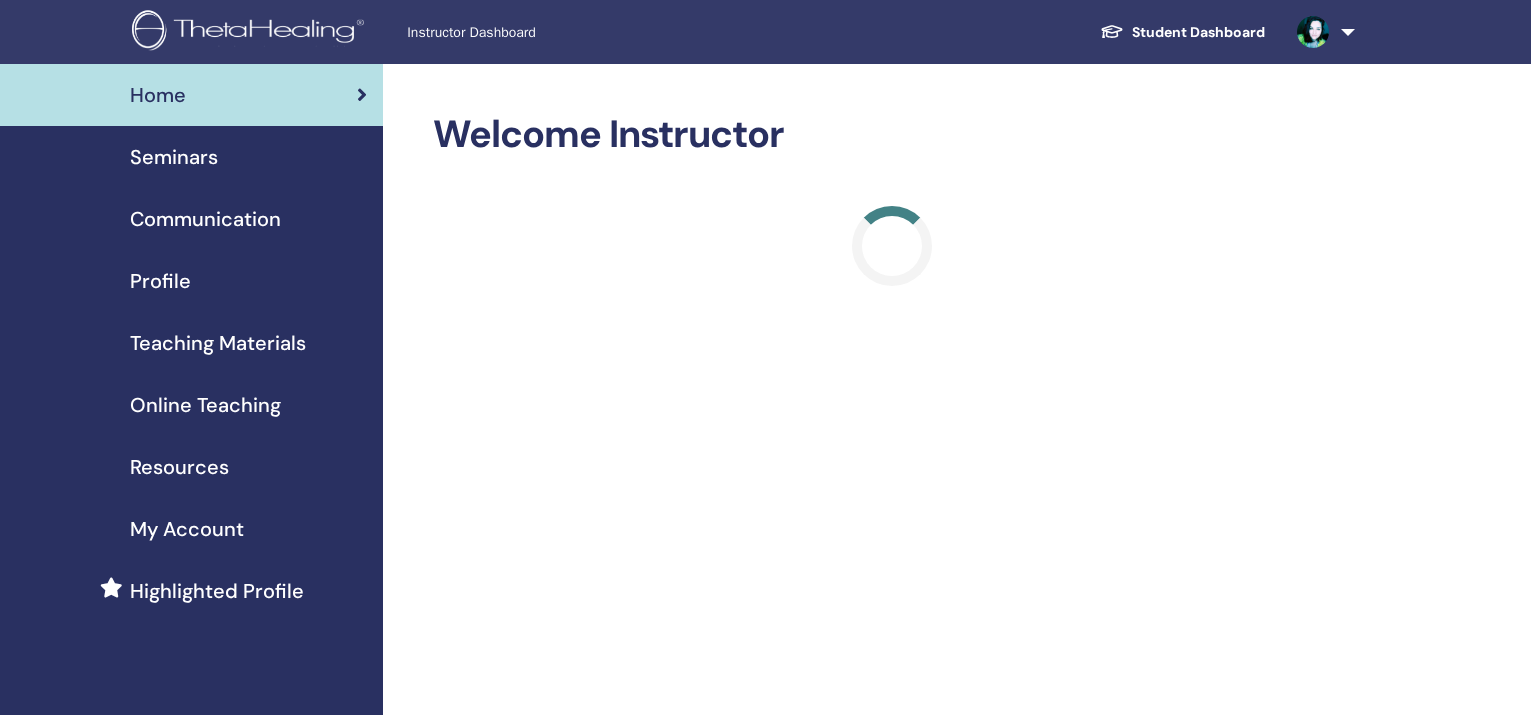 scroll, scrollTop: 0, scrollLeft: 0, axis: both 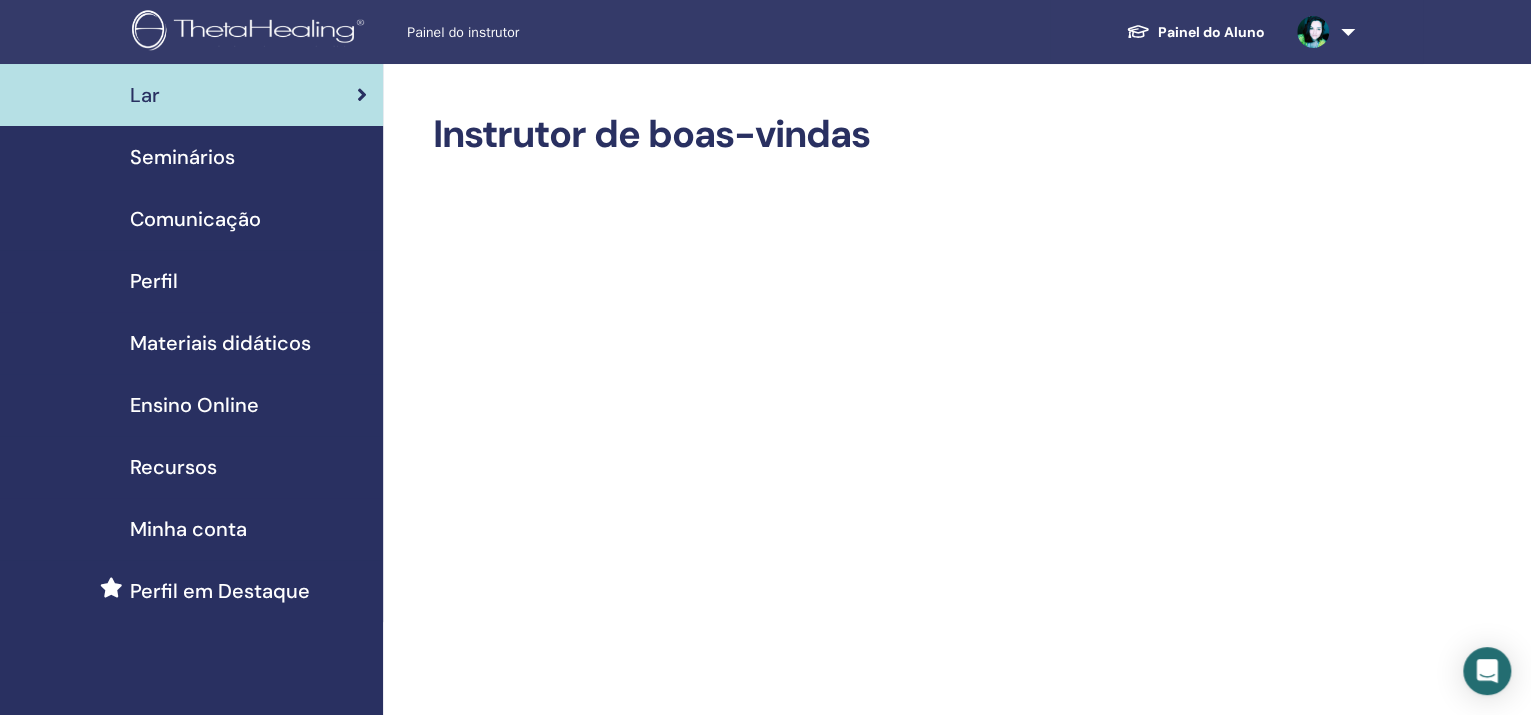 click on "Seminários" at bounding box center (182, 157) 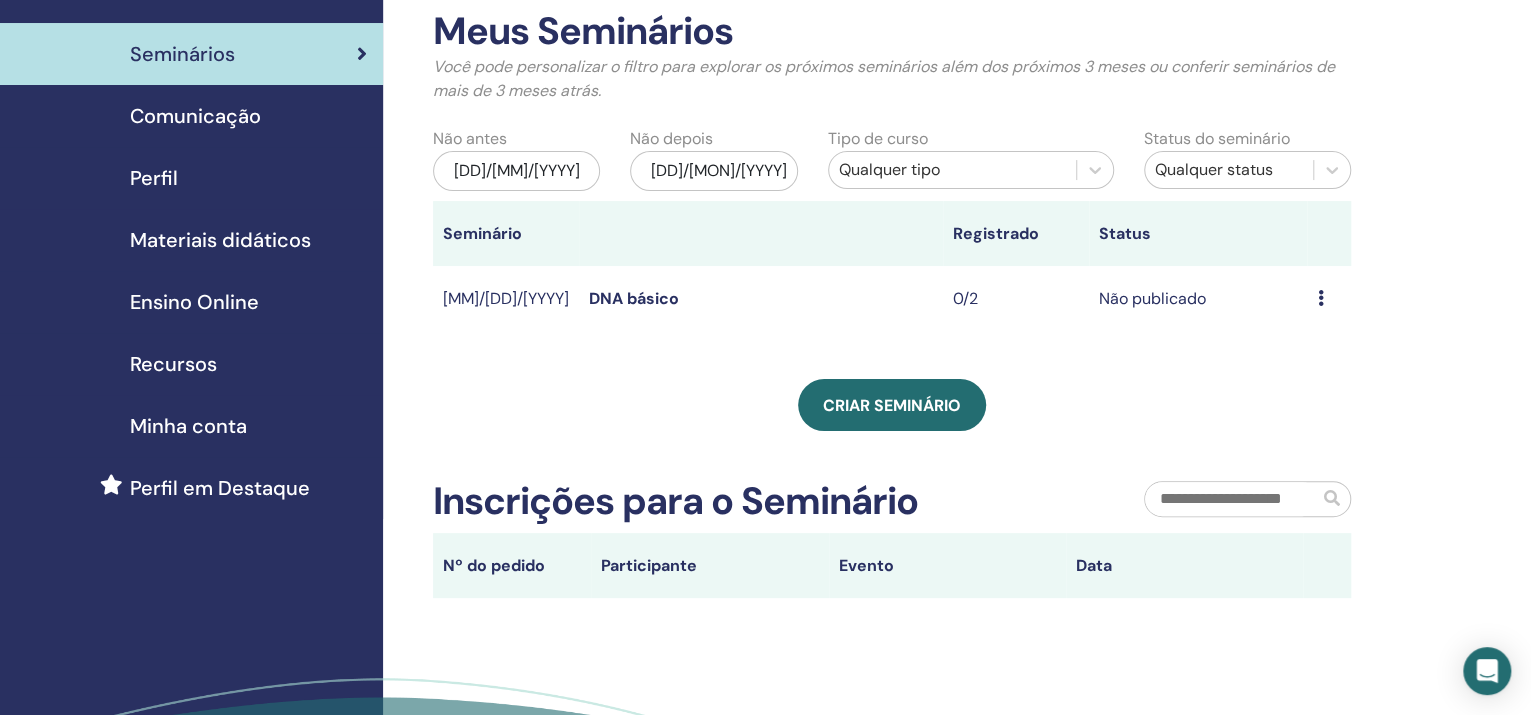 scroll, scrollTop: 0, scrollLeft: 0, axis: both 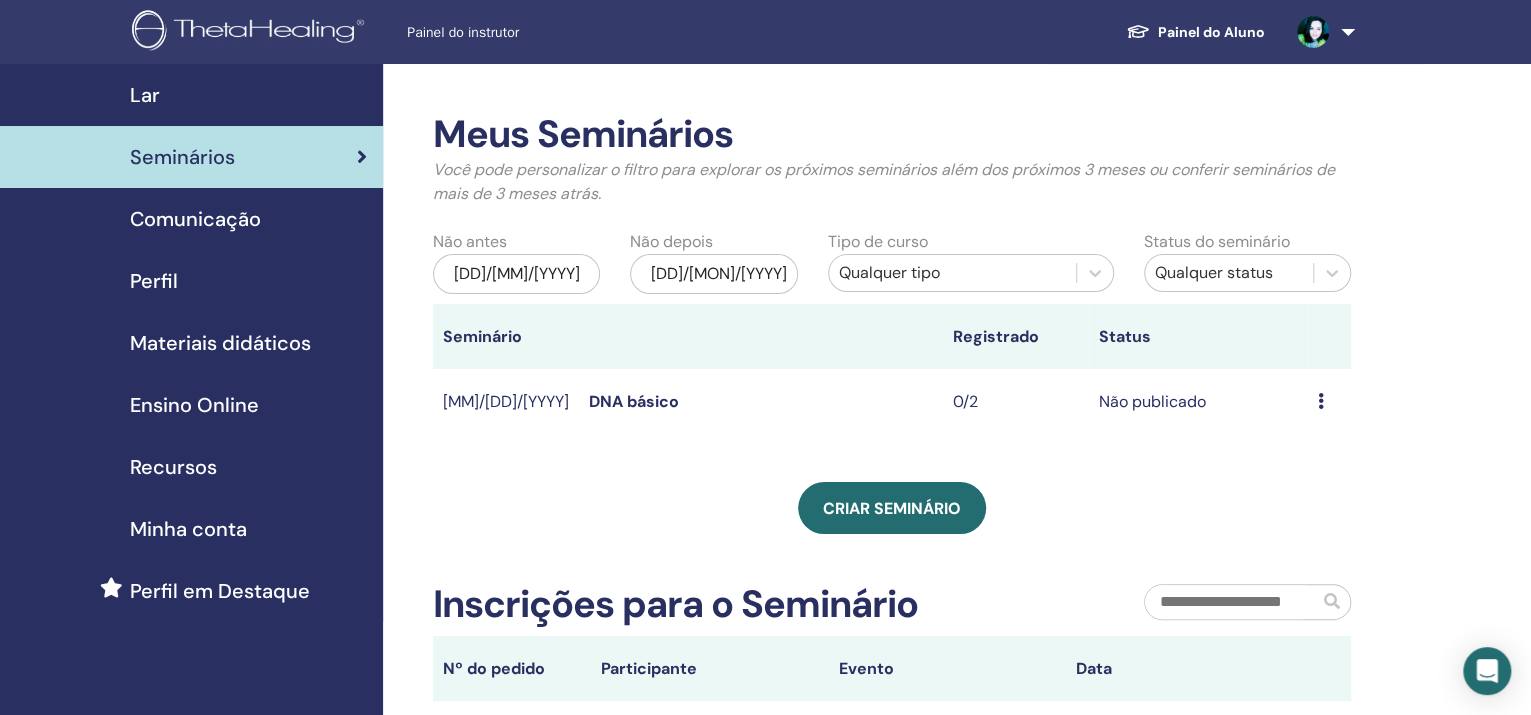 click on "Visualização Editar Participantes Cancelar" at bounding box center [1329, 401] 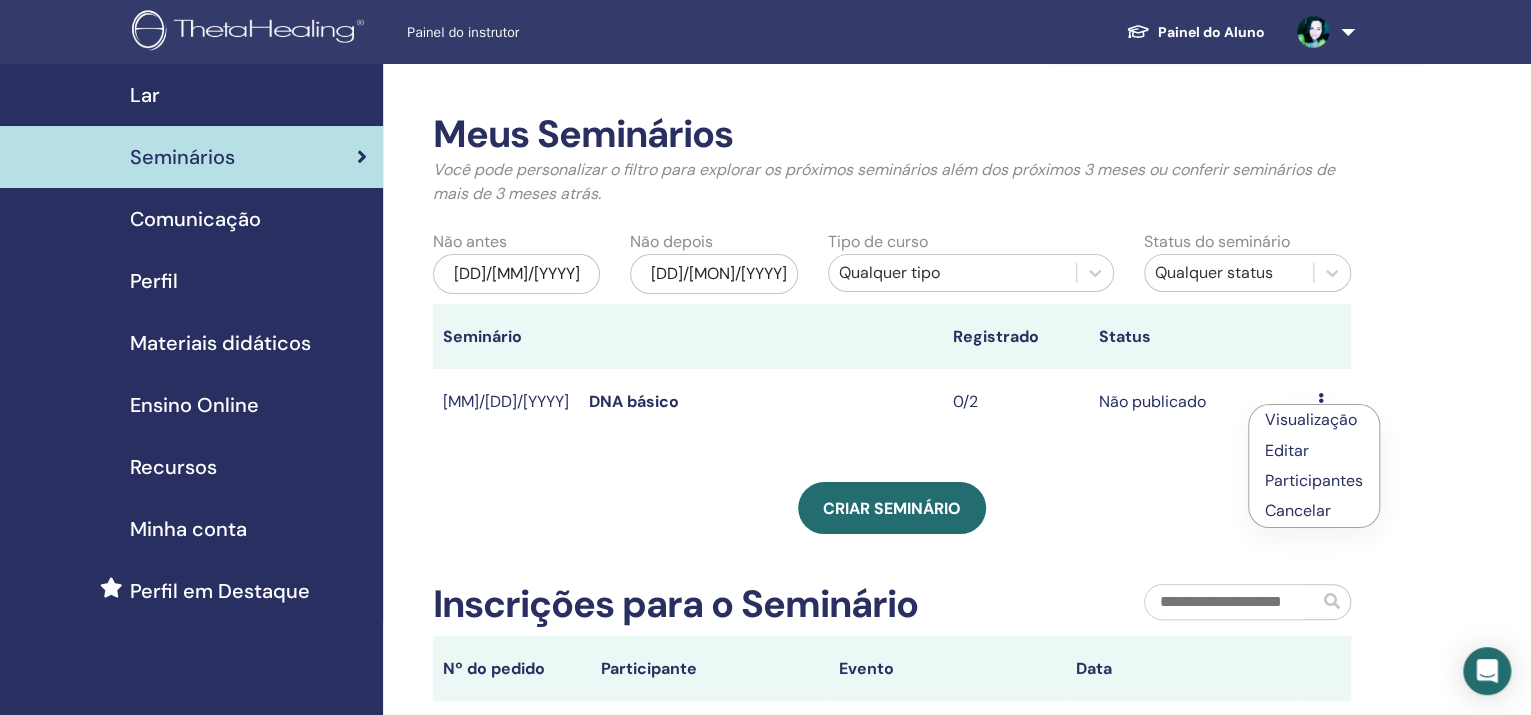 click on "Cancelar" at bounding box center [1298, 510] 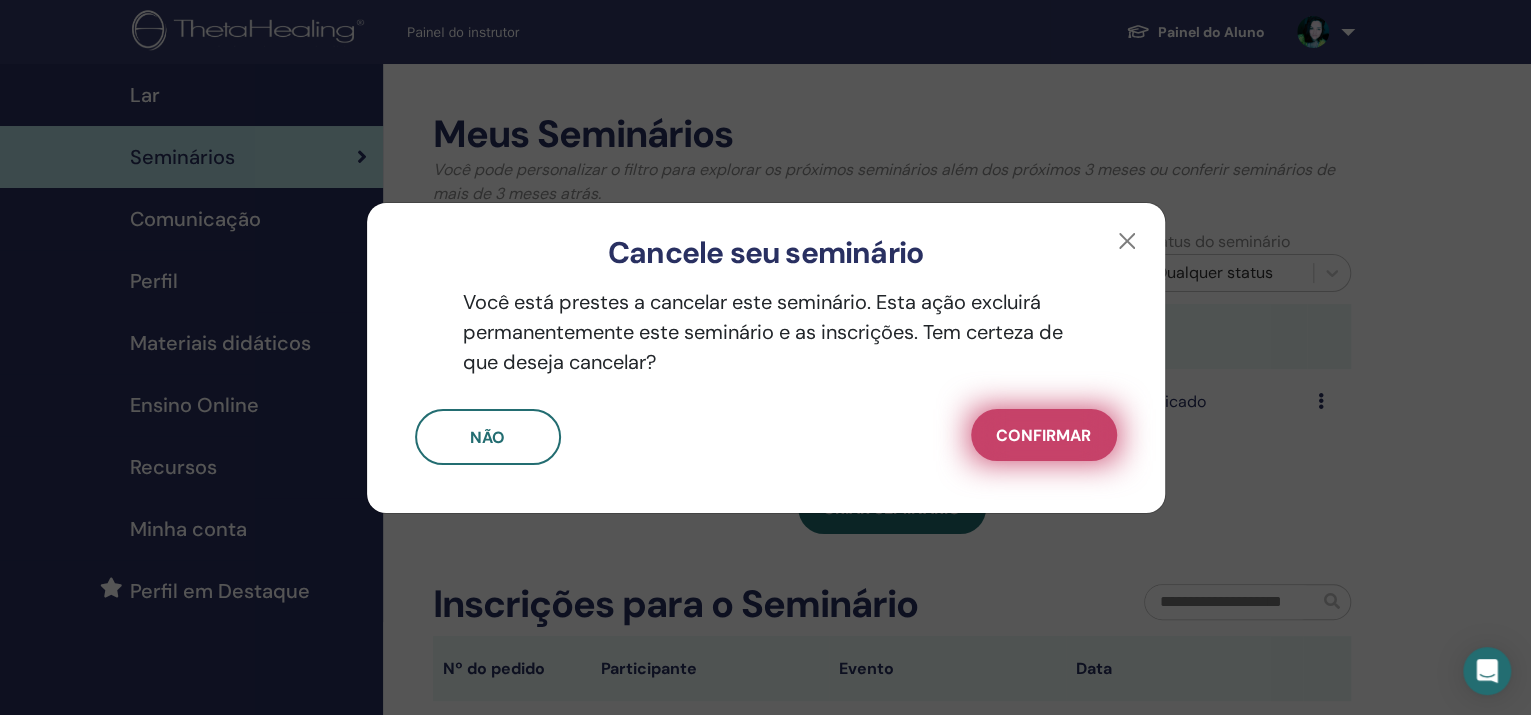 click on "Confirmar" at bounding box center [1043, 435] 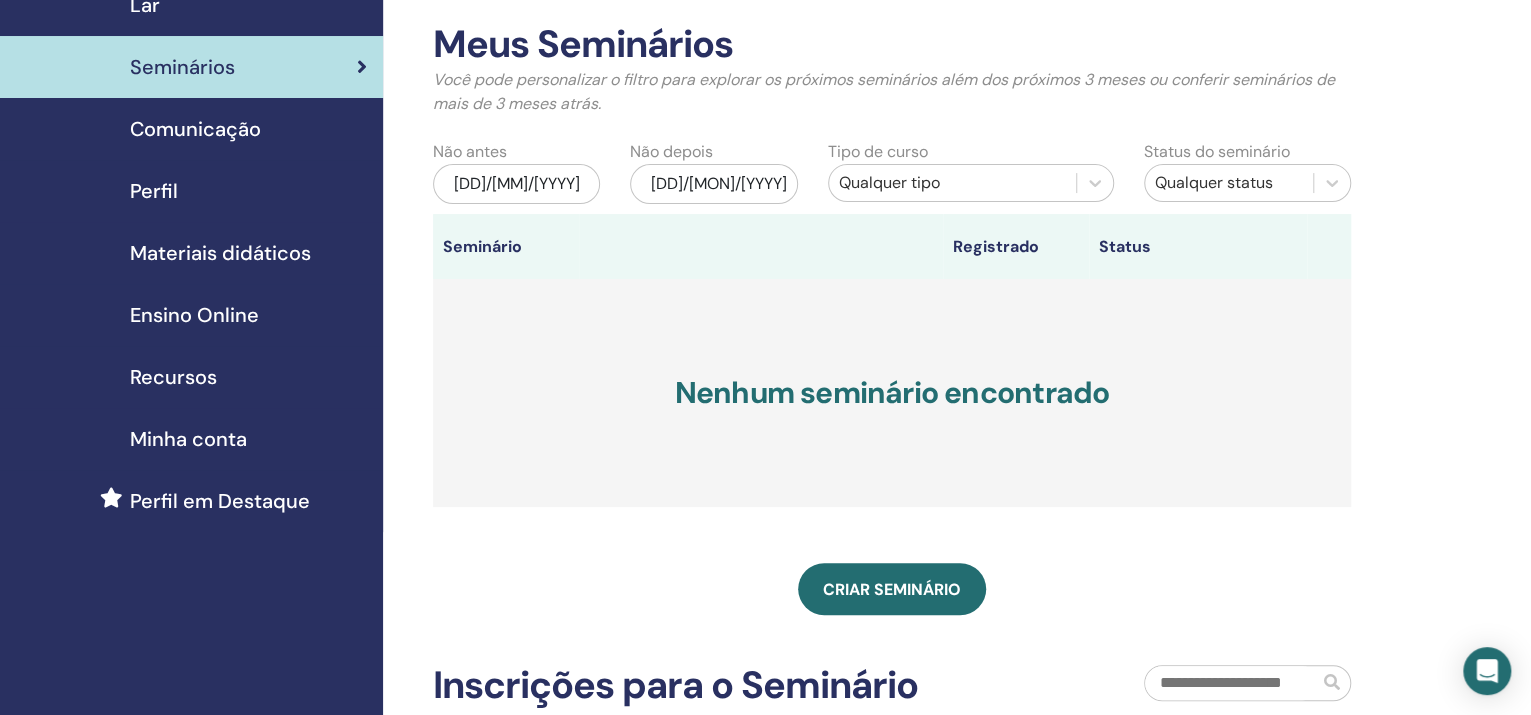 scroll, scrollTop: 125, scrollLeft: 0, axis: vertical 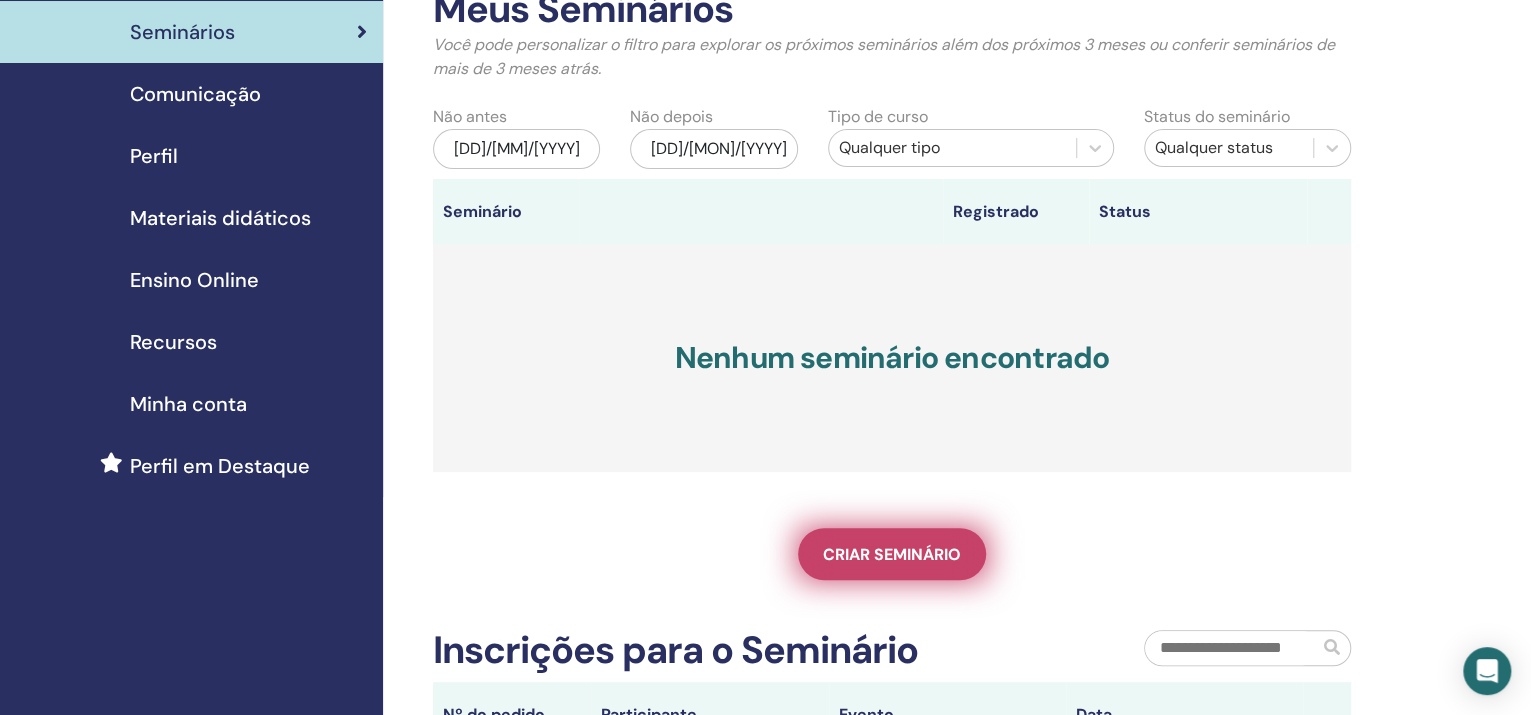 click on "Criar seminário" at bounding box center (892, 554) 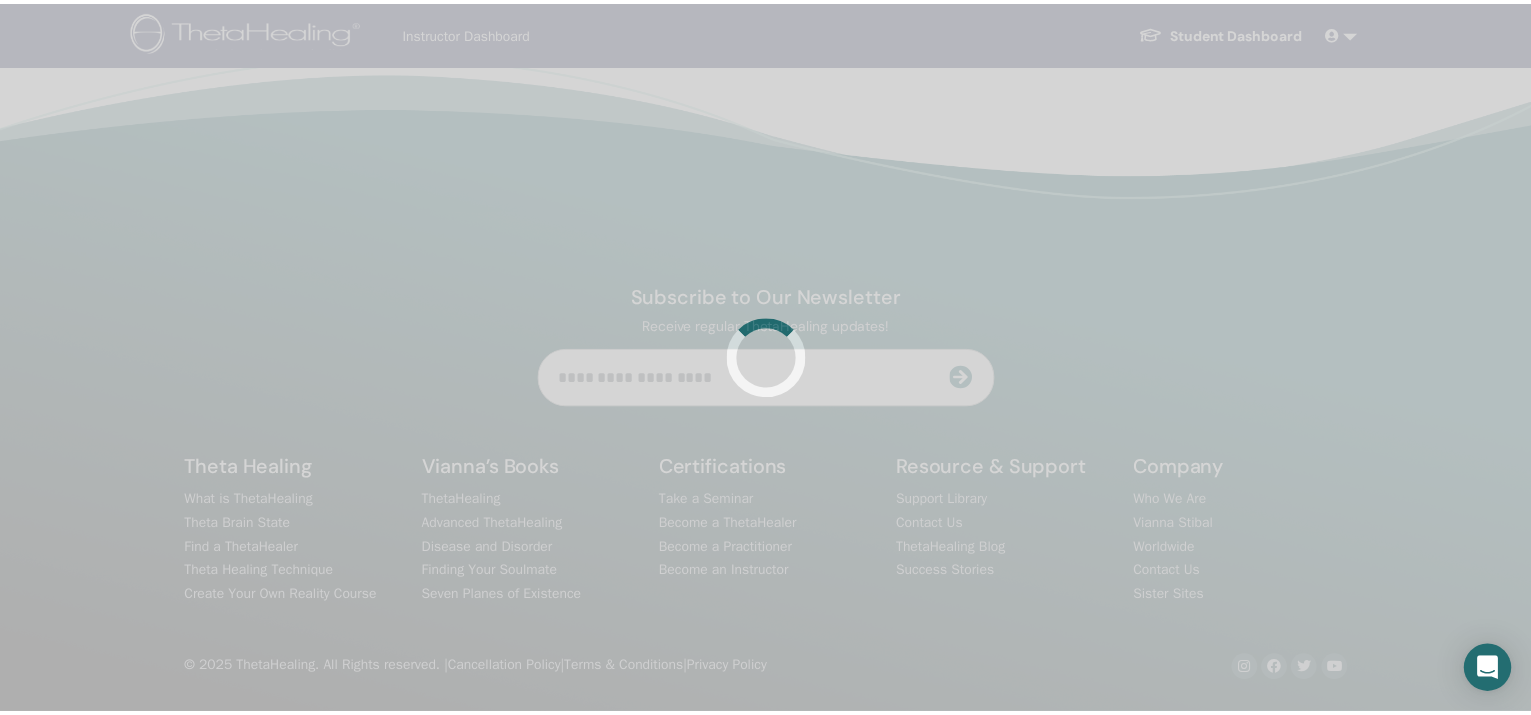 scroll, scrollTop: 0, scrollLeft: 0, axis: both 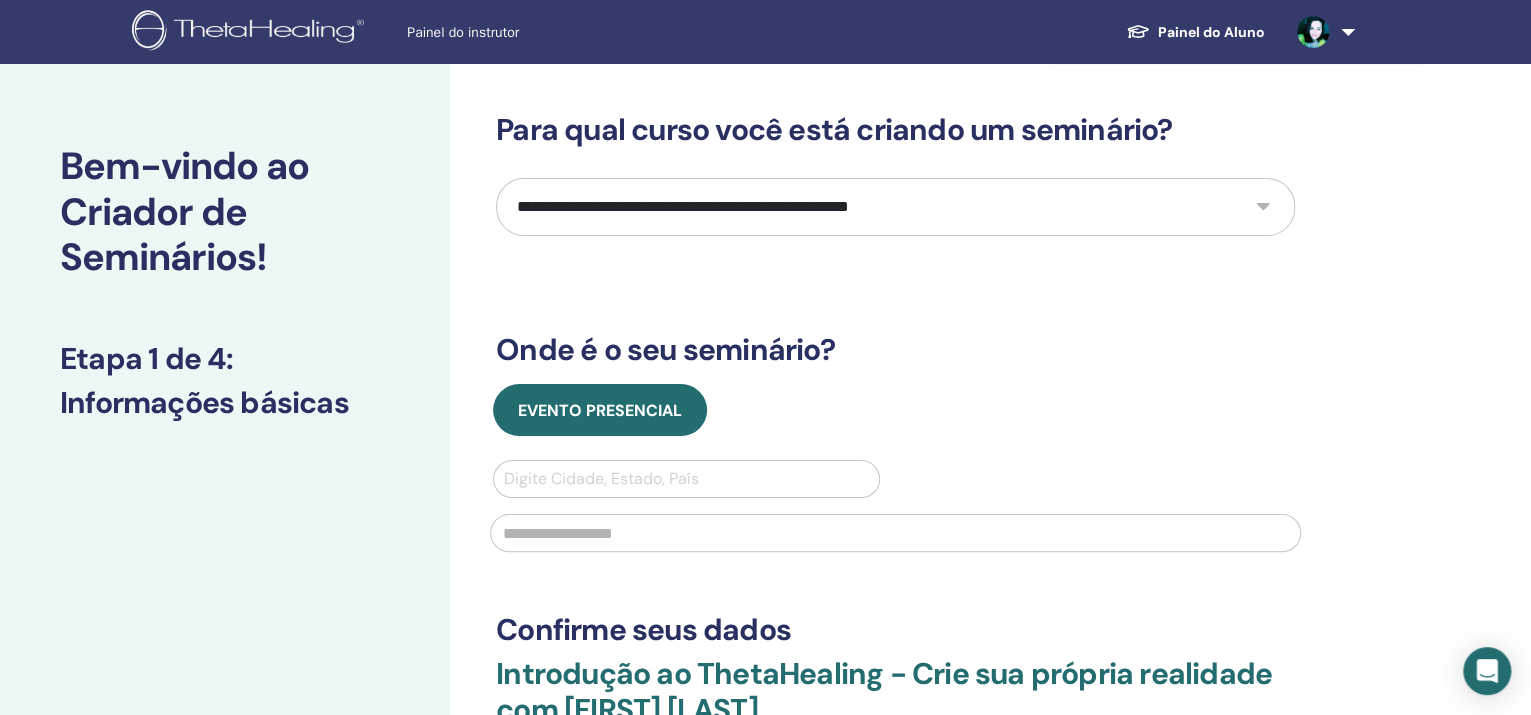 click on "**********" at bounding box center (895, 207) 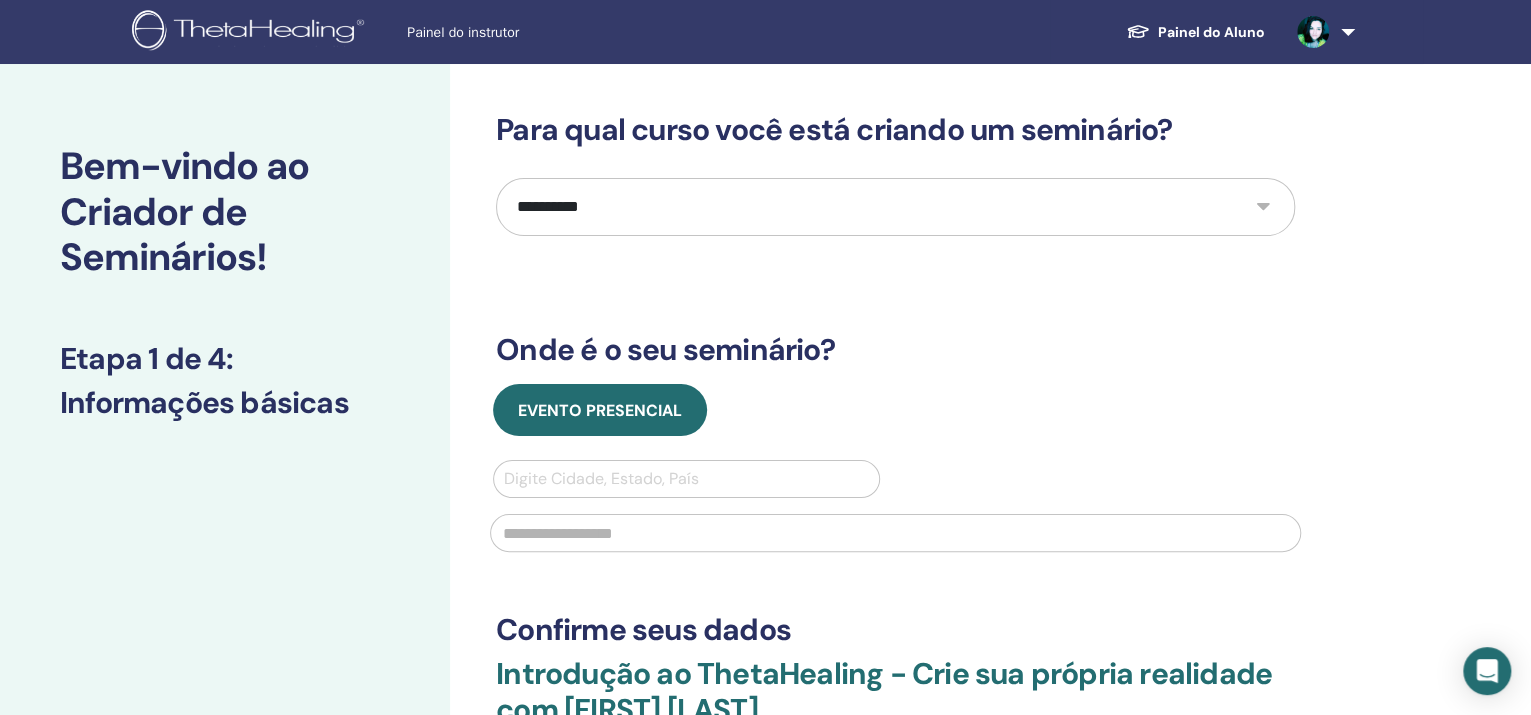 click on "**********" at bounding box center [895, 207] 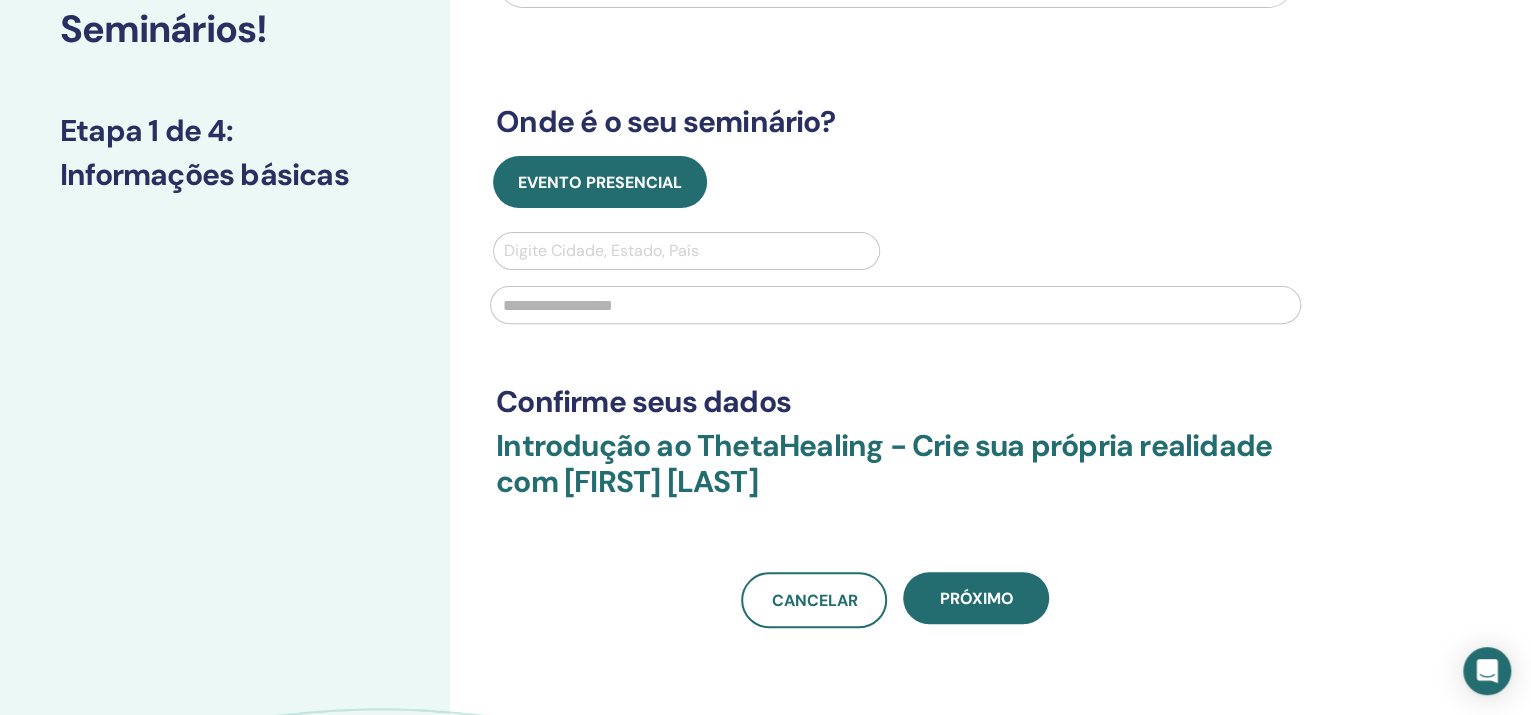 scroll, scrollTop: 250, scrollLeft: 0, axis: vertical 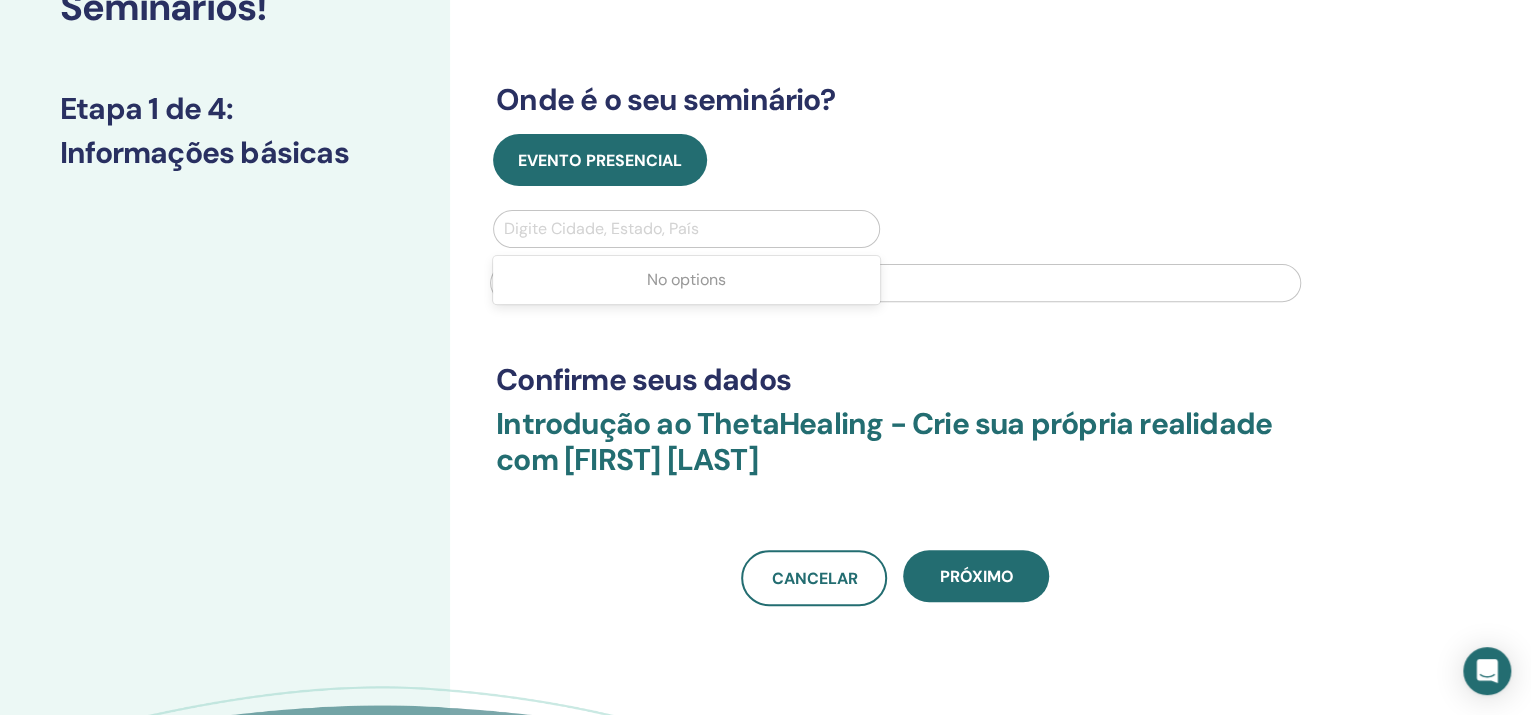 click at bounding box center (686, 229) 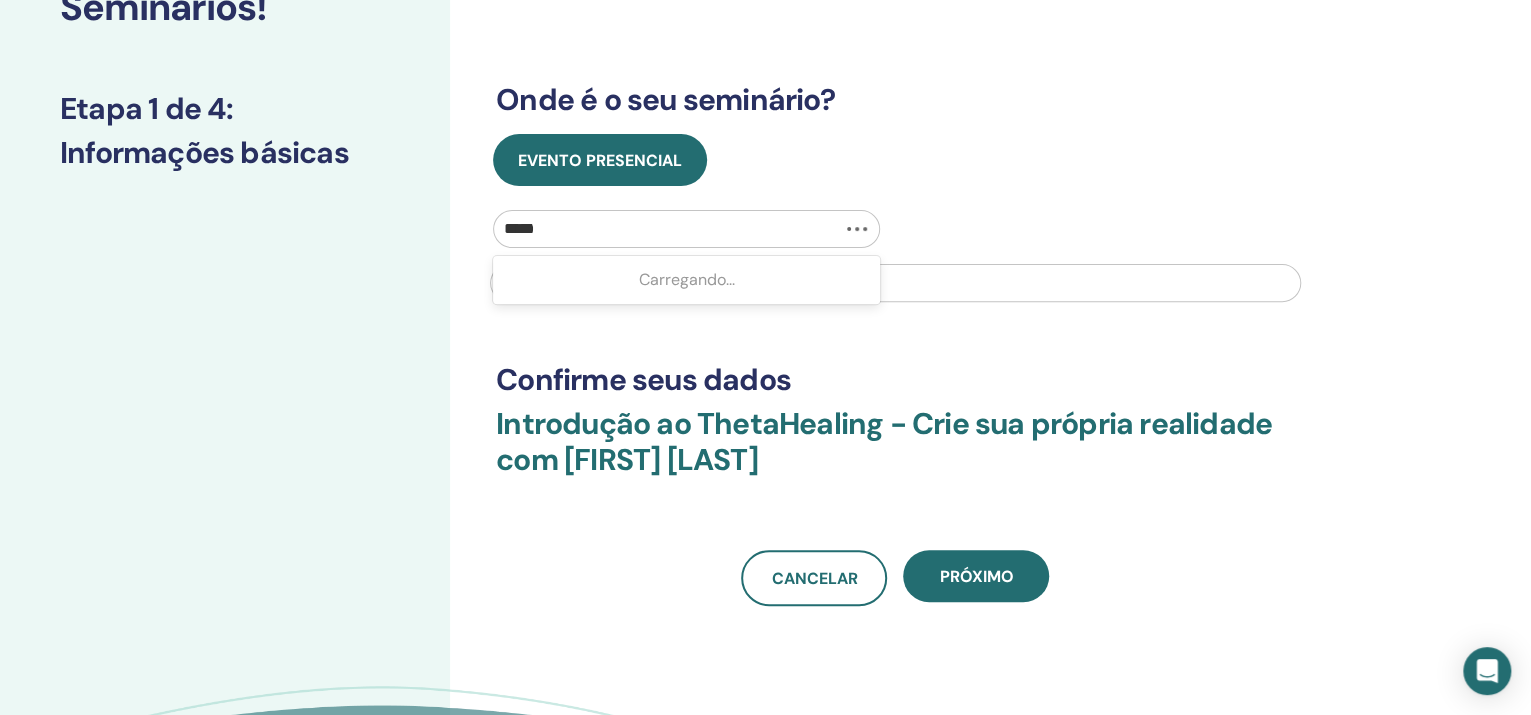 type on "******" 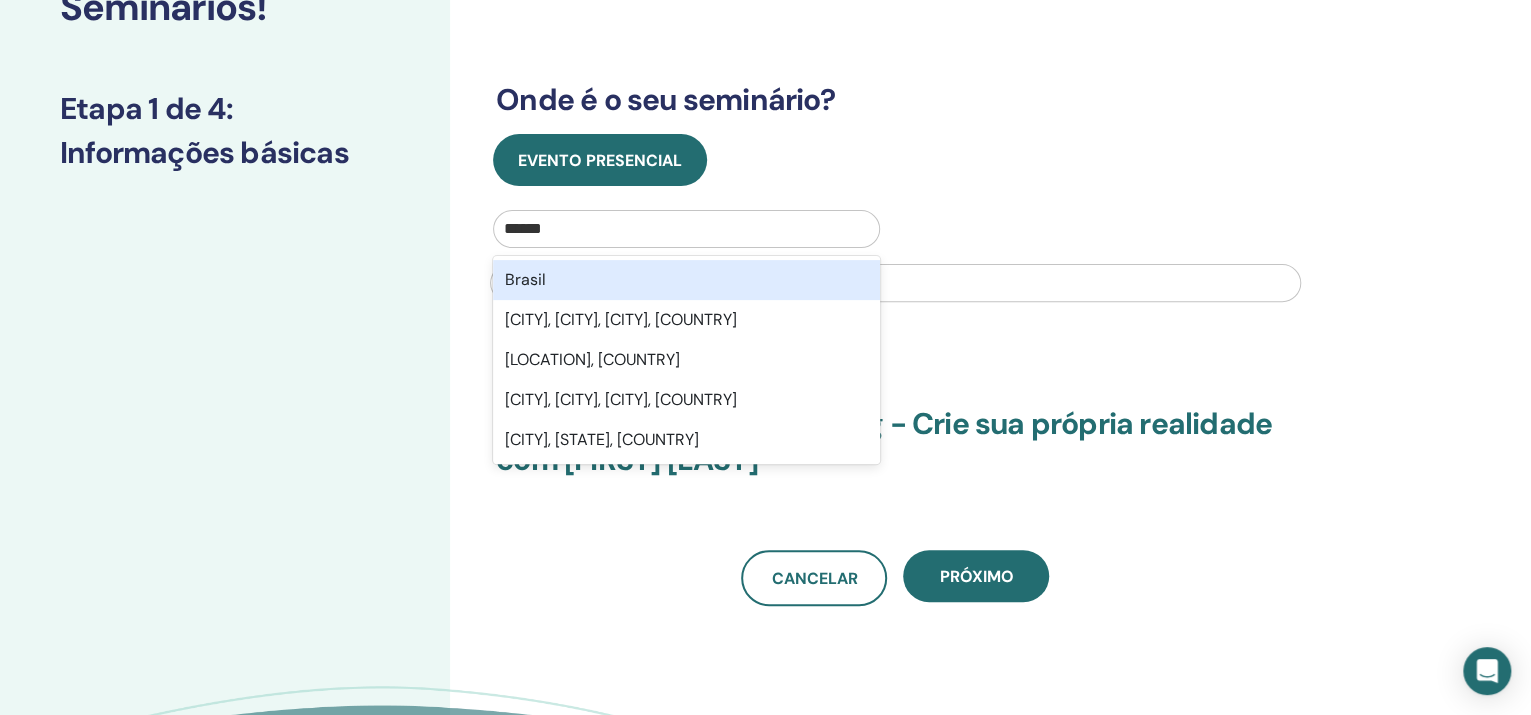 click on "Brasil" at bounding box center [525, 279] 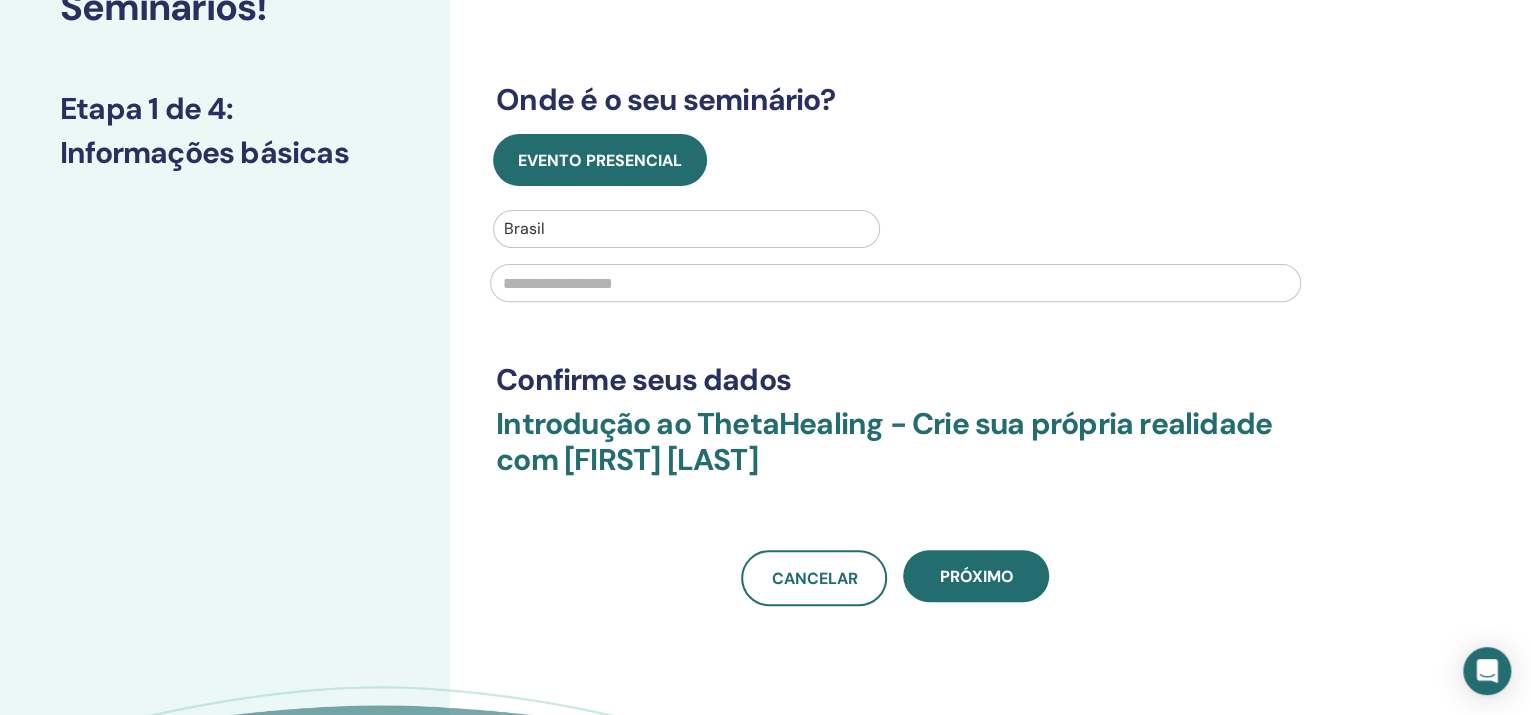 click at bounding box center [895, 283] 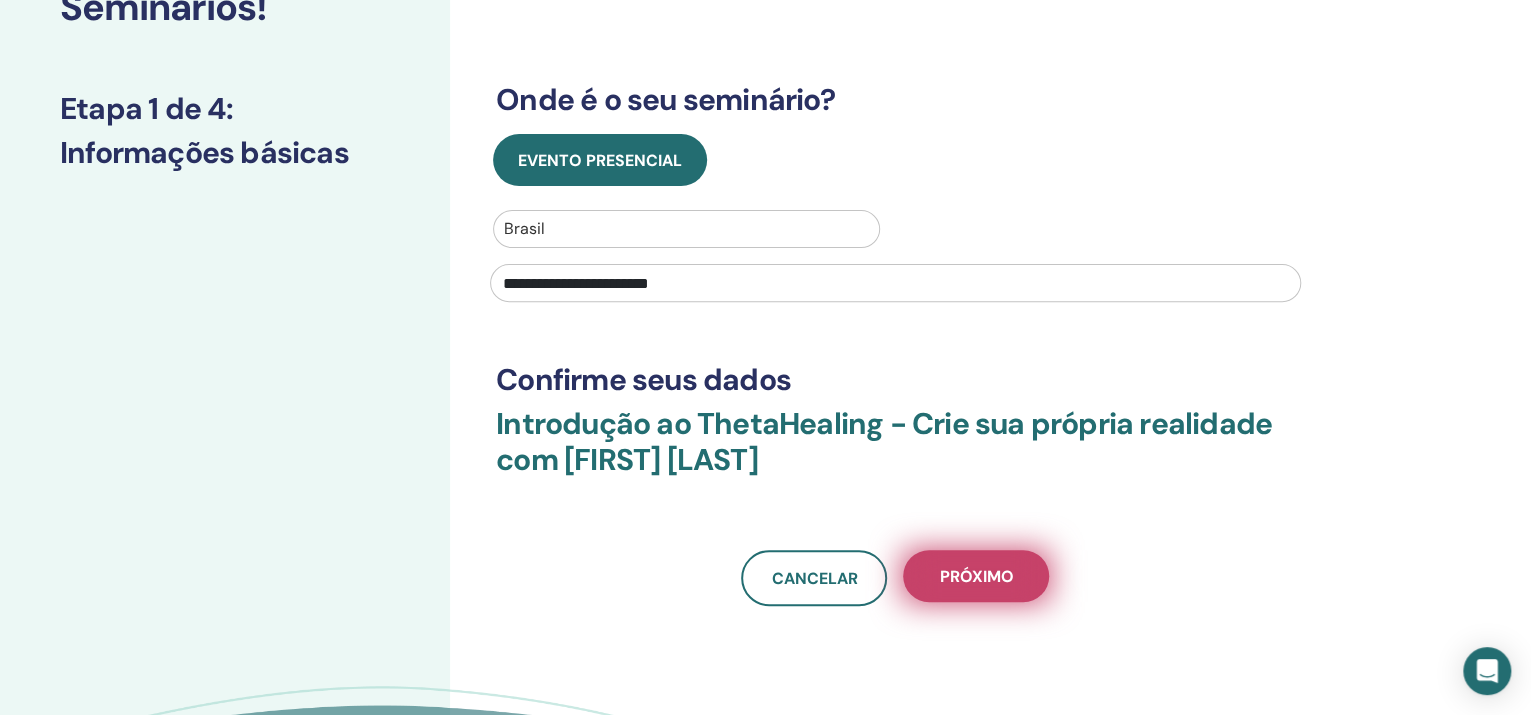 type on "**********" 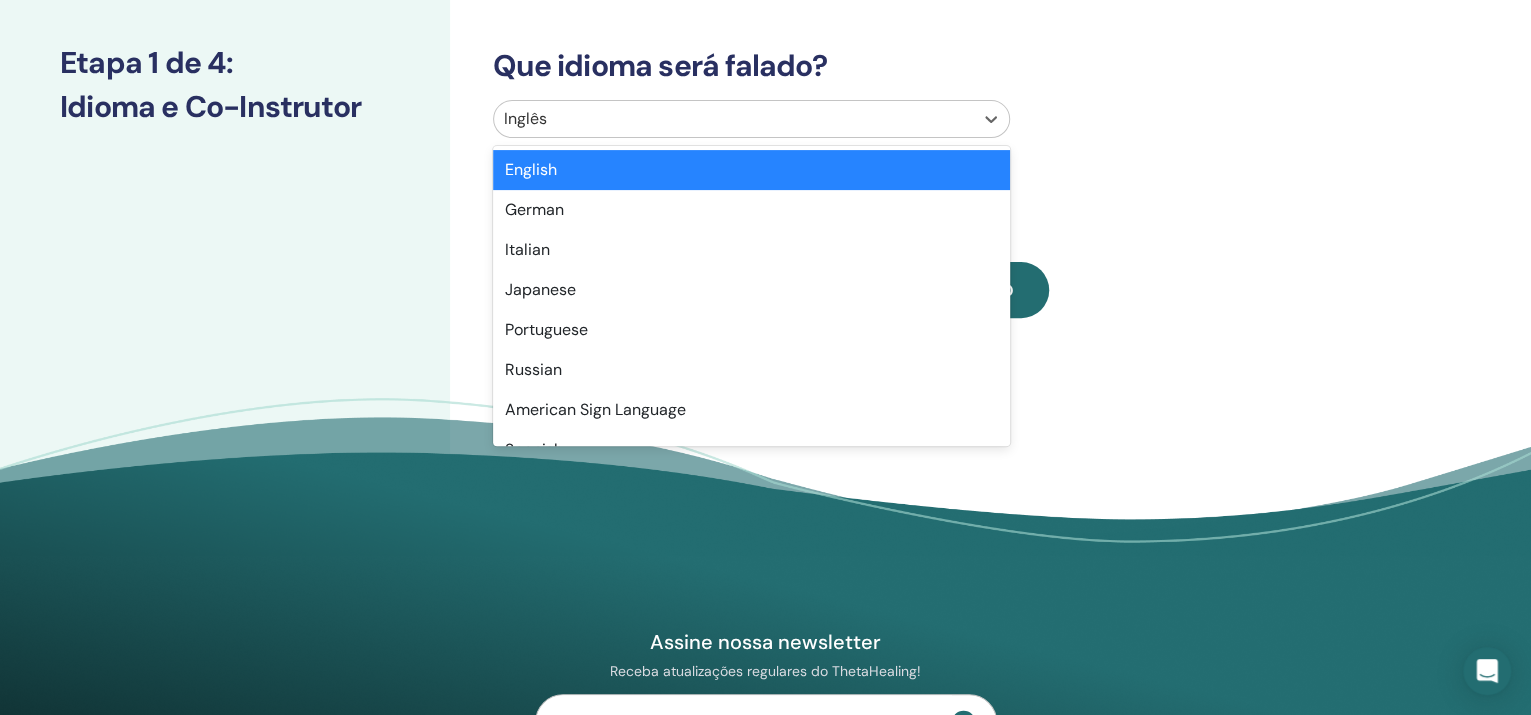 click at bounding box center (733, 119) 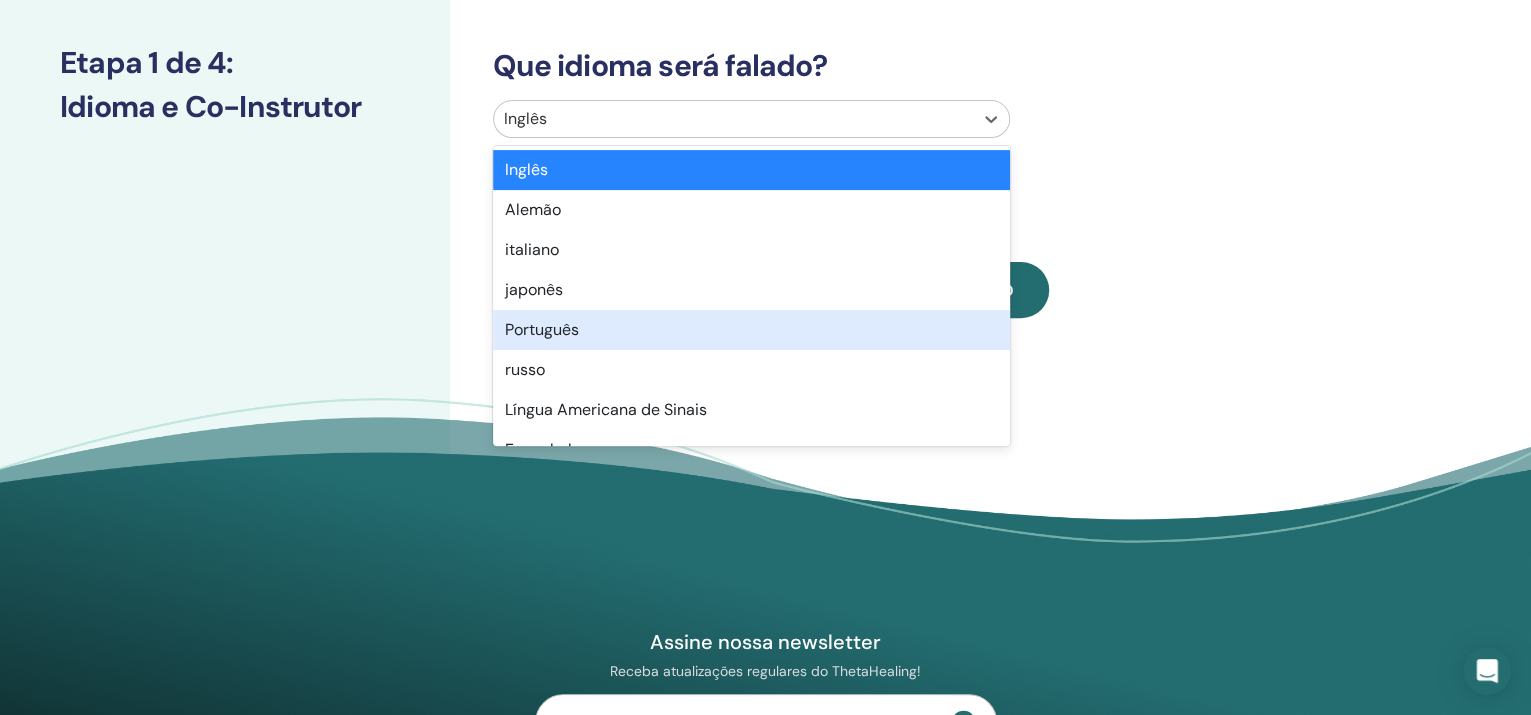 click on "Português" at bounding box center [542, 329] 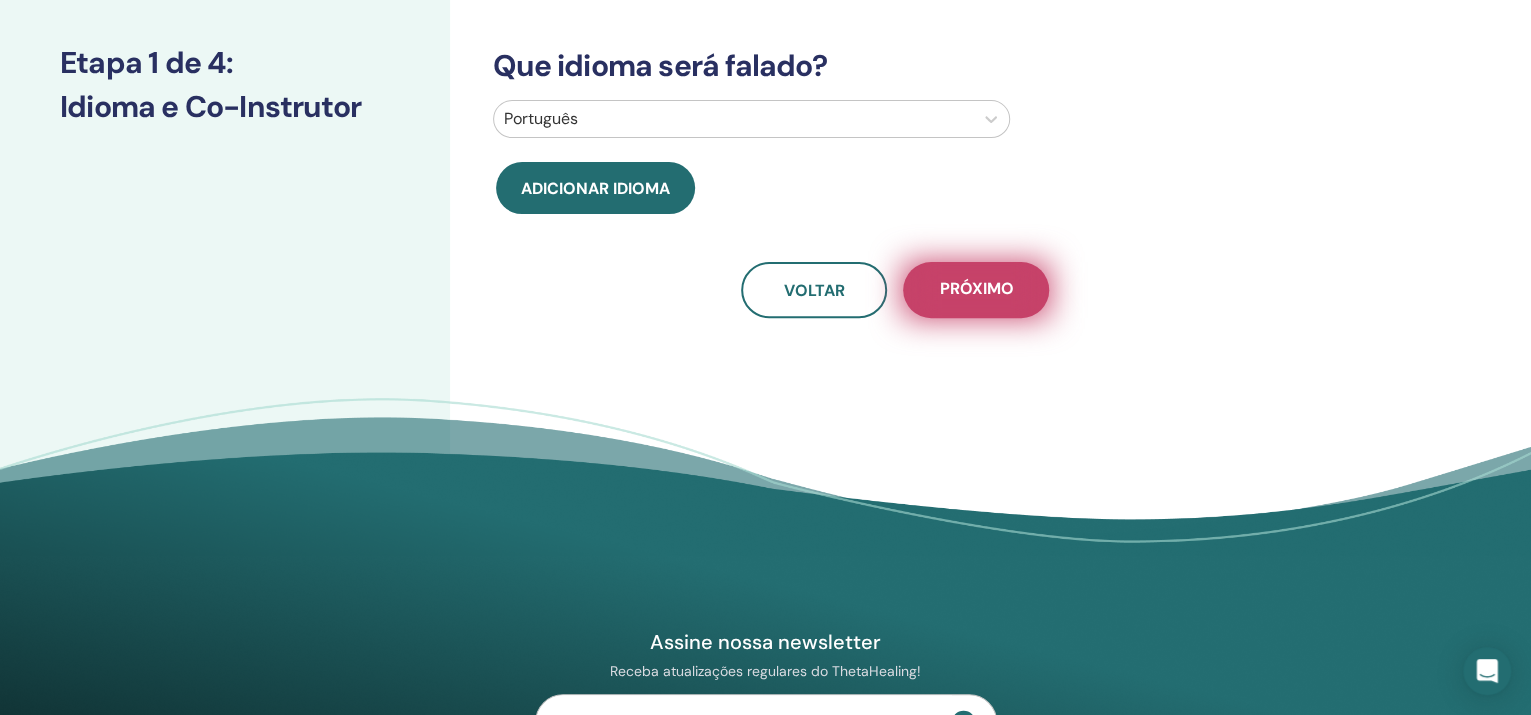 click on "Próximo" at bounding box center (976, 288) 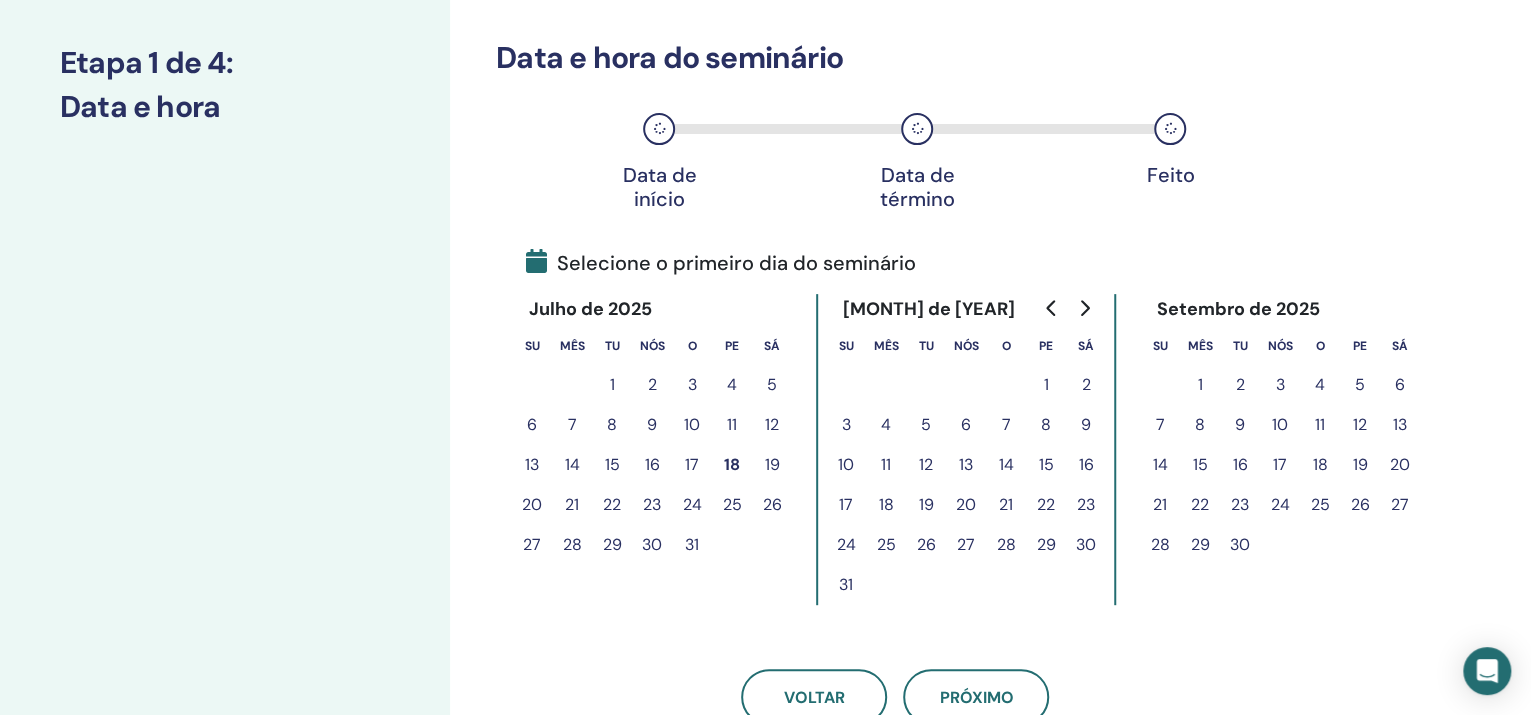 click on "4" at bounding box center (886, 424) 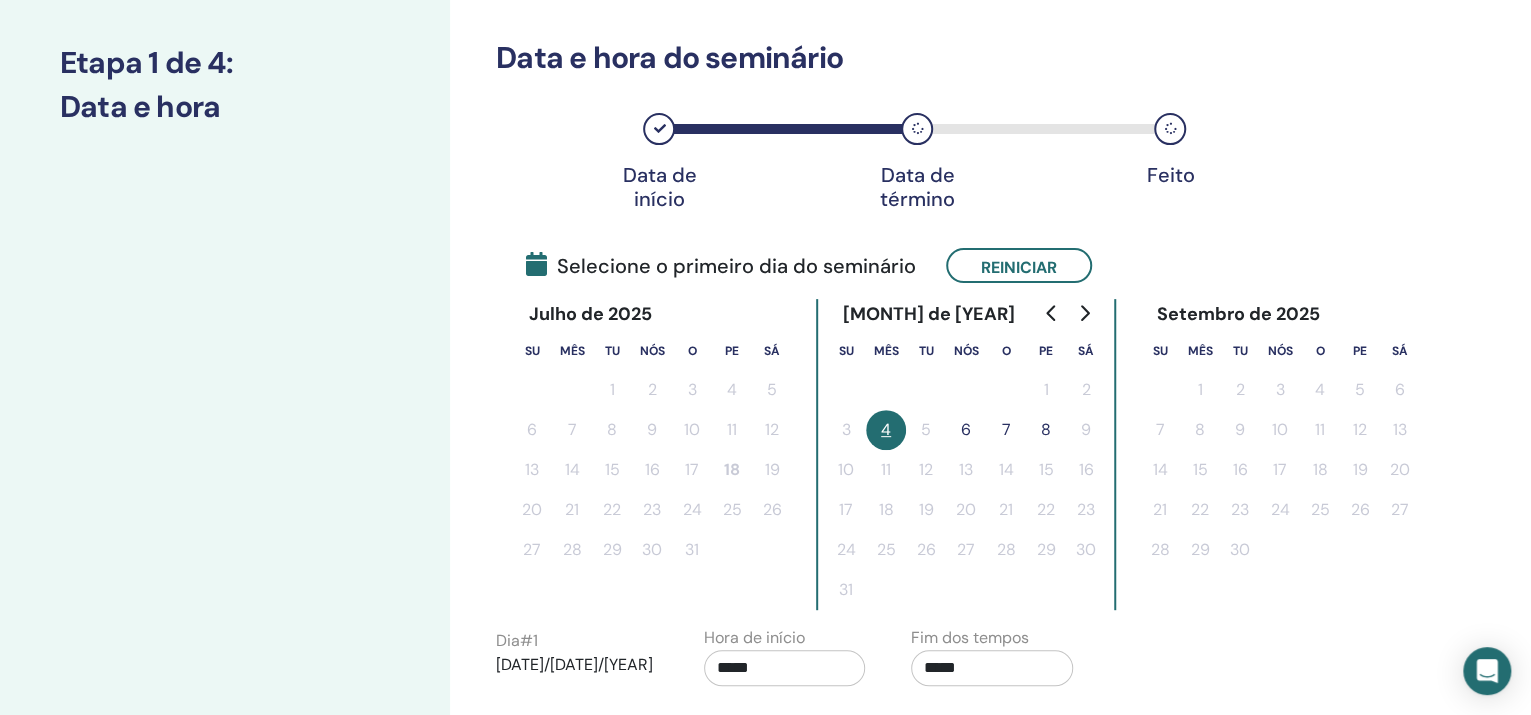 click on "6" at bounding box center [966, 429] 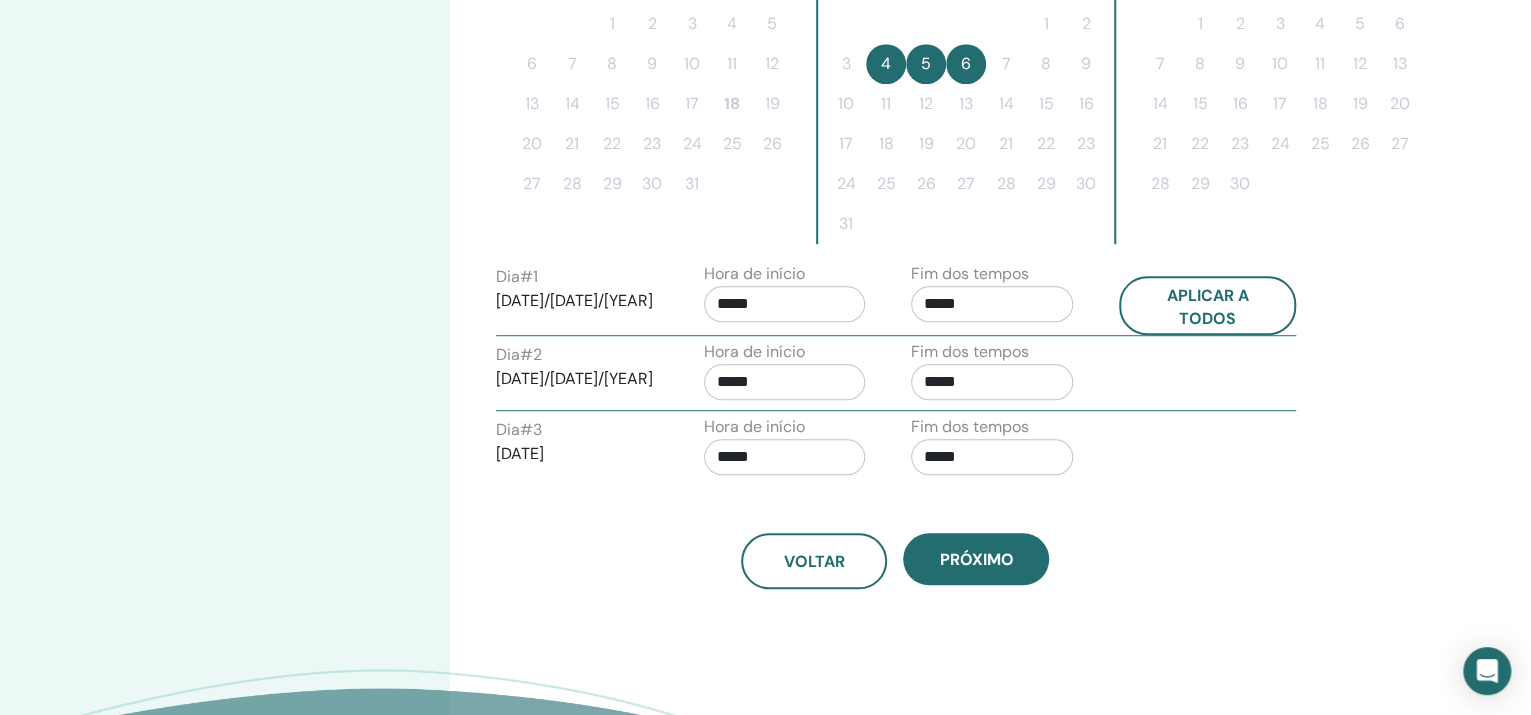 scroll, scrollTop: 625, scrollLeft: 0, axis: vertical 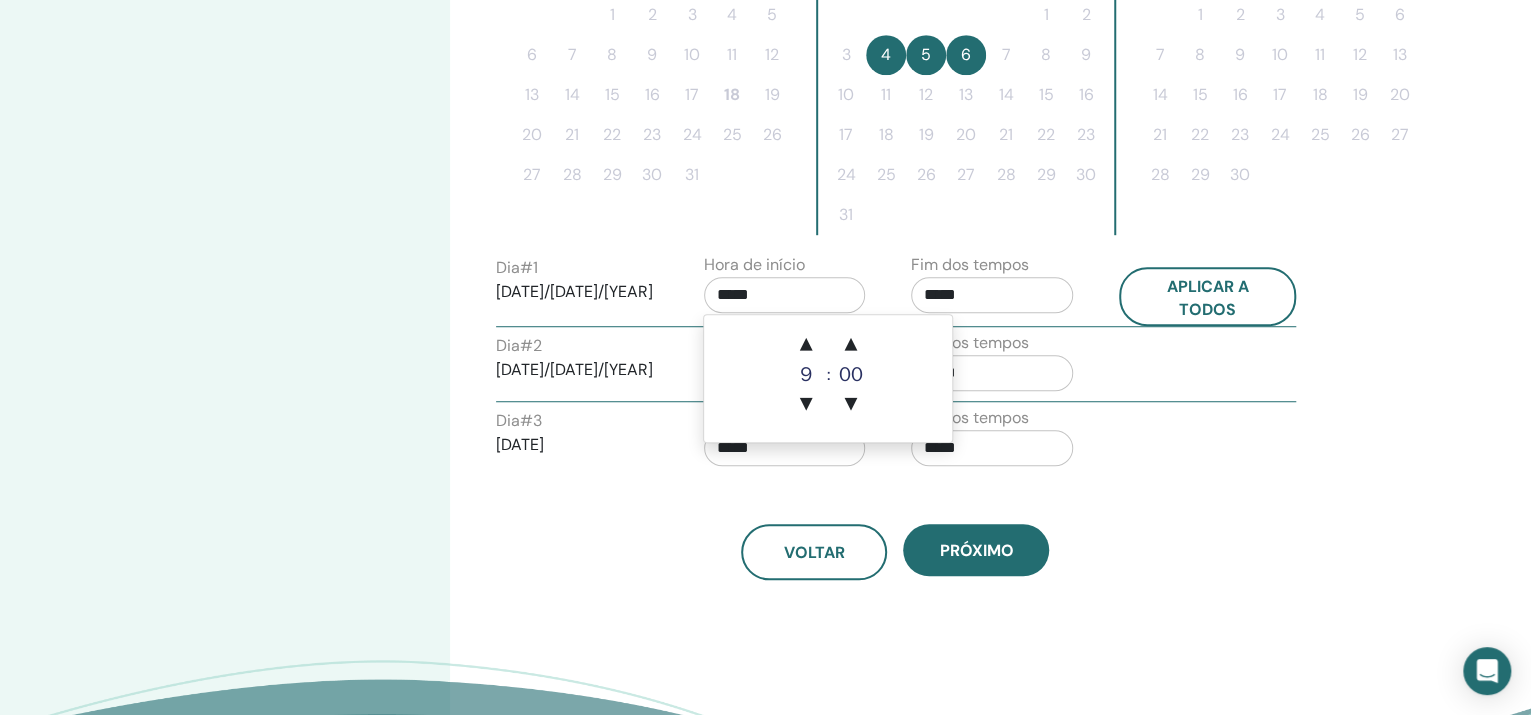 click on "*****" at bounding box center (785, 295) 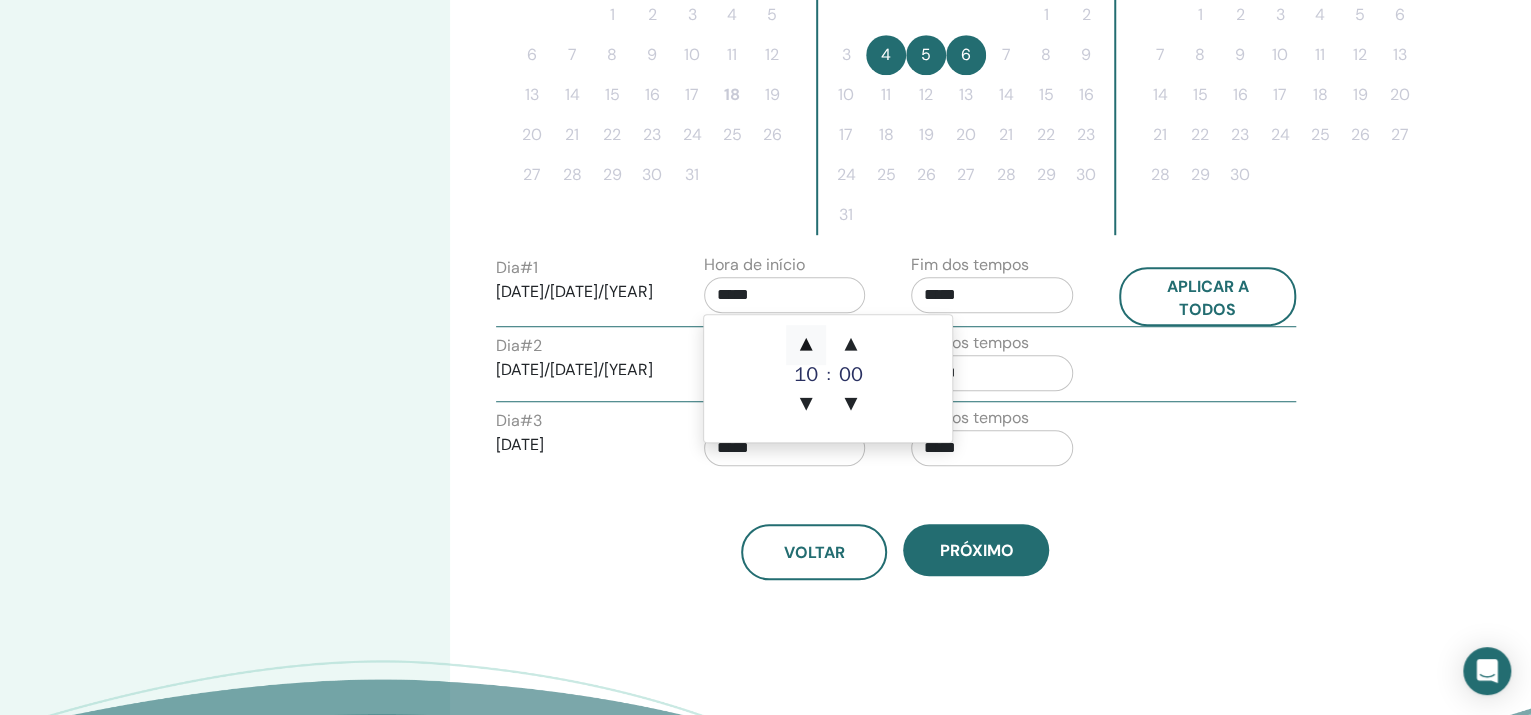 click on "▲" at bounding box center (806, 345) 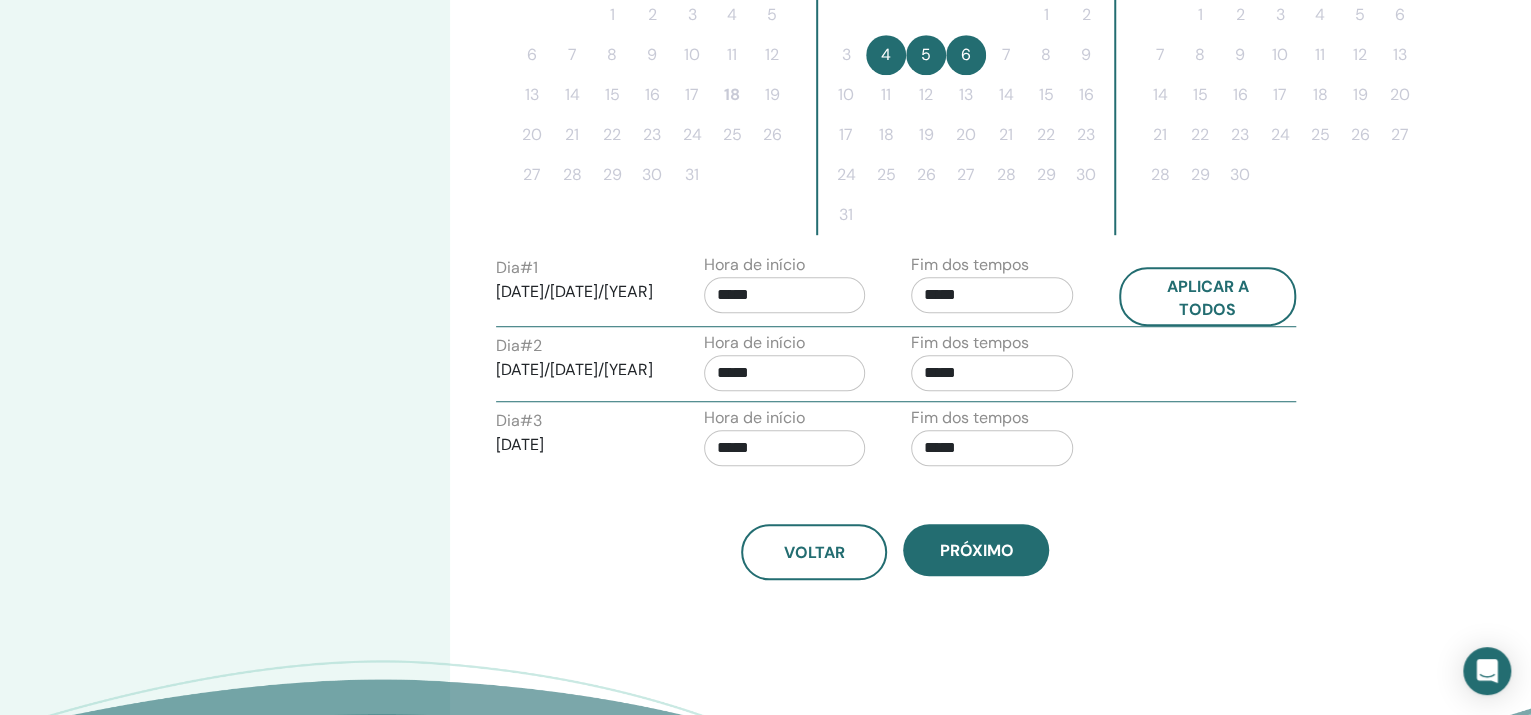click on "Hora de início *****" at bounding box center (793, 366) 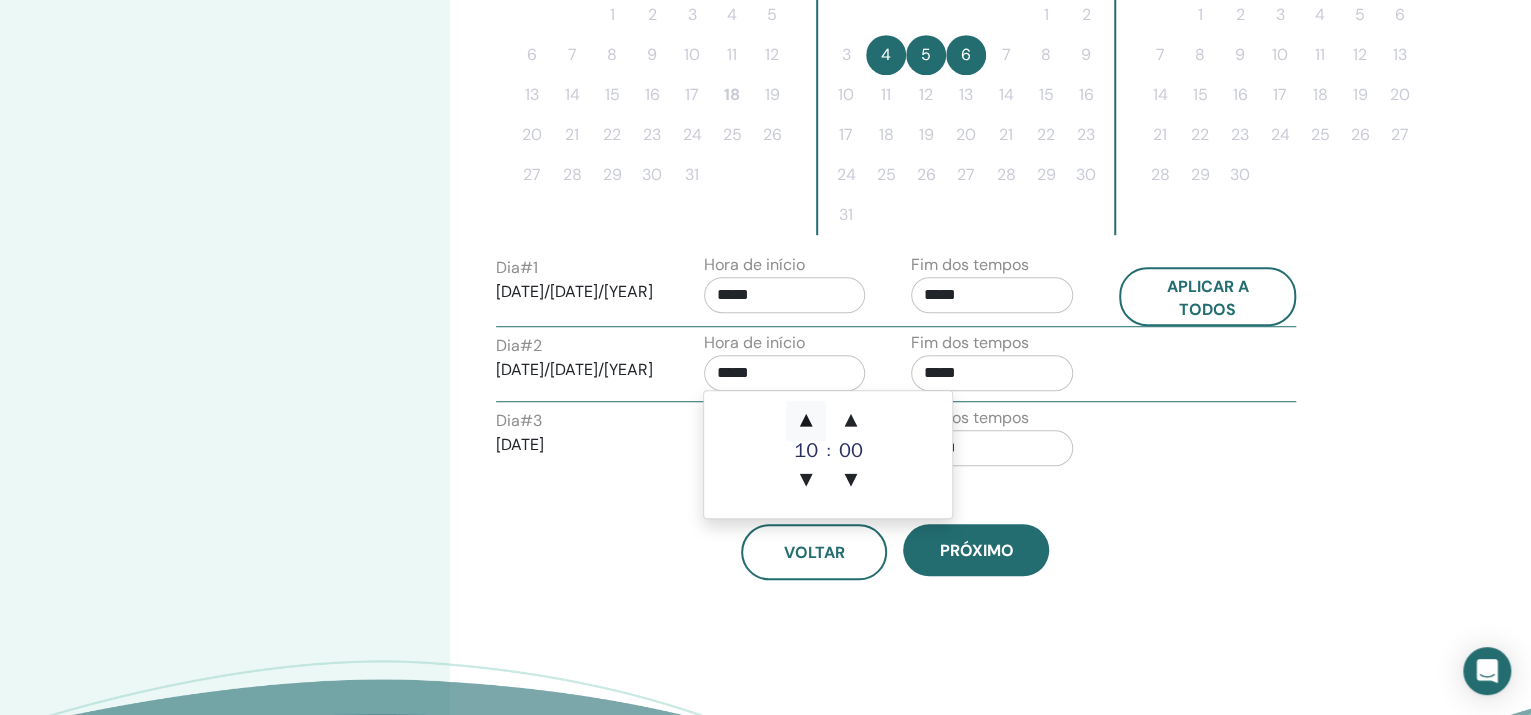 drag, startPoint x: 804, startPoint y: 416, endPoint x: 692, endPoint y: 413, distance: 112.04017 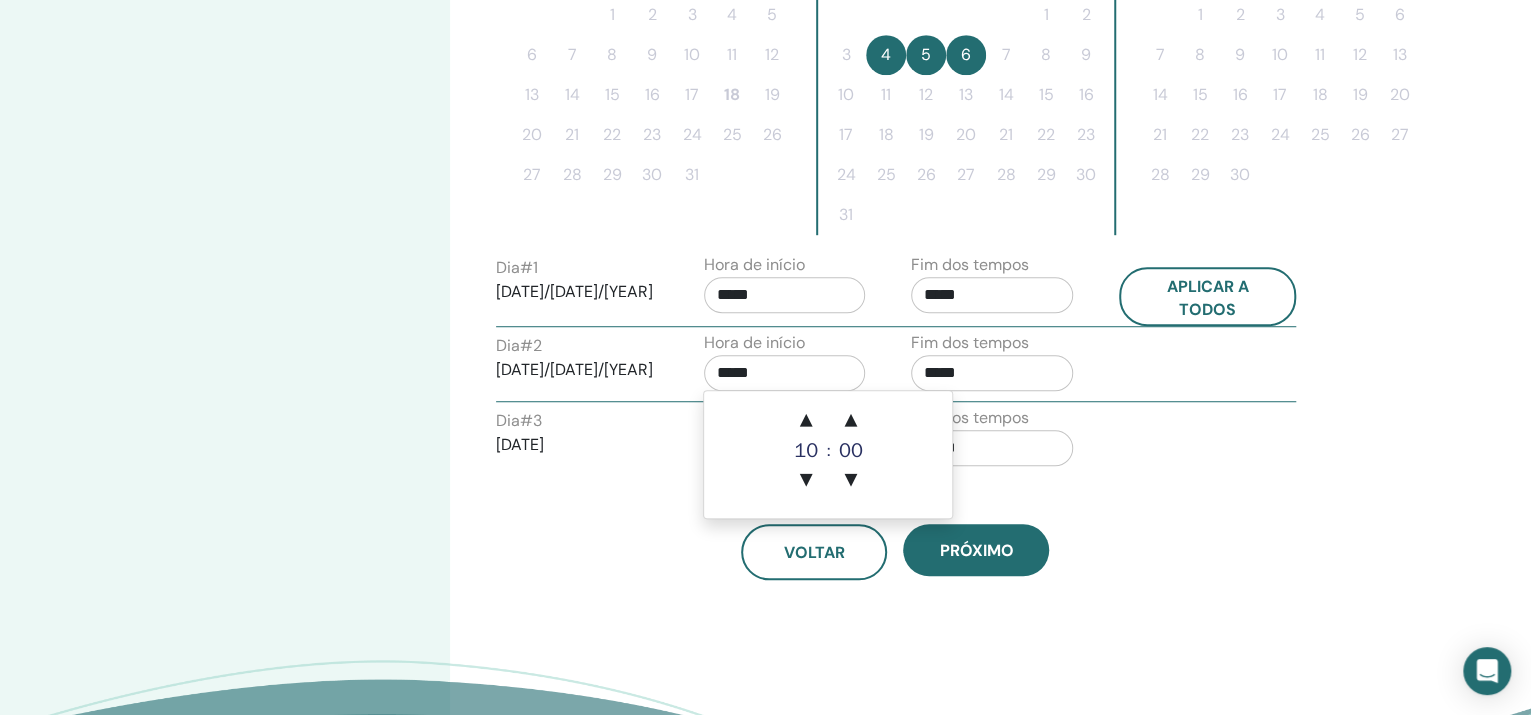 click on "▲" at bounding box center (806, 421) 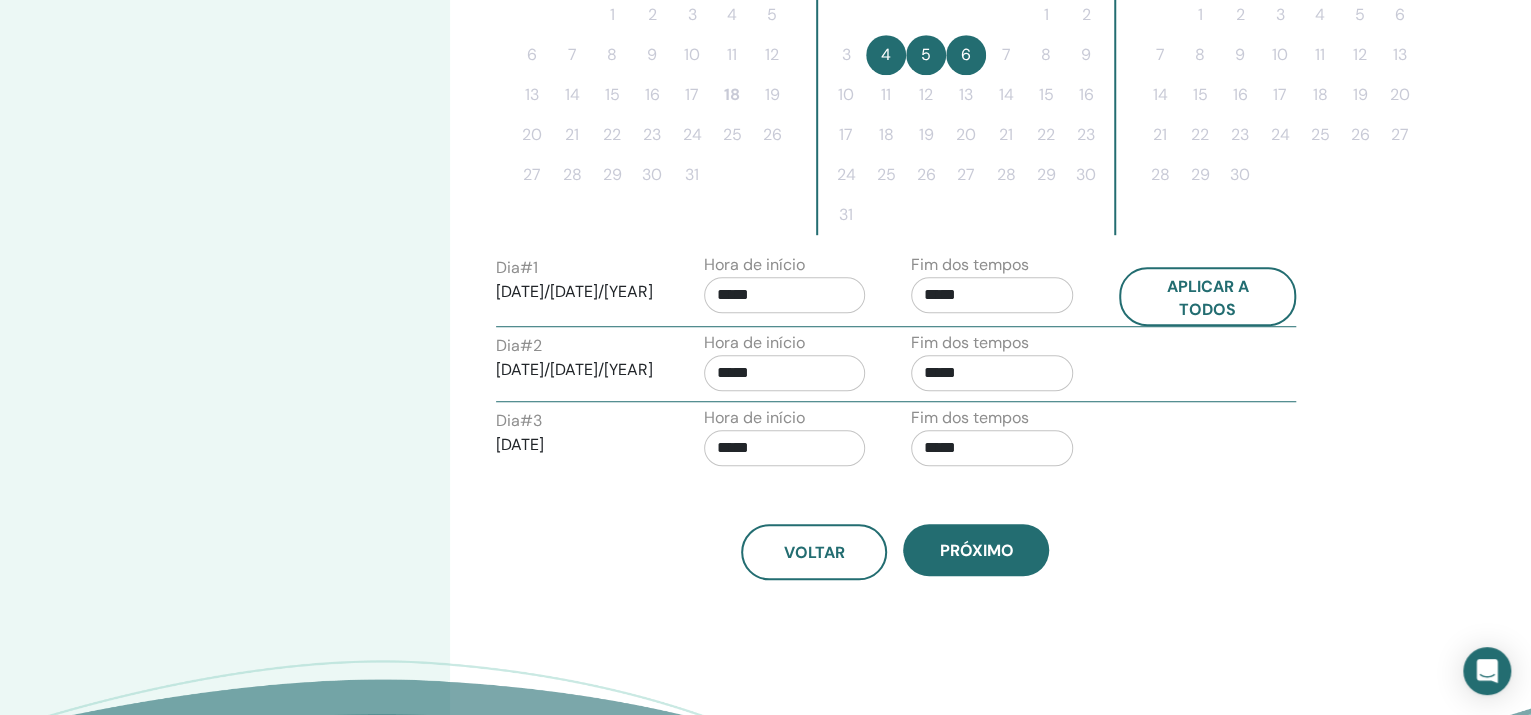 click on "Dia  #  3 06/08/2025" at bounding box center (585, 441) 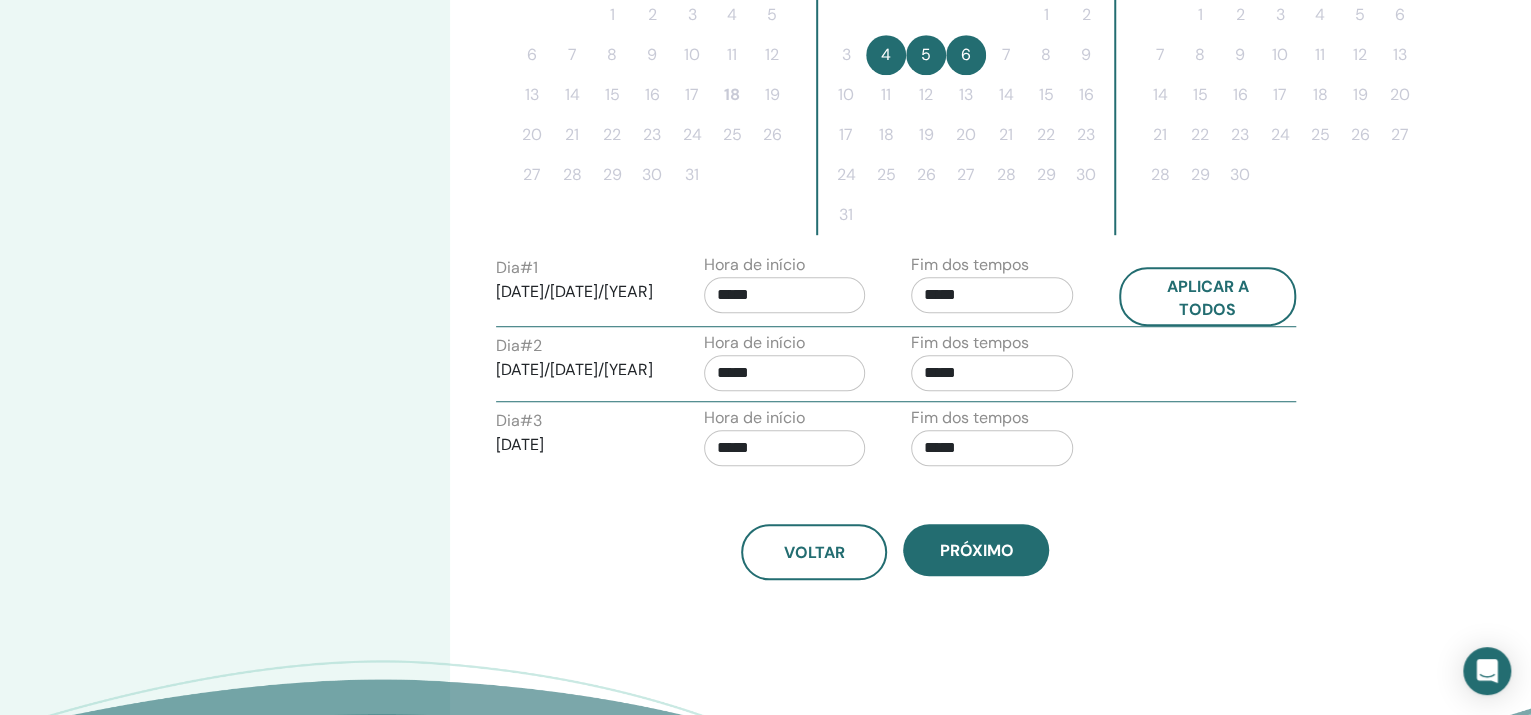 click on "*****" at bounding box center (785, 448) 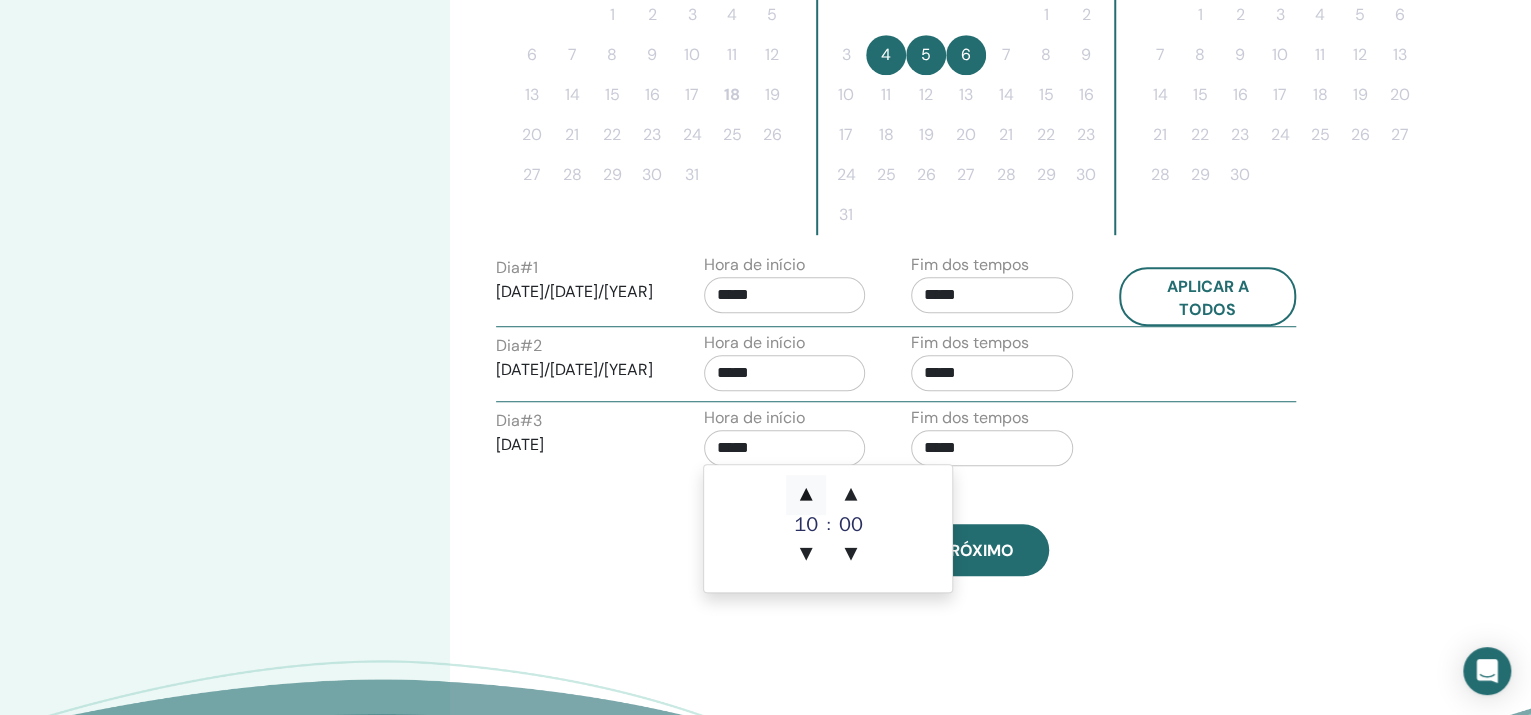 click on "▲" at bounding box center [806, 495] 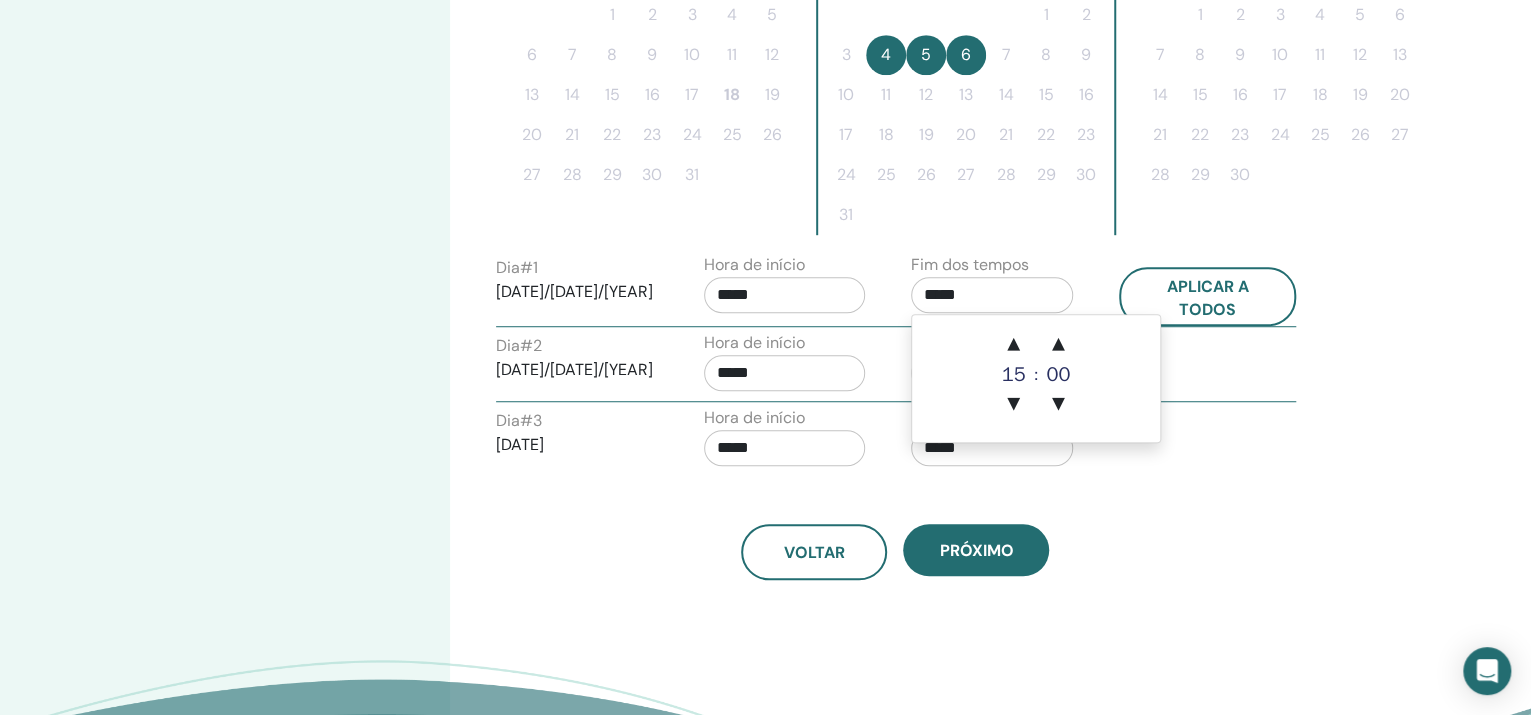 click on "*****" at bounding box center [992, 295] 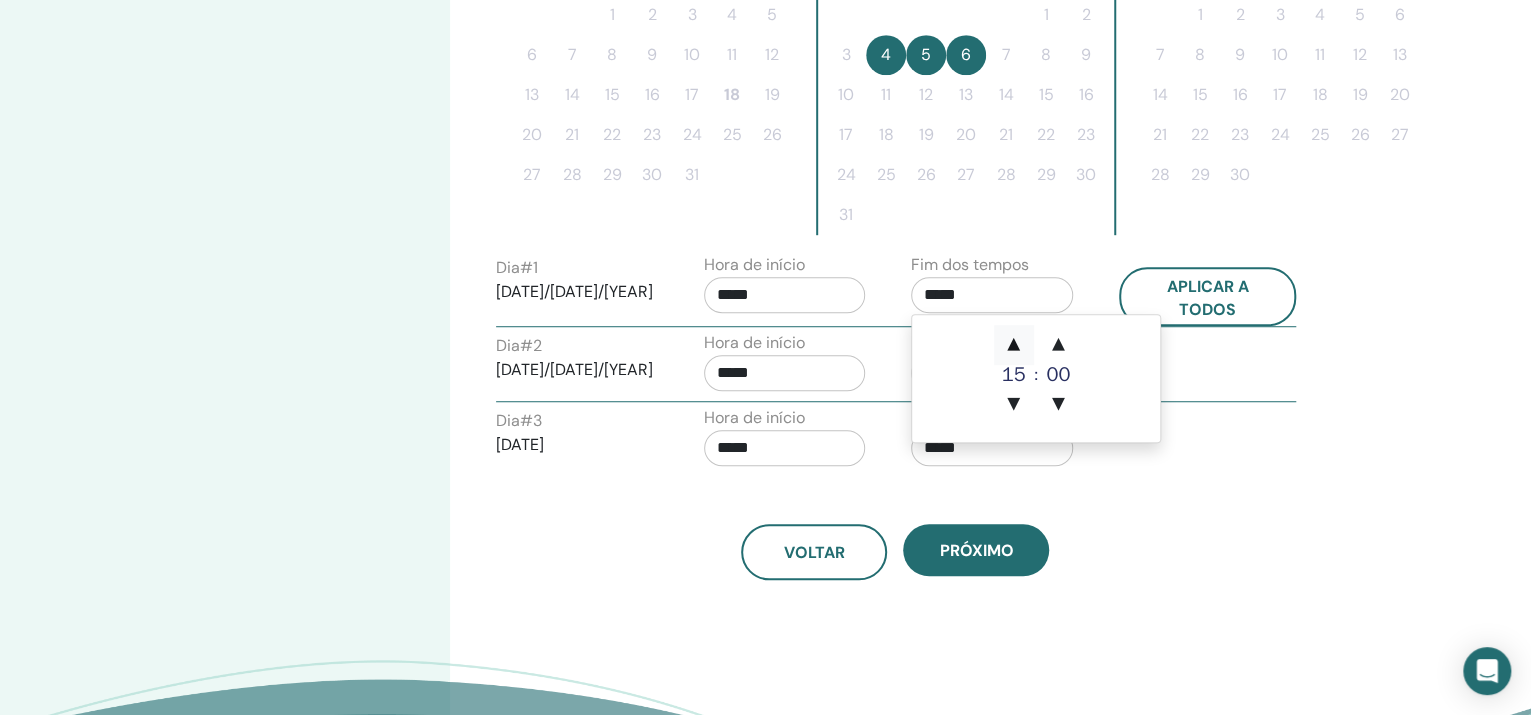 click on "▲" at bounding box center (1014, 345) 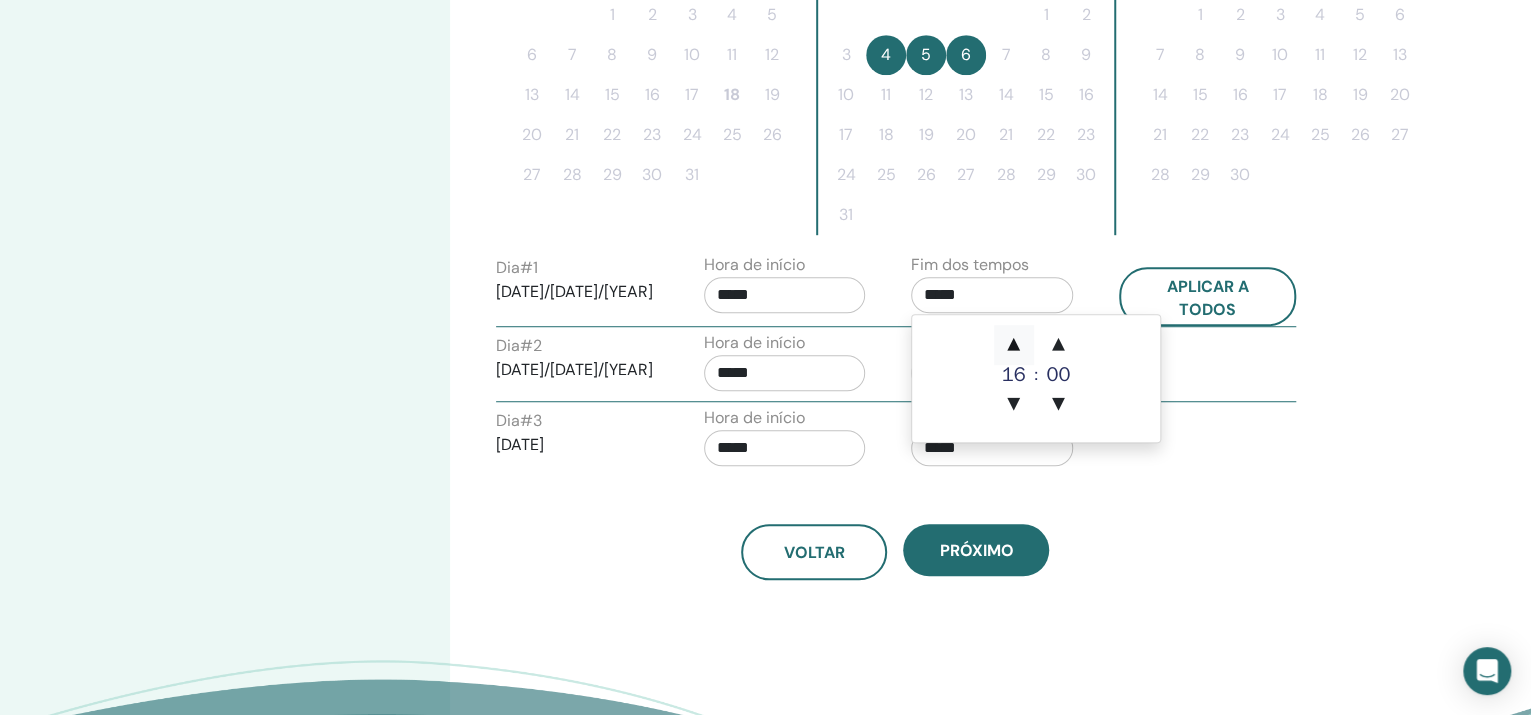 click on "▲" at bounding box center (1014, 345) 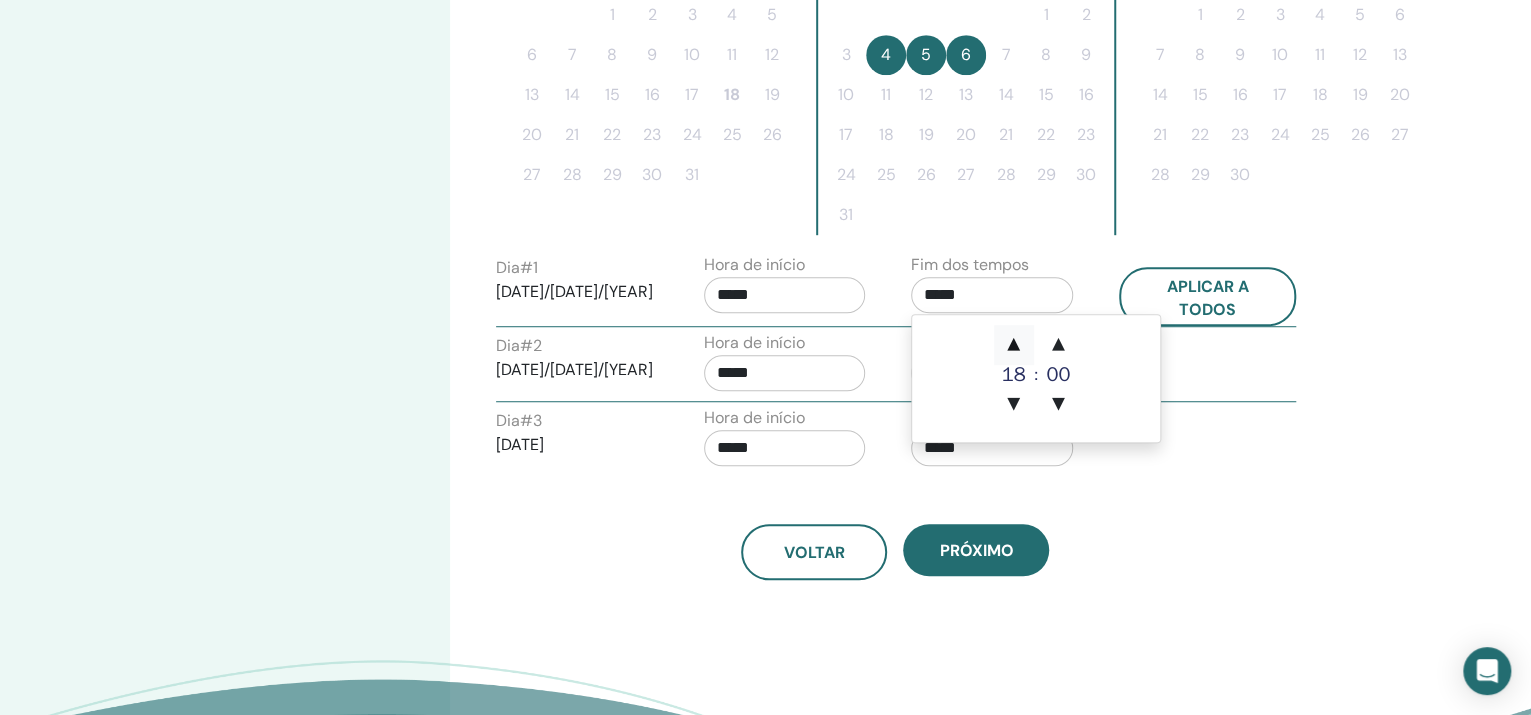 click on "▲" at bounding box center (1014, 345) 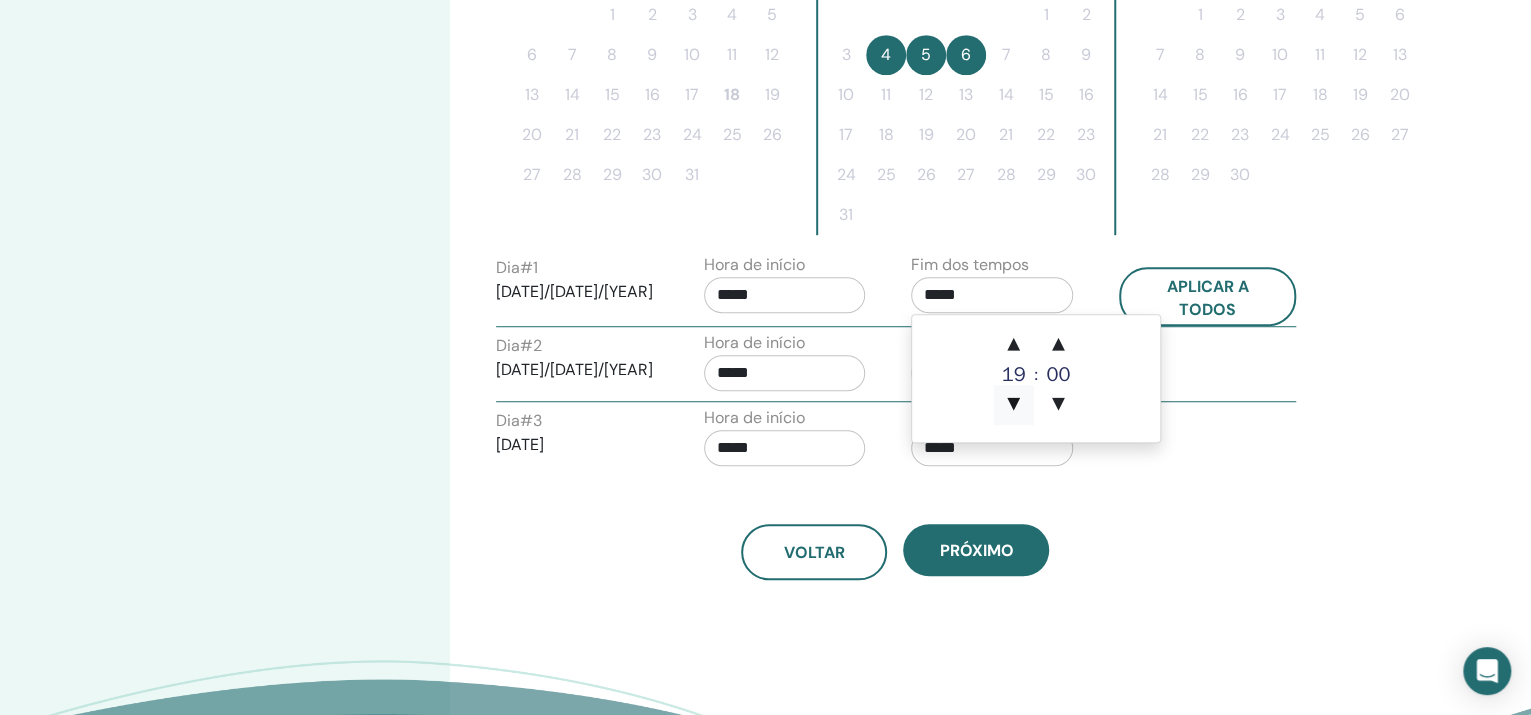 click on "▼" at bounding box center (1014, 405) 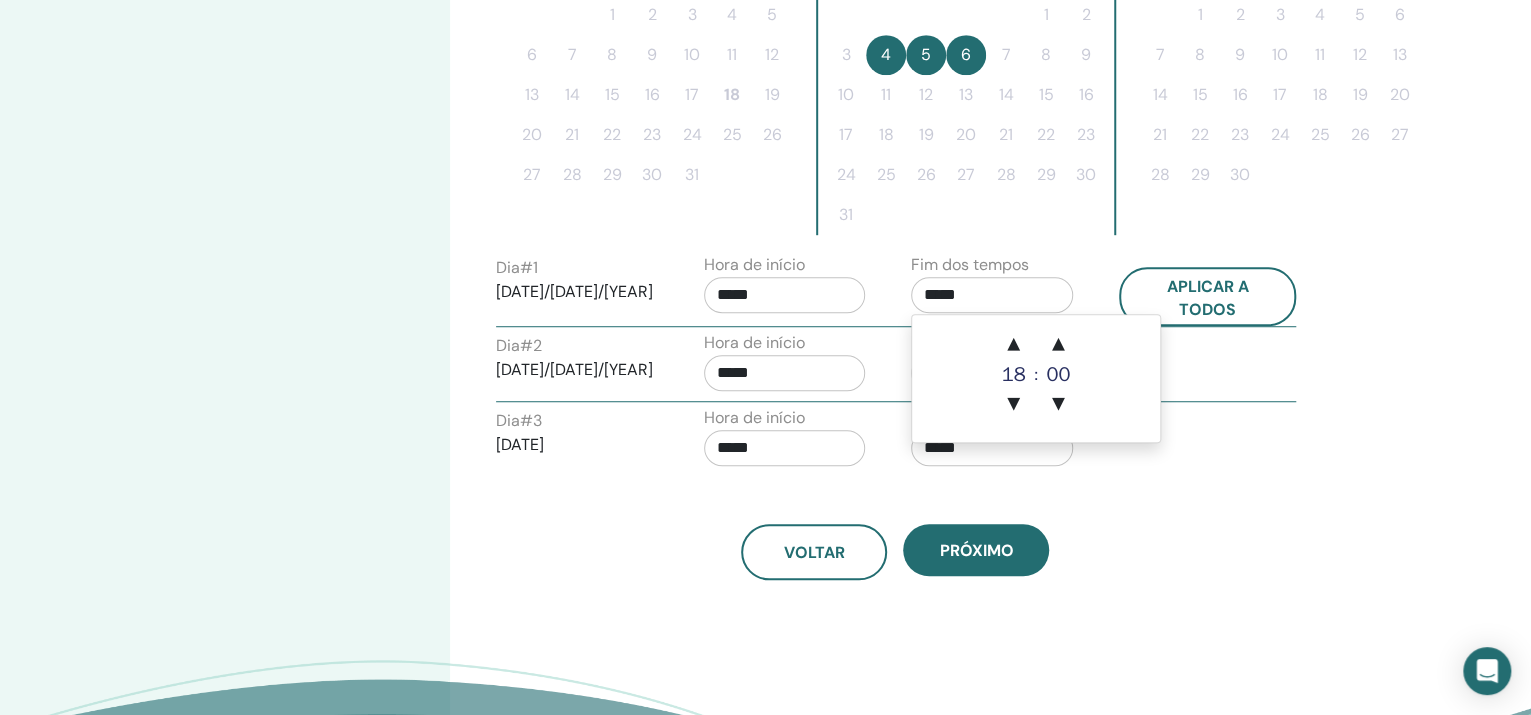 click on "Fim dos tempos *****" at bounding box center (1000, 366) 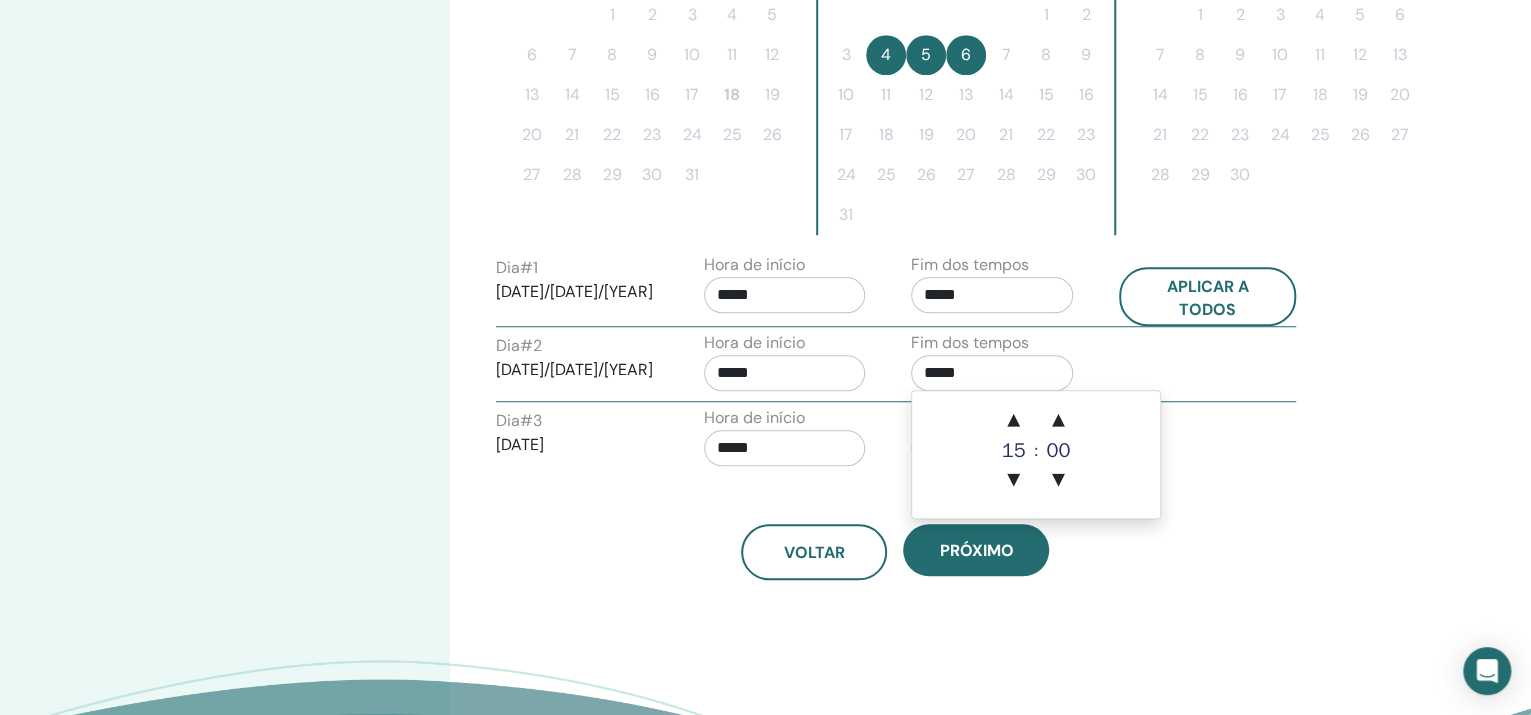 click on "*****" at bounding box center (992, 373) 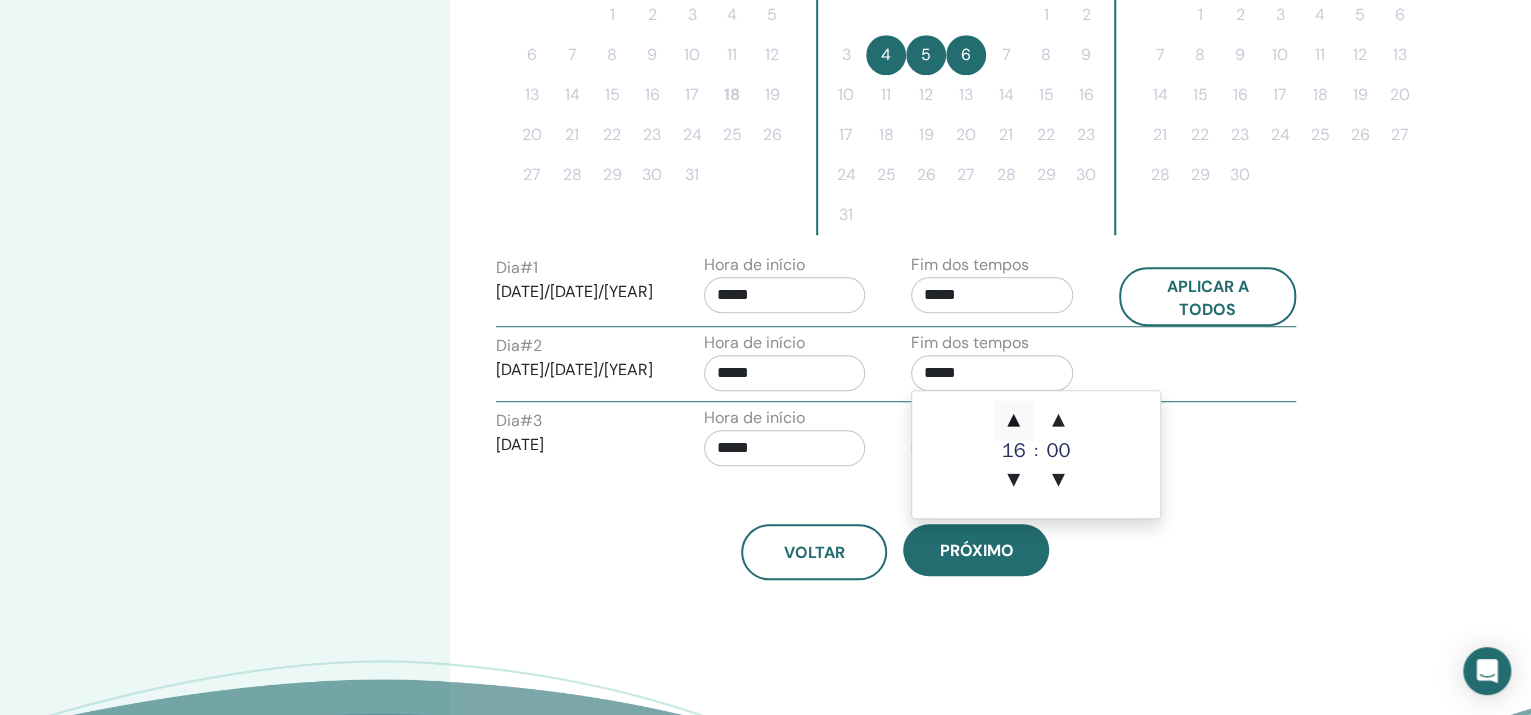 click on "▲" at bounding box center [1014, 421] 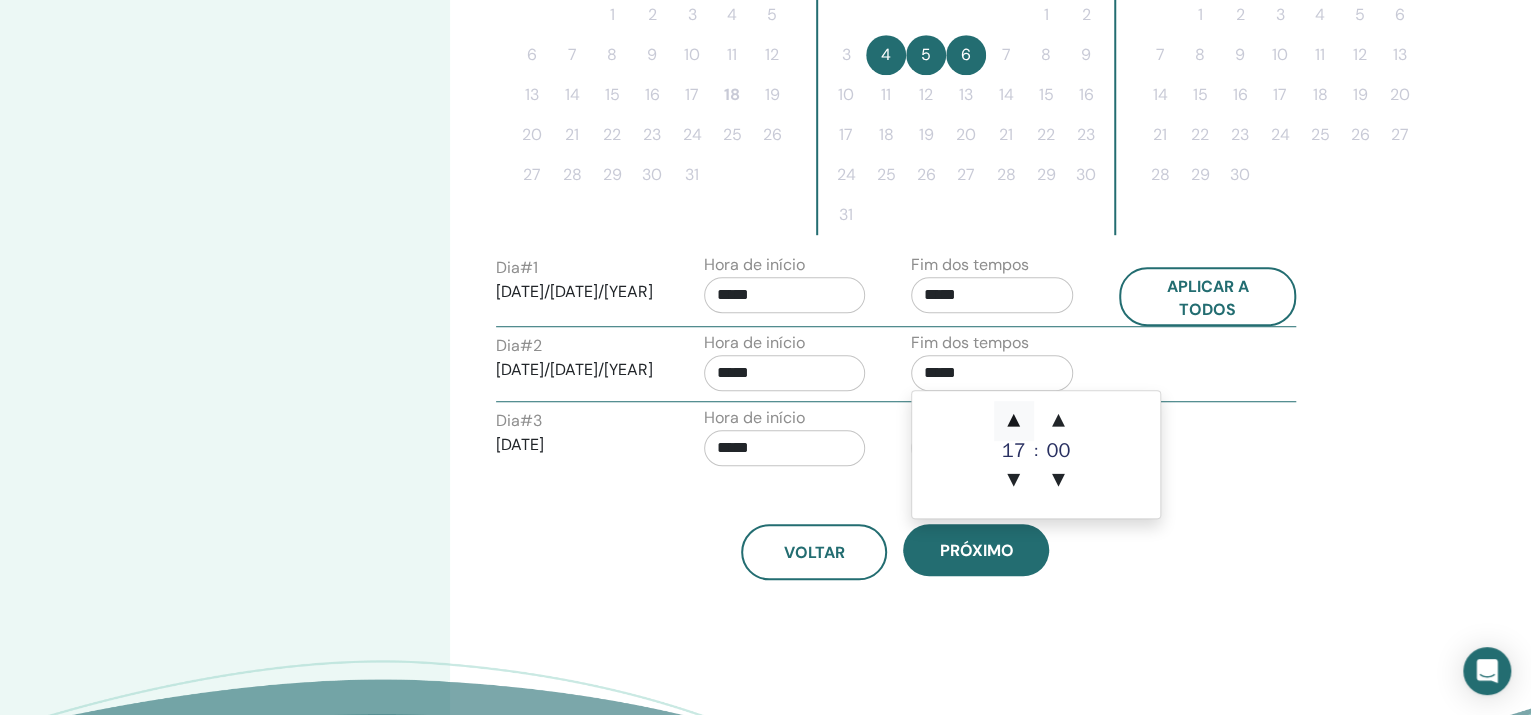 click on "▲" at bounding box center (1014, 421) 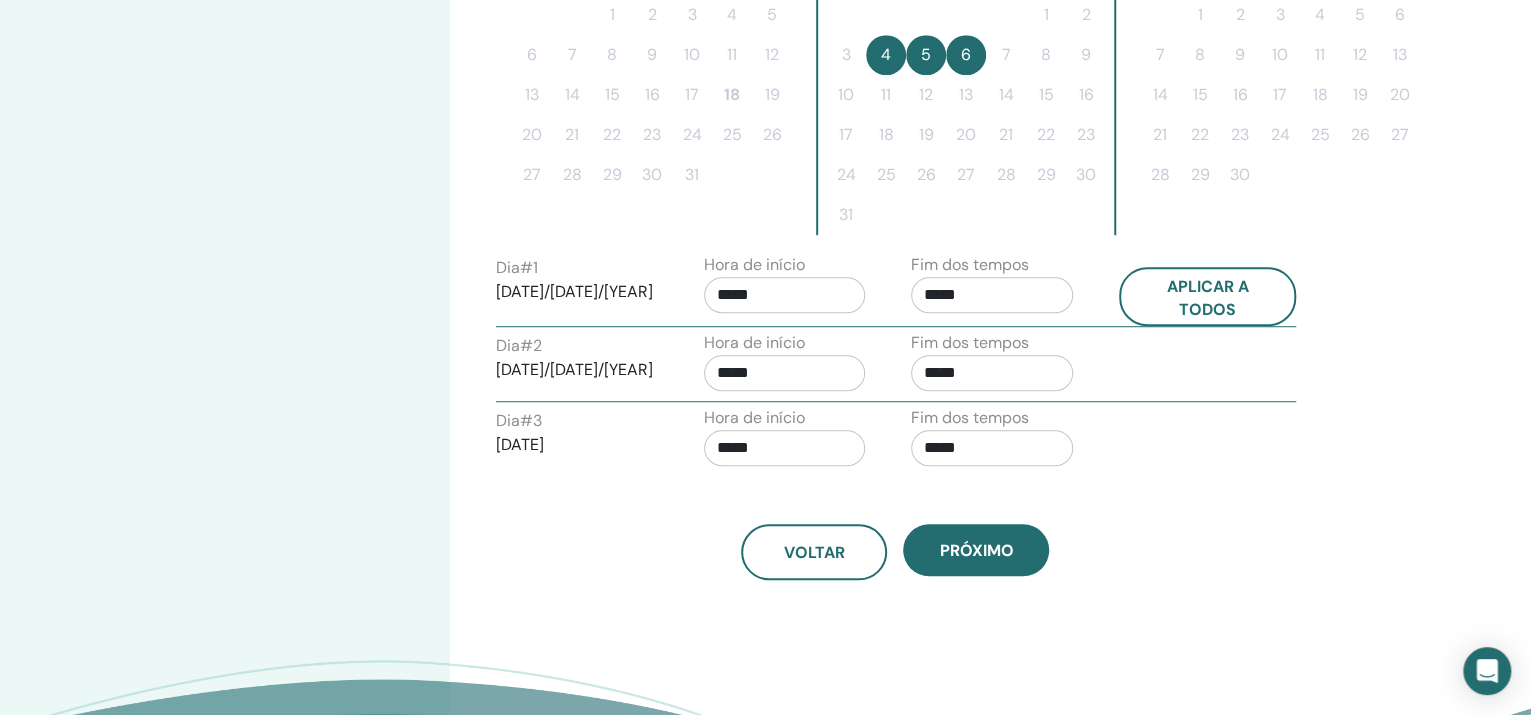 click on "Fim dos tempos *****" at bounding box center [1000, 366] 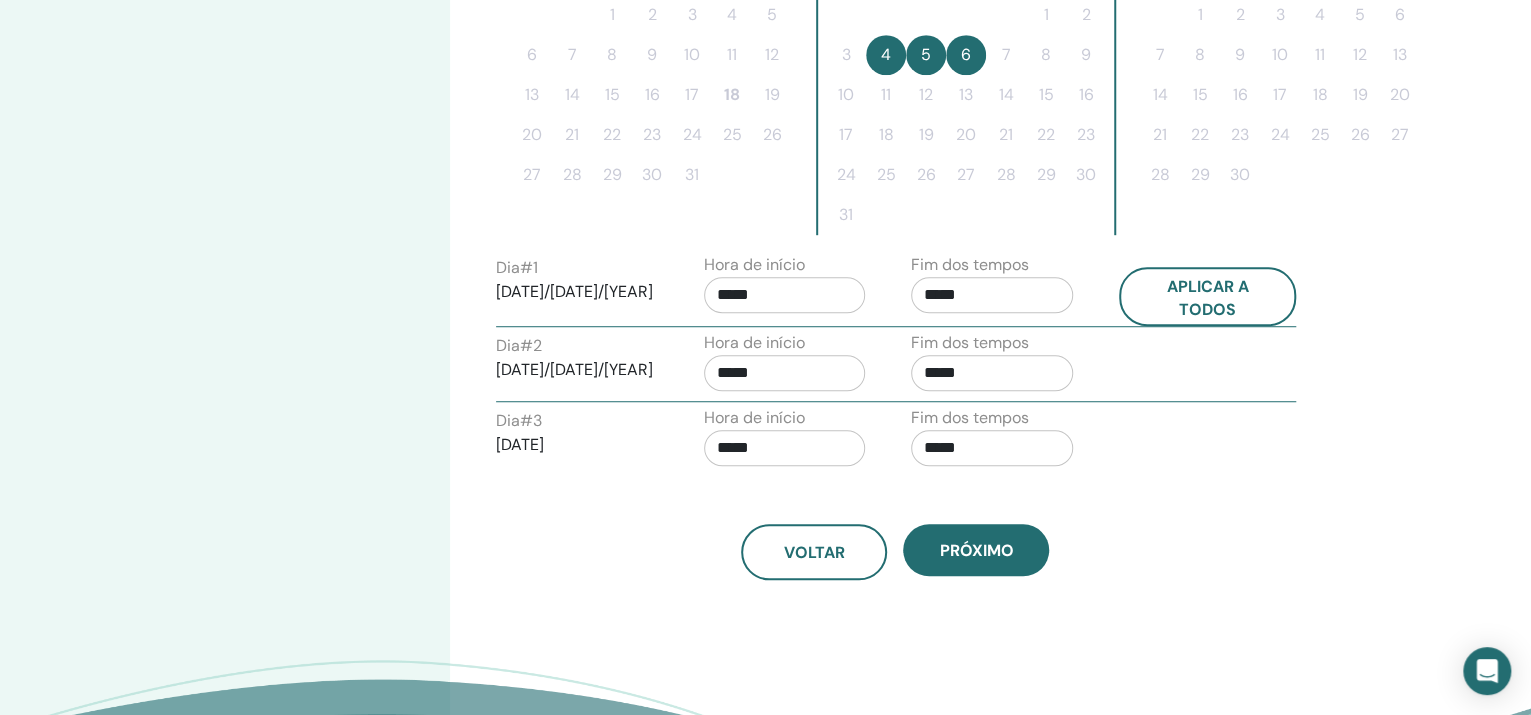 drag, startPoint x: 954, startPoint y: 437, endPoint x: 966, endPoint y: 447, distance: 15.6205 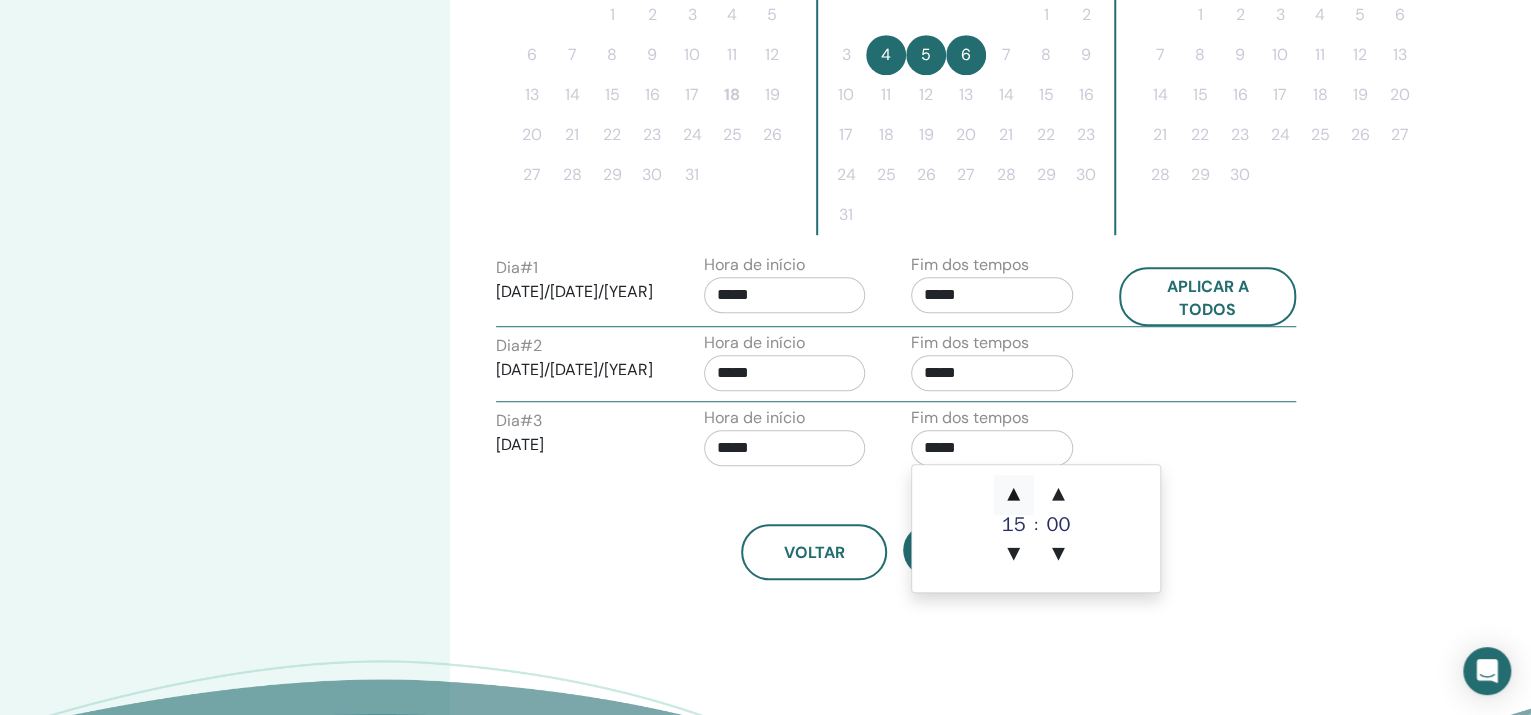 click on "▲" at bounding box center [1014, 495] 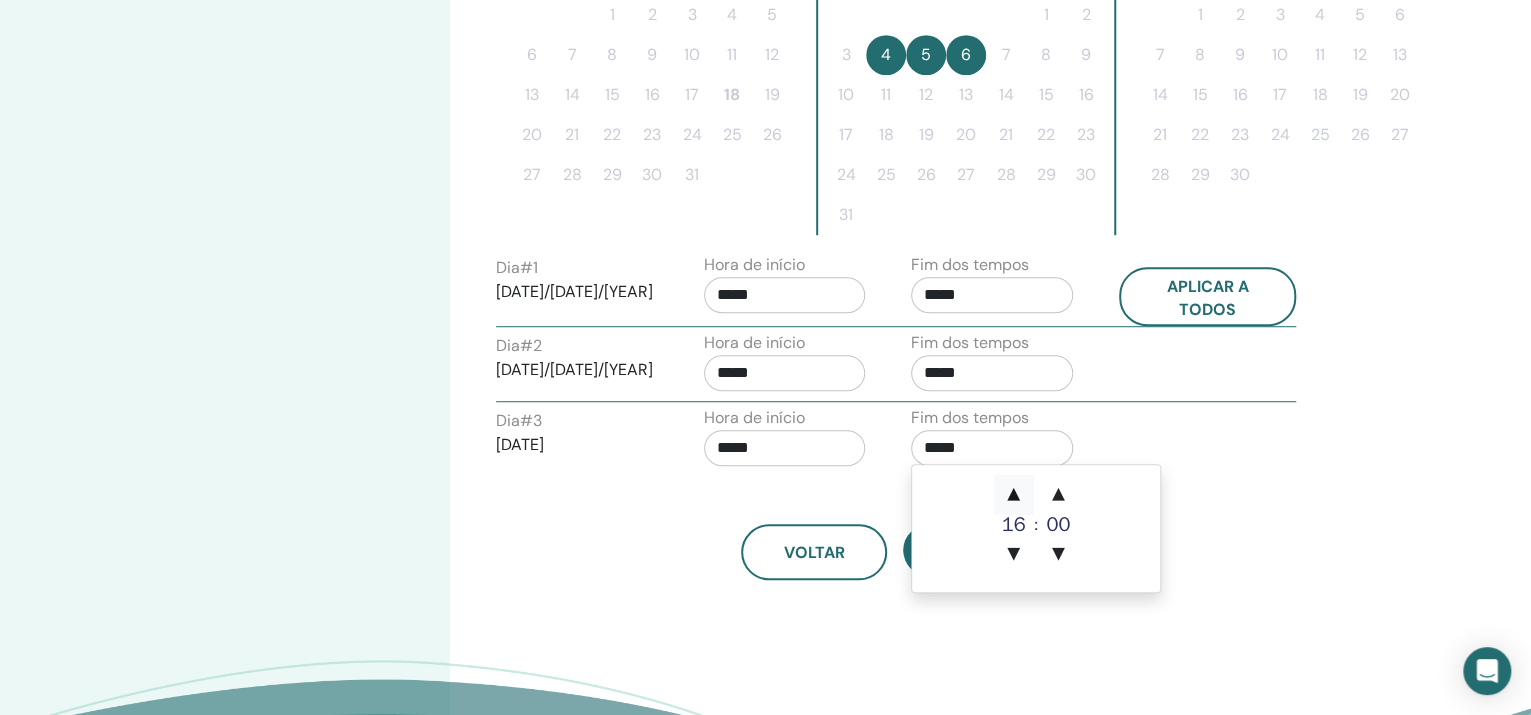 click on "▲" at bounding box center [1014, 495] 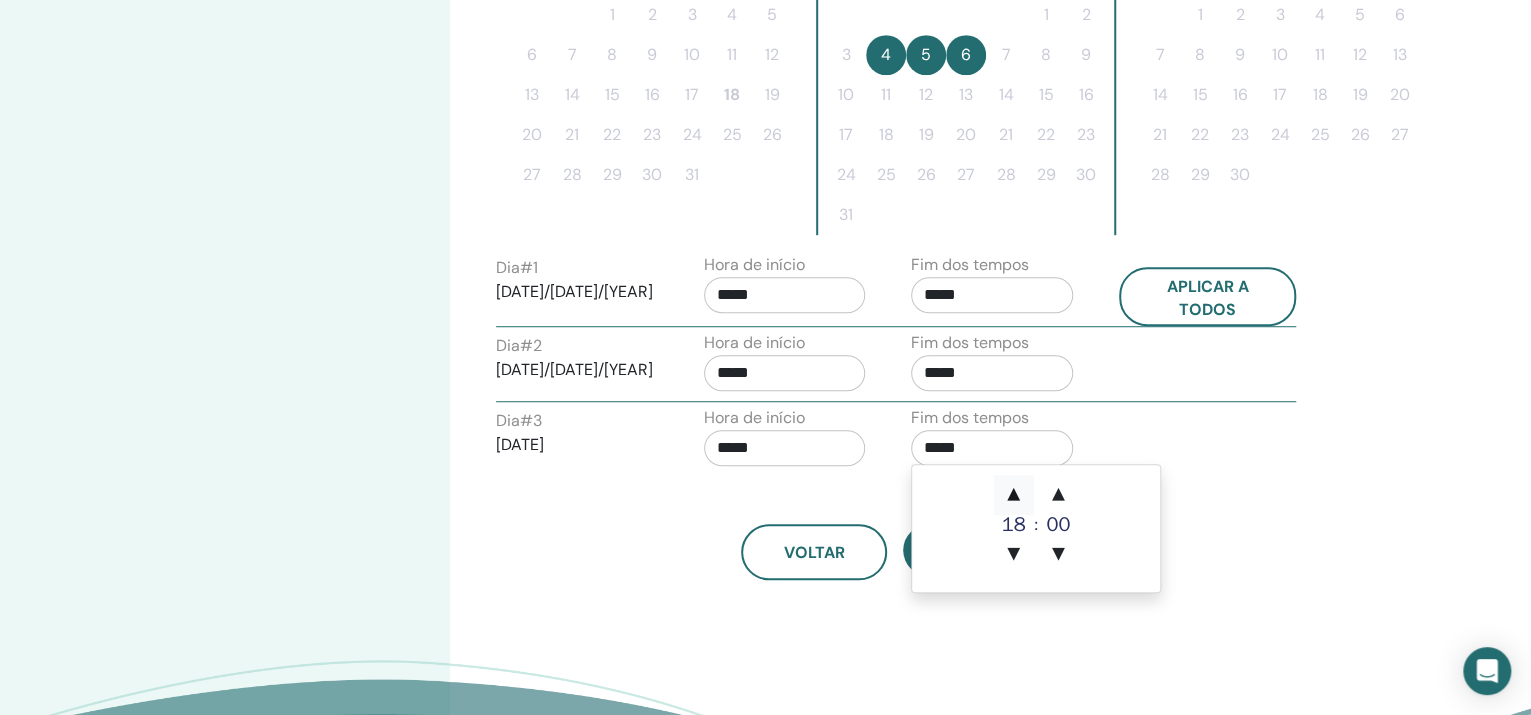 drag, startPoint x: 1014, startPoint y: 492, endPoint x: 1051, endPoint y: 464, distance: 46.400433 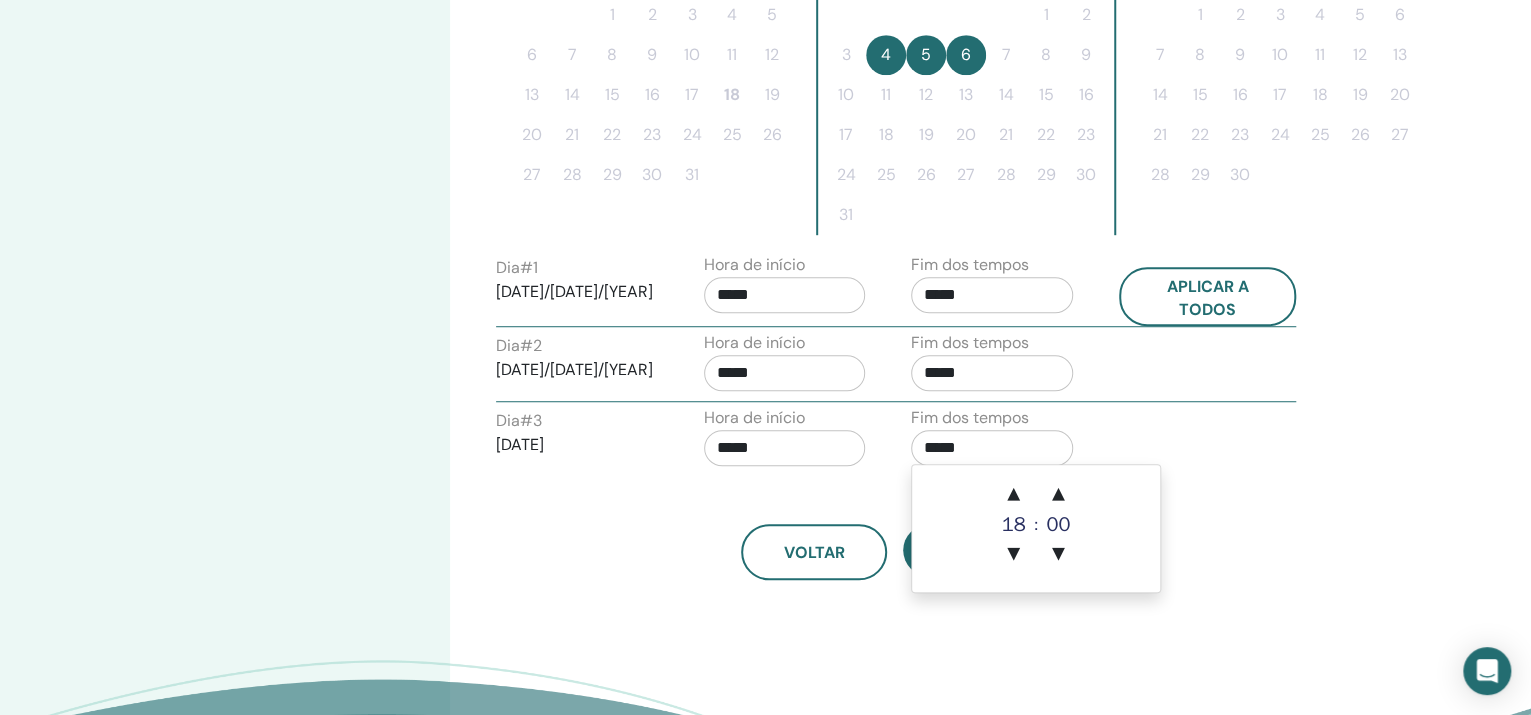 click on "▲" at bounding box center [1014, 495] 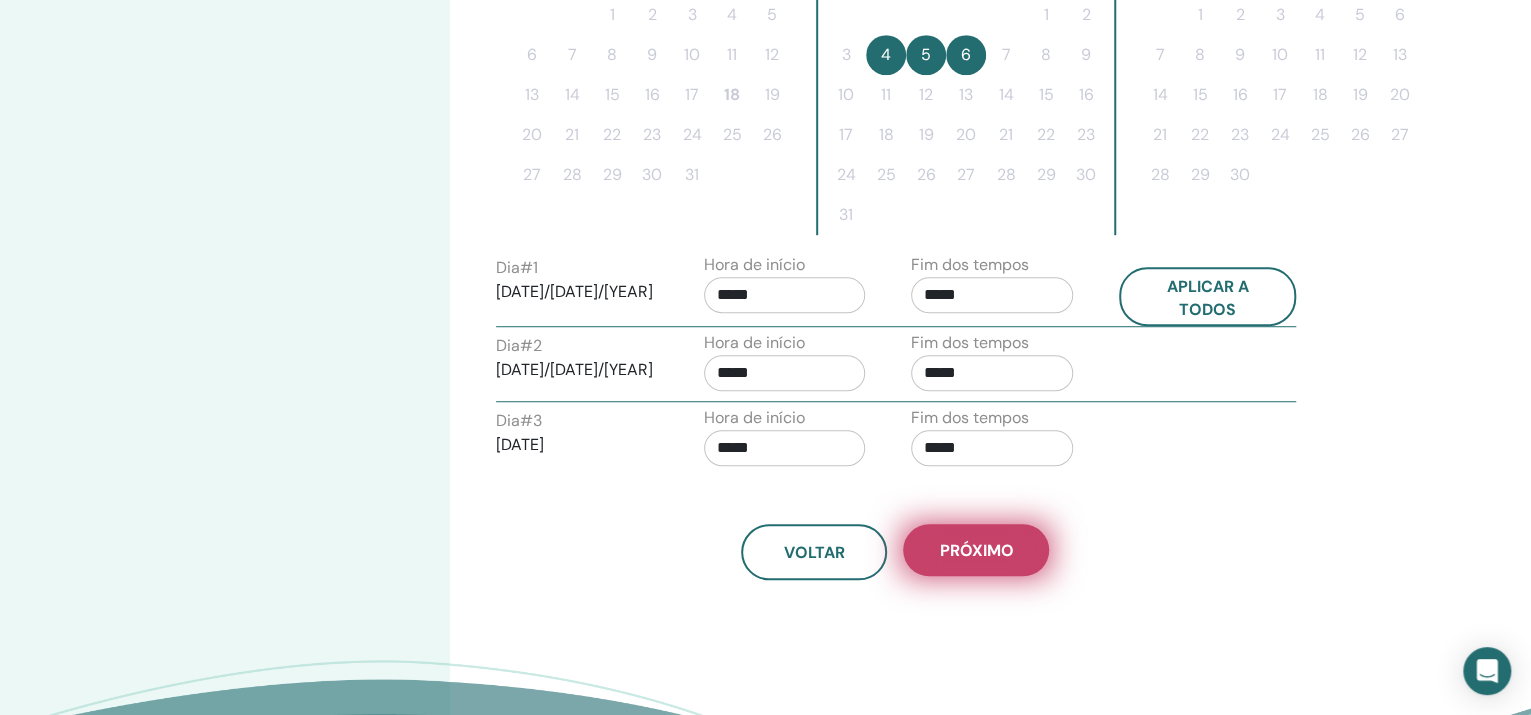 click on "Próximo" at bounding box center (976, 550) 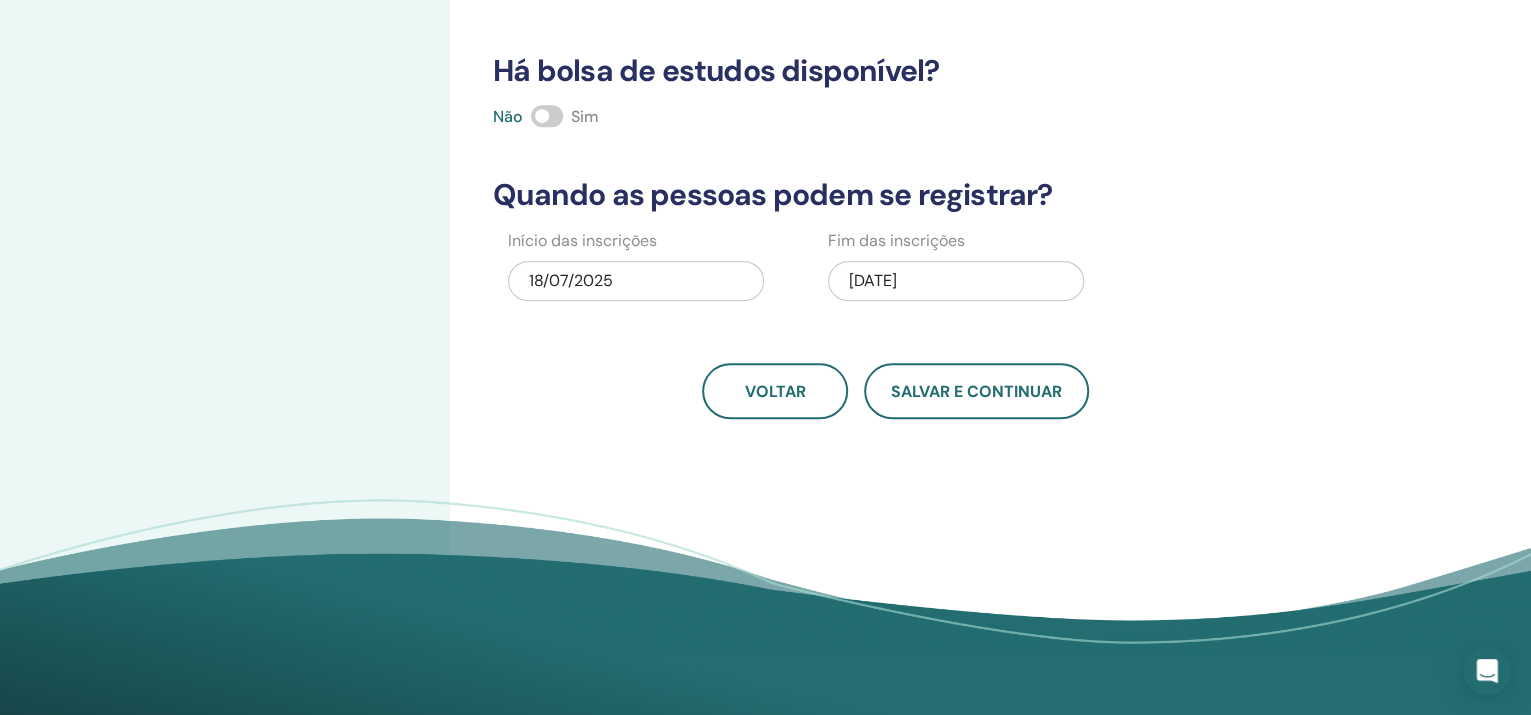scroll, scrollTop: 250, scrollLeft: 0, axis: vertical 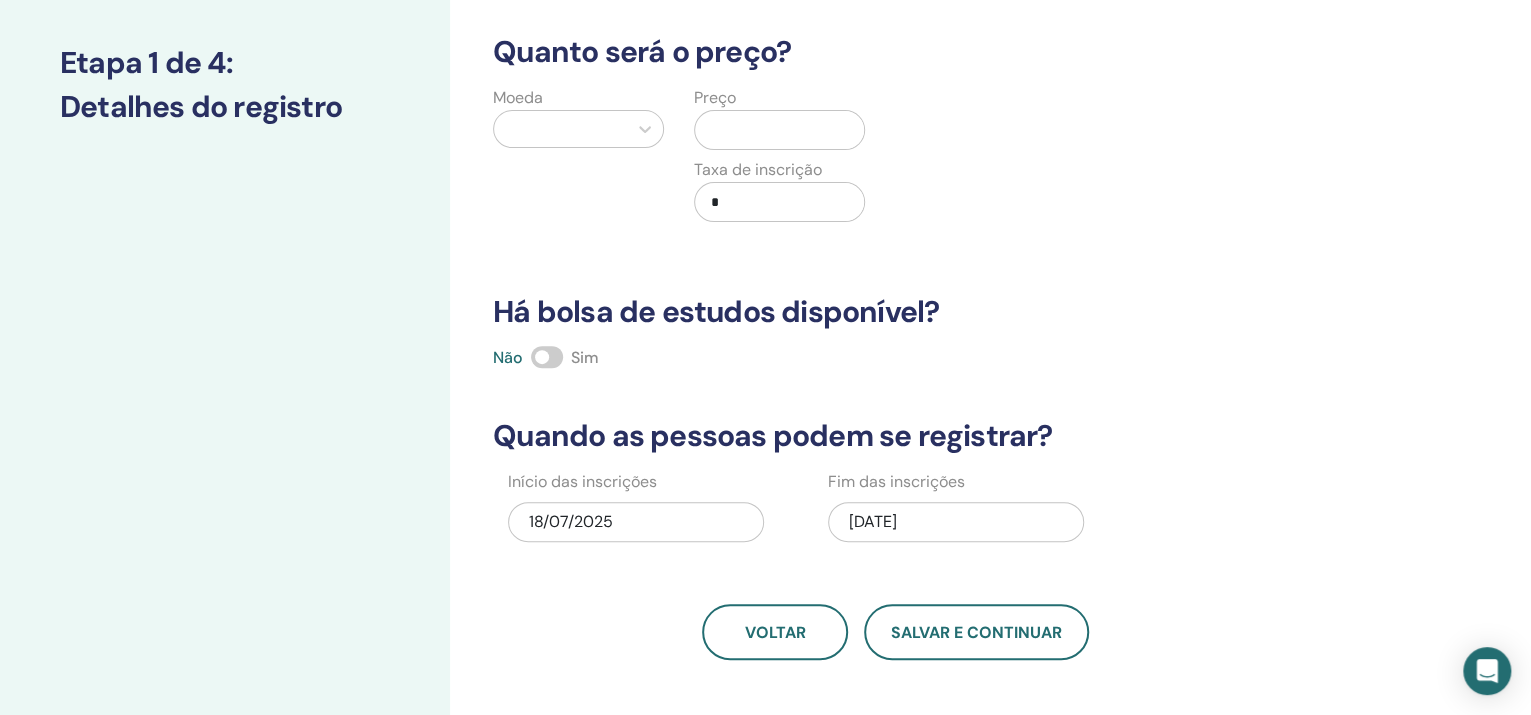 click on "18/07/2025" at bounding box center (636, 522) 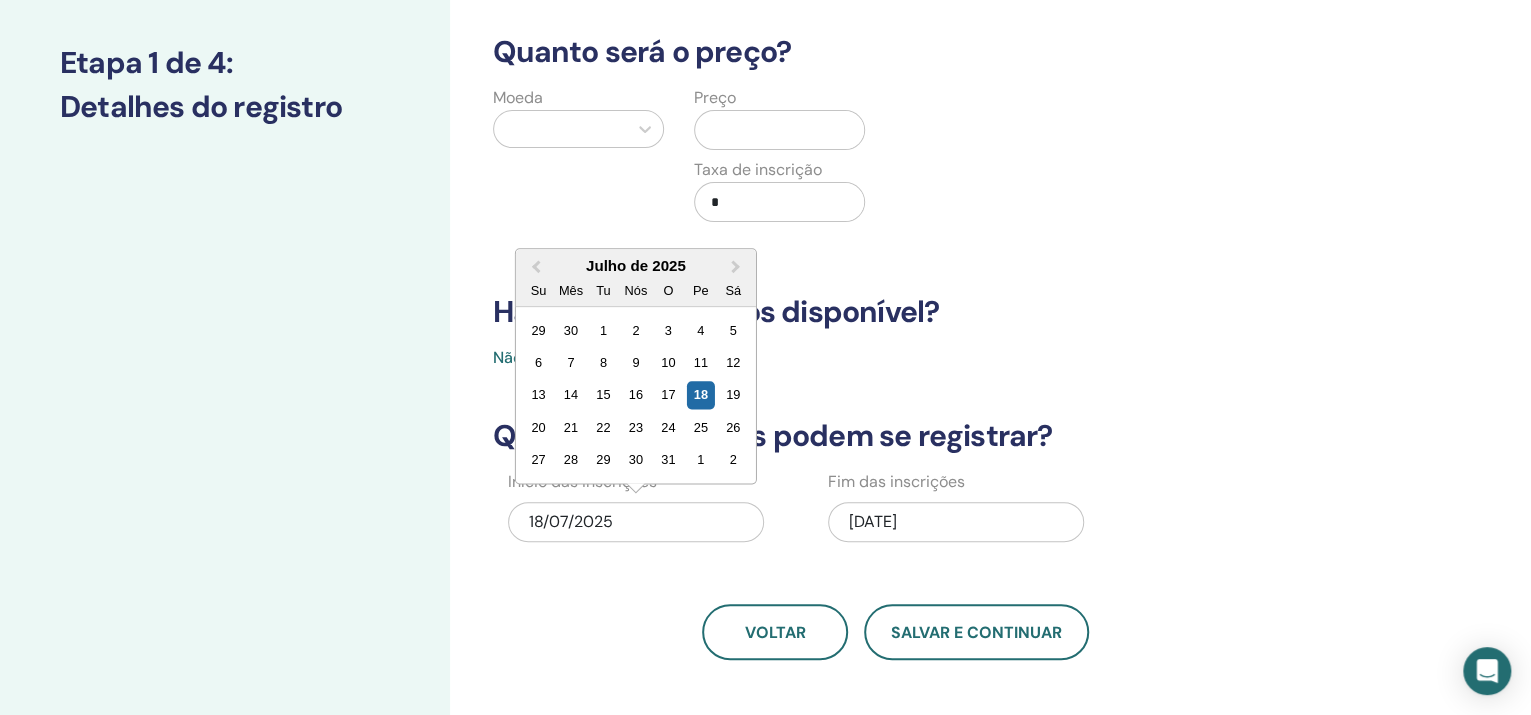 click on "08/06/2025" at bounding box center (873, 521) 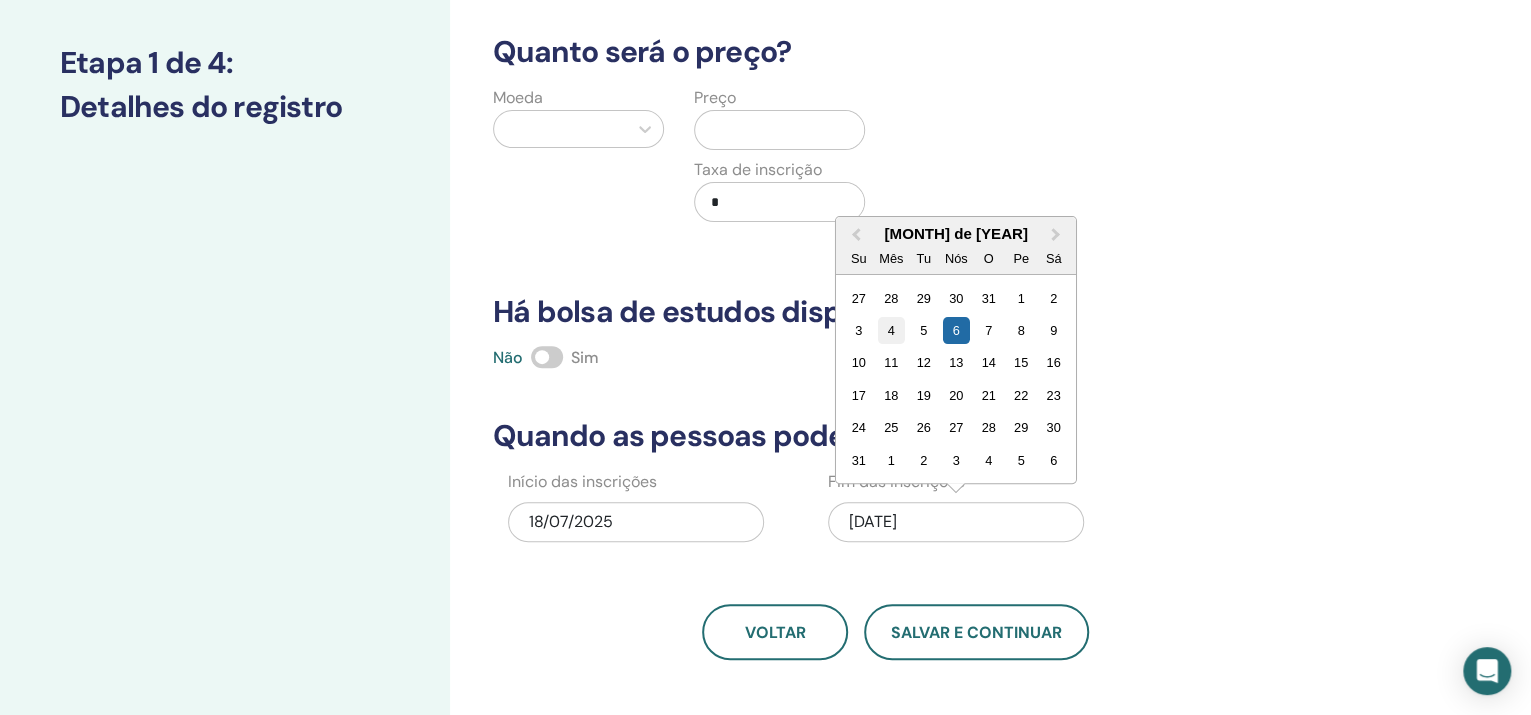 click on "4" at bounding box center [891, 330] 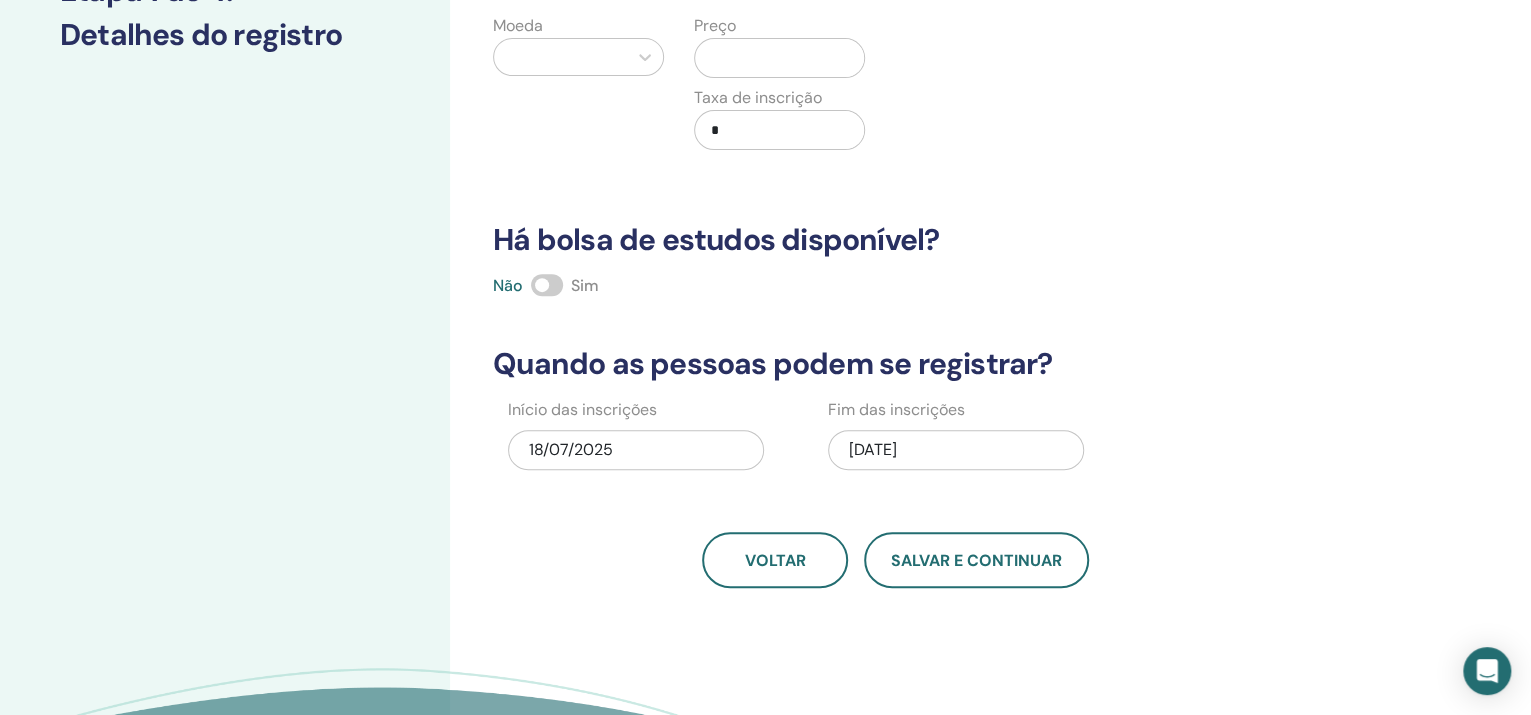 scroll, scrollTop: 375, scrollLeft: 0, axis: vertical 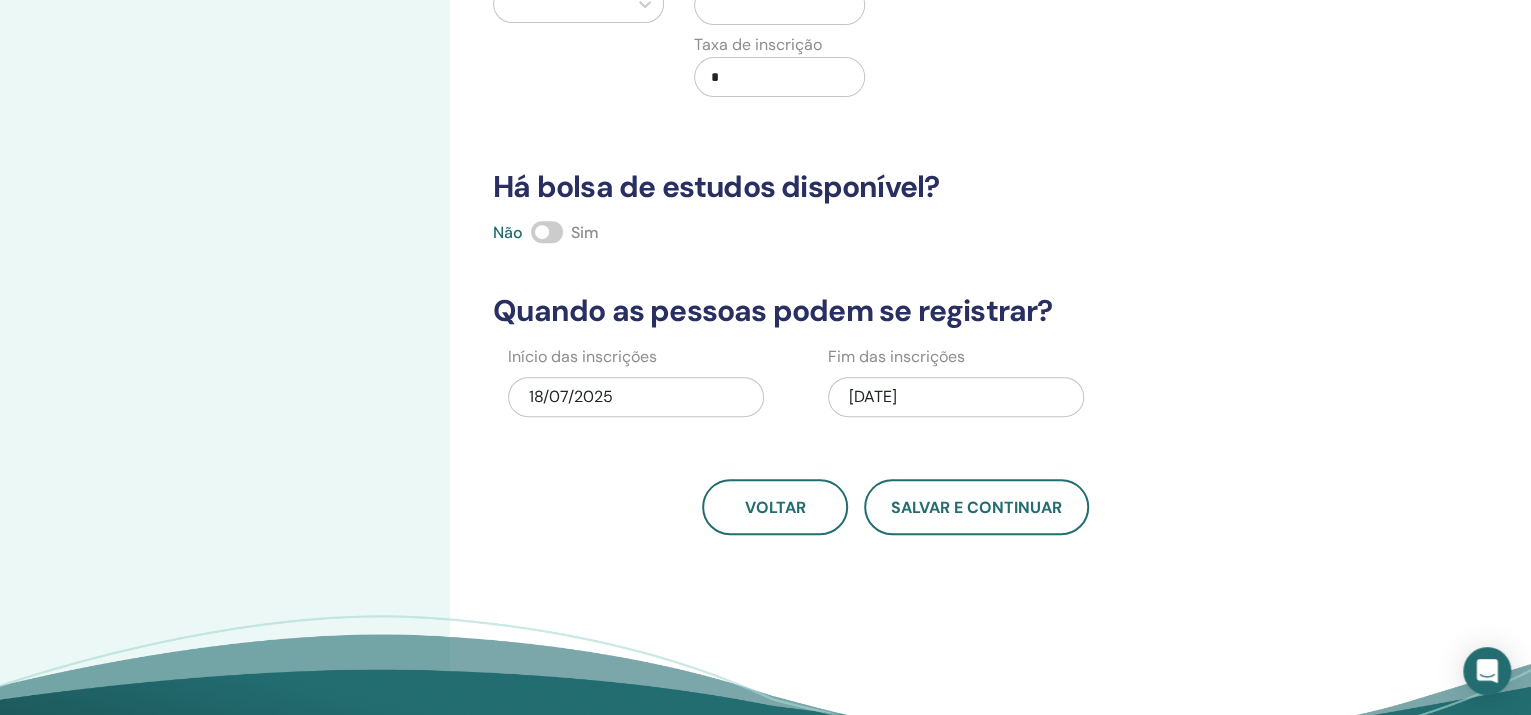 click on "18/07/2025" at bounding box center (571, 396) 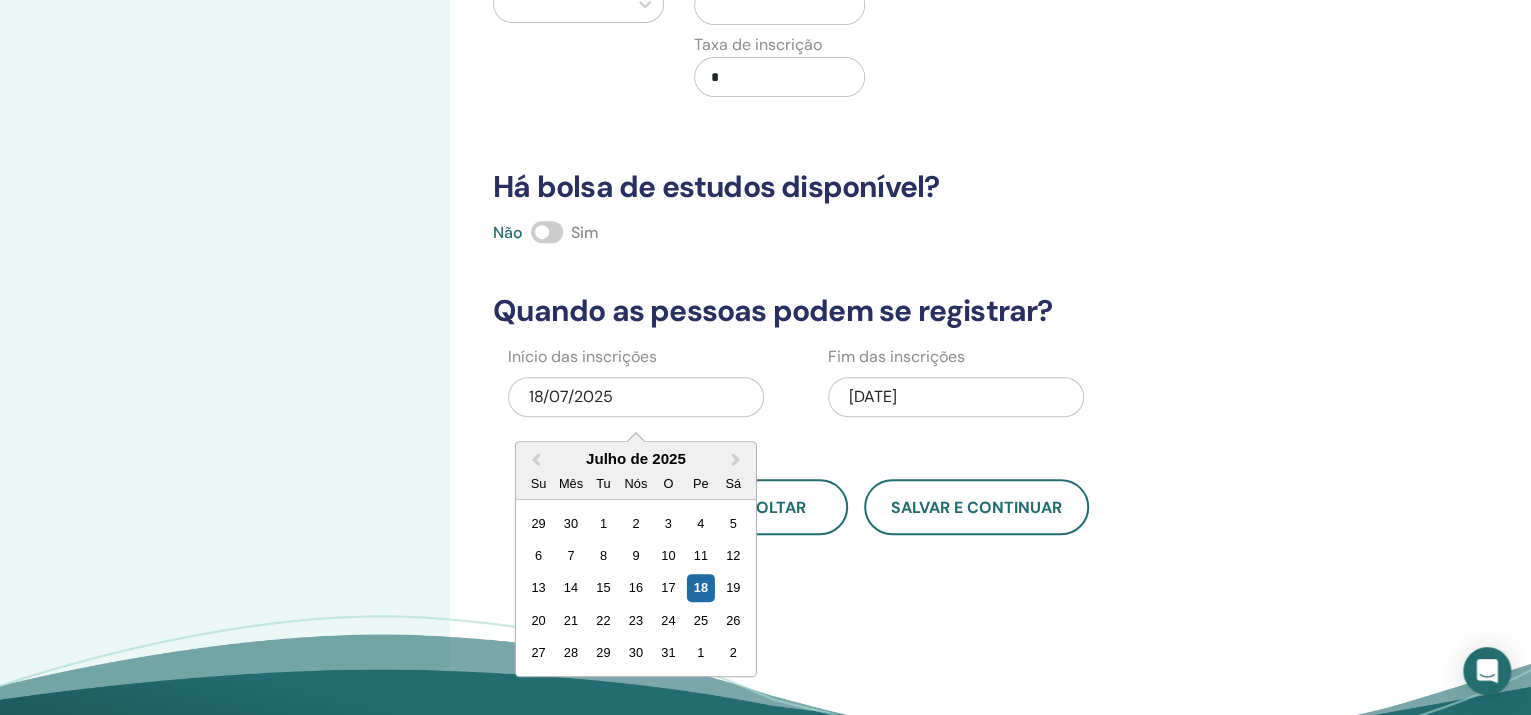 click on "Configure seu seminário Etapa 1 de 4  : Detalhes do registro" at bounding box center [225, 252] 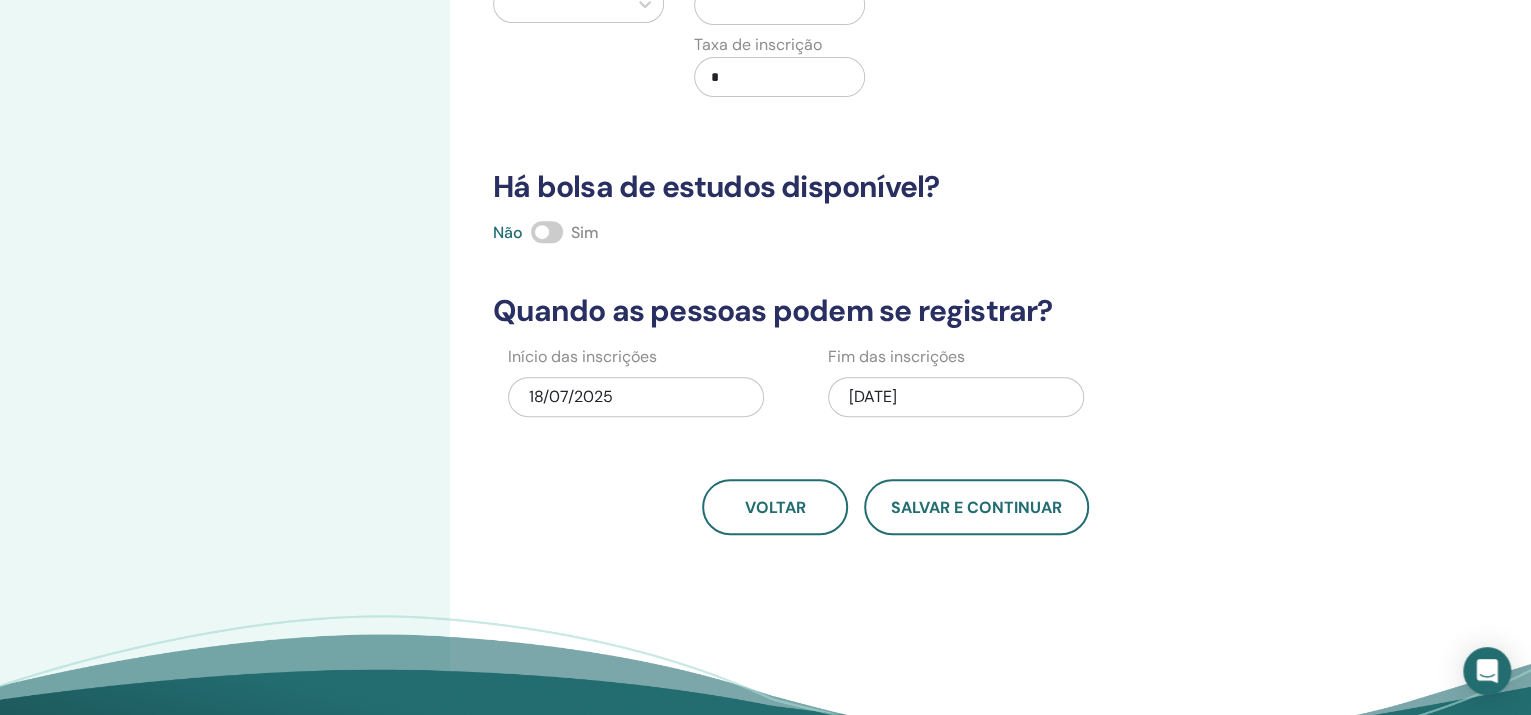click on "08/04/2025" at bounding box center (873, 396) 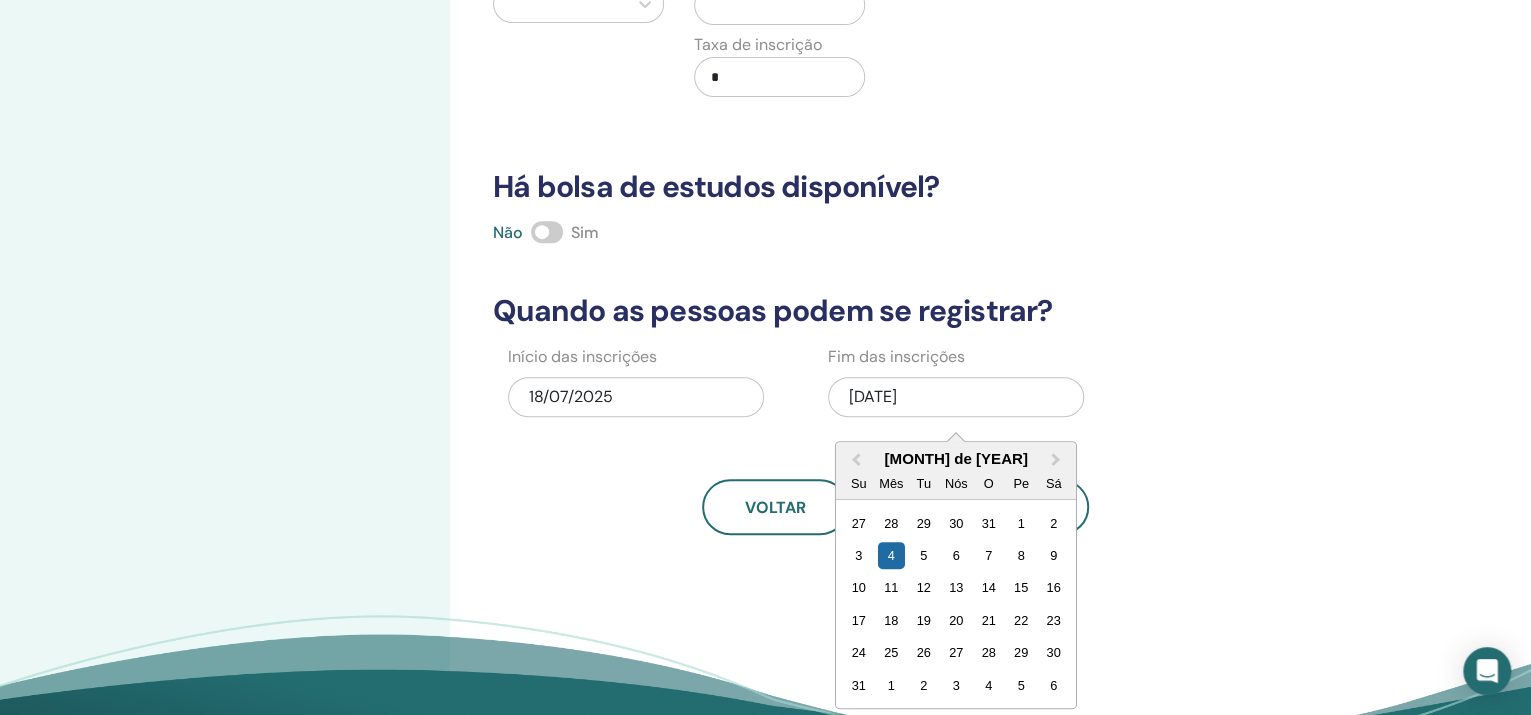 click on "08/04/2025" at bounding box center (873, 396) 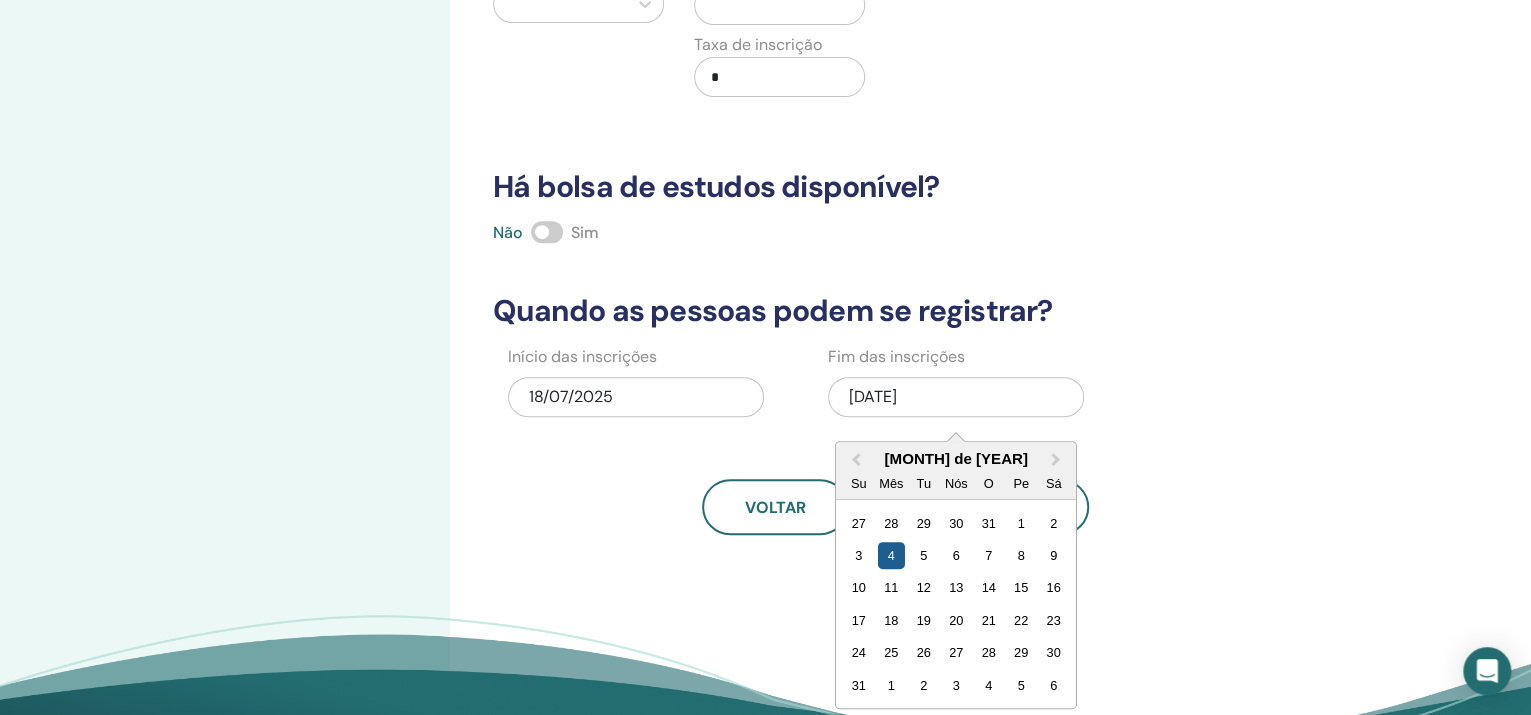 click on "4" at bounding box center (891, 555) 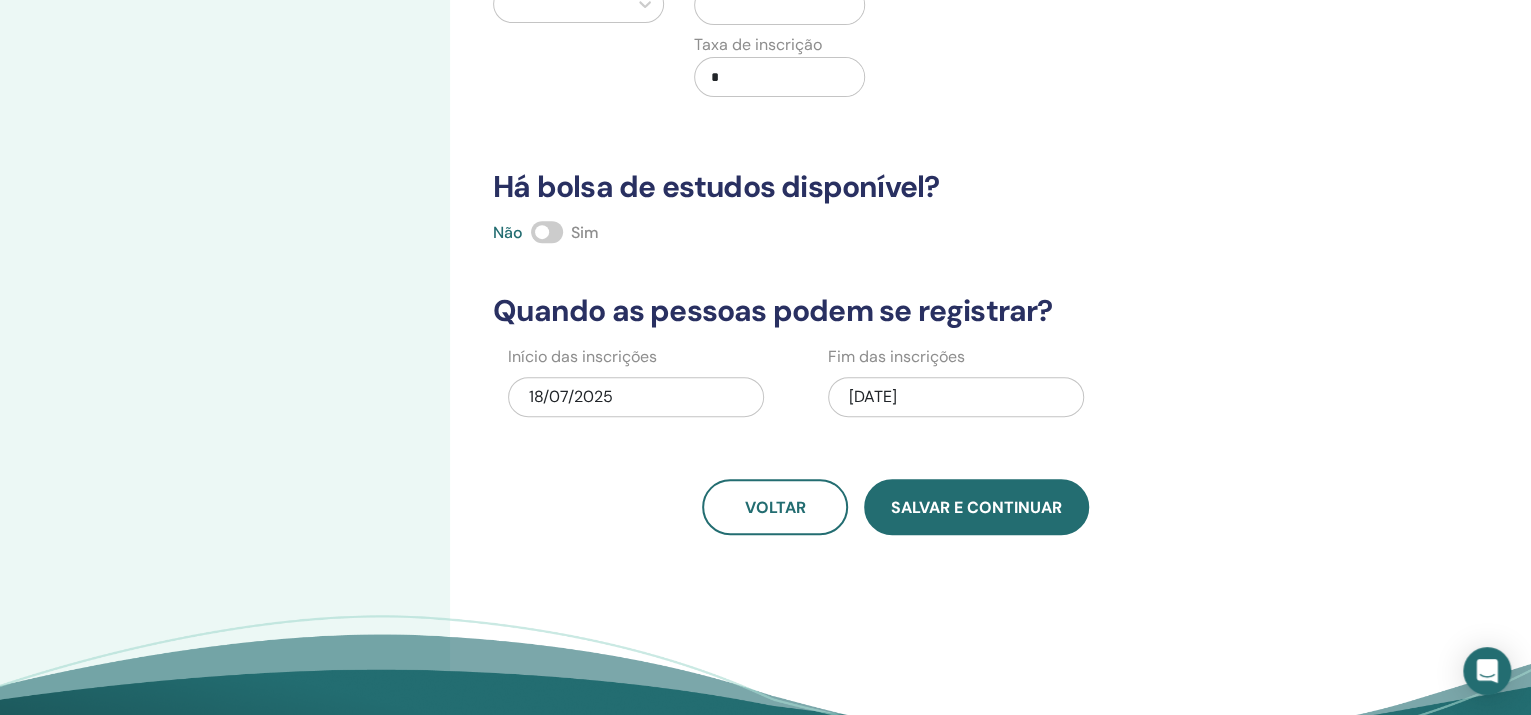 click on "Salvar e continuar" at bounding box center (976, 507) 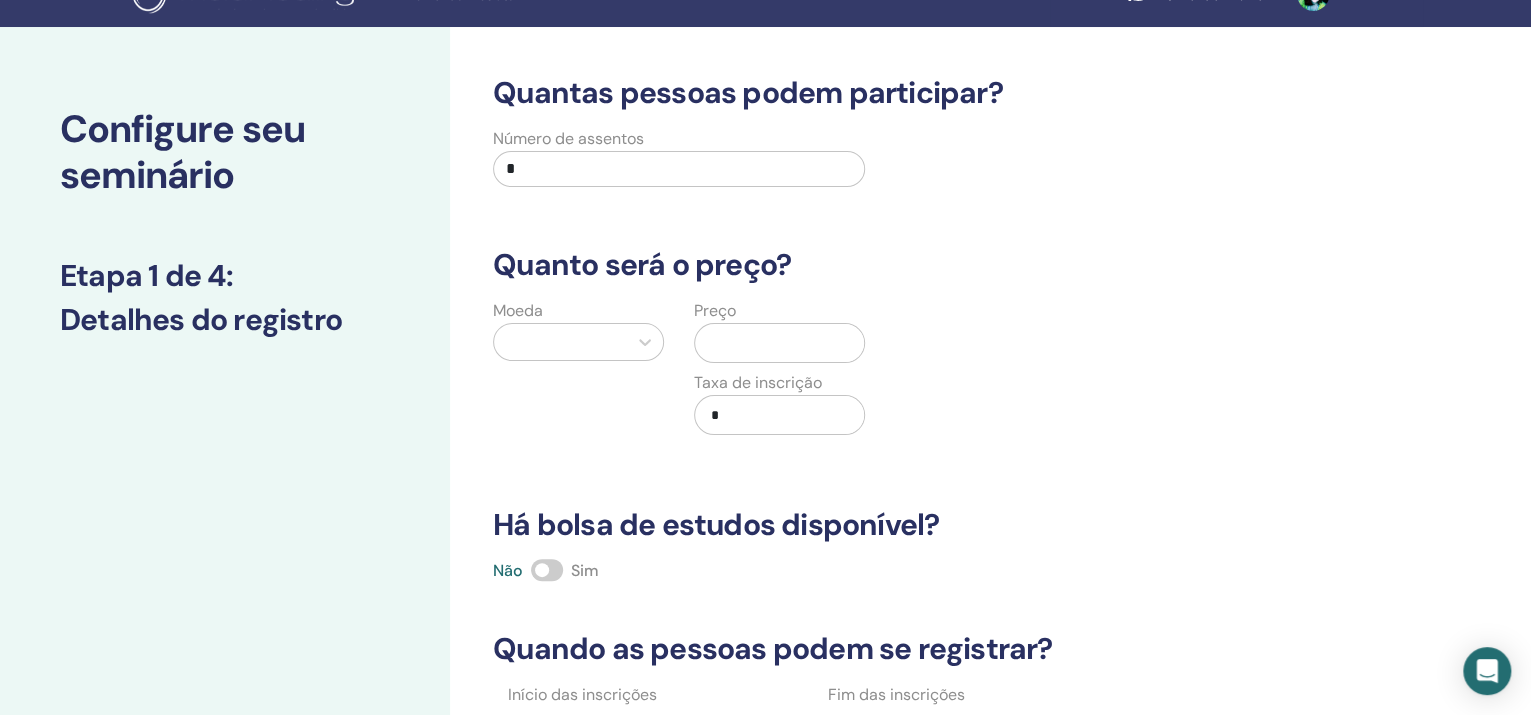 scroll, scrollTop: 0, scrollLeft: 0, axis: both 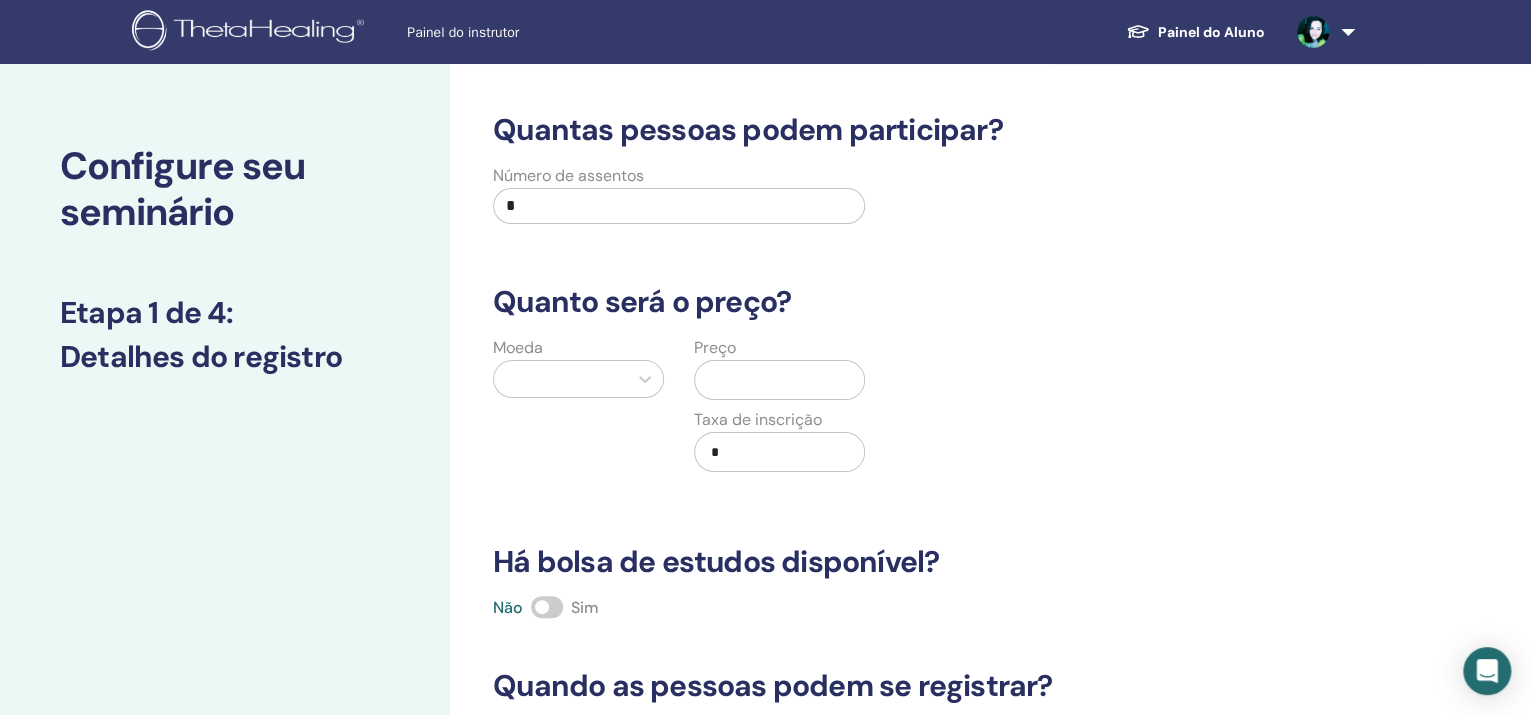 click on "*" at bounding box center (679, 206) 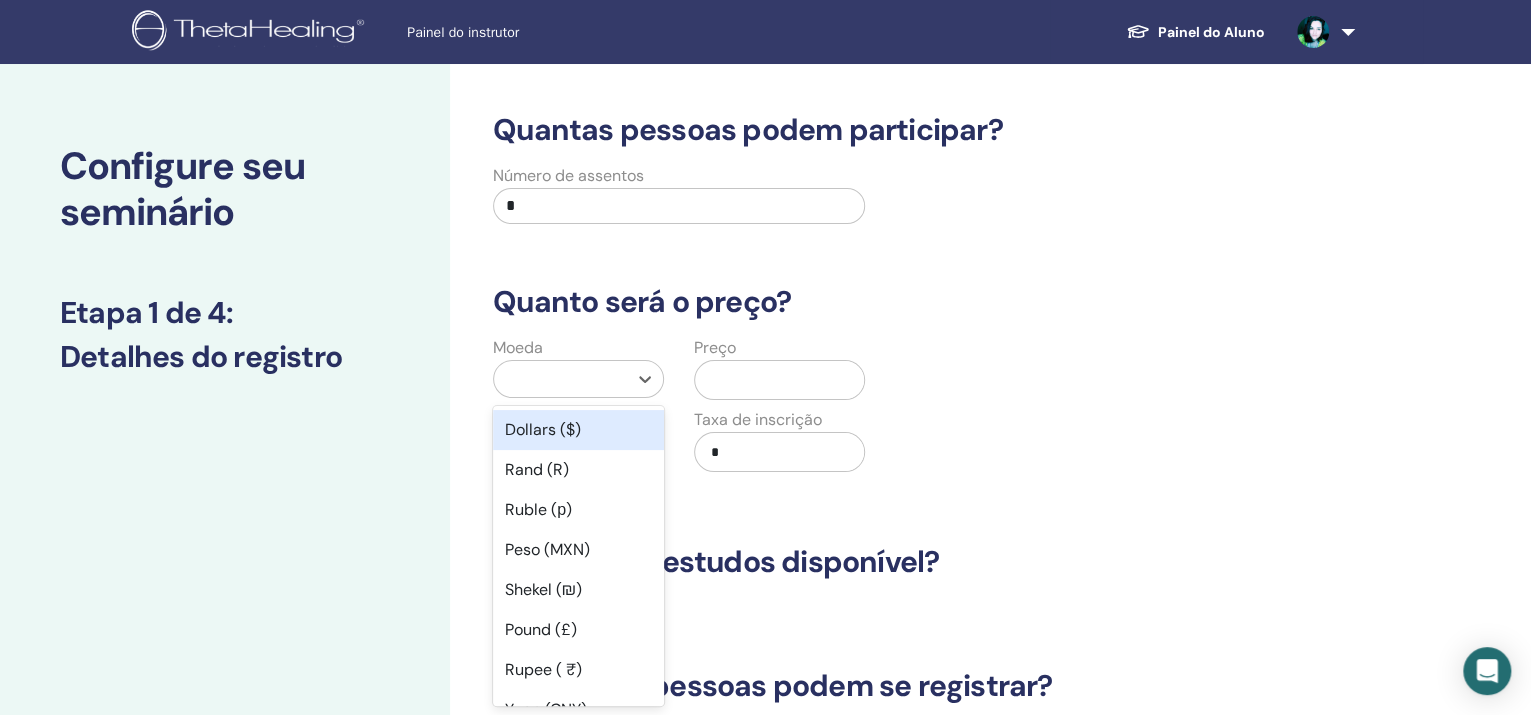 click at bounding box center (560, 379) 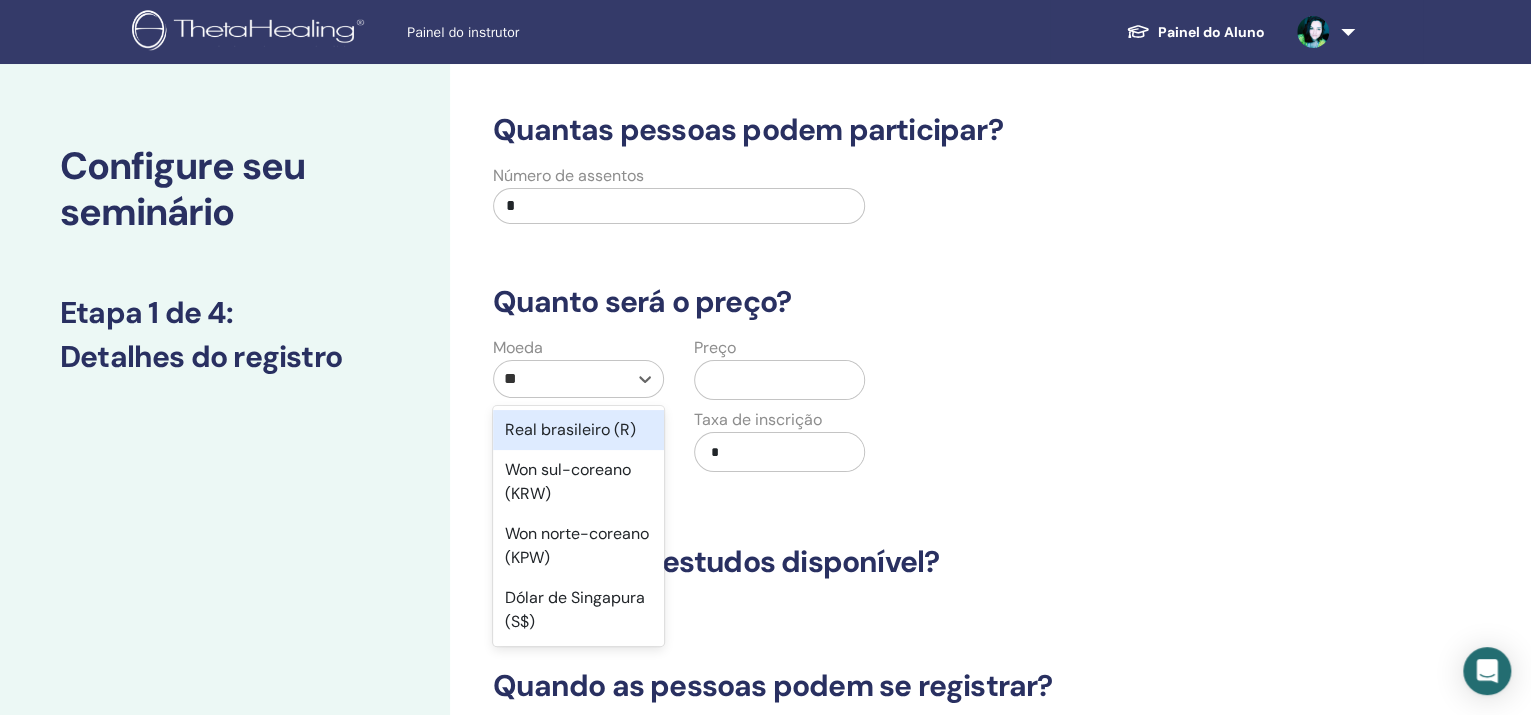 type on "***" 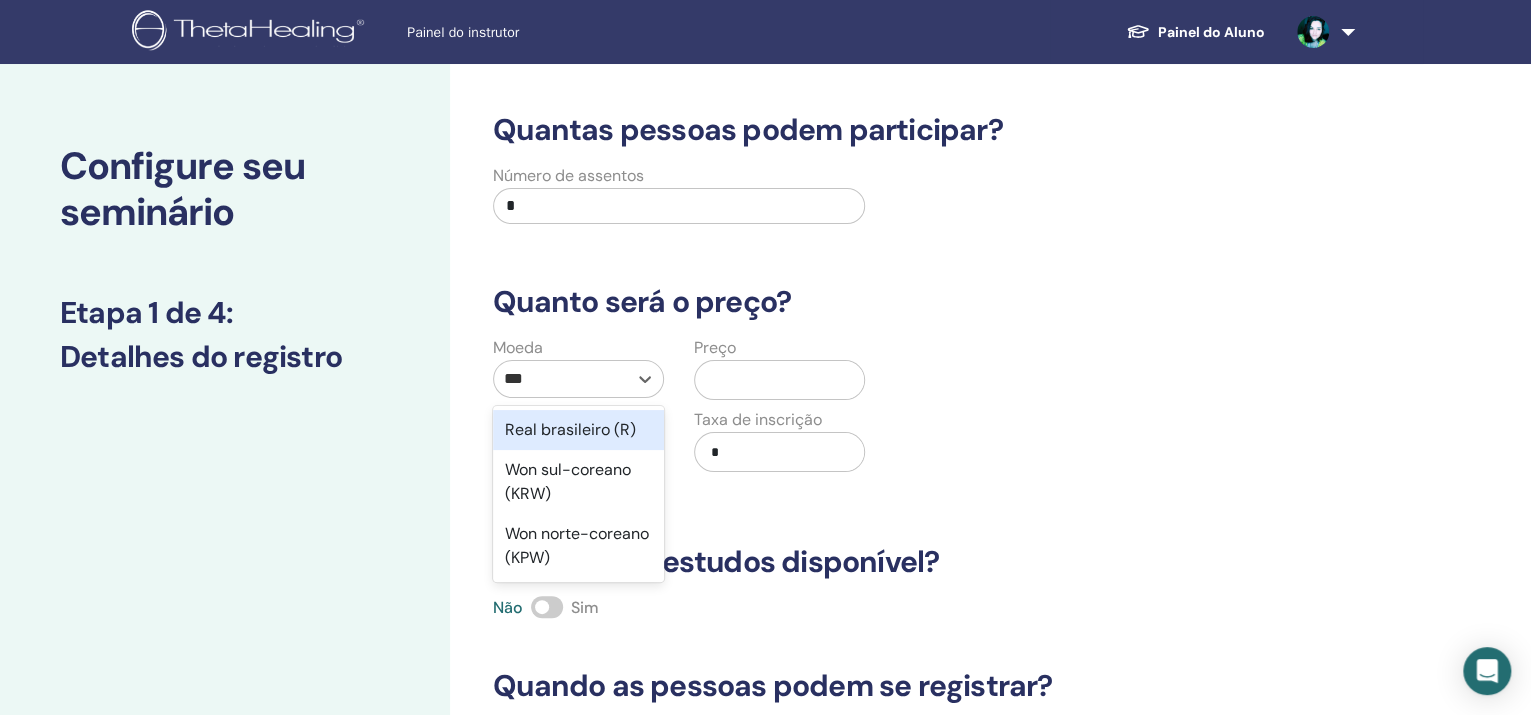 click on "Real brasileiro (R)" at bounding box center [578, 430] 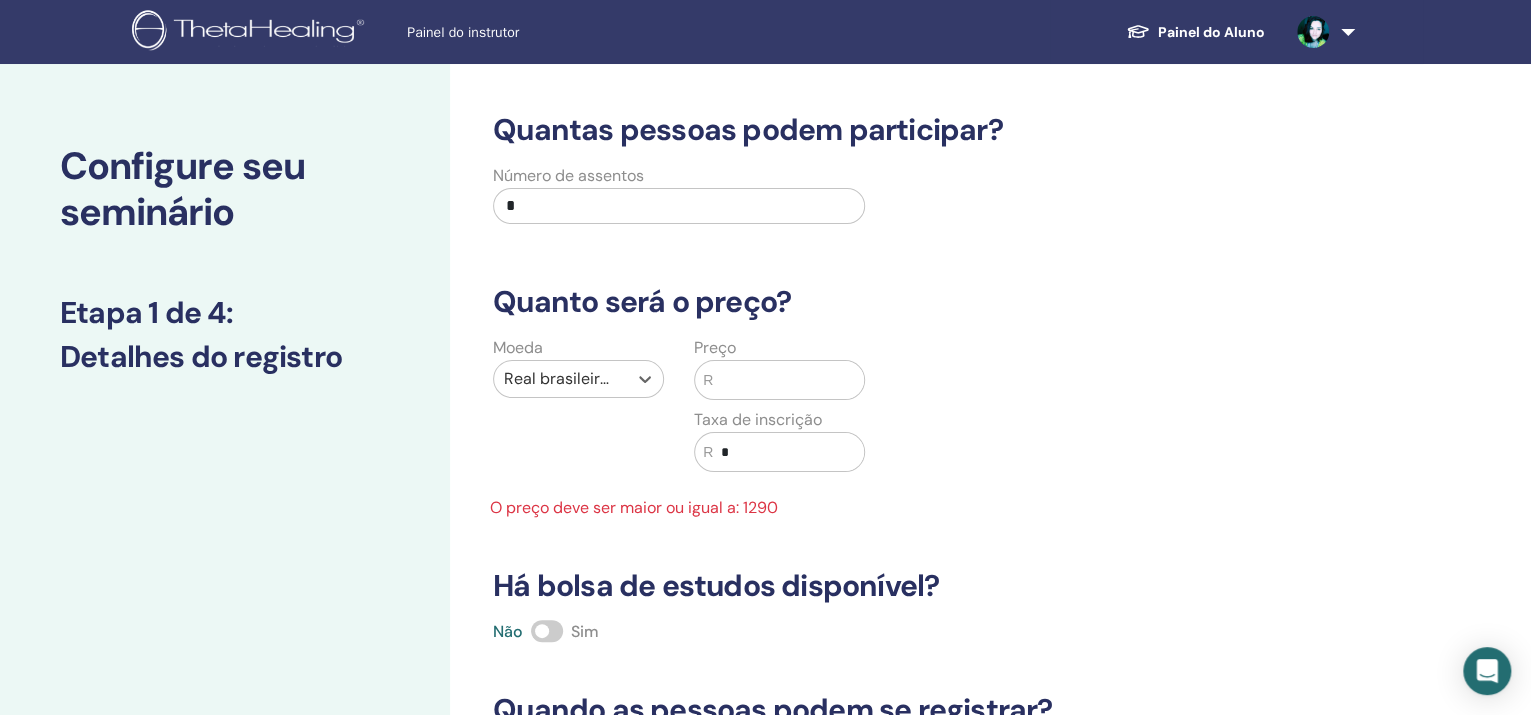 click at bounding box center (788, 380) 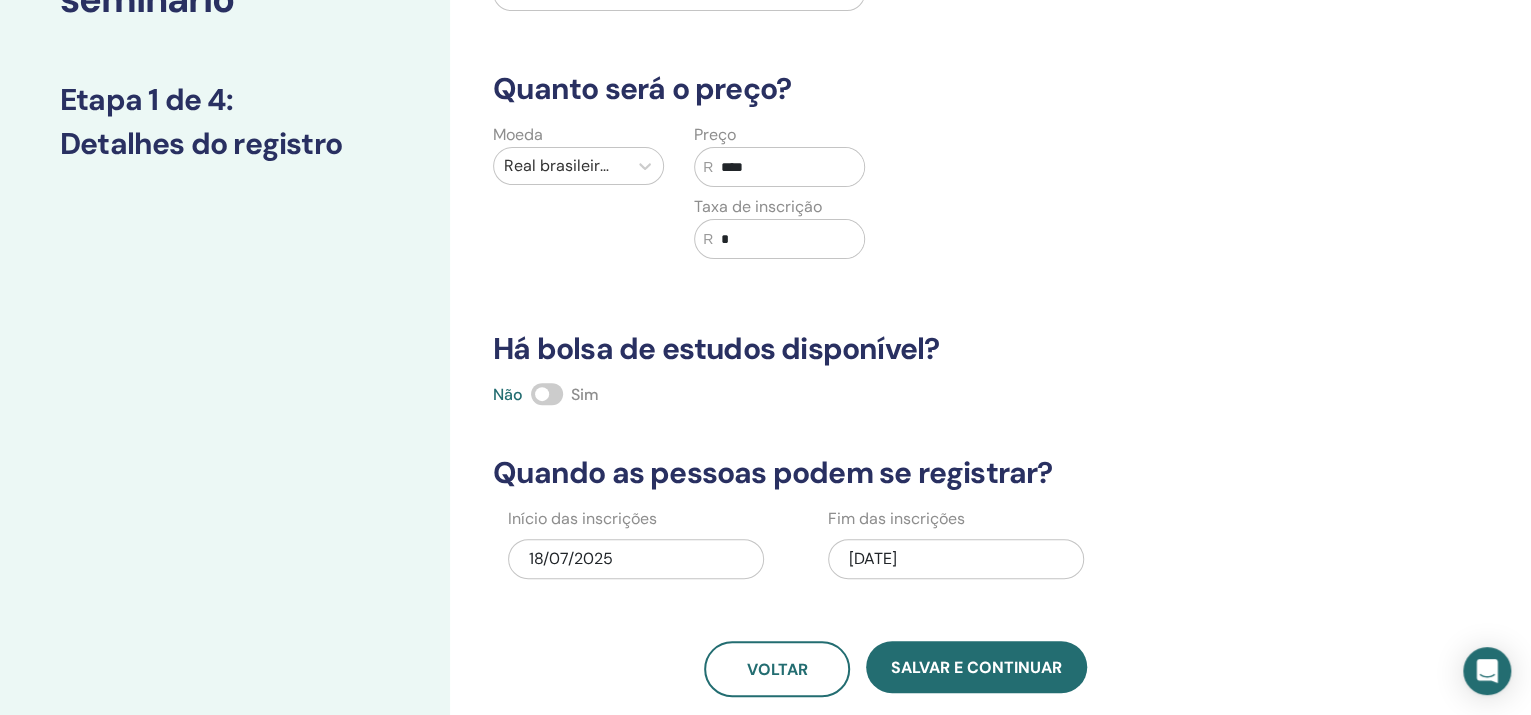 scroll, scrollTop: 250, scrollLeft: 0, axis: vertical 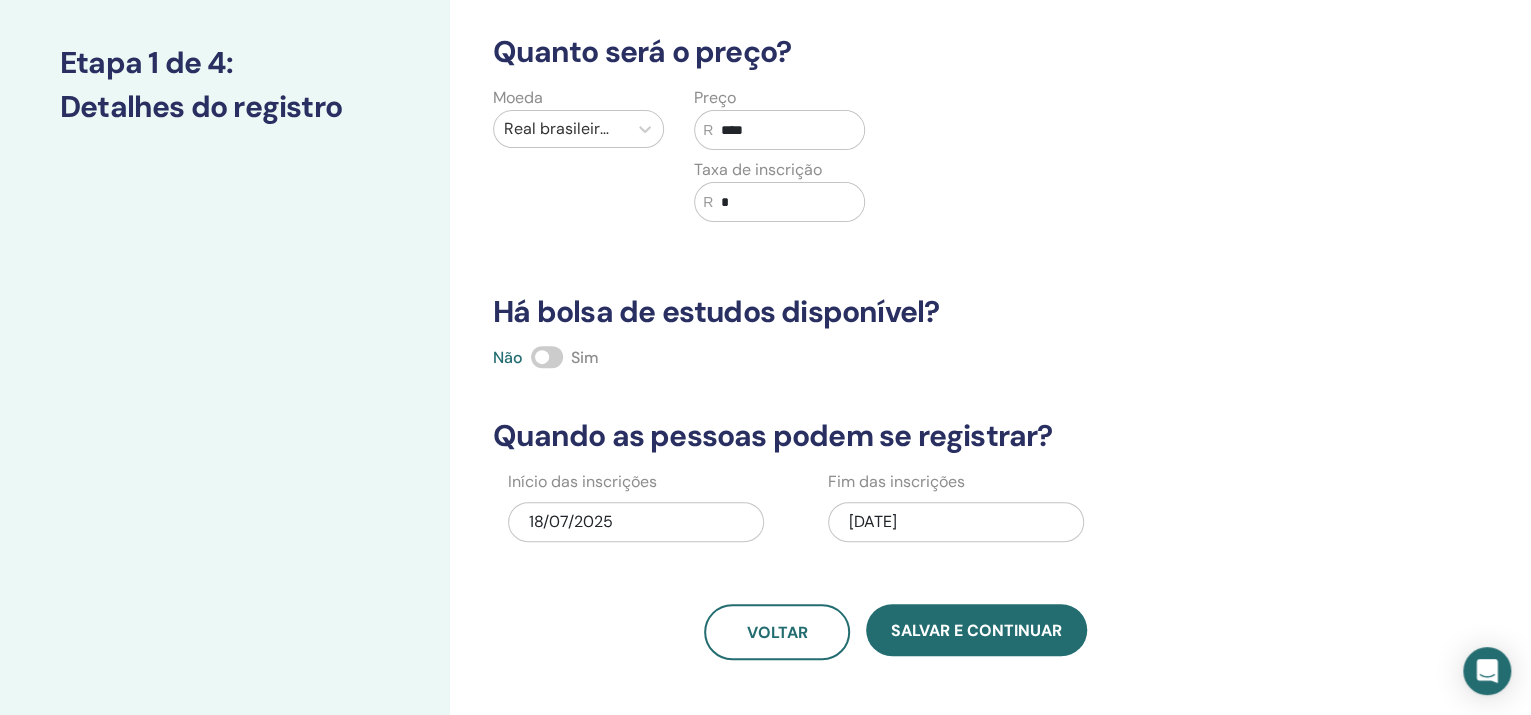 type on "****" 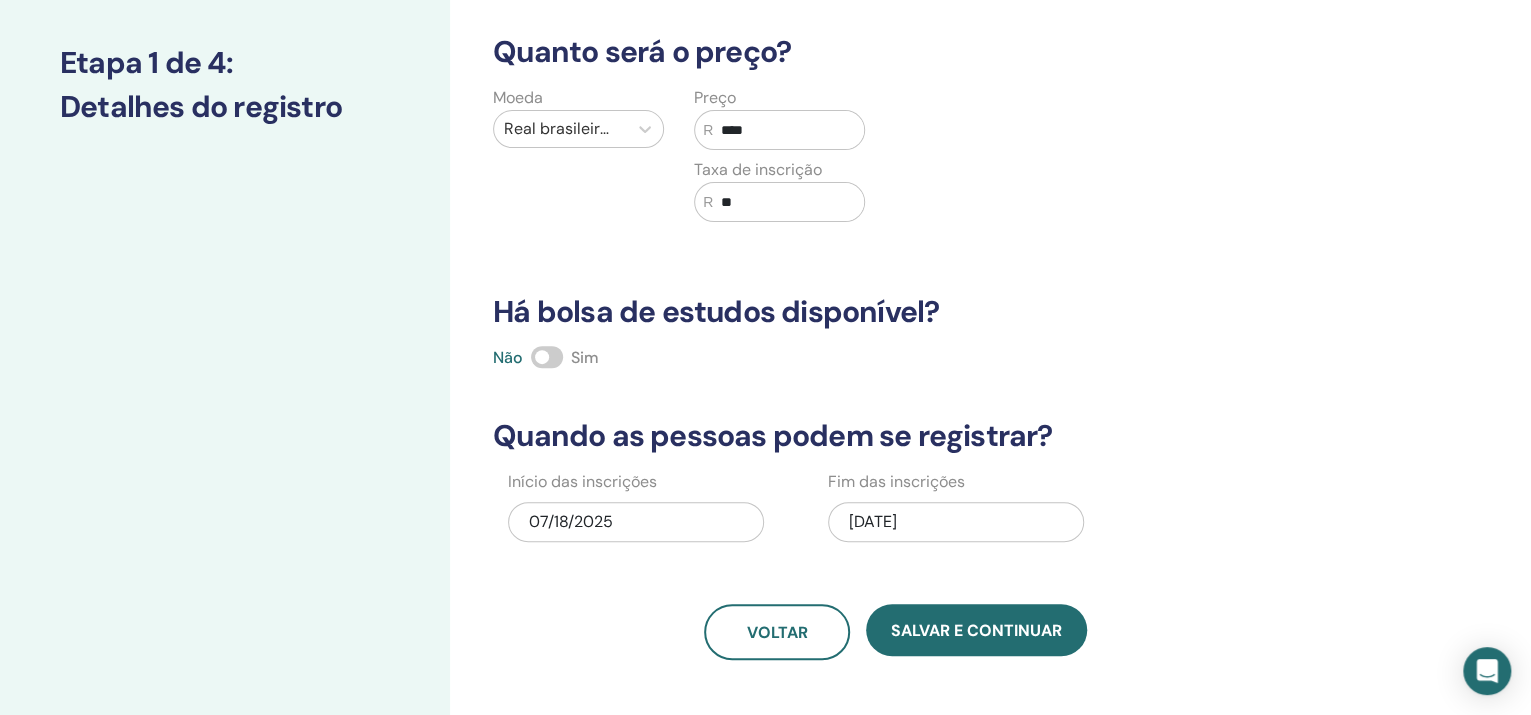 type on "*" 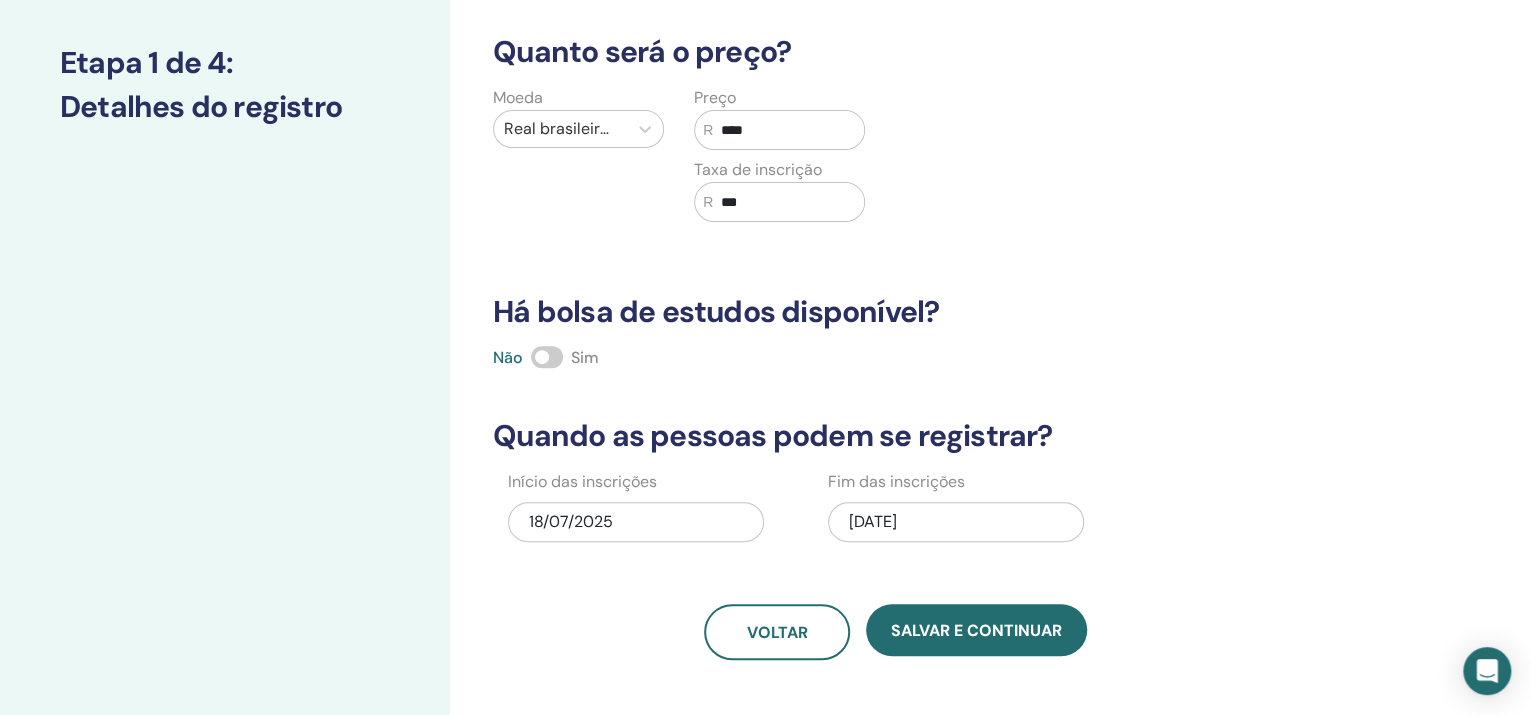 type on "***" 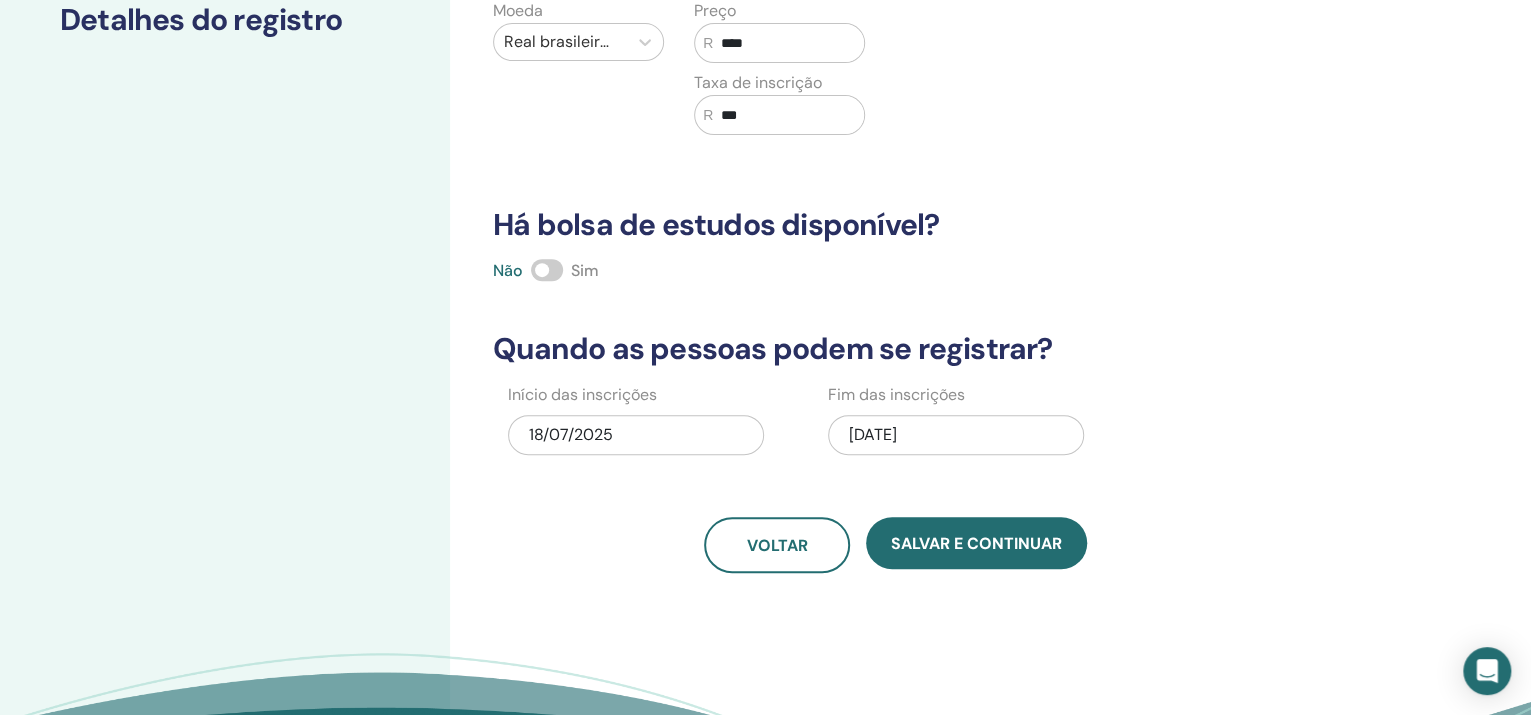 scroll, scrollTop: 375, scrollLeft: 0, axis: vertical 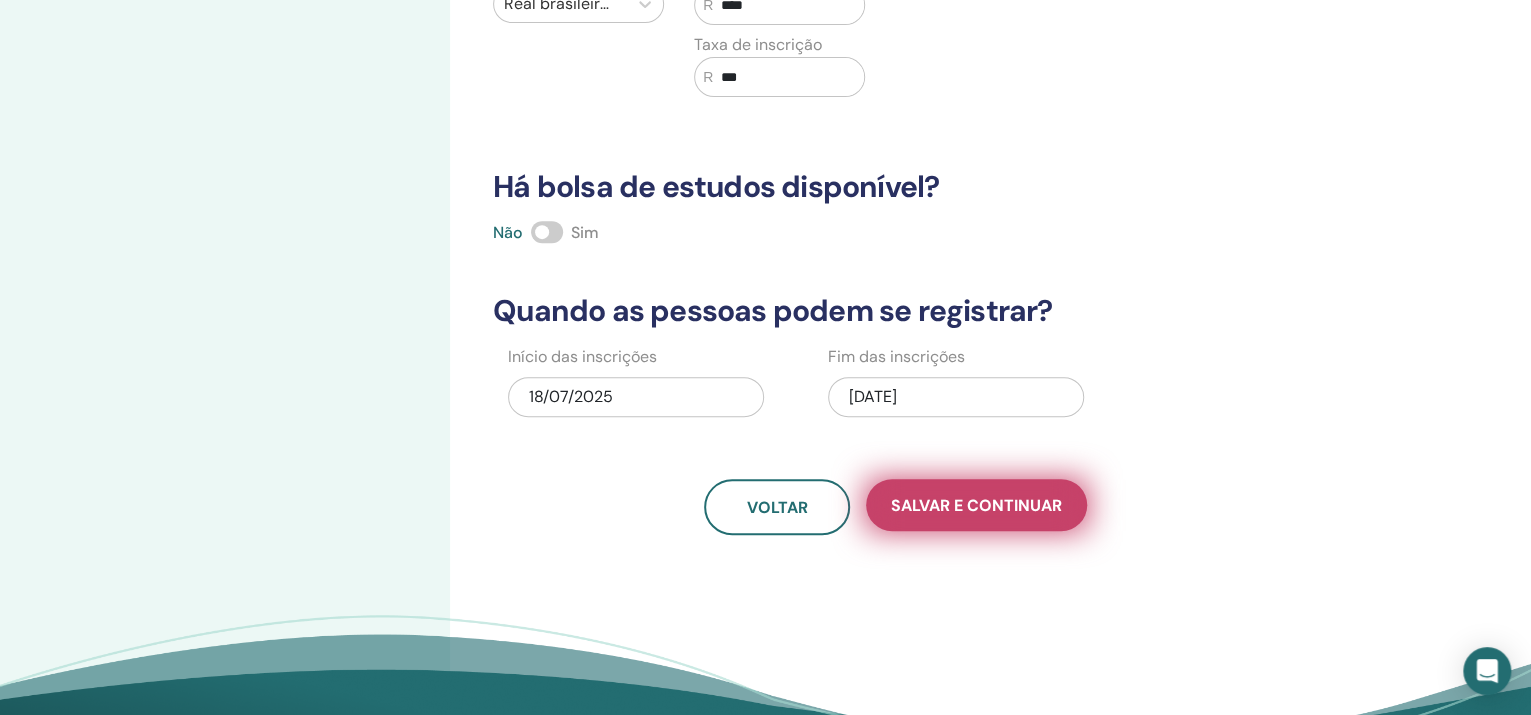 click on "Salvar e continuar" at bounding box center [976, 505] 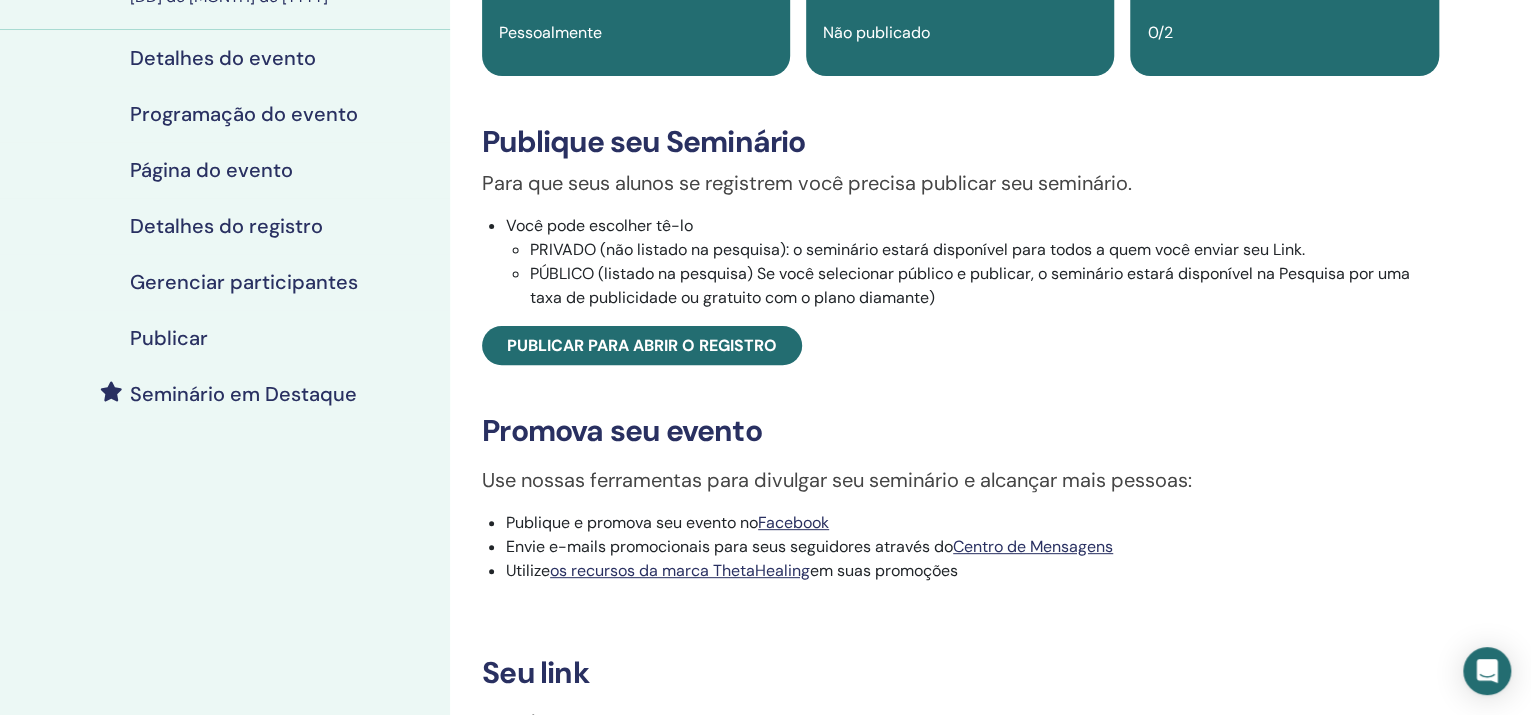 scroll, scrollTop: 0, scrollLeft: 0, axis: both 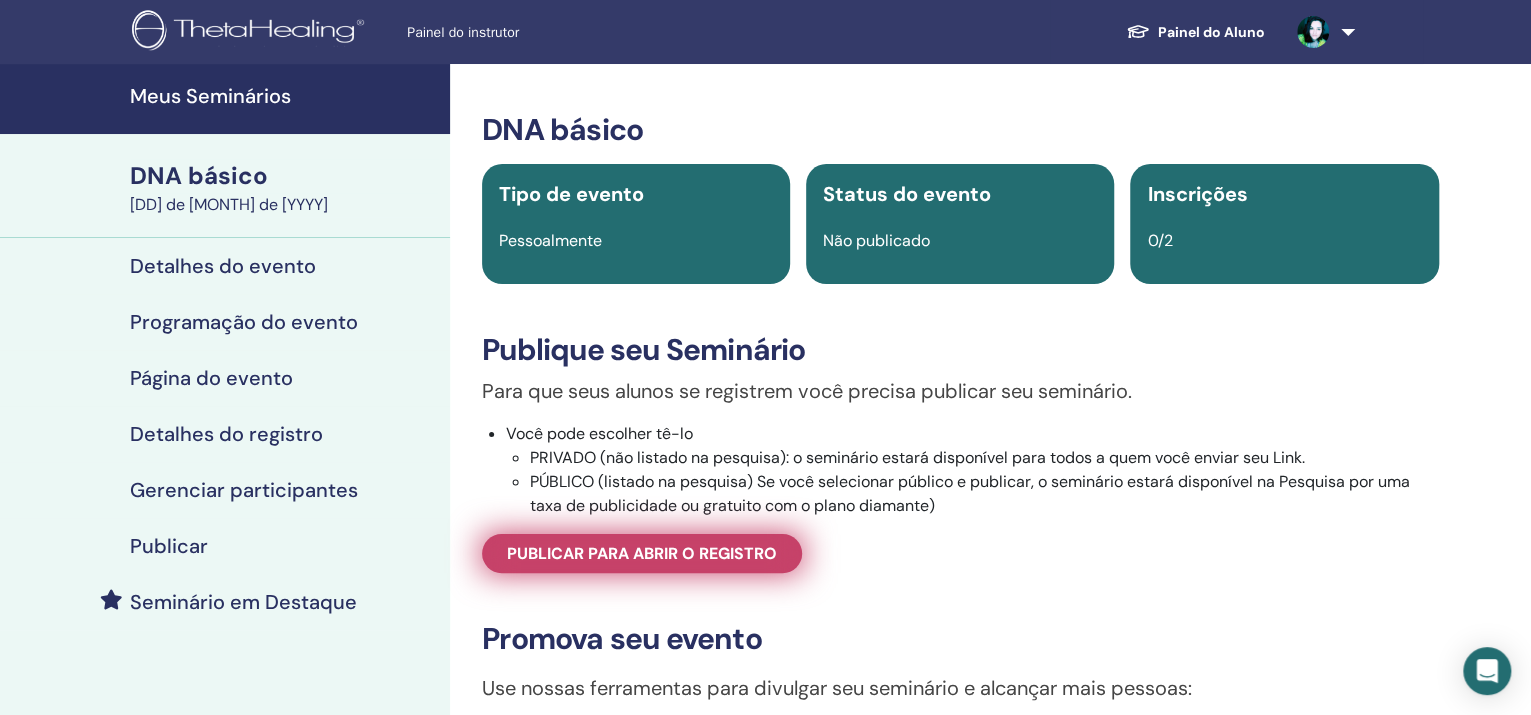 click on "Publicar para abrir o registro" at bounding box center (642, 553) 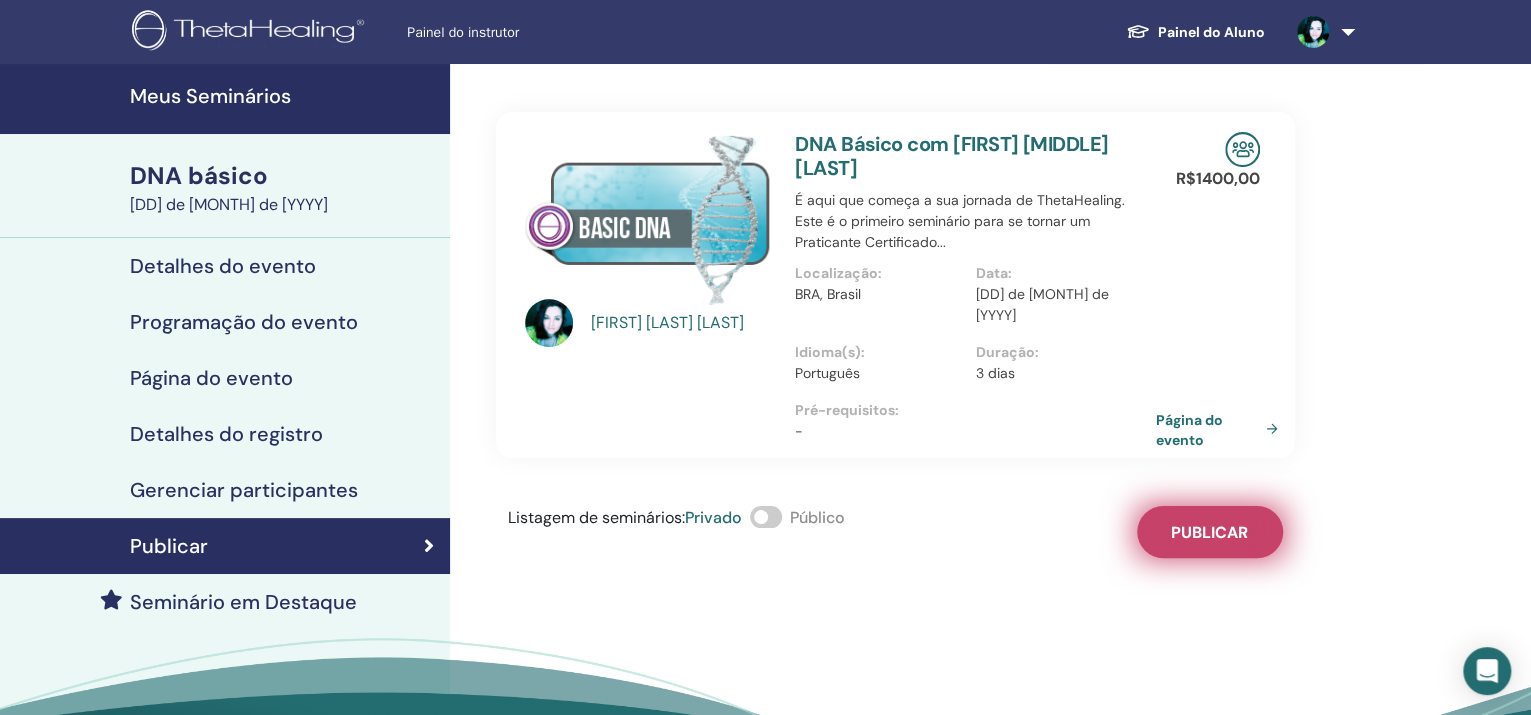 click on "Publicar" at bounding box center [1209, 532] 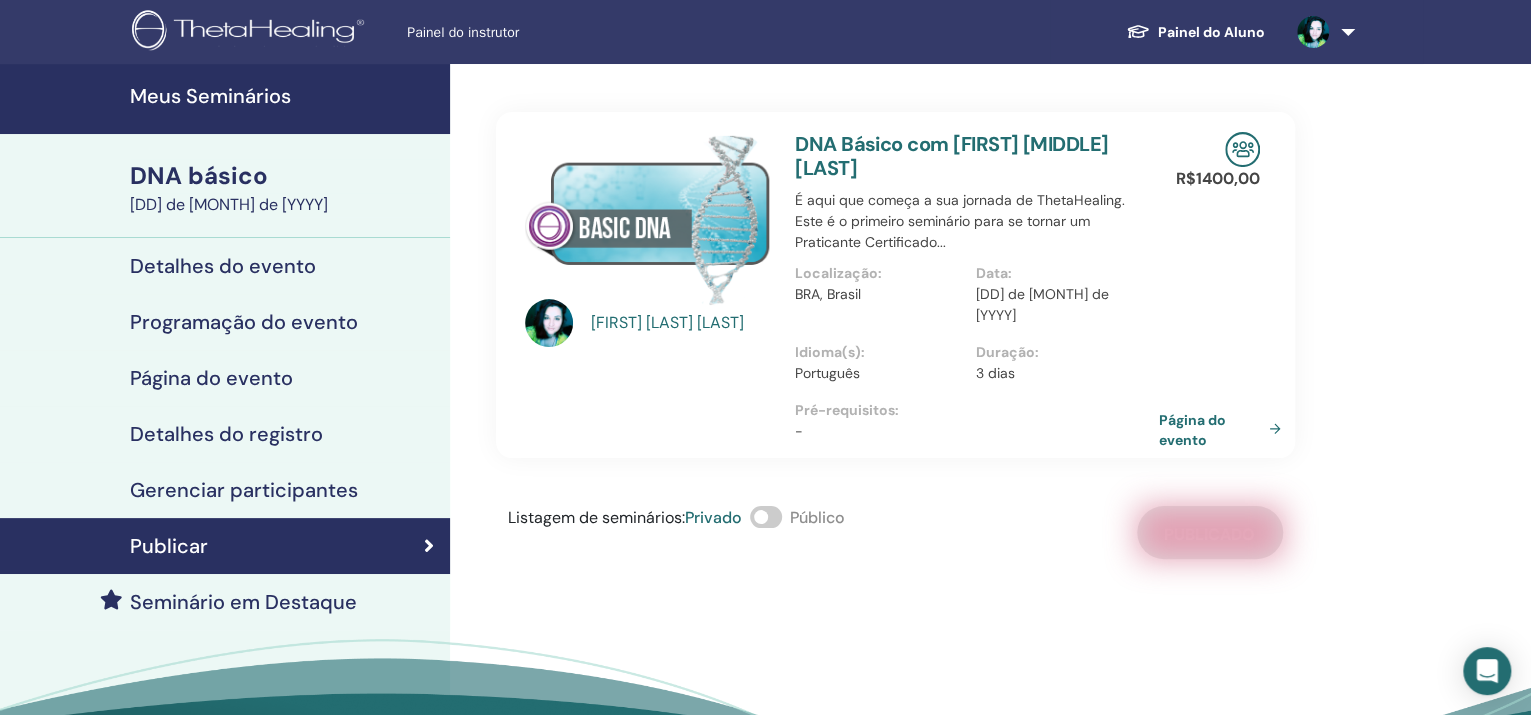 click on "Página do evento" at bounding box center (1192, 429) 